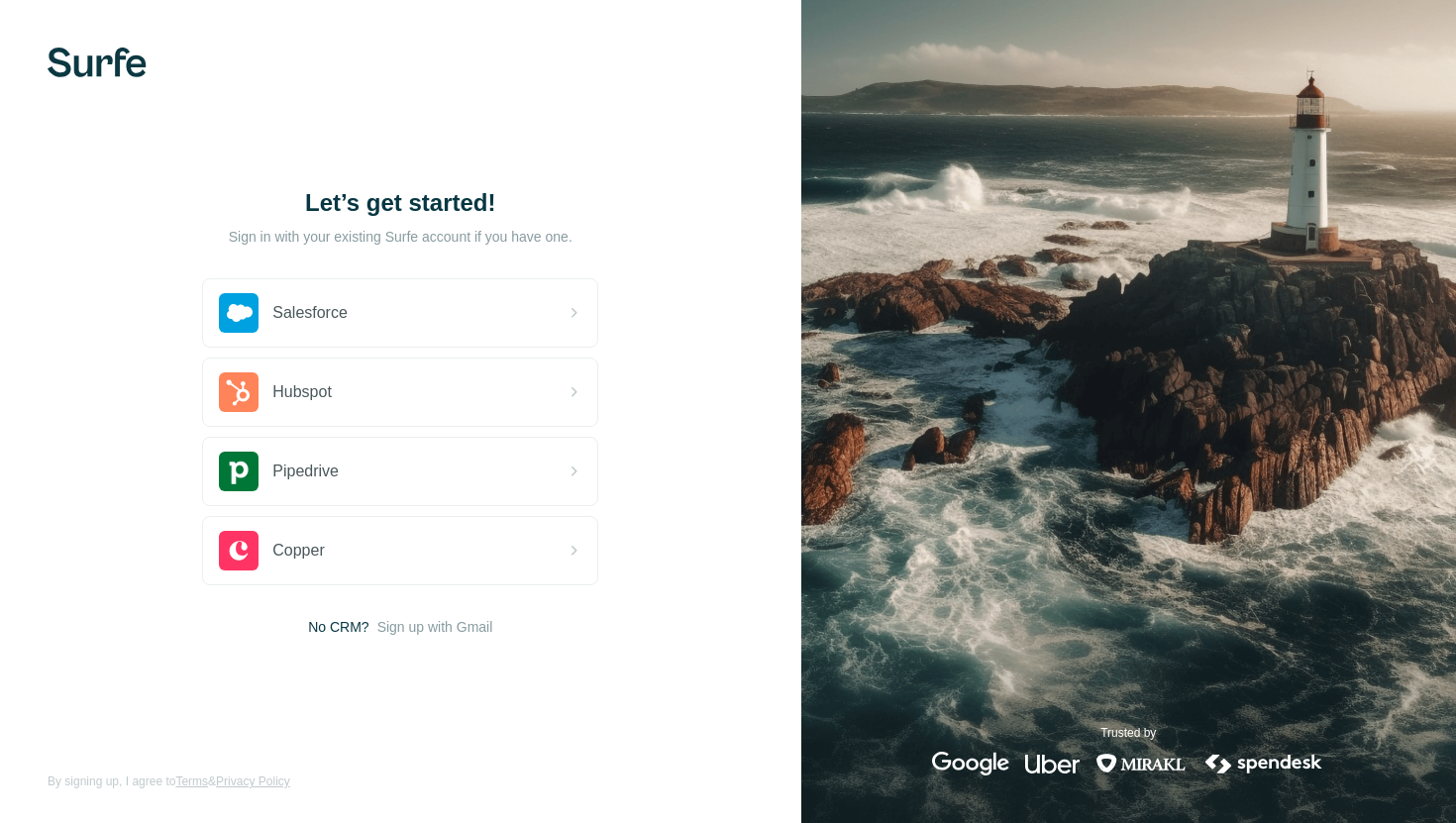 scroll, scrollTop: 0, scrollLeft: 0, axis: both 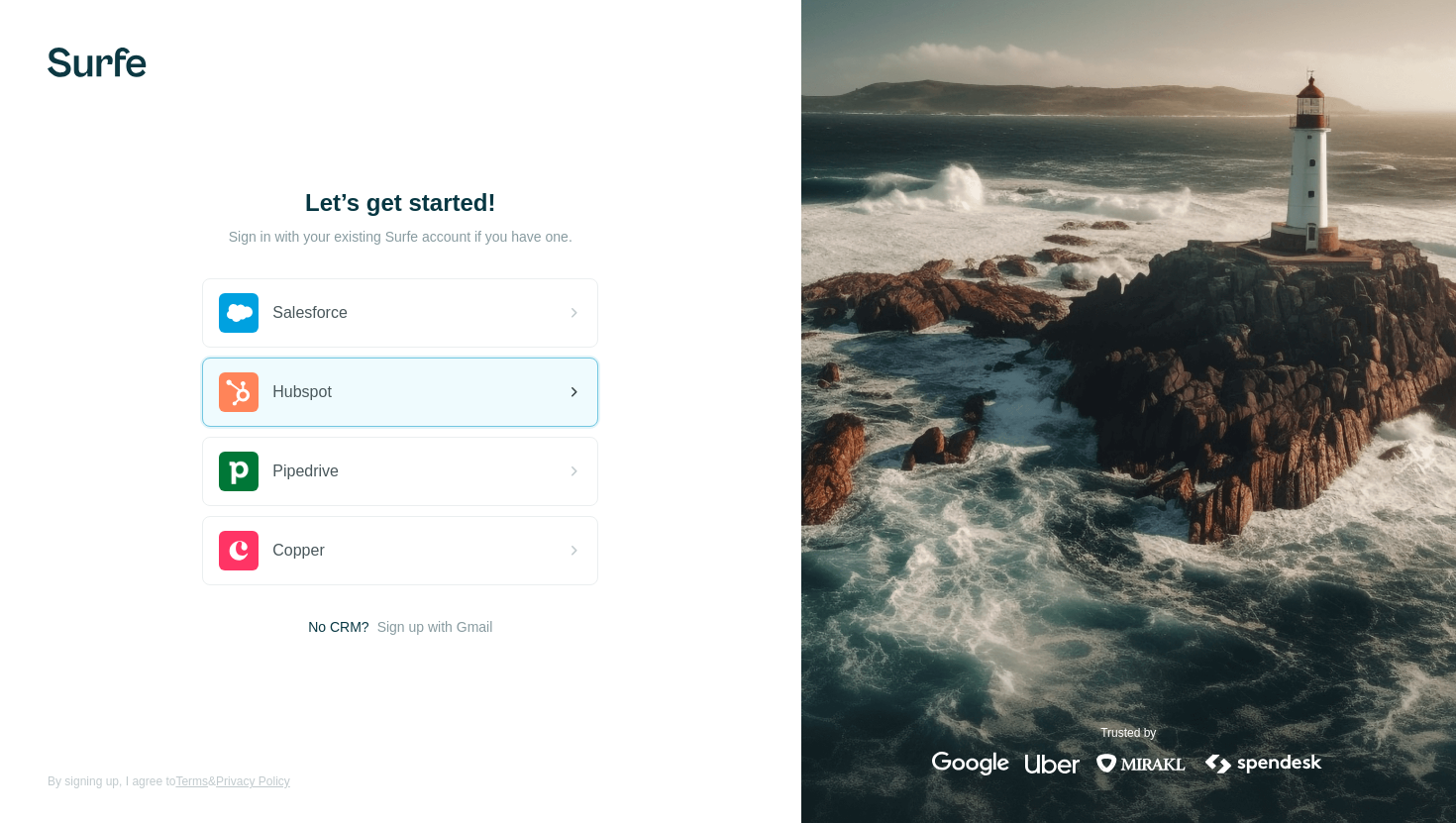 click on "Hubspot" at bounding box center [400, 392] 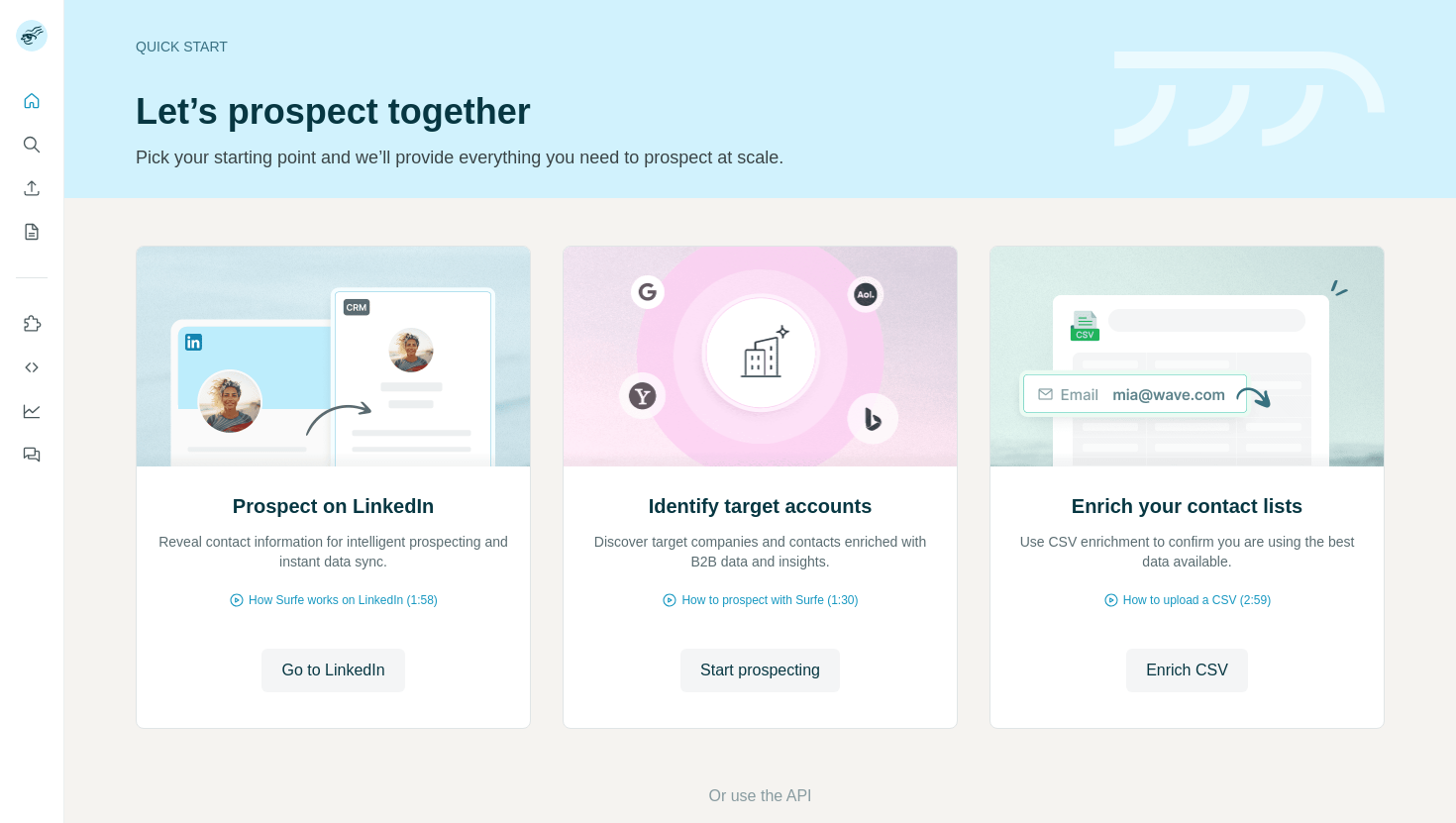 scroll, scrollTop: 0, scrollLeft: 0, axis: both 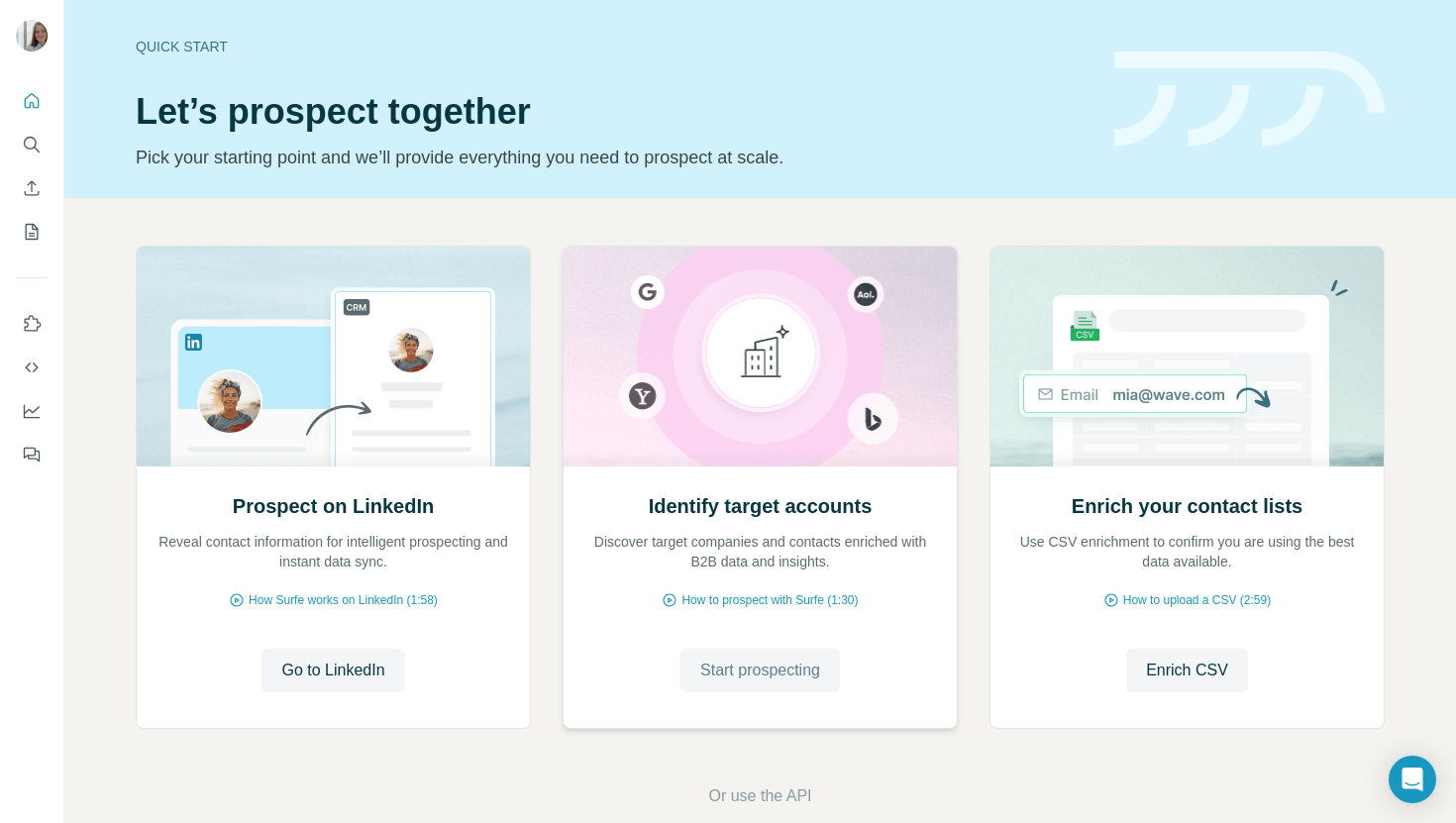 click on "Start prospecting" at bounding box center [760, 670] 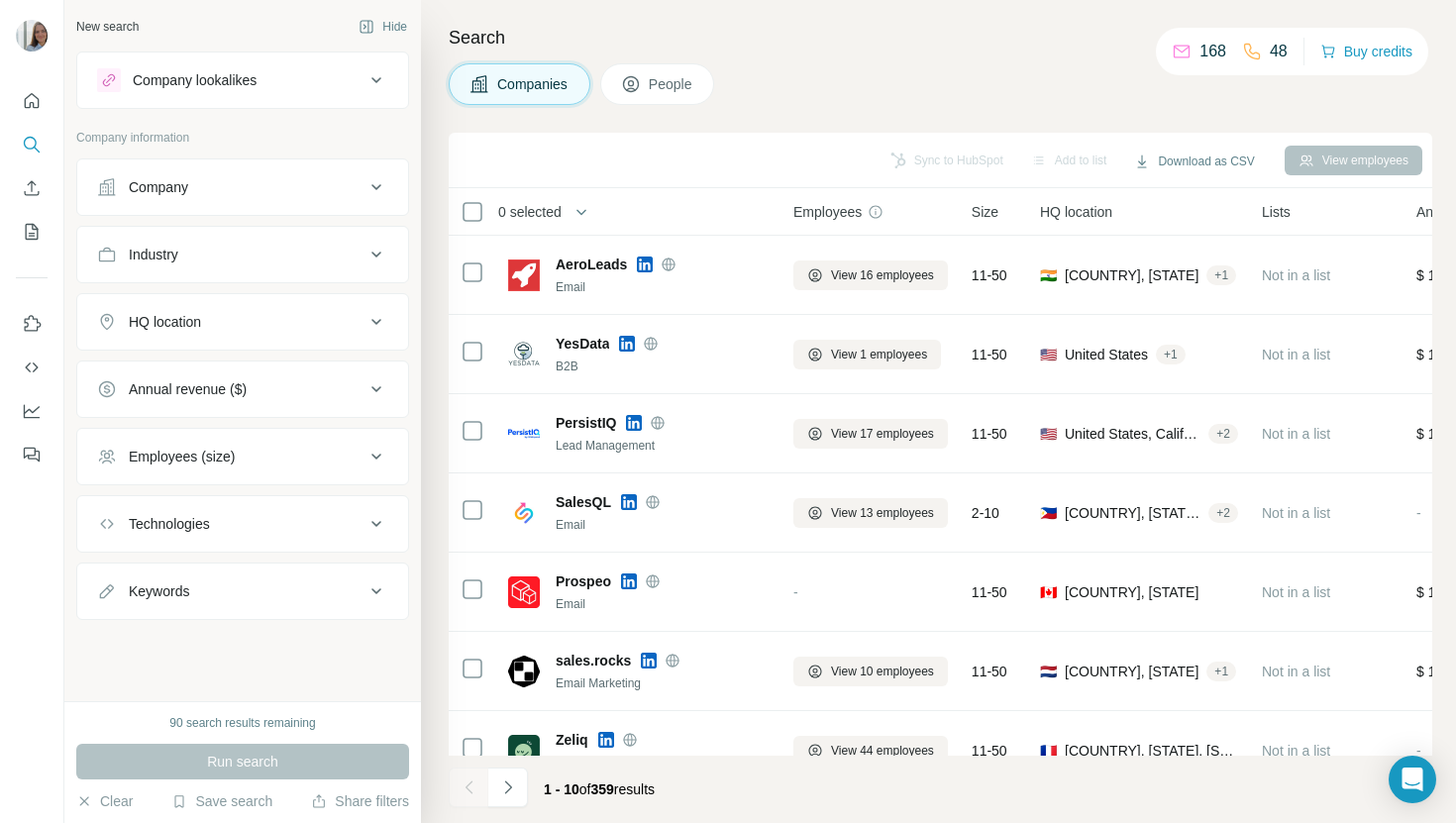 click 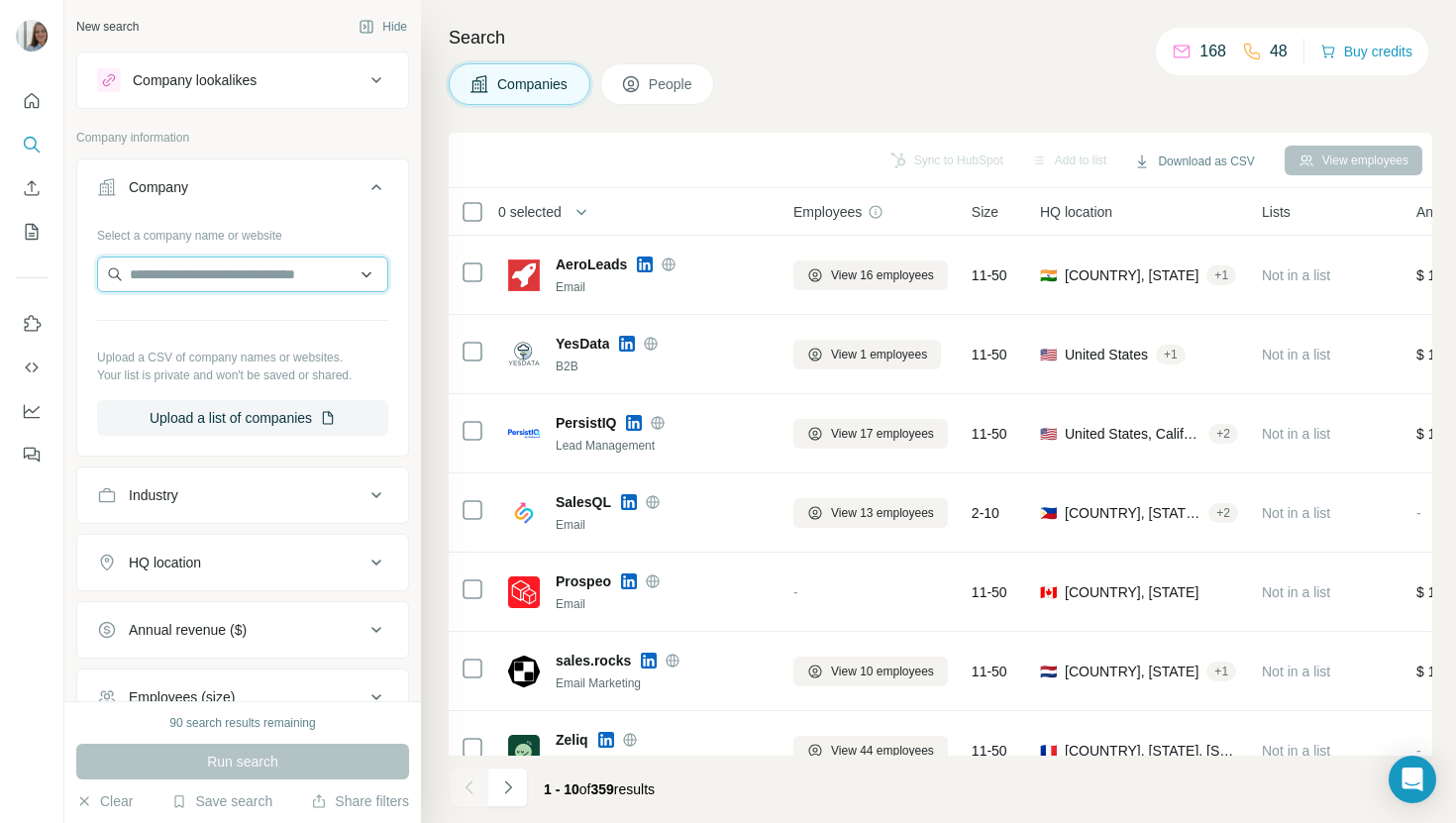 click at bounding box center (243, 274) 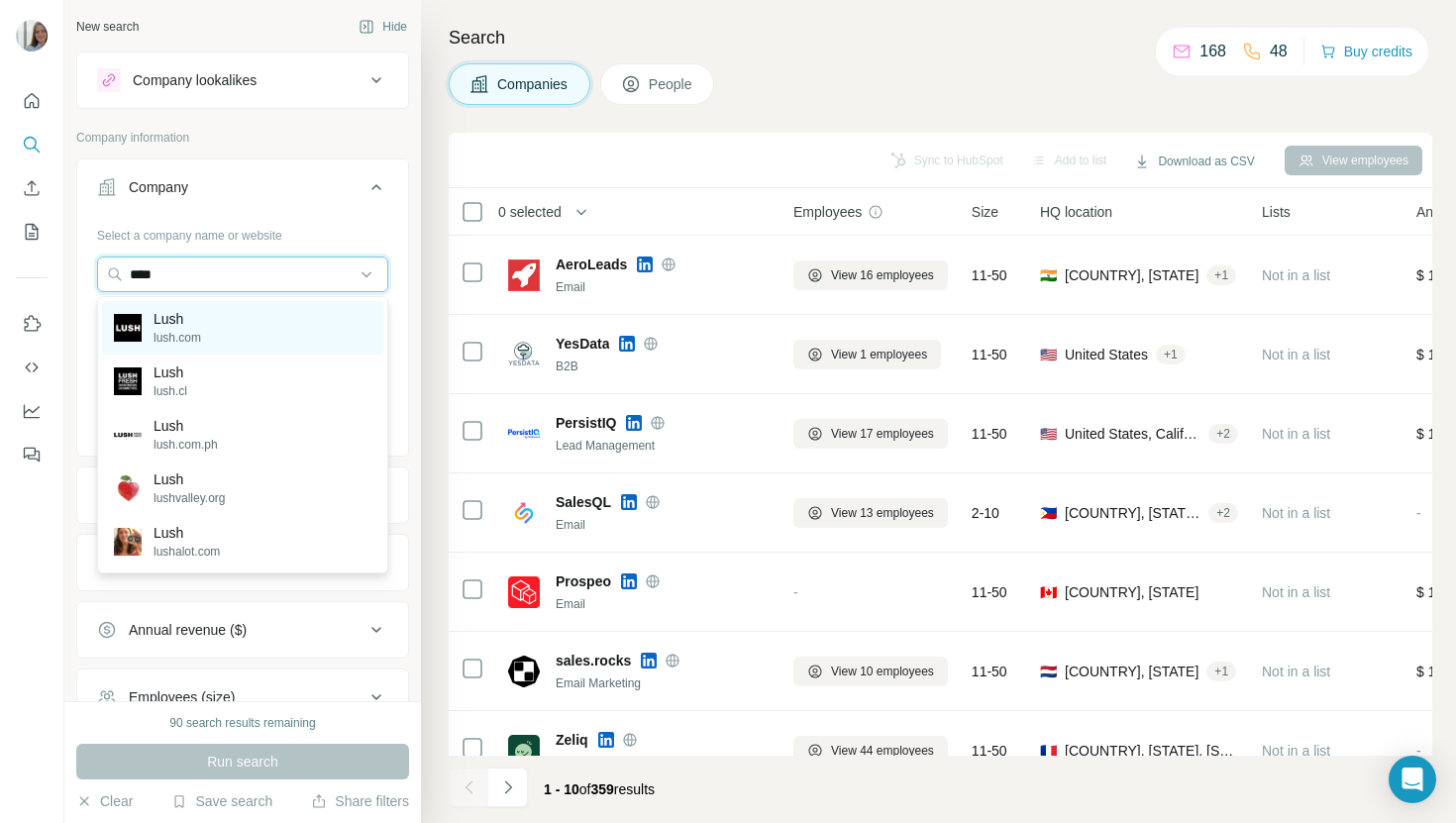 type on "****" 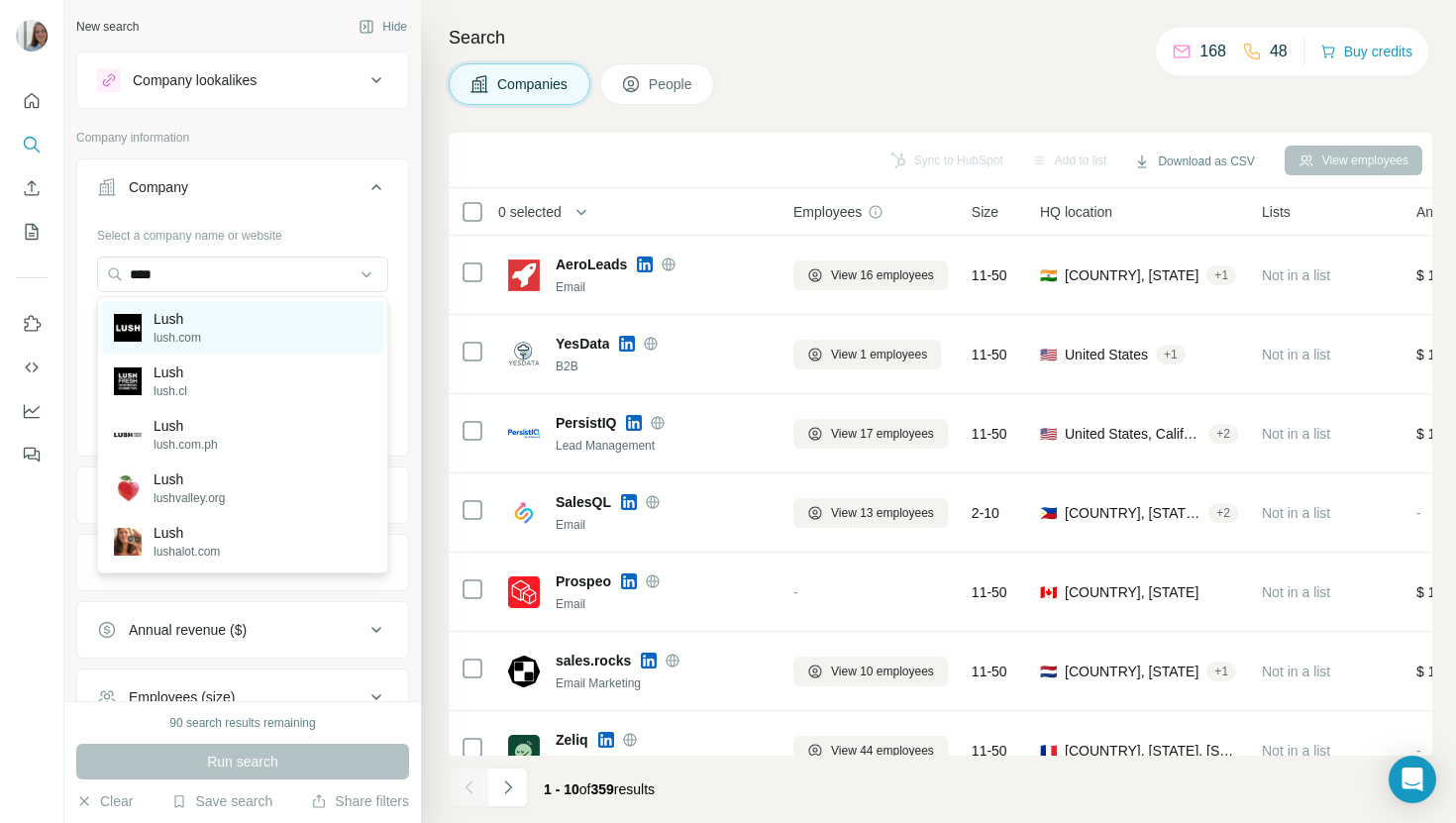 click on "lush.com" at bounding box center [177, 338] 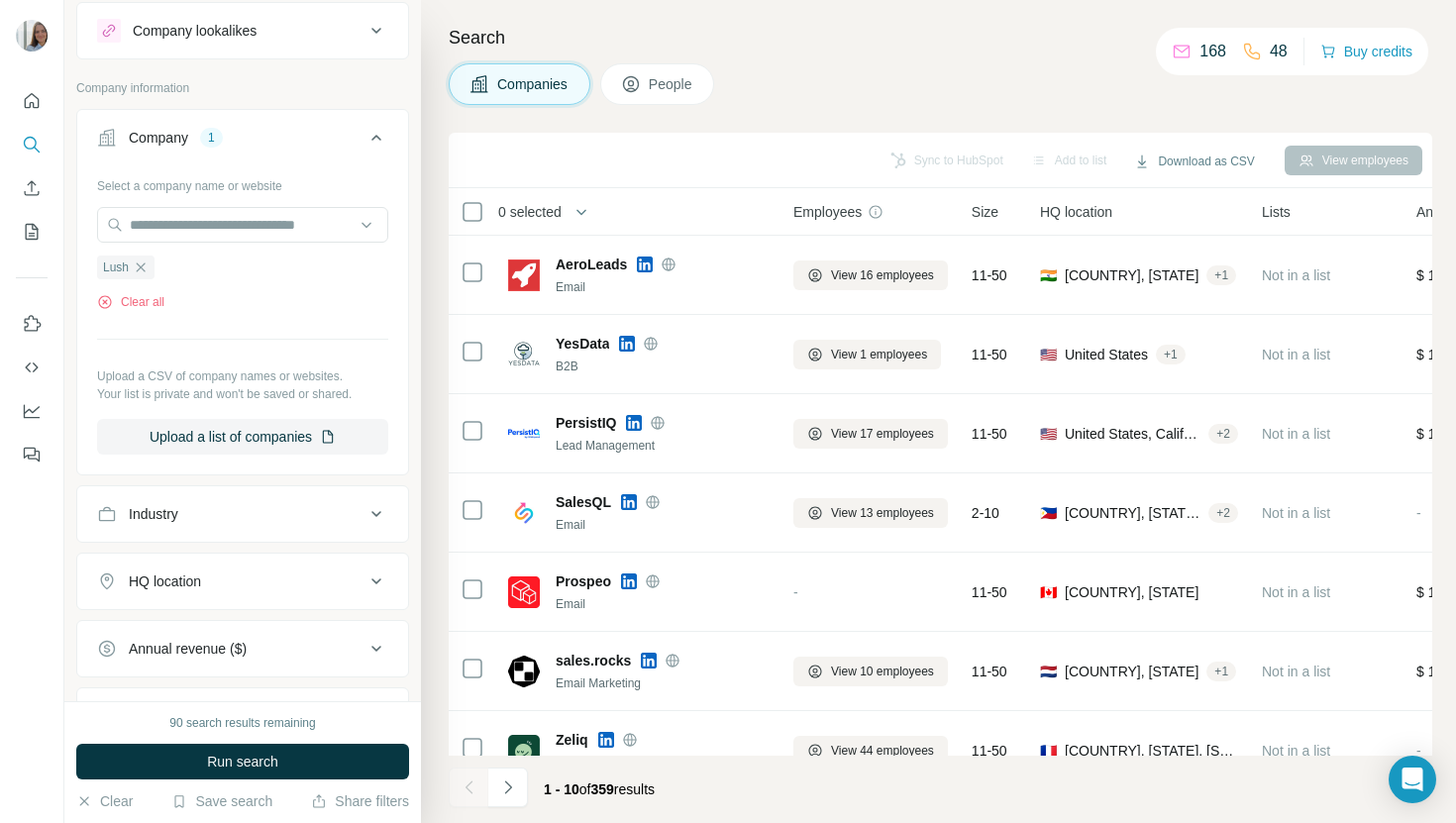 scroll, scrollTop: 51, scrollLeft: 0, axis: vertical 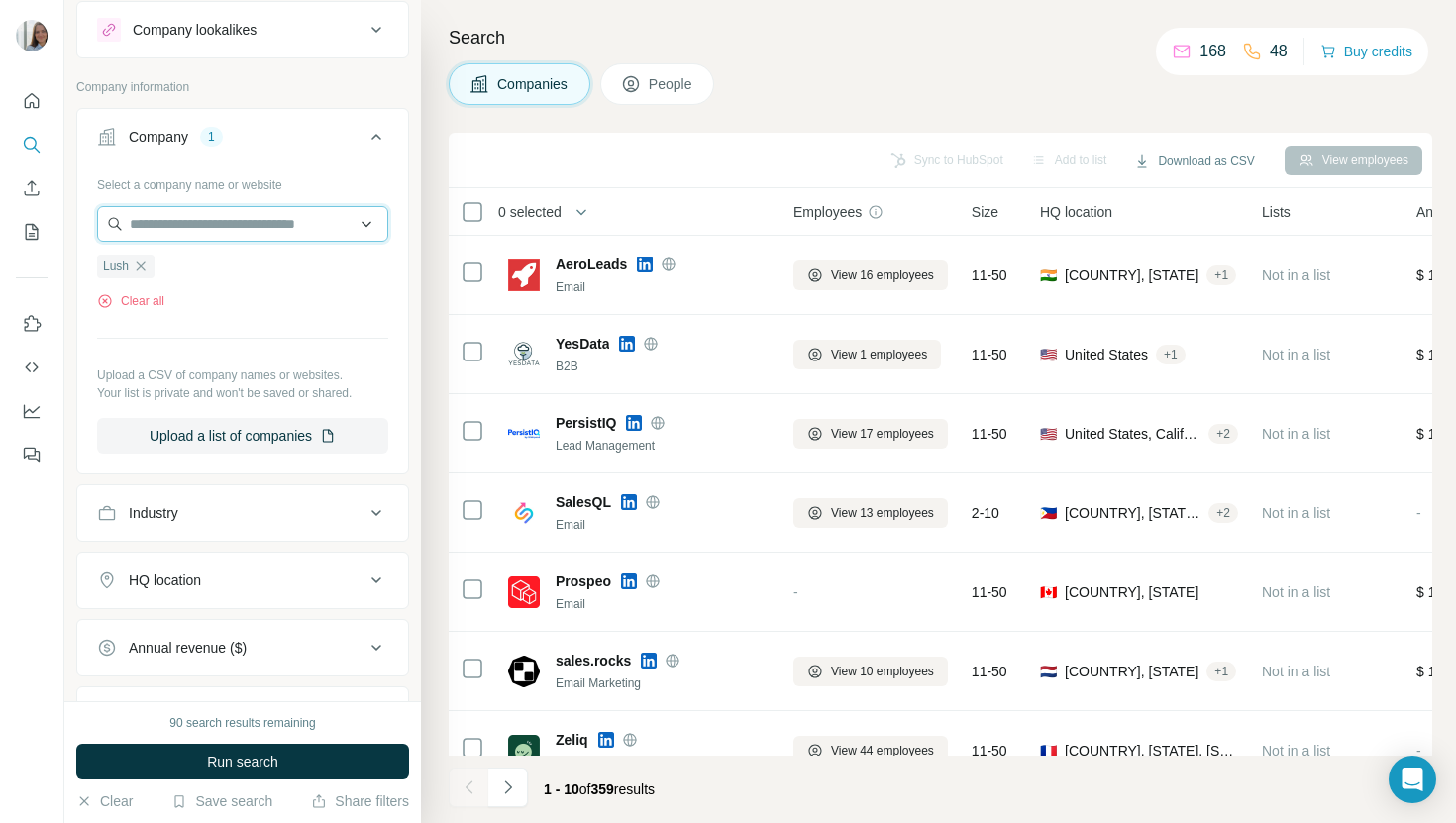 click at bounding box center (243, 224) 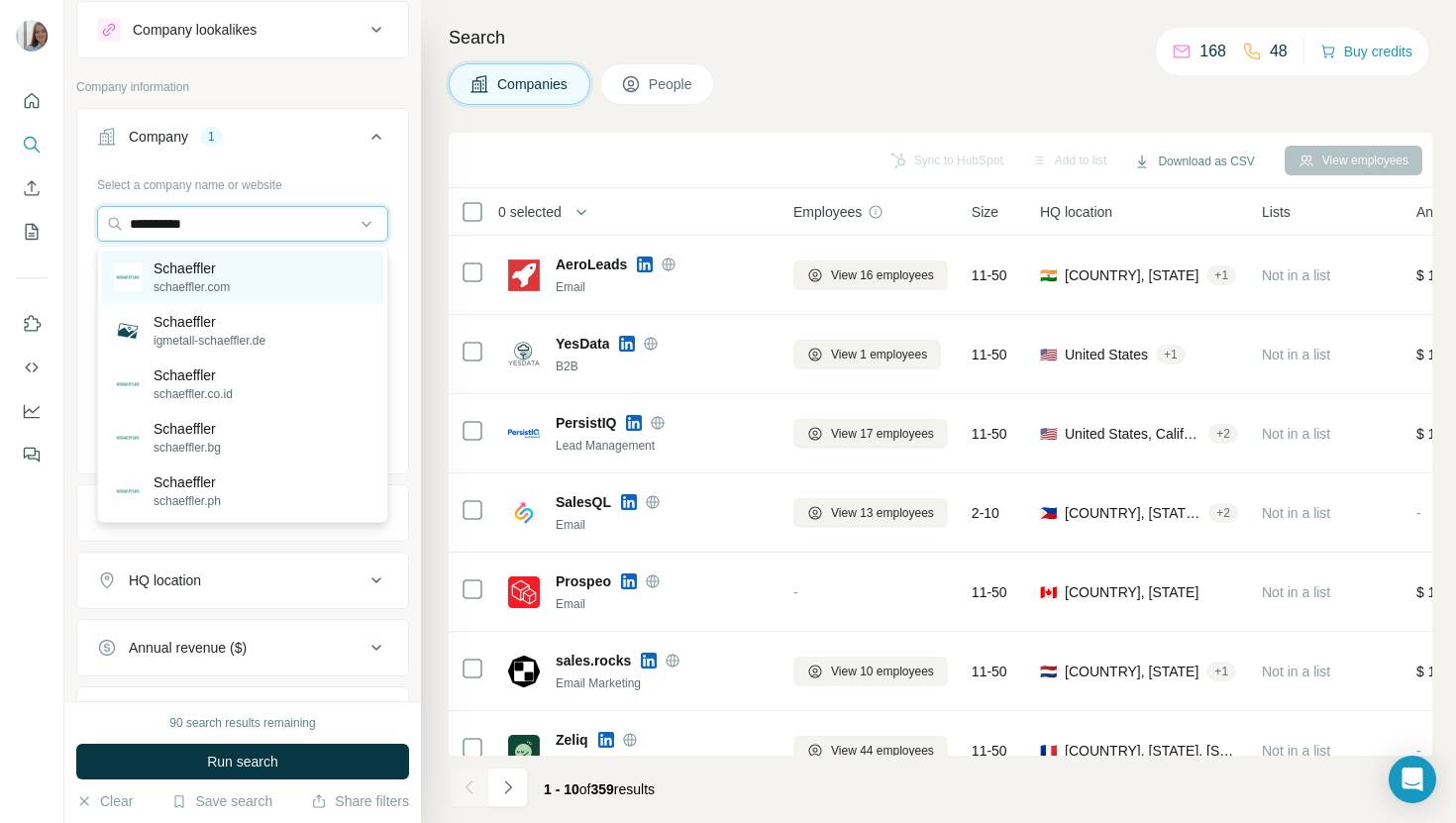 type on "**********" 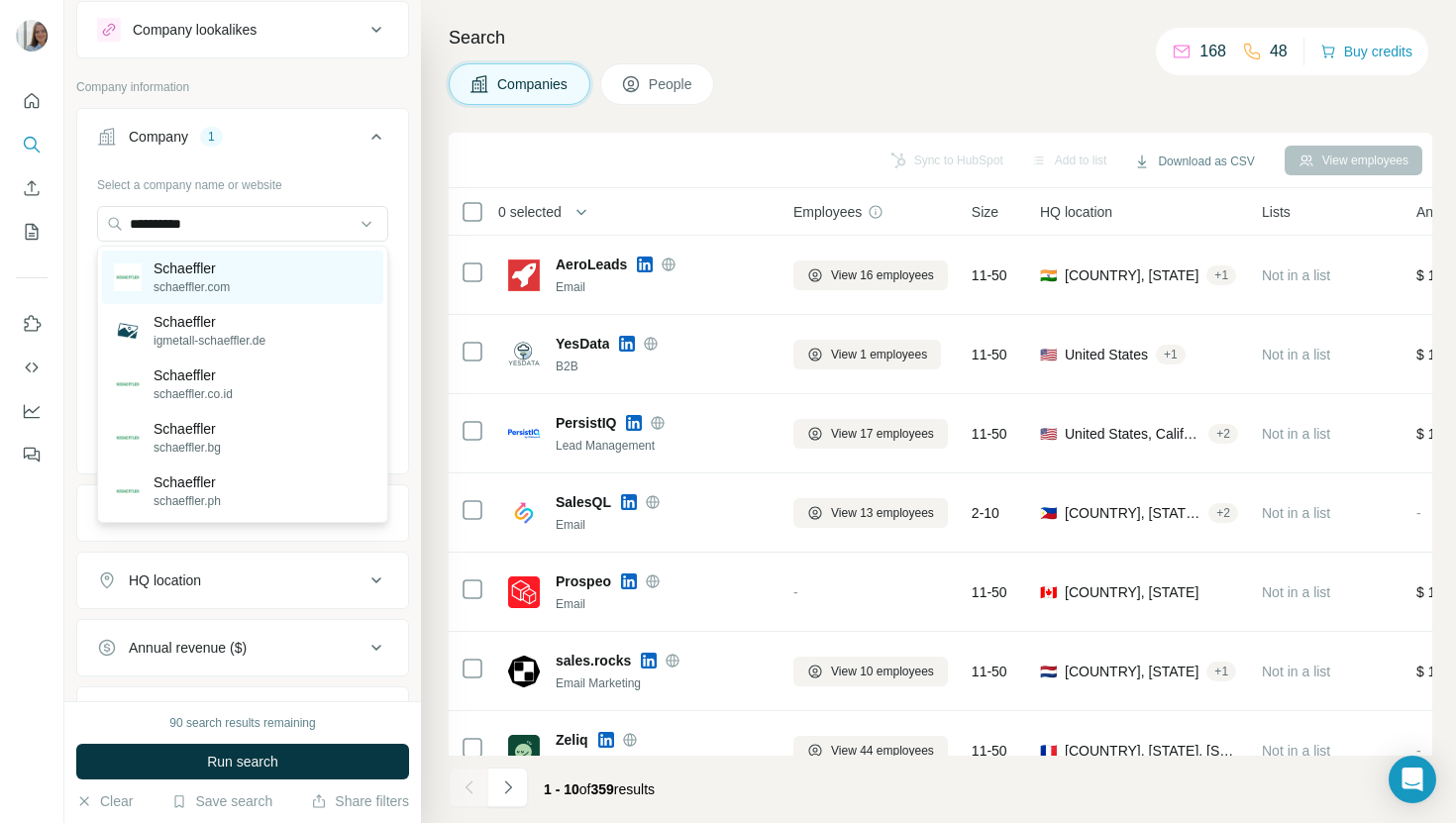 click on "Schaeffler" at bounding box center (191, 268) 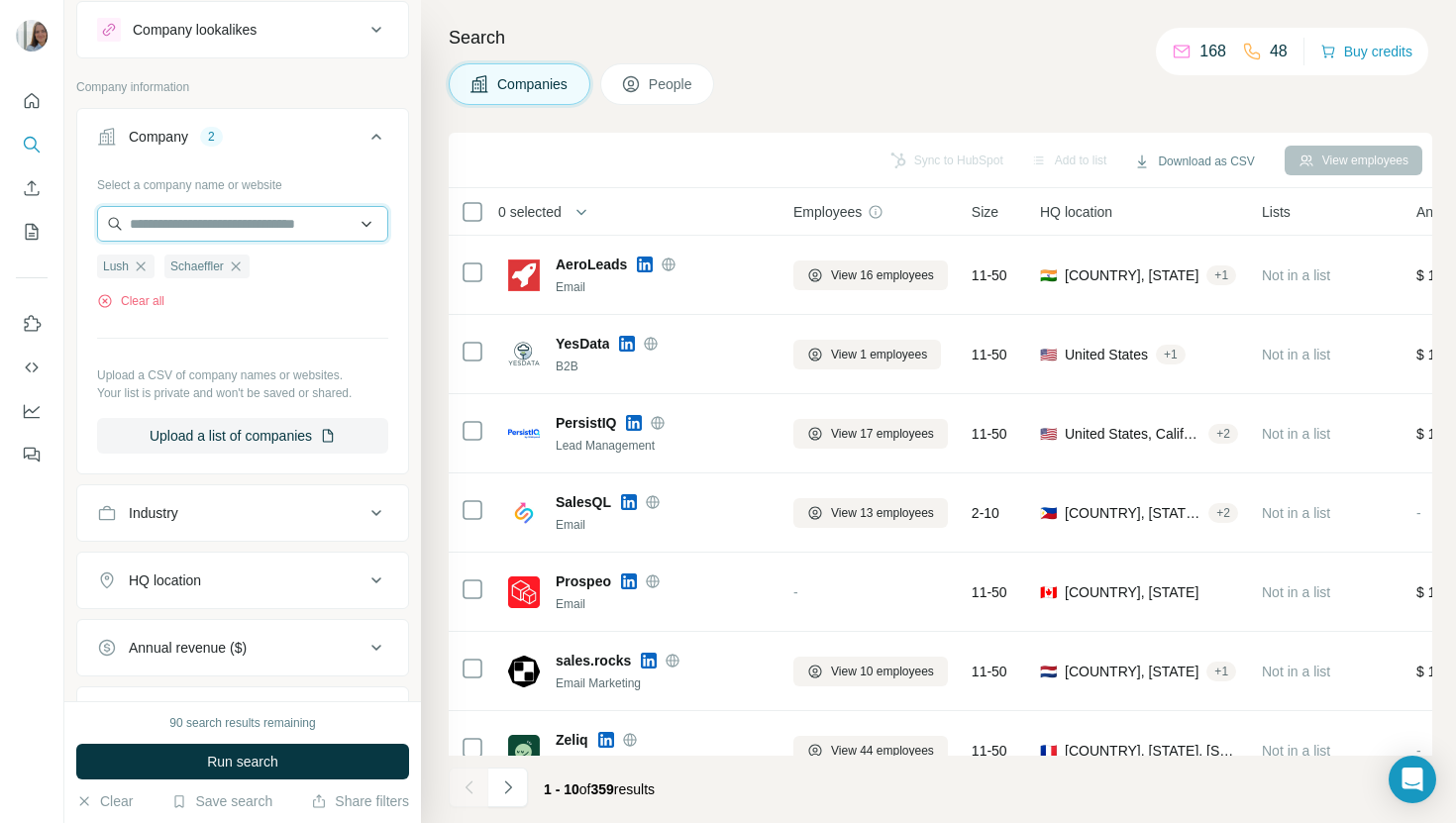 click at bounding box center [243, 224] 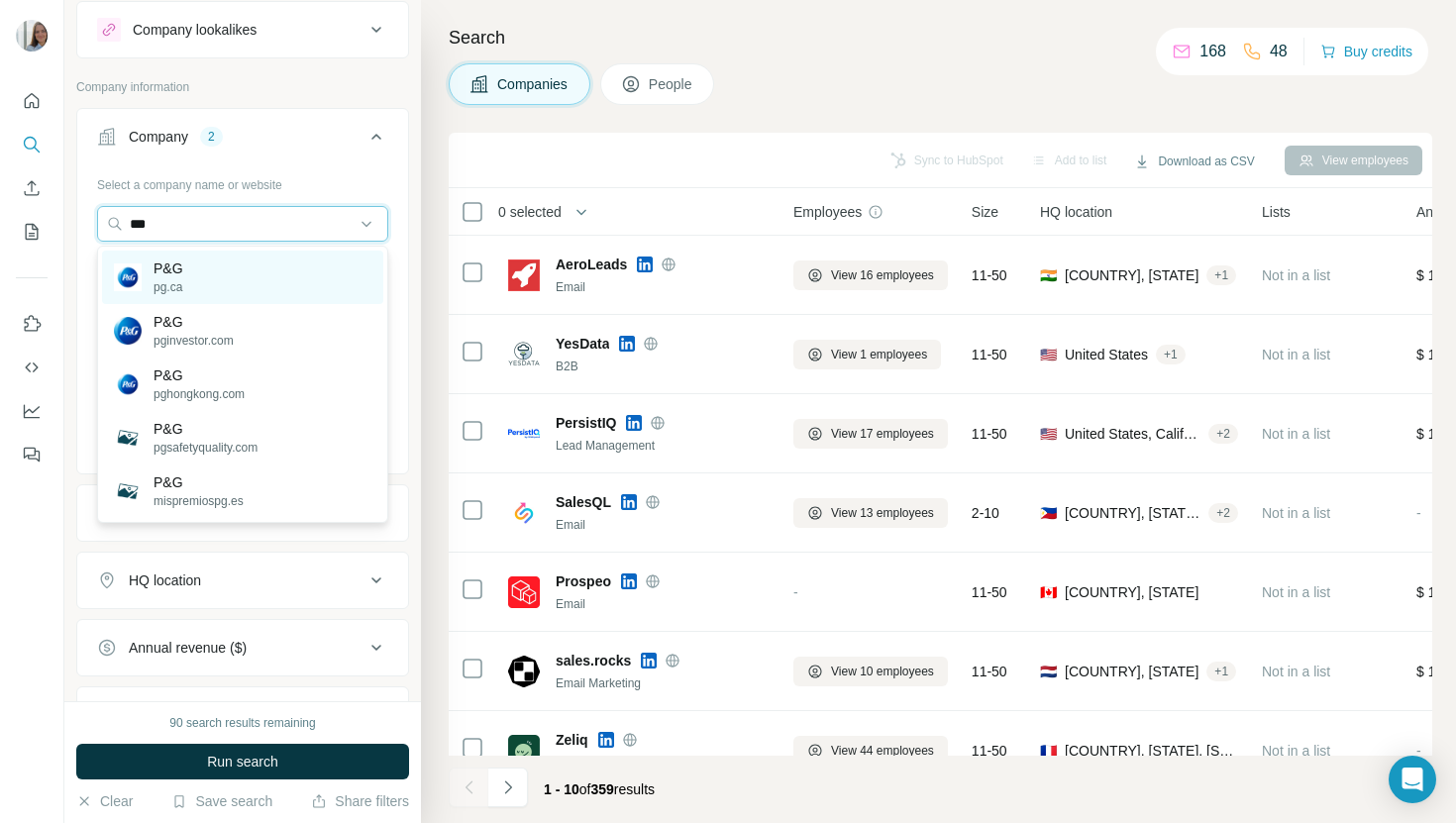 type on "***" 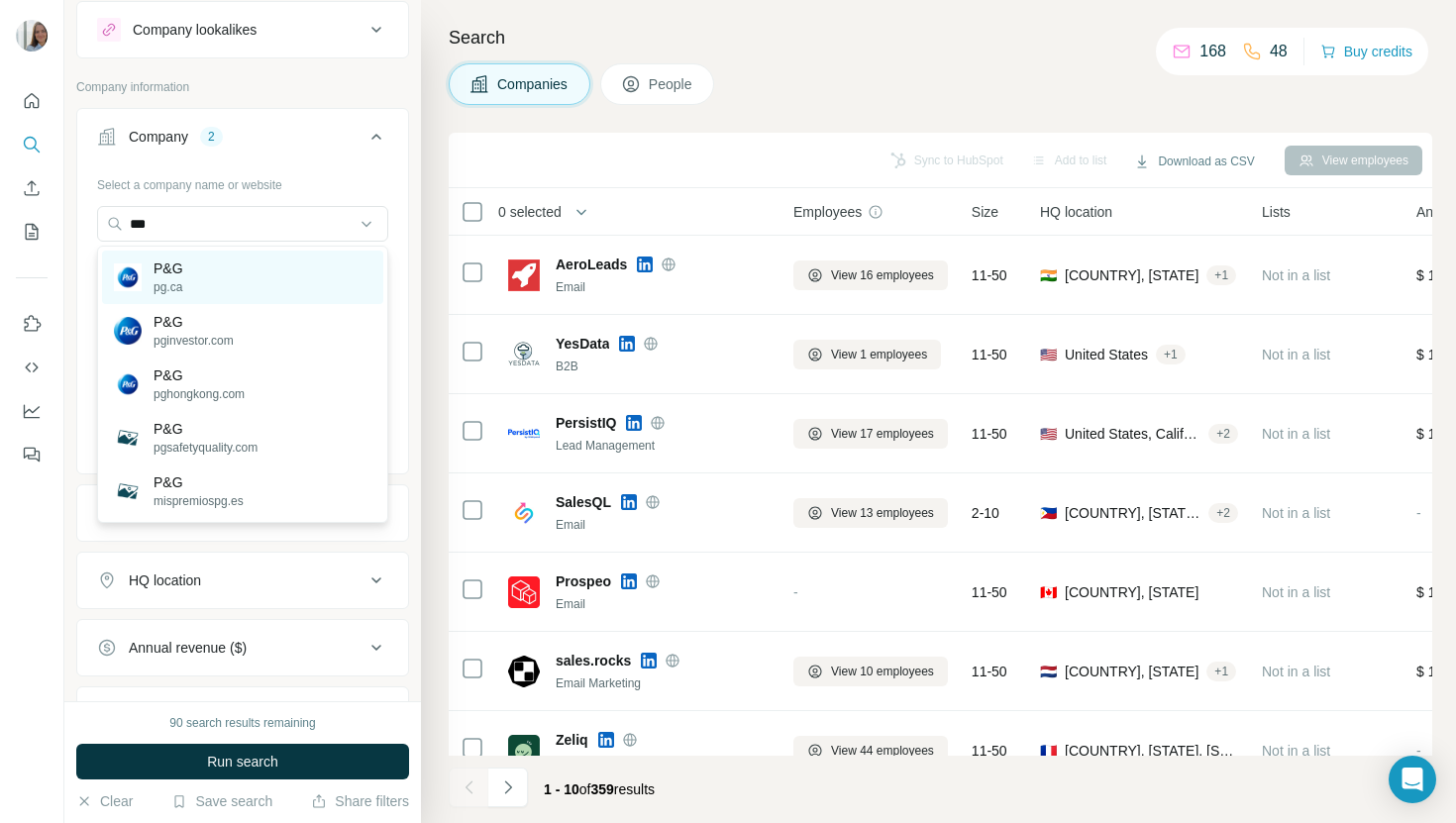 click on "P&G" at bounding box center (168, 268) 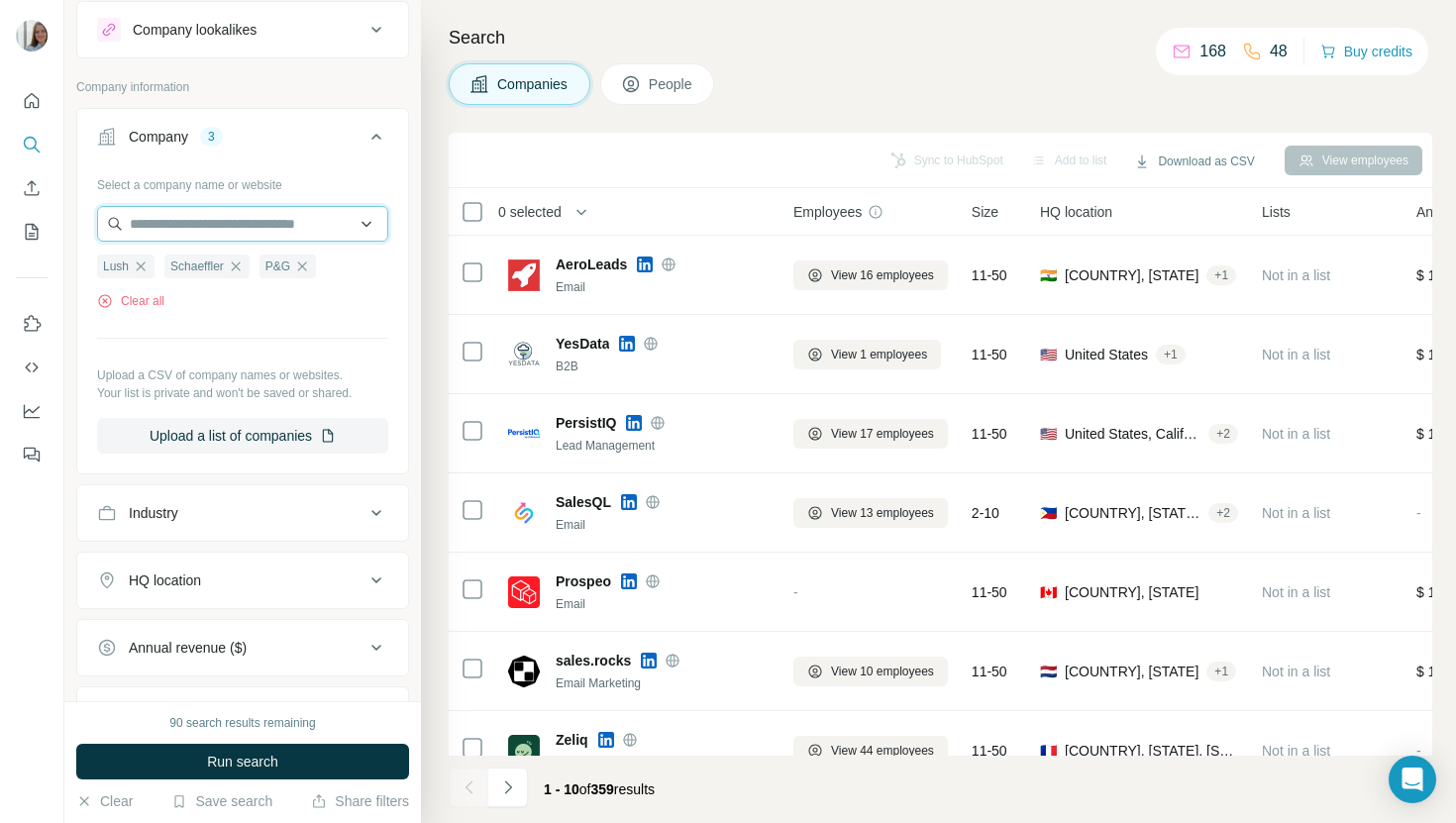 click at bounding box center [243, 224] 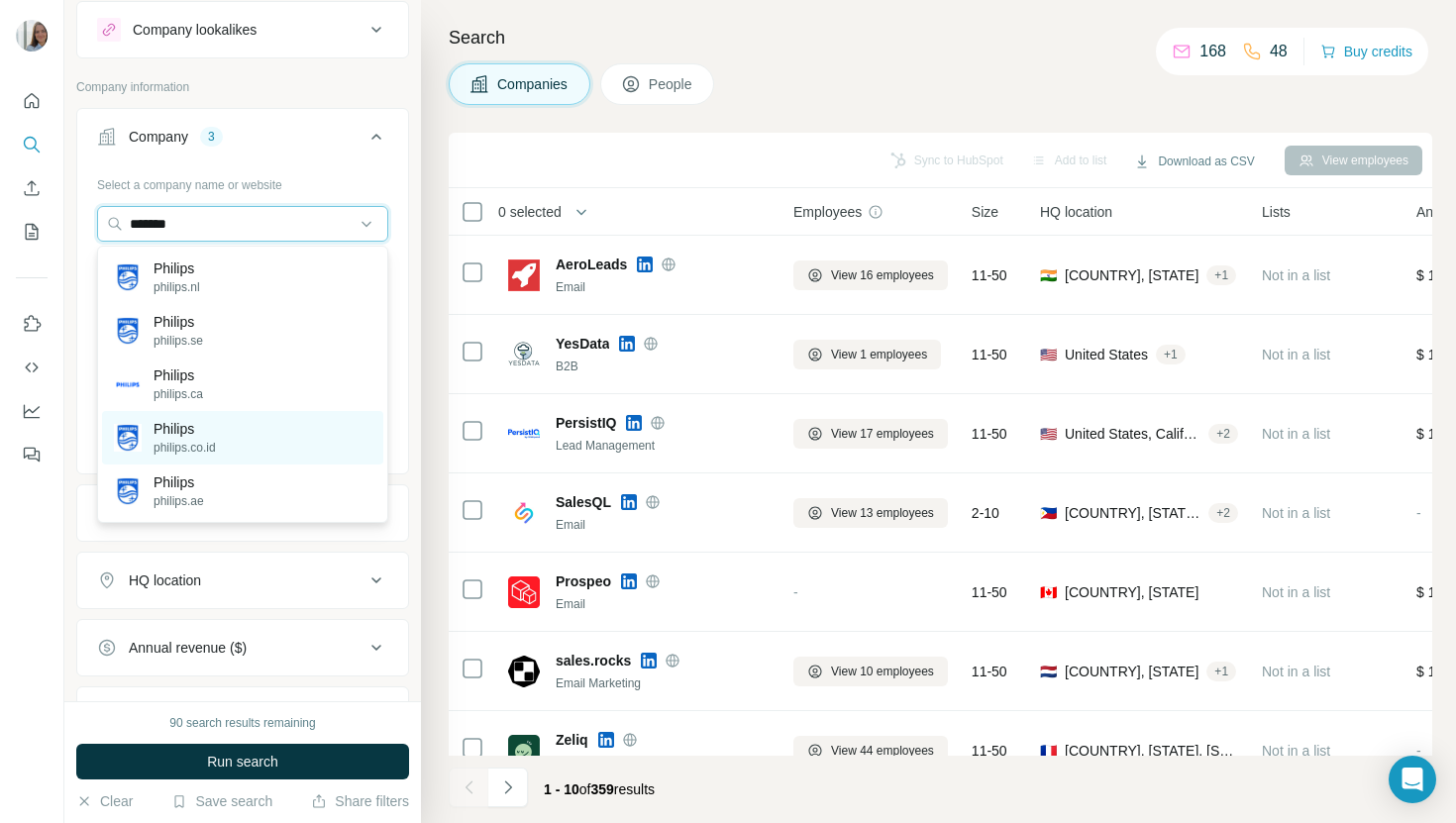 type on "*******" 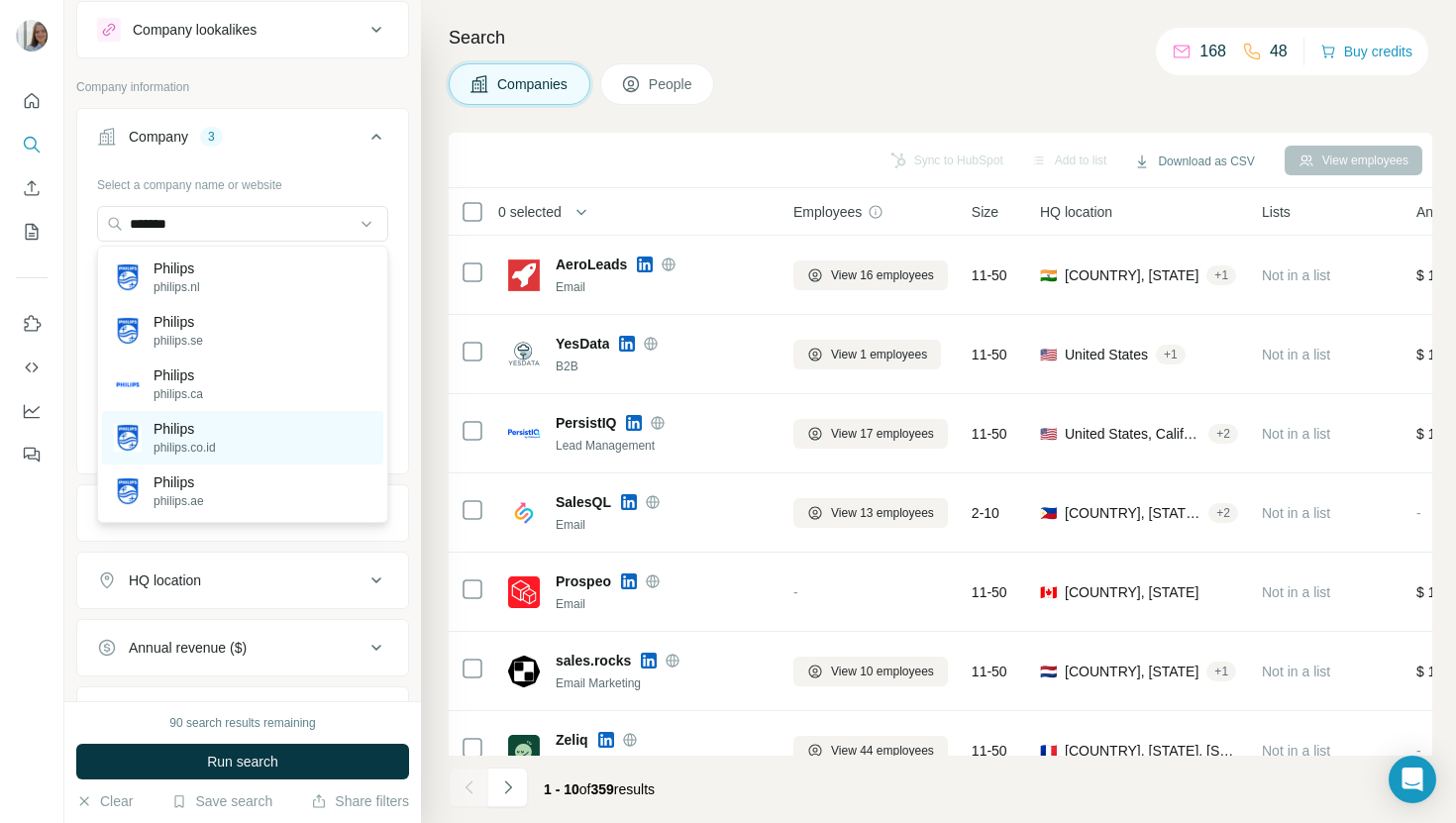 click on "philips.co.id" at bounding box center (184, 448) 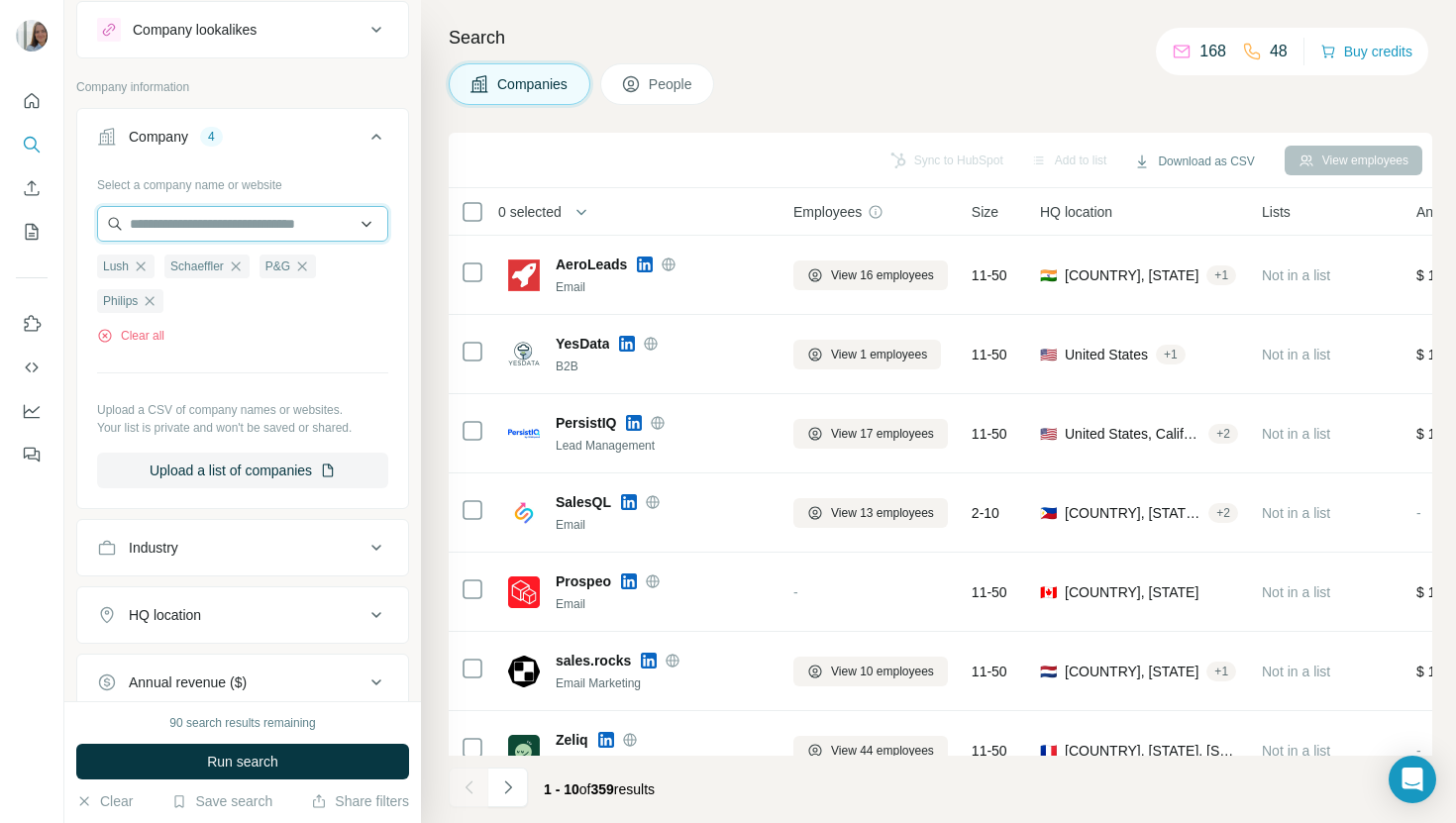 click at bounding box center (243, 224) 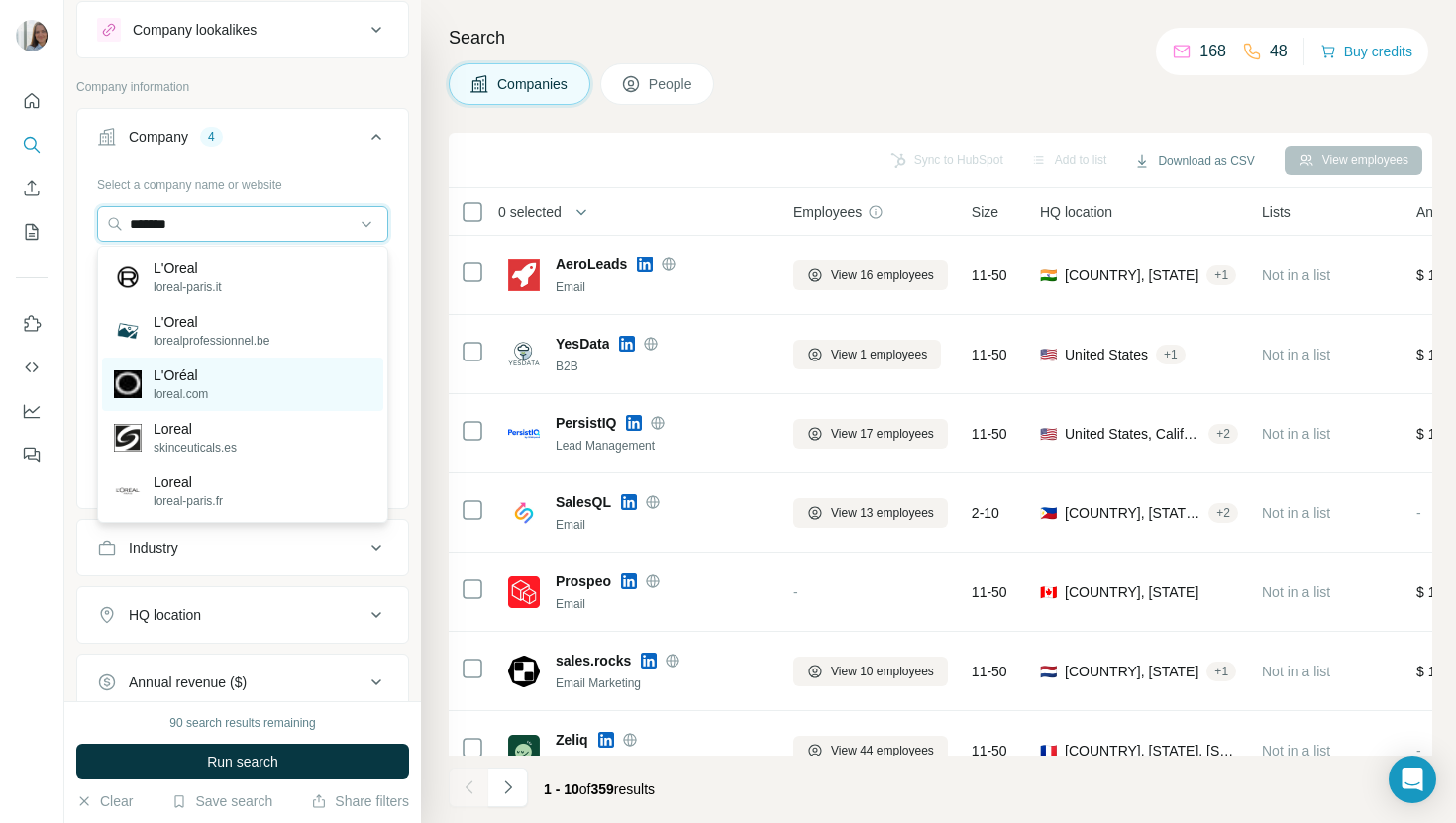 type on "*******" 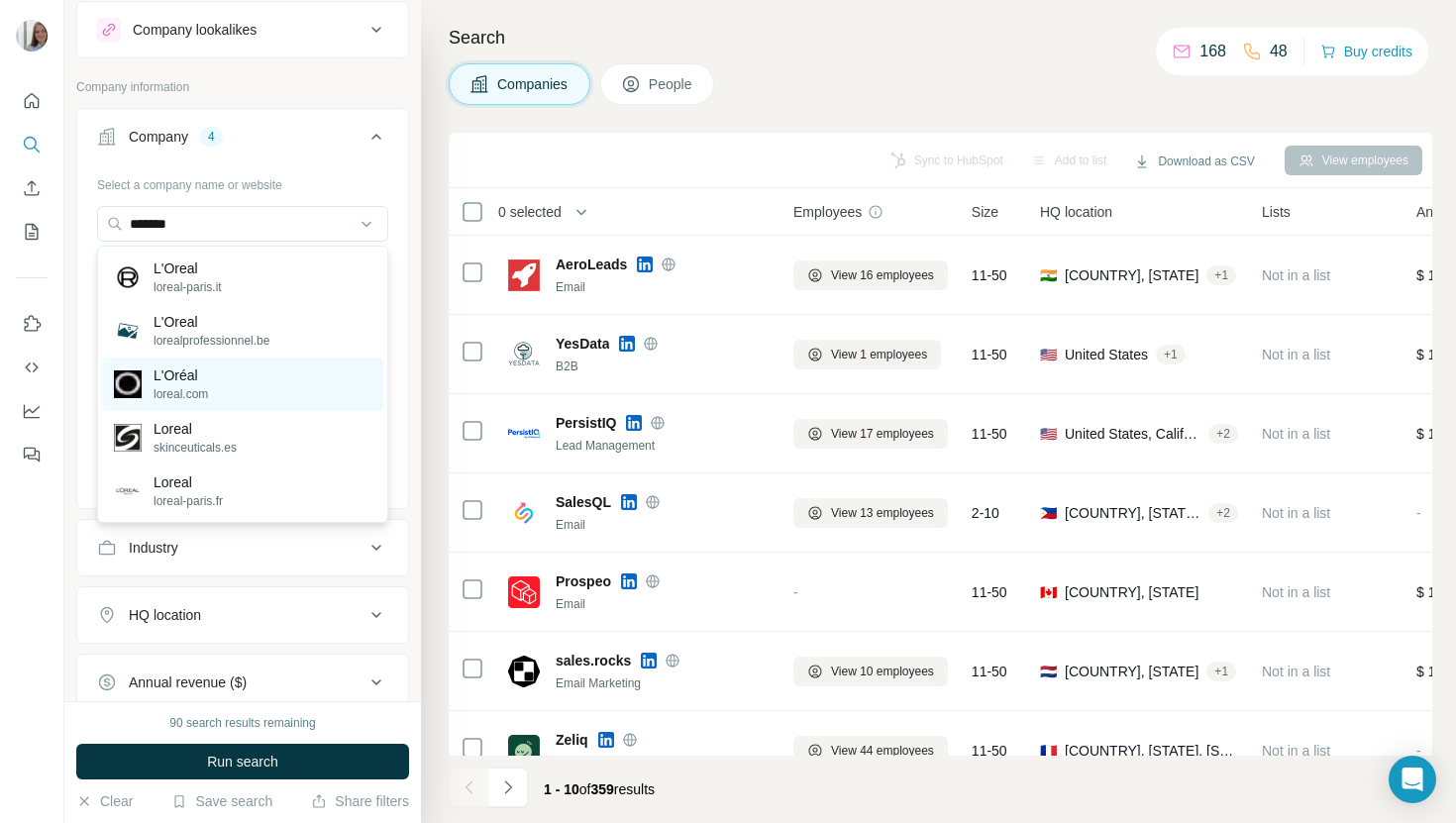 click on "loreal.com" at bounding box center (180, 394) 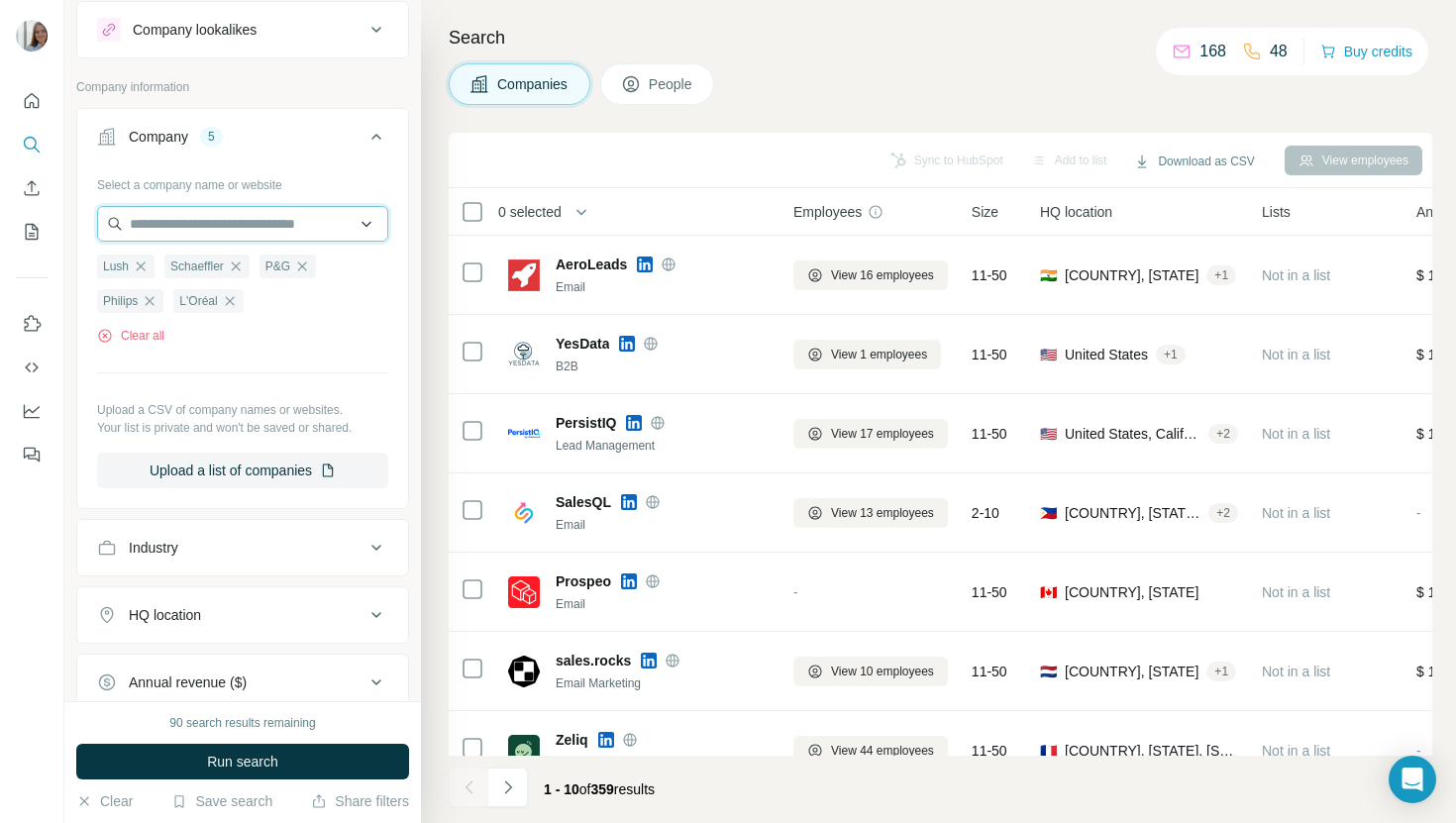 click at bounding box center [243, 224] 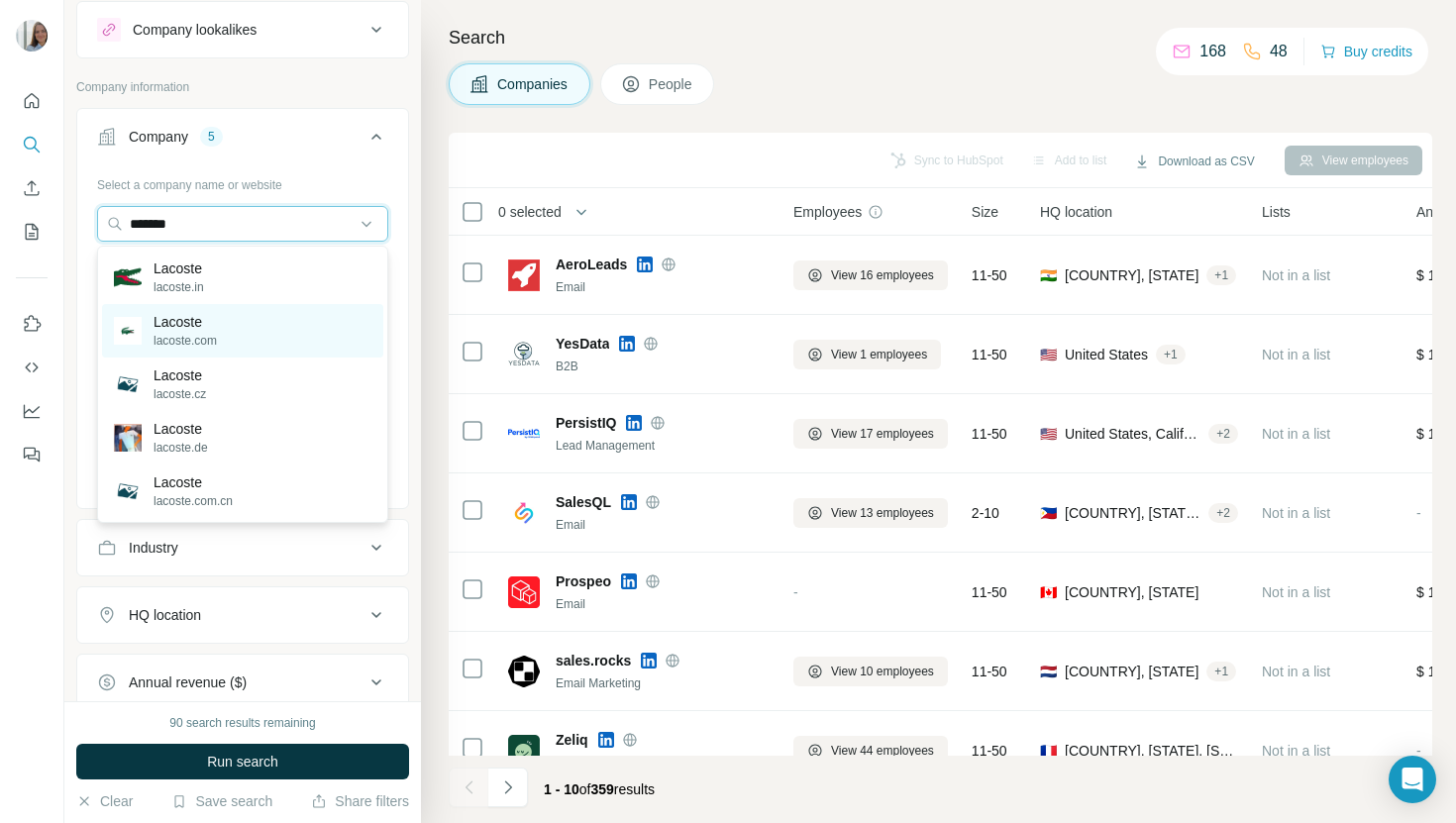 type on "*******" 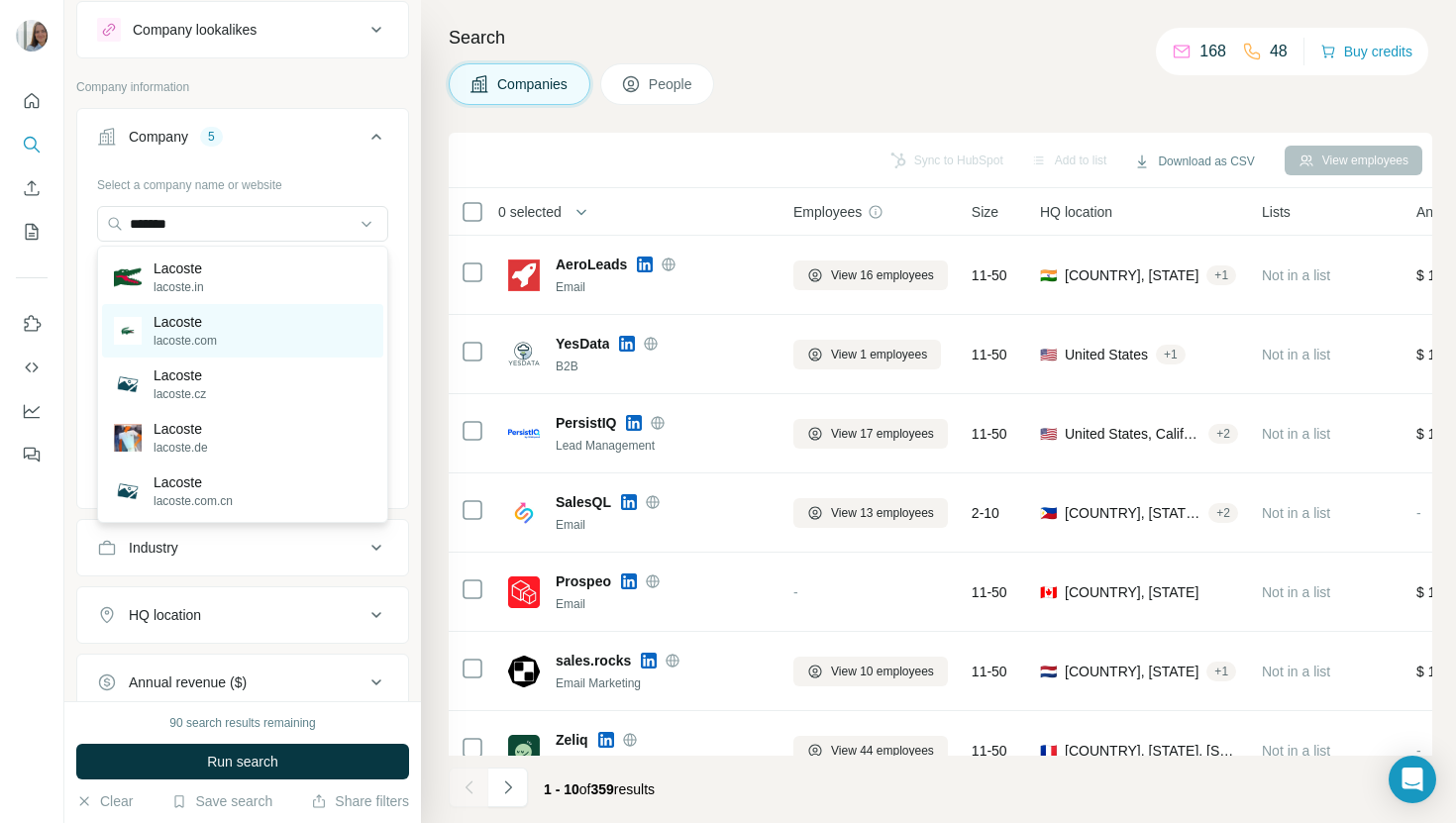 click on "Lacoste" at bounding box center (185, 322) 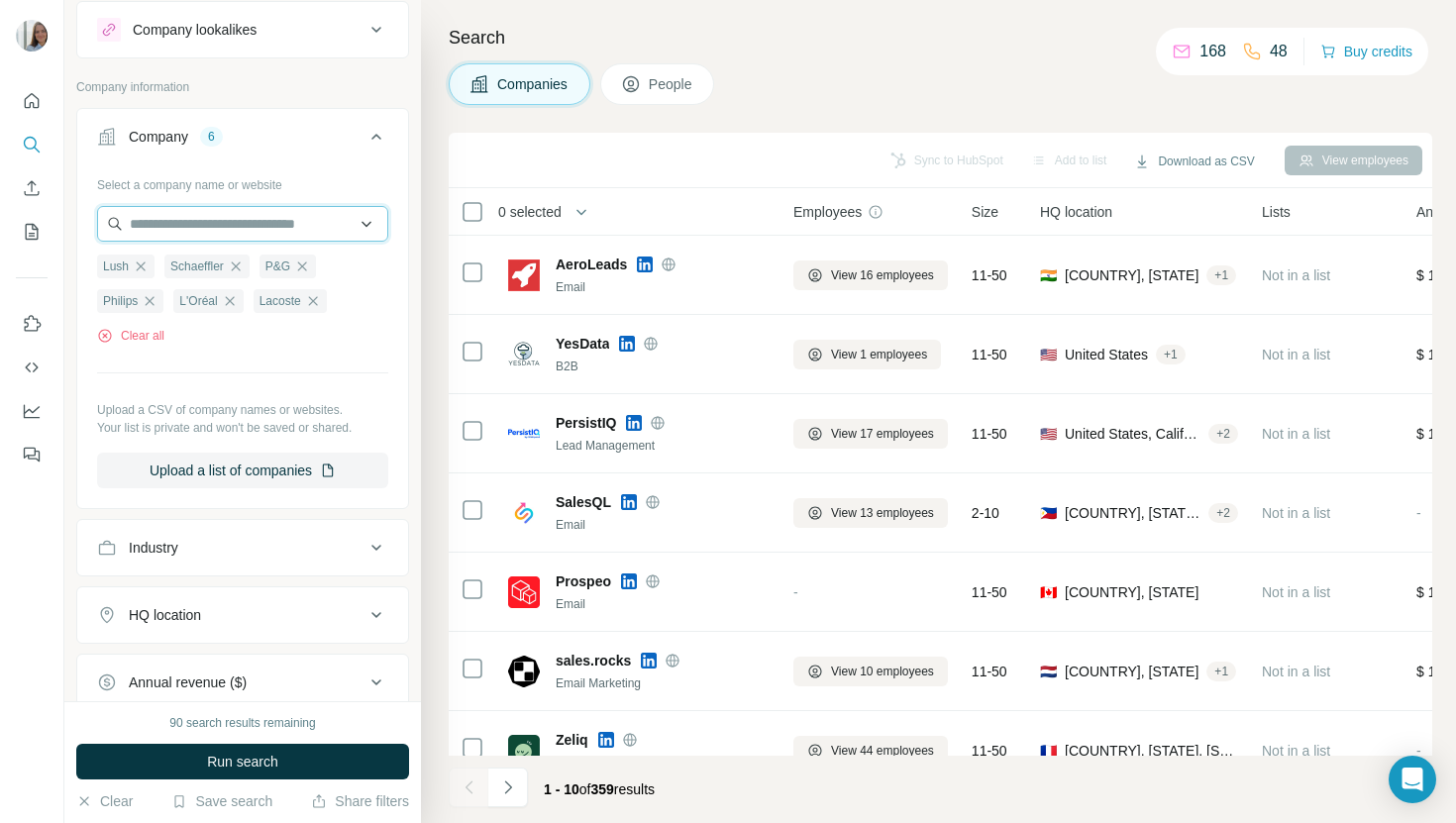 click at bounding box center (243, 224) 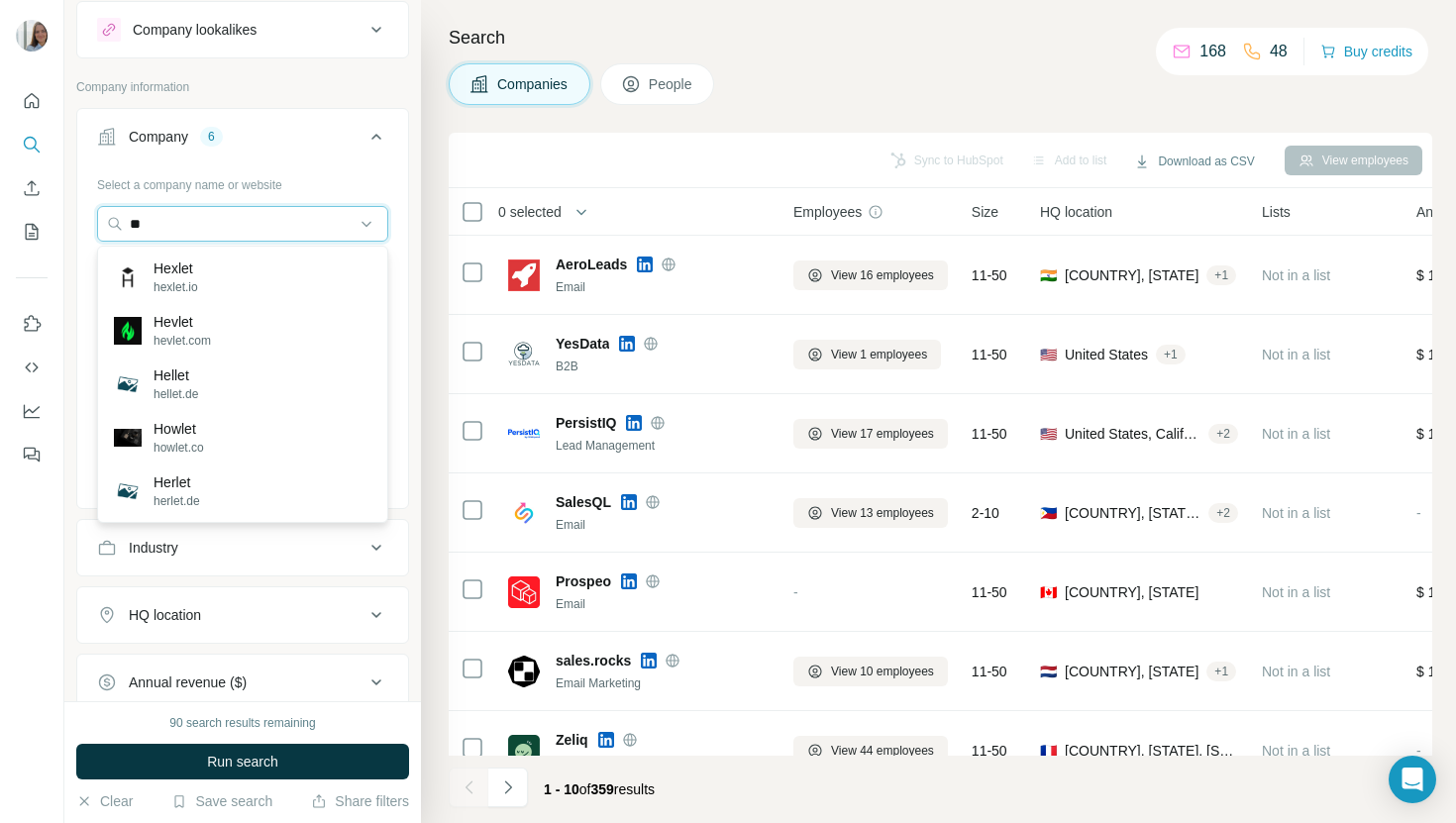 type on "*" 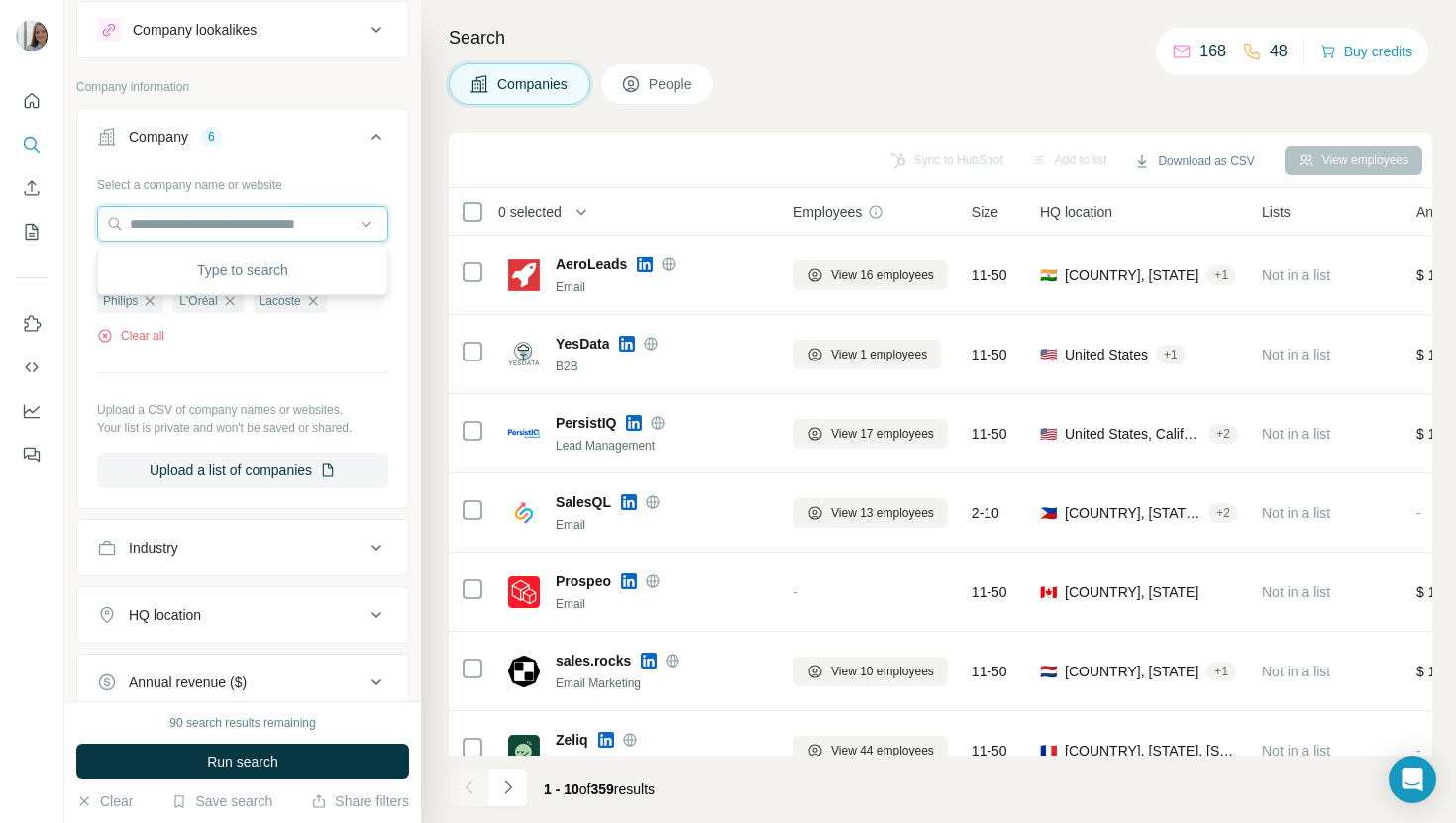 paste on "**********" 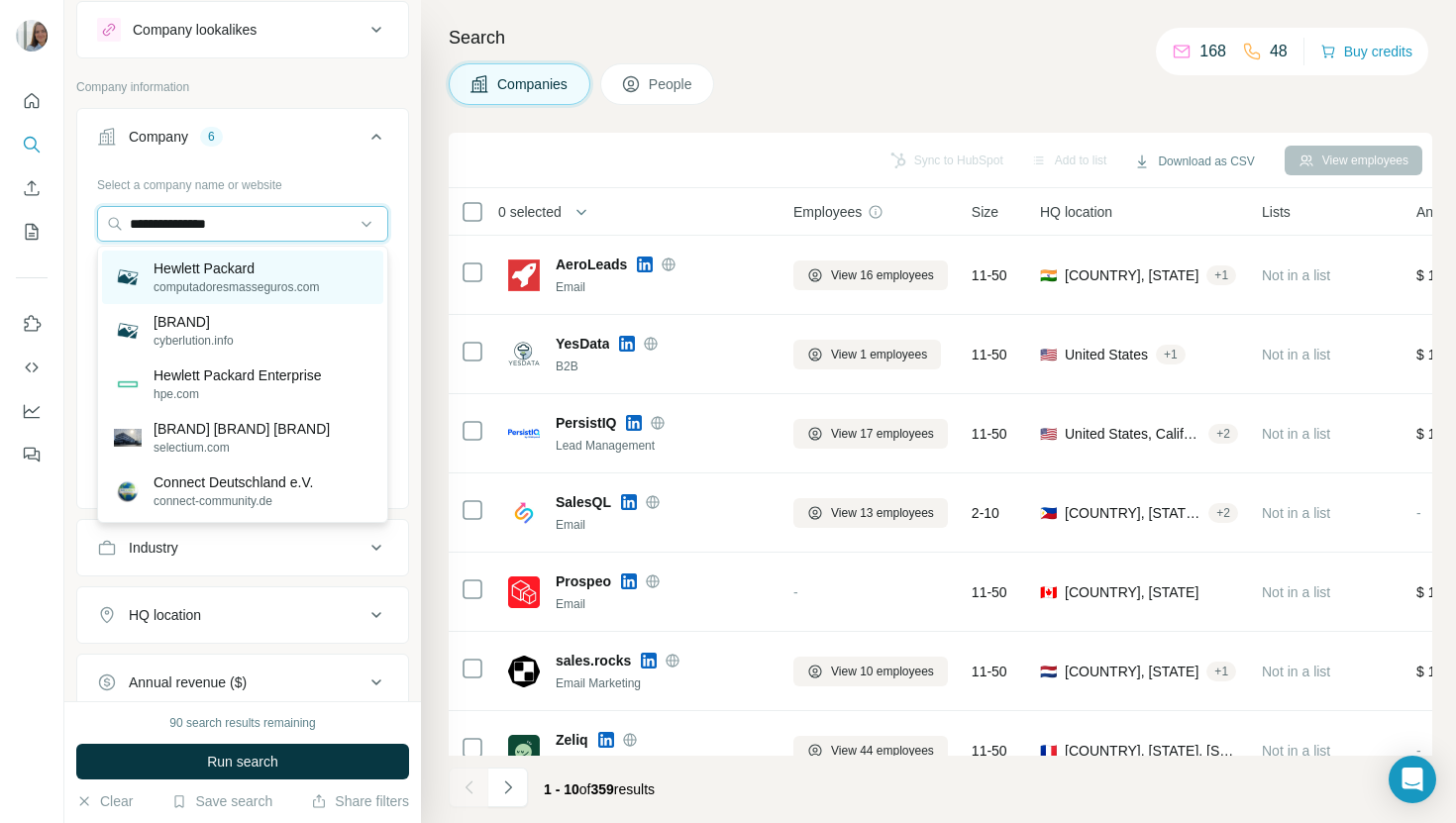 type on "**********" 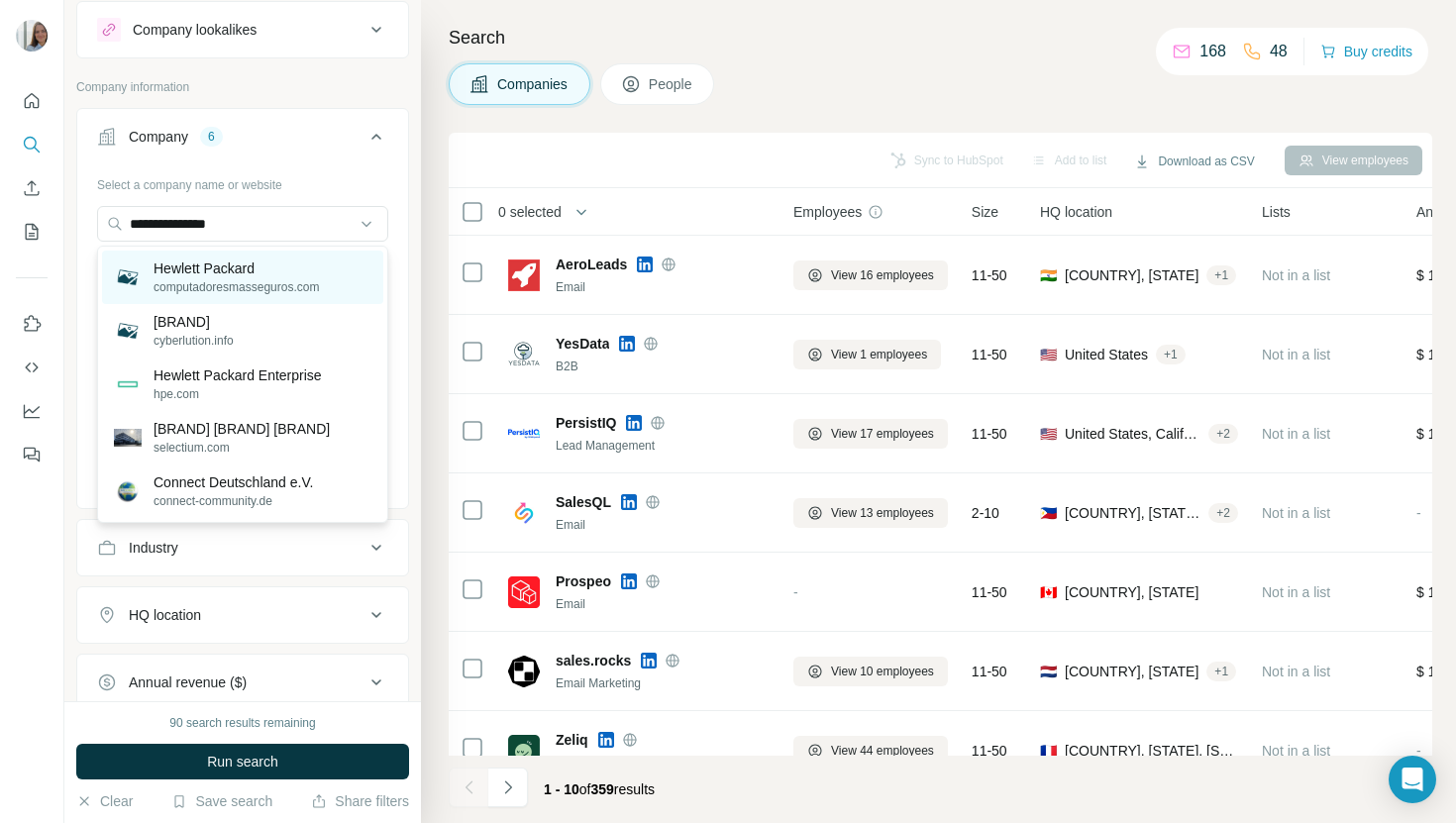 click on "computadoresmasseguros.com" at bounding box center [236, 287] 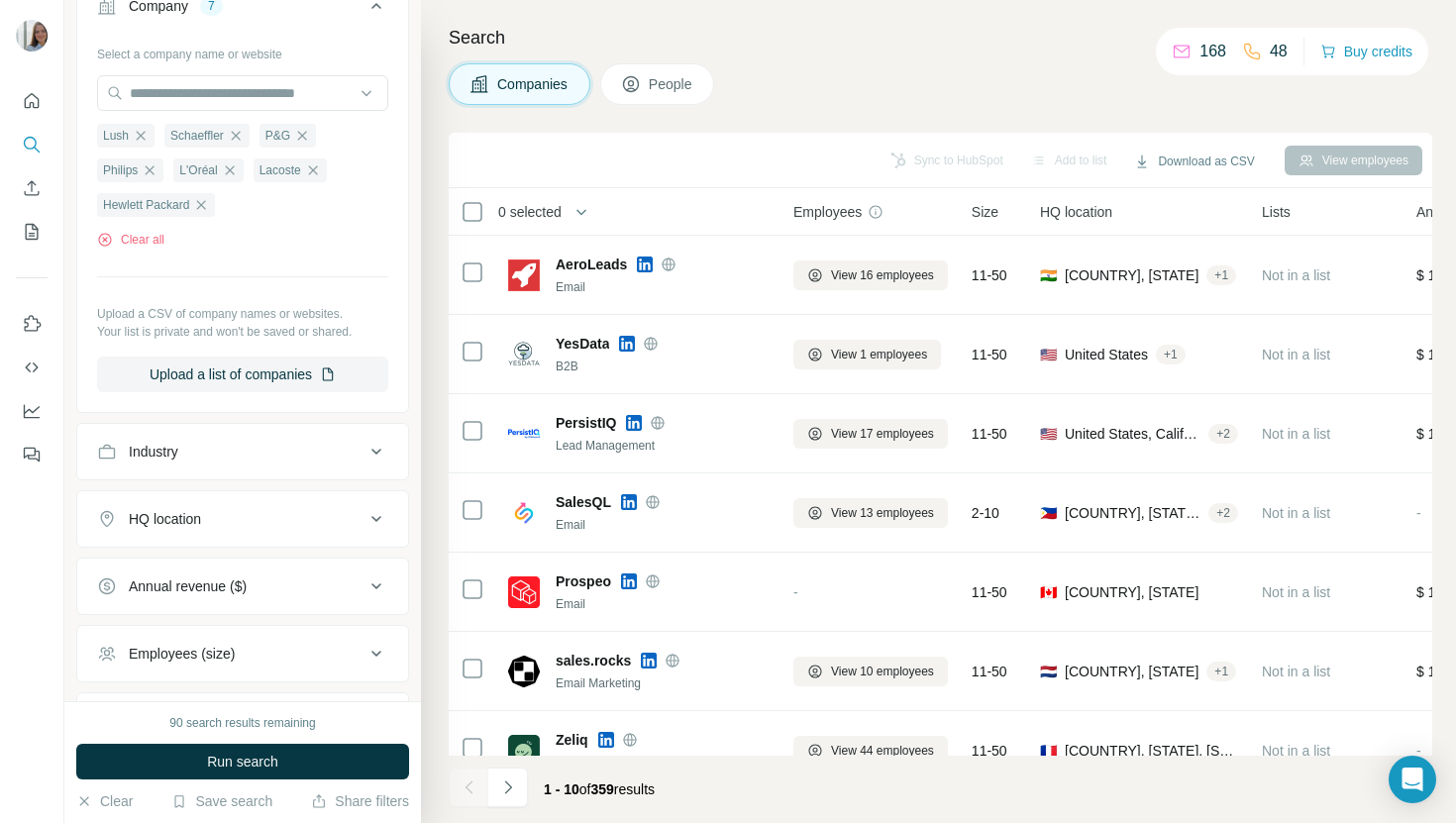 scroll, scrollTop: 182, scrollLeft: 0, axis: vertical 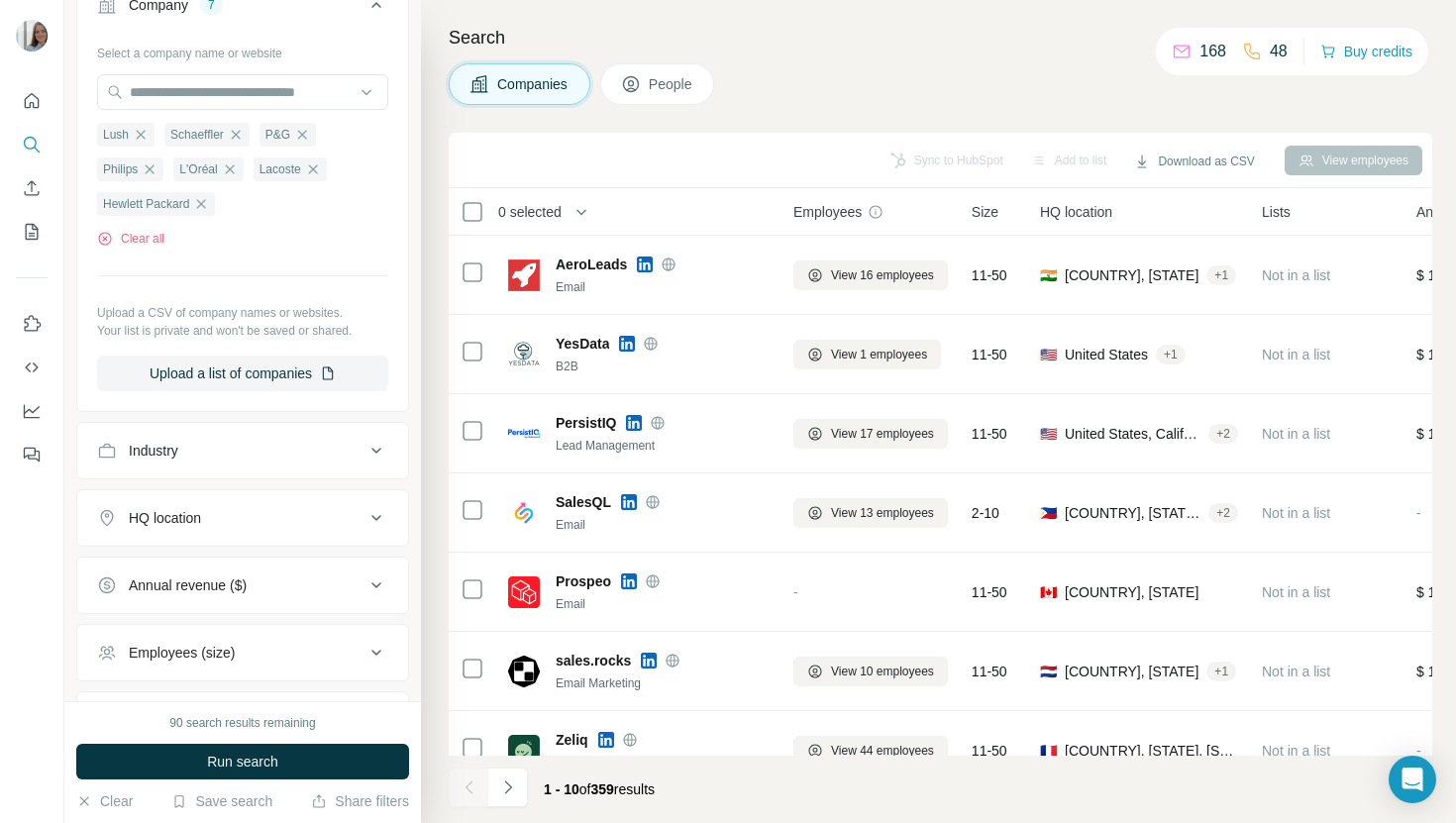 click 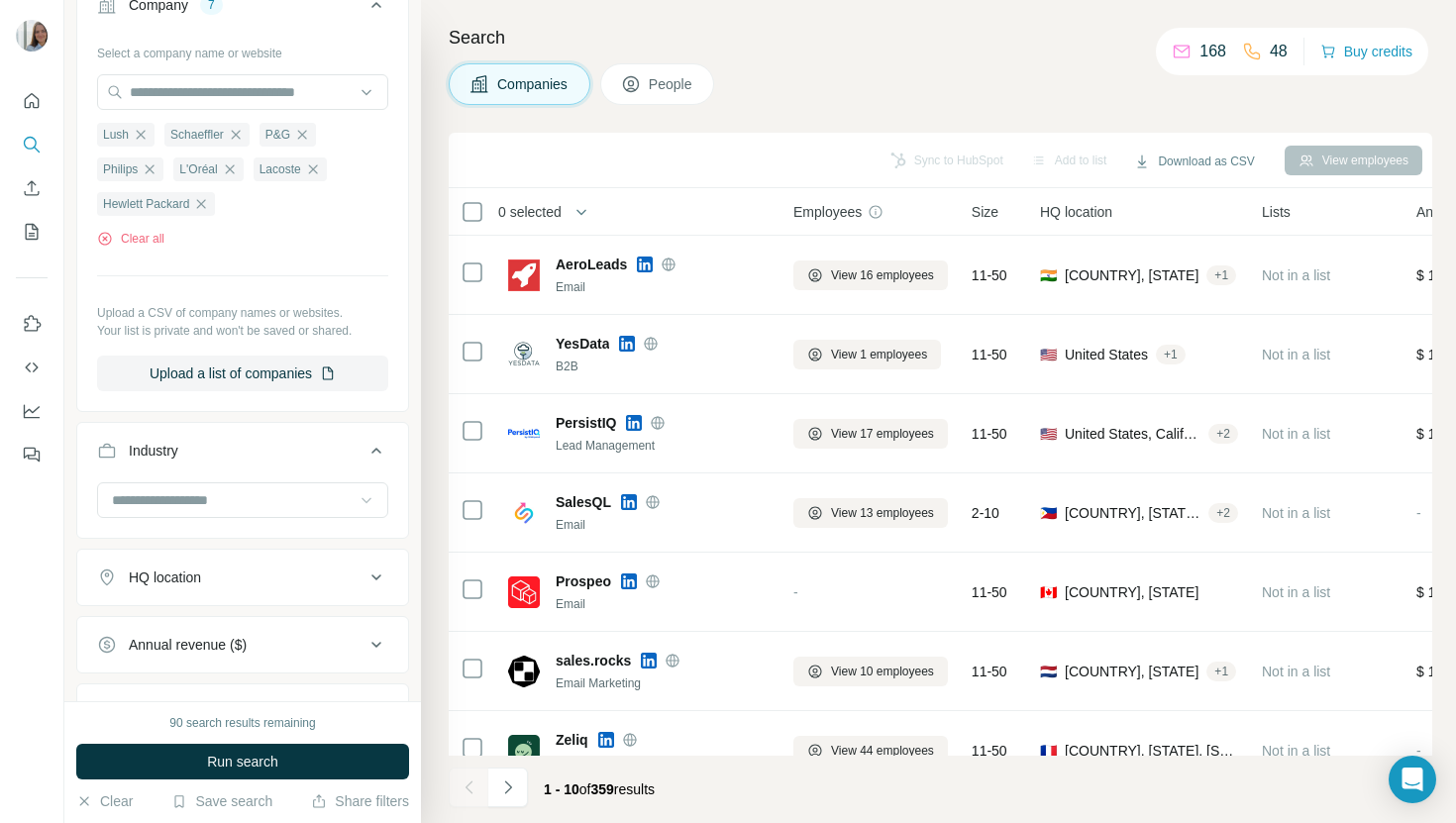 click 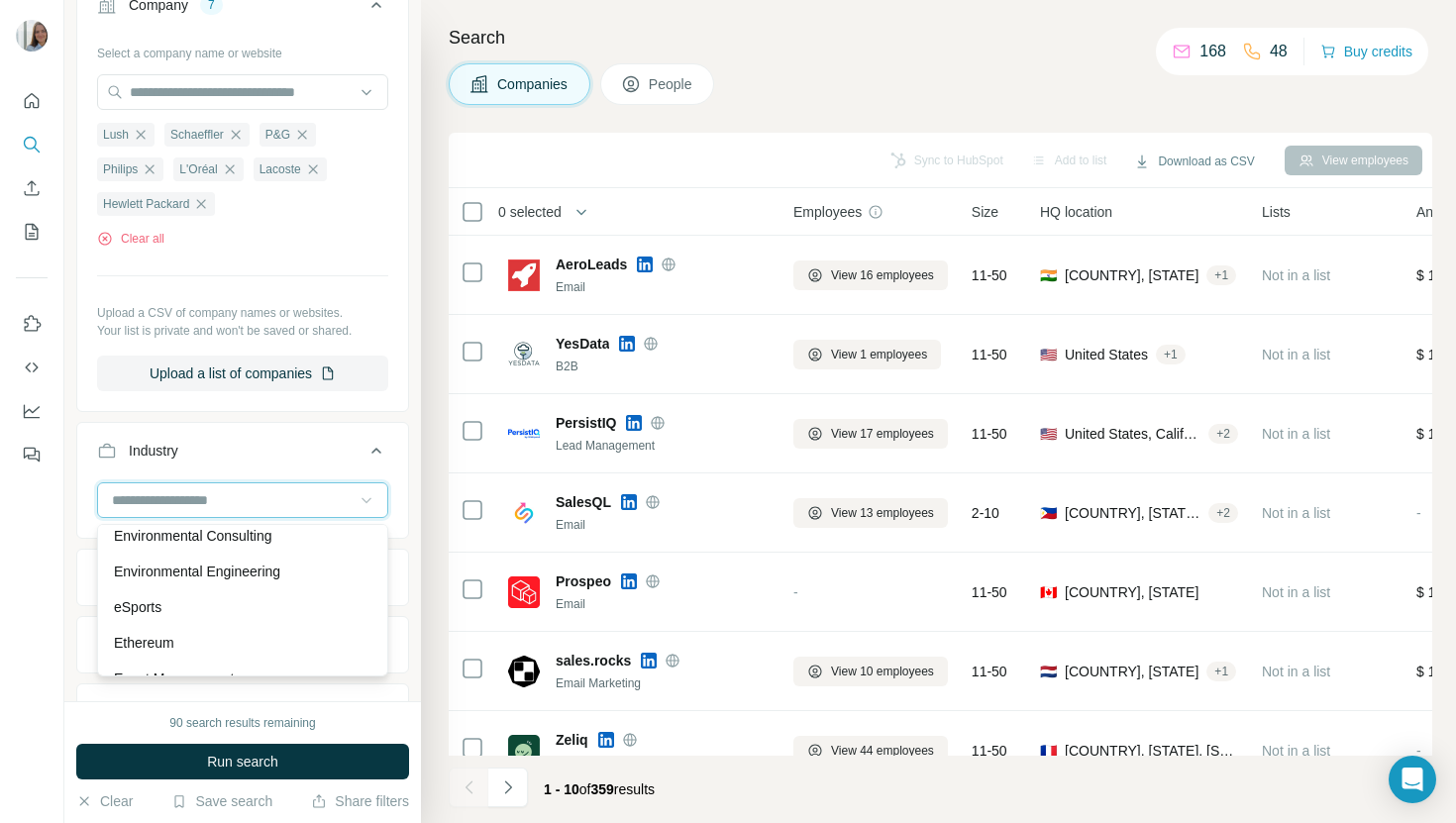 scroll, scrollTop: 7281, scrollLeft: 0, axis: vertical 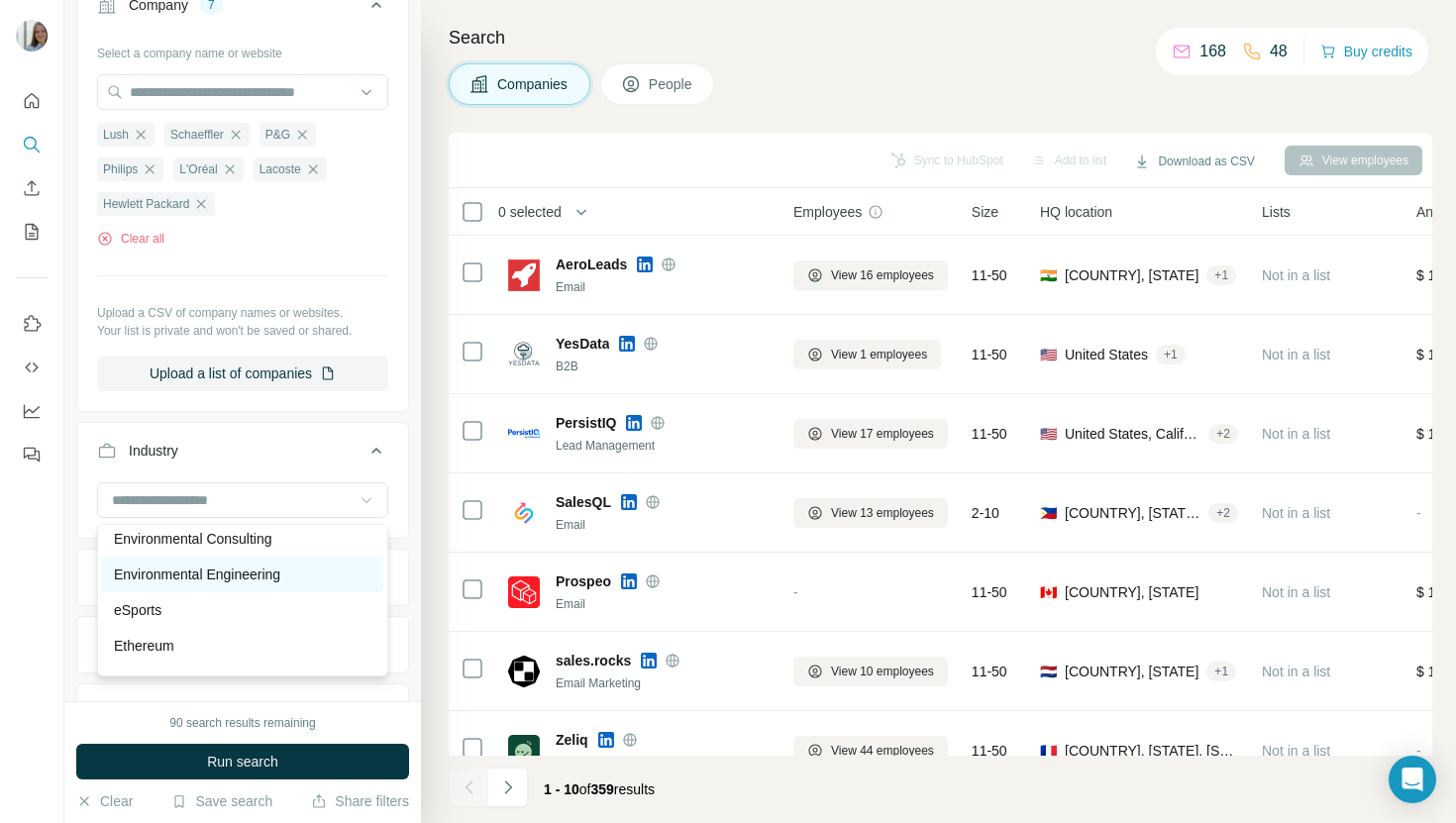 click on "Environmental Engineering" at bounding box center (197, 574) 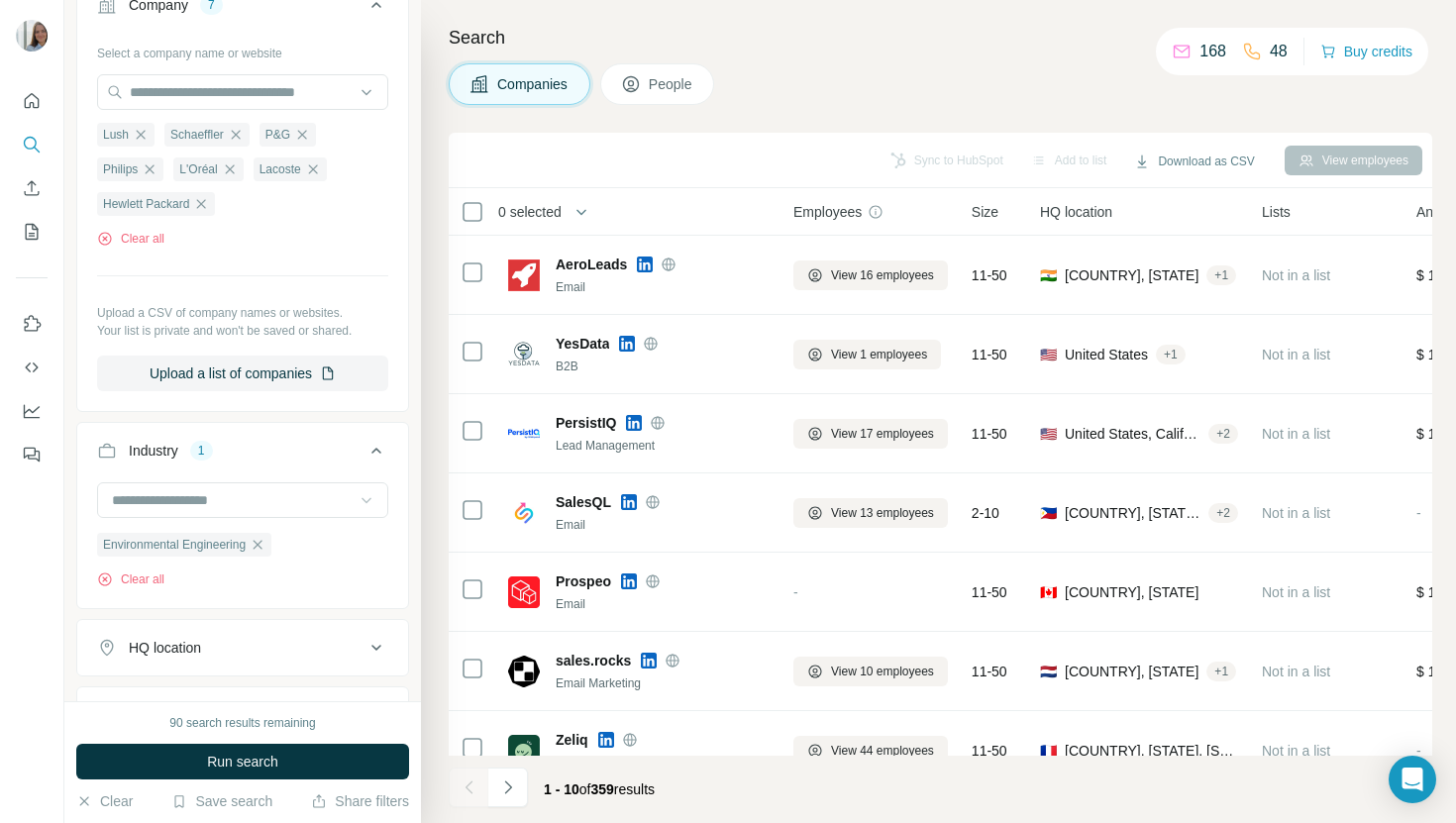 click 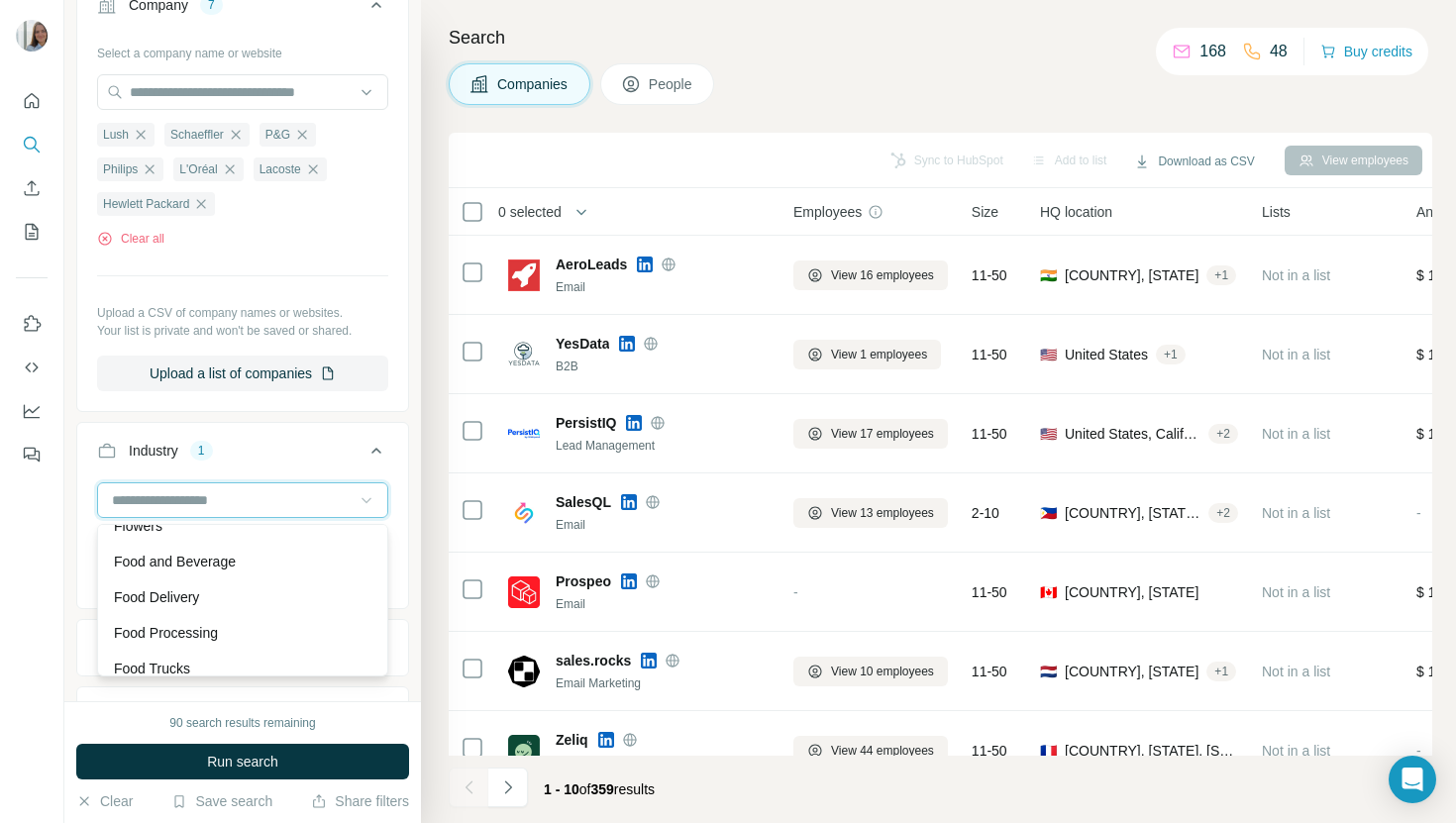 scroll, scrollTop: 8367, scrollLeft: 0, axis: vertical 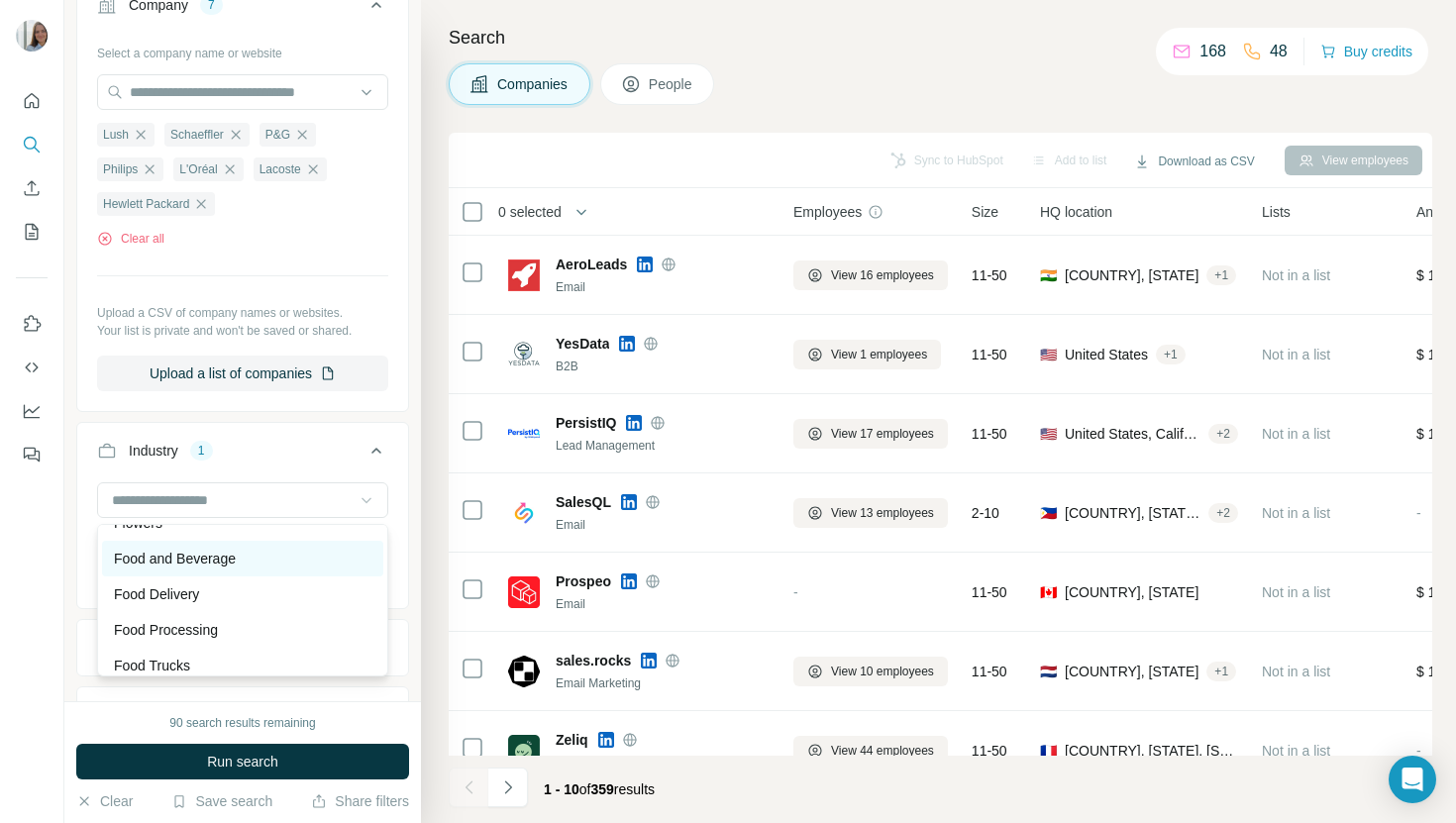 click on "Food and Beverage" at bounding box center (243, 559) 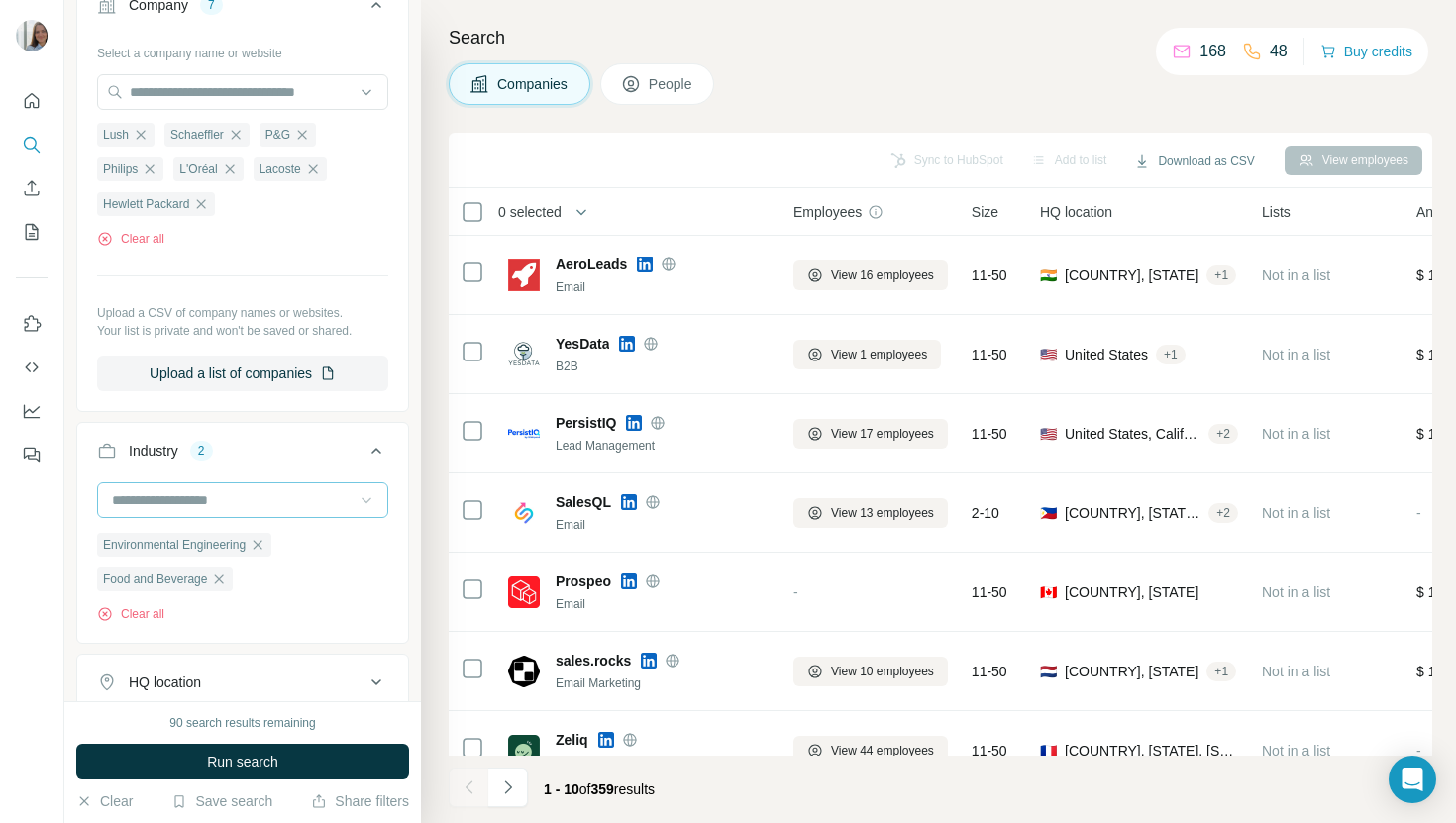 click at bounding box center (232, 500) 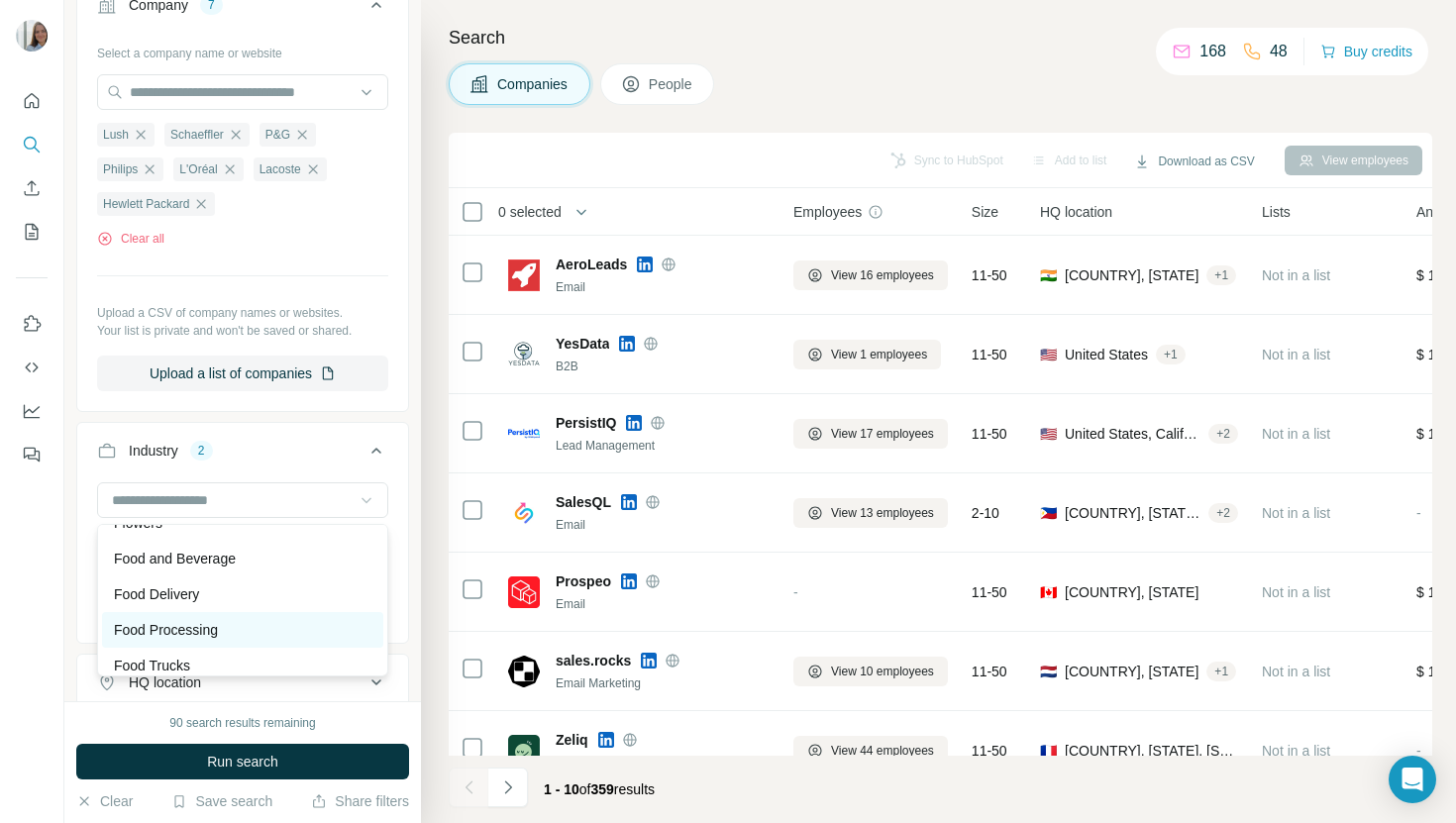 click on "Food Processing" at bounding box center (243, 630) 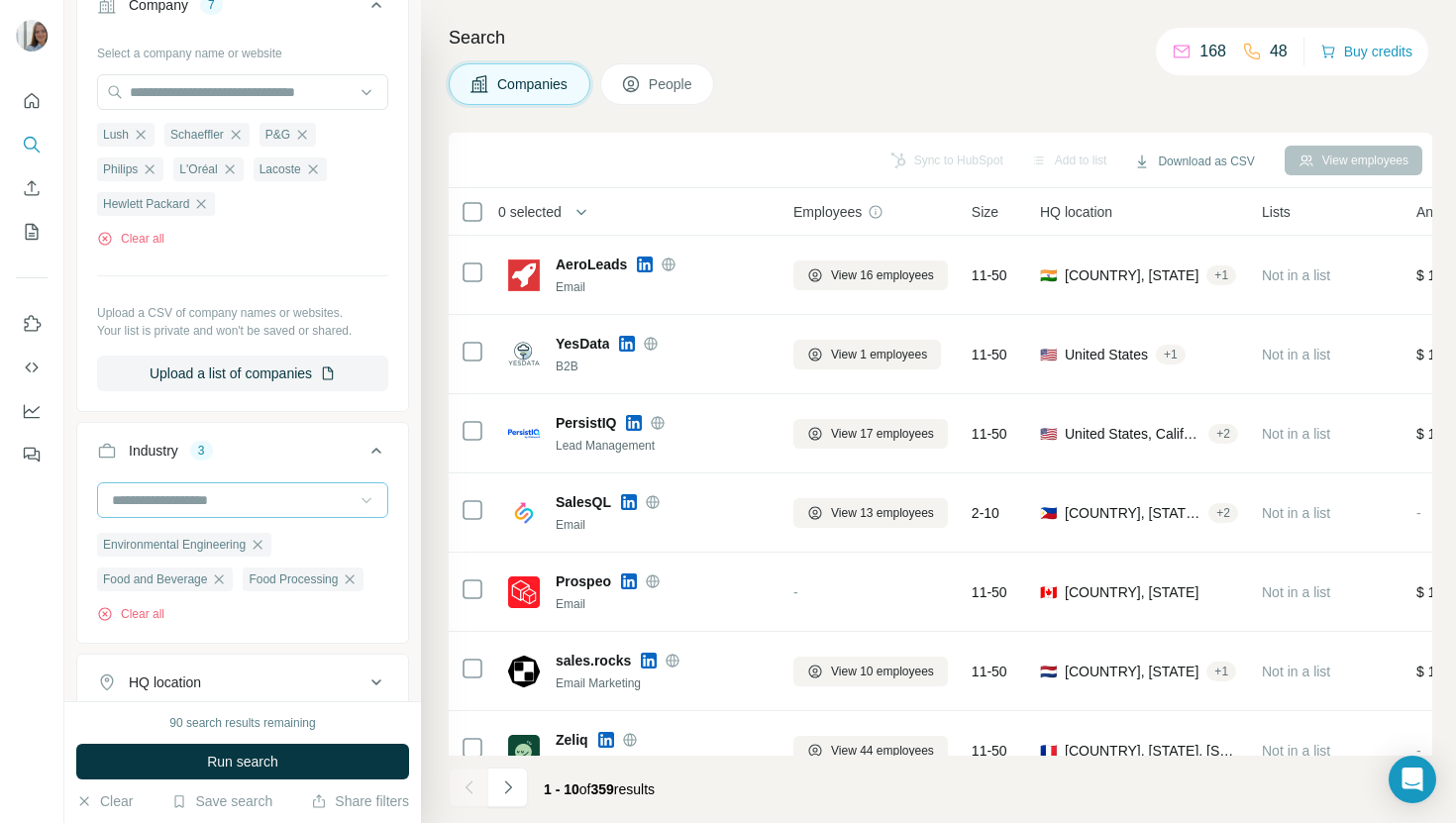click at bounding box center (232, 500) 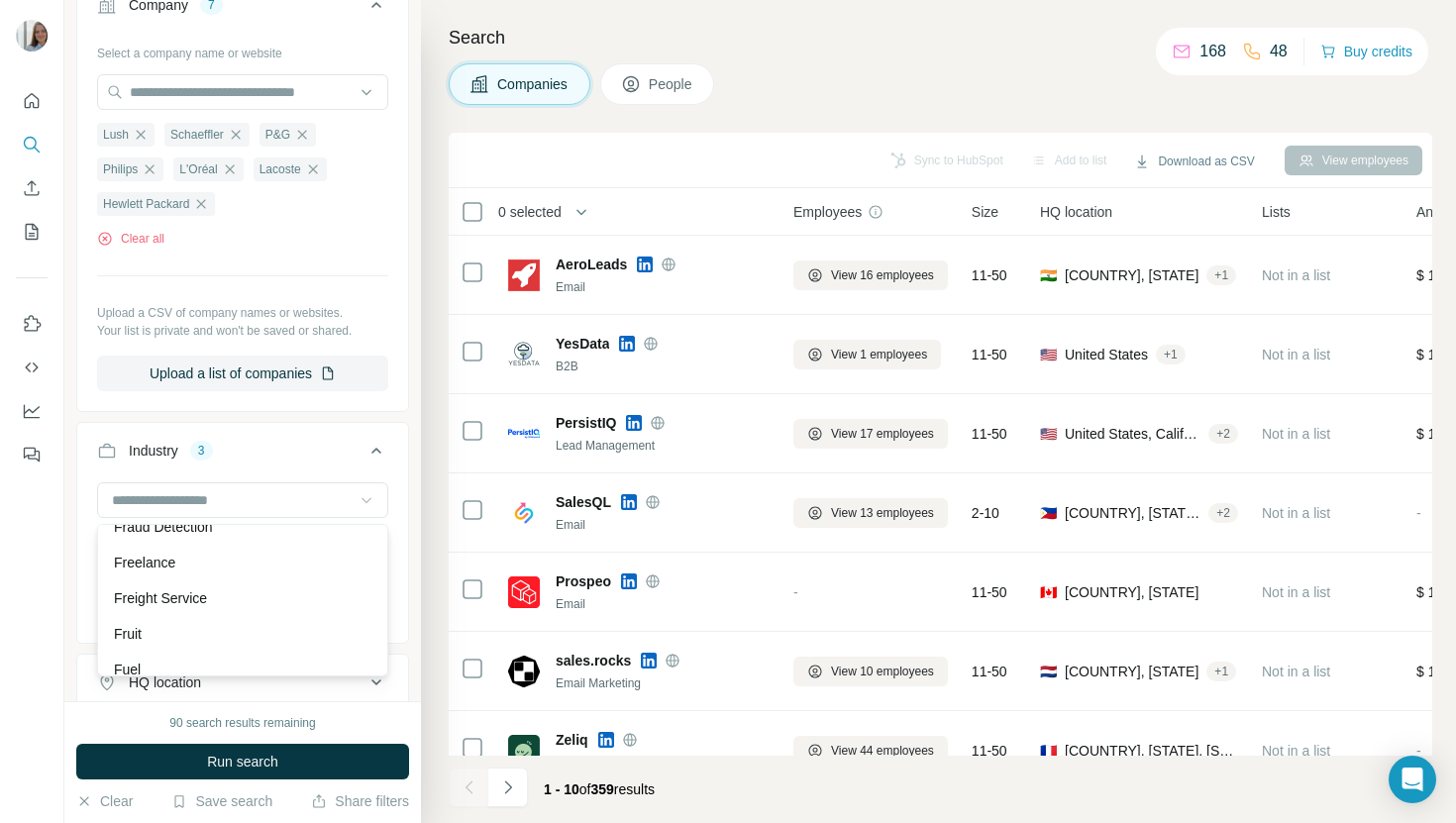 scroll, scrollTop: 8625, scrollLeft: 0, axis: vertical 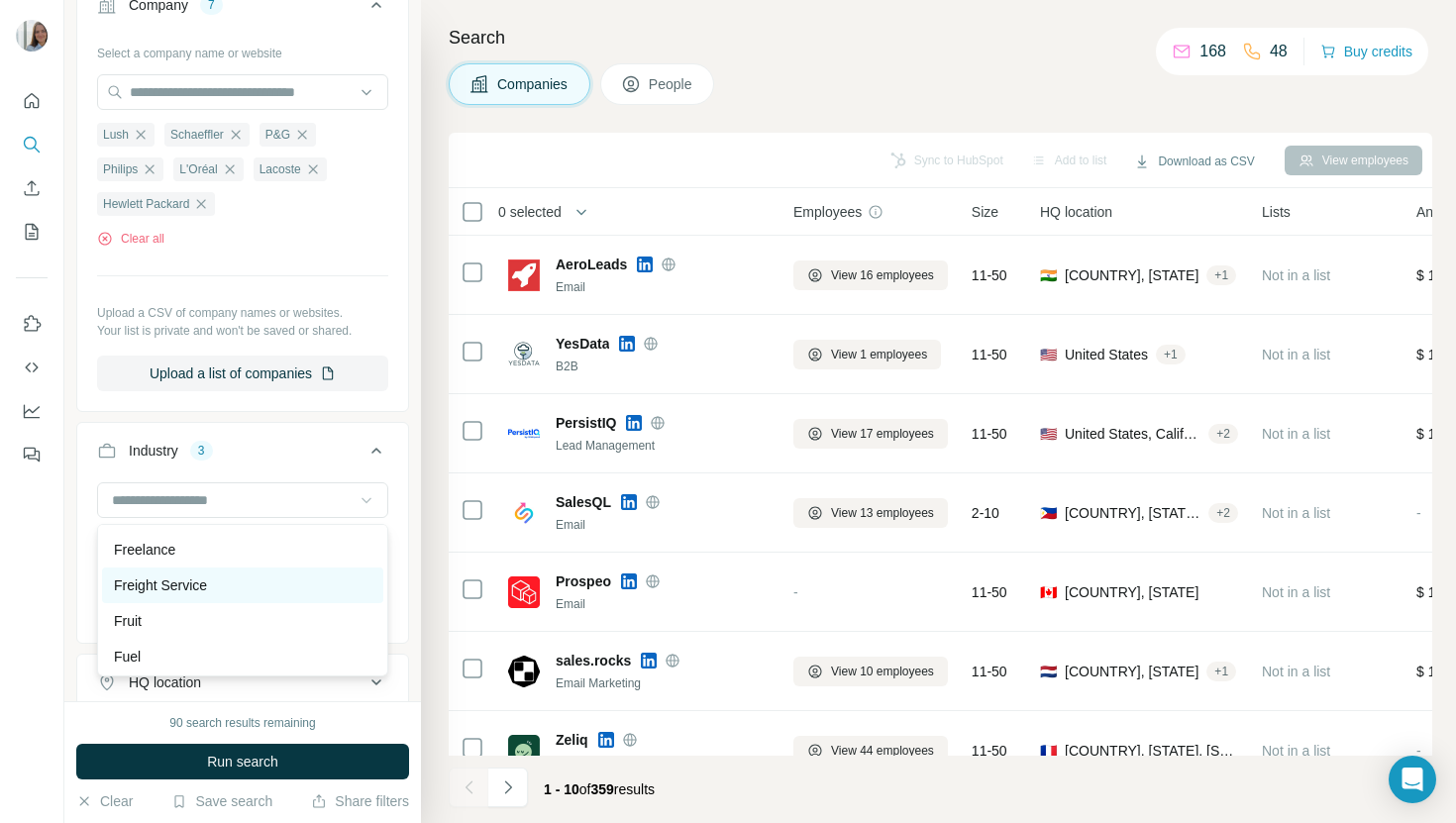 click on "Freight Service" at bounding box center [243, 585] 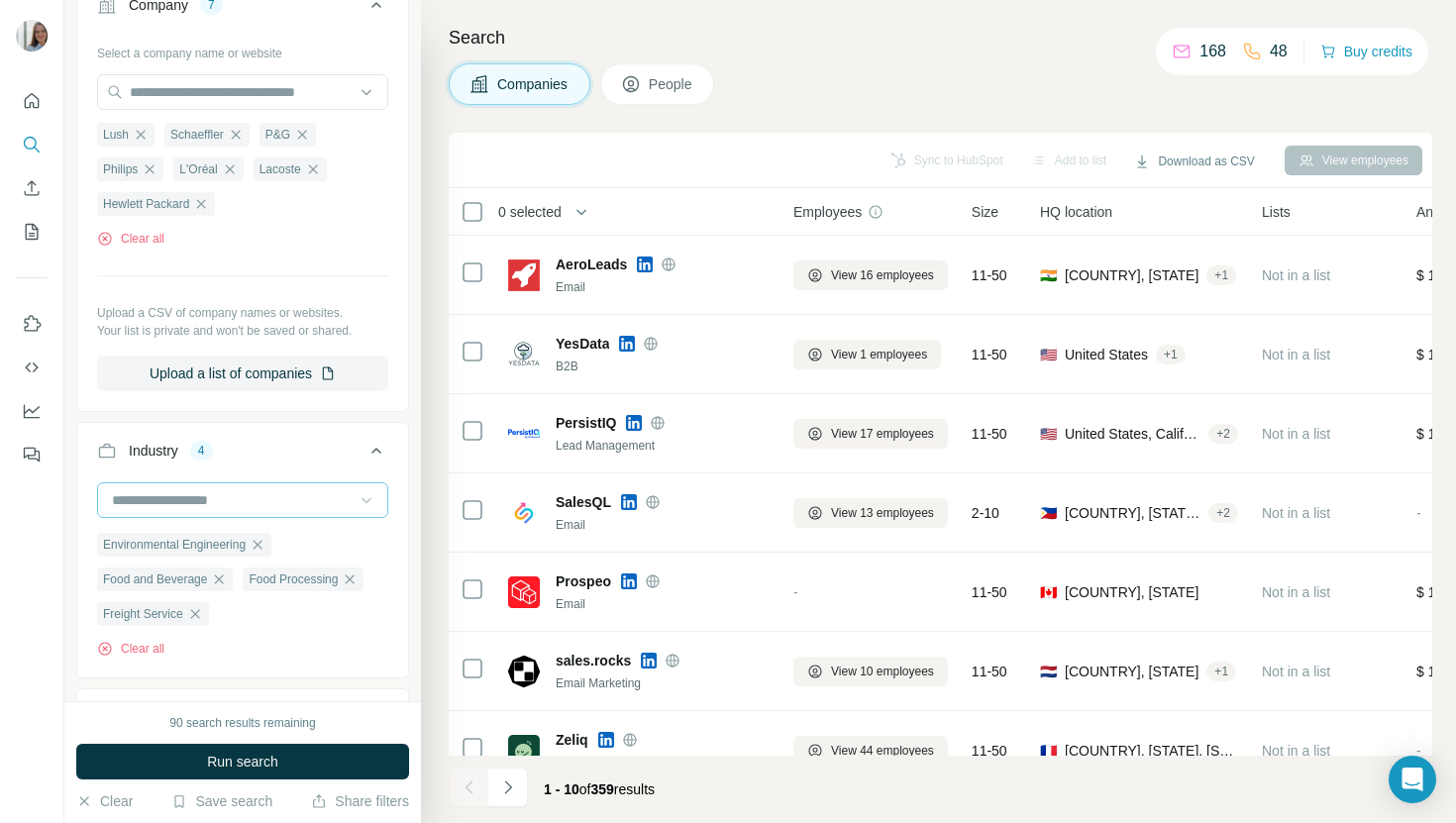 click at bounding box center (232, 500) 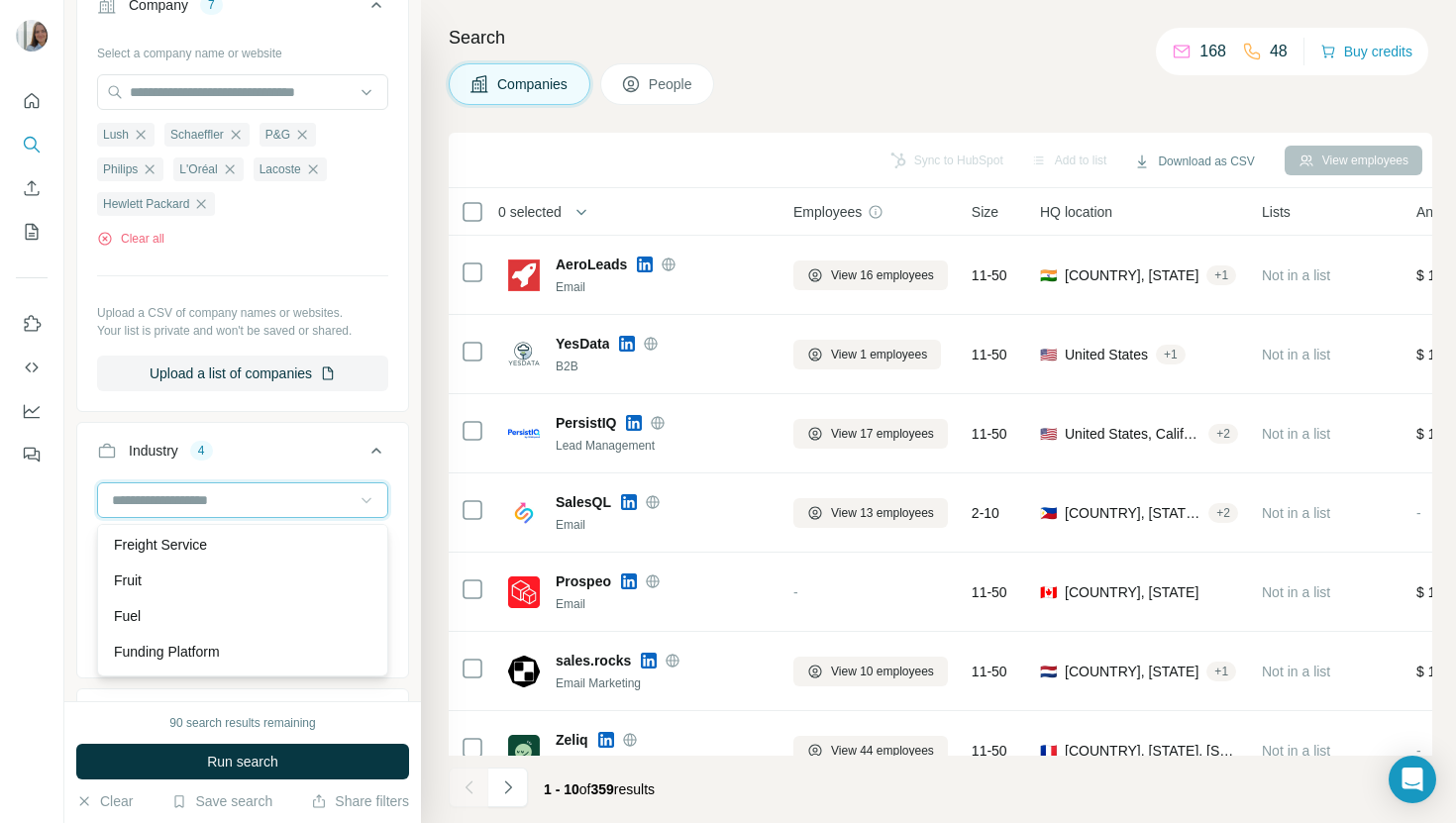 scroll, scrollTop: 8667, scrollLeft: 0, axis: vertical 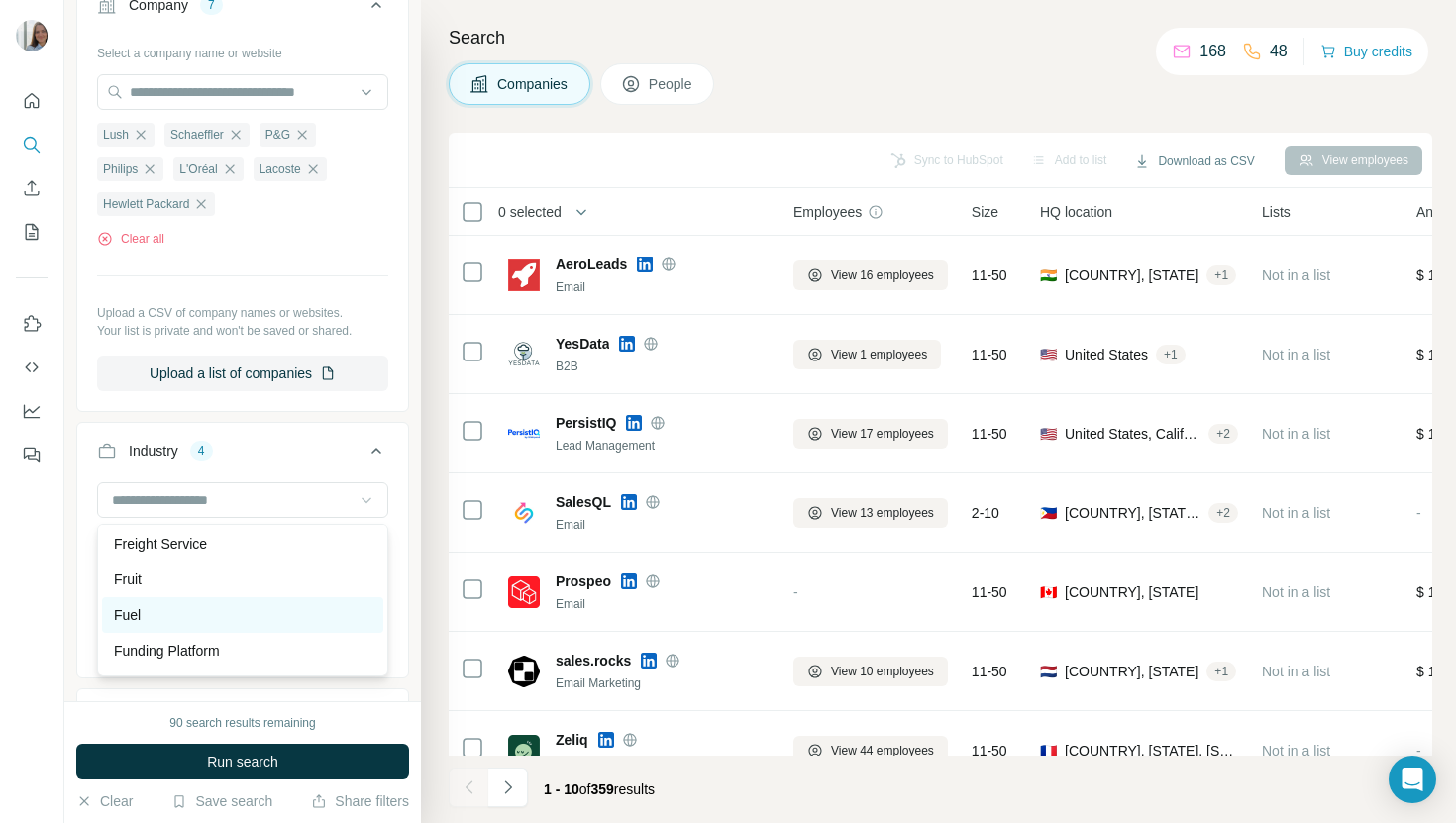 click on "Fuel" at bounding box center [243, 615] 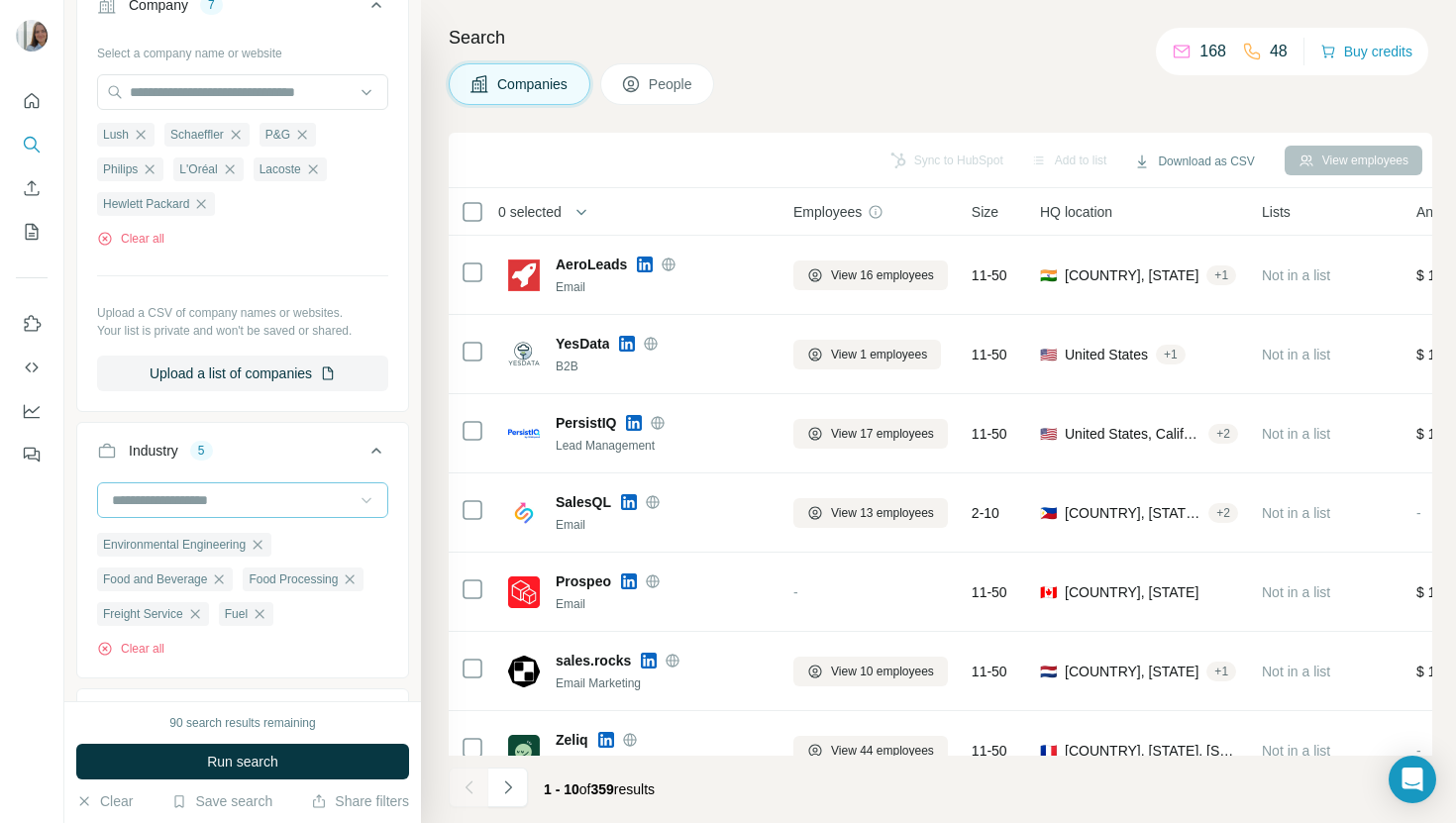 click at bounding box center (232, 500) 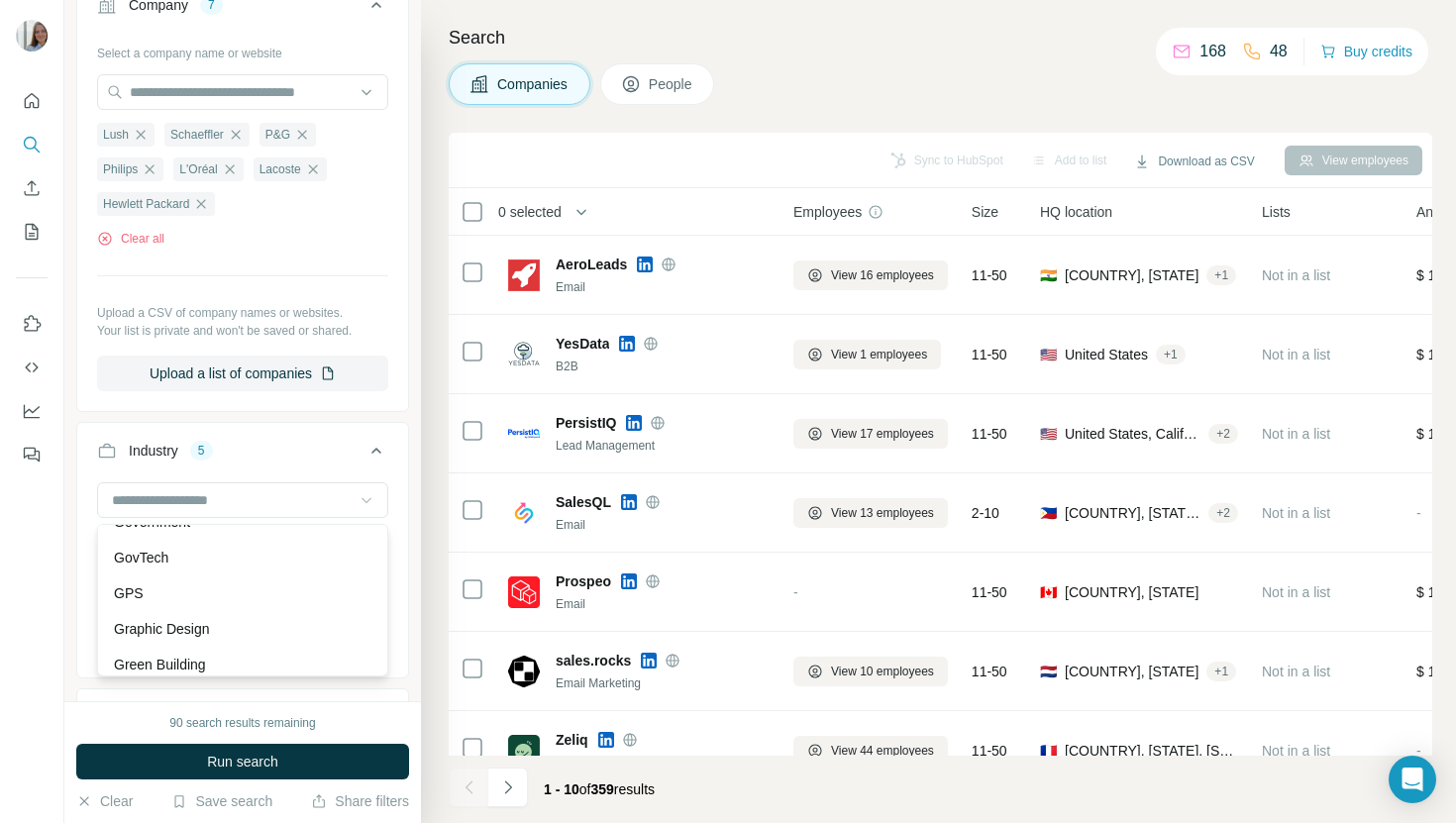 scroll, scrollTop: 9191, scrollLeft: 0, axis: vertical 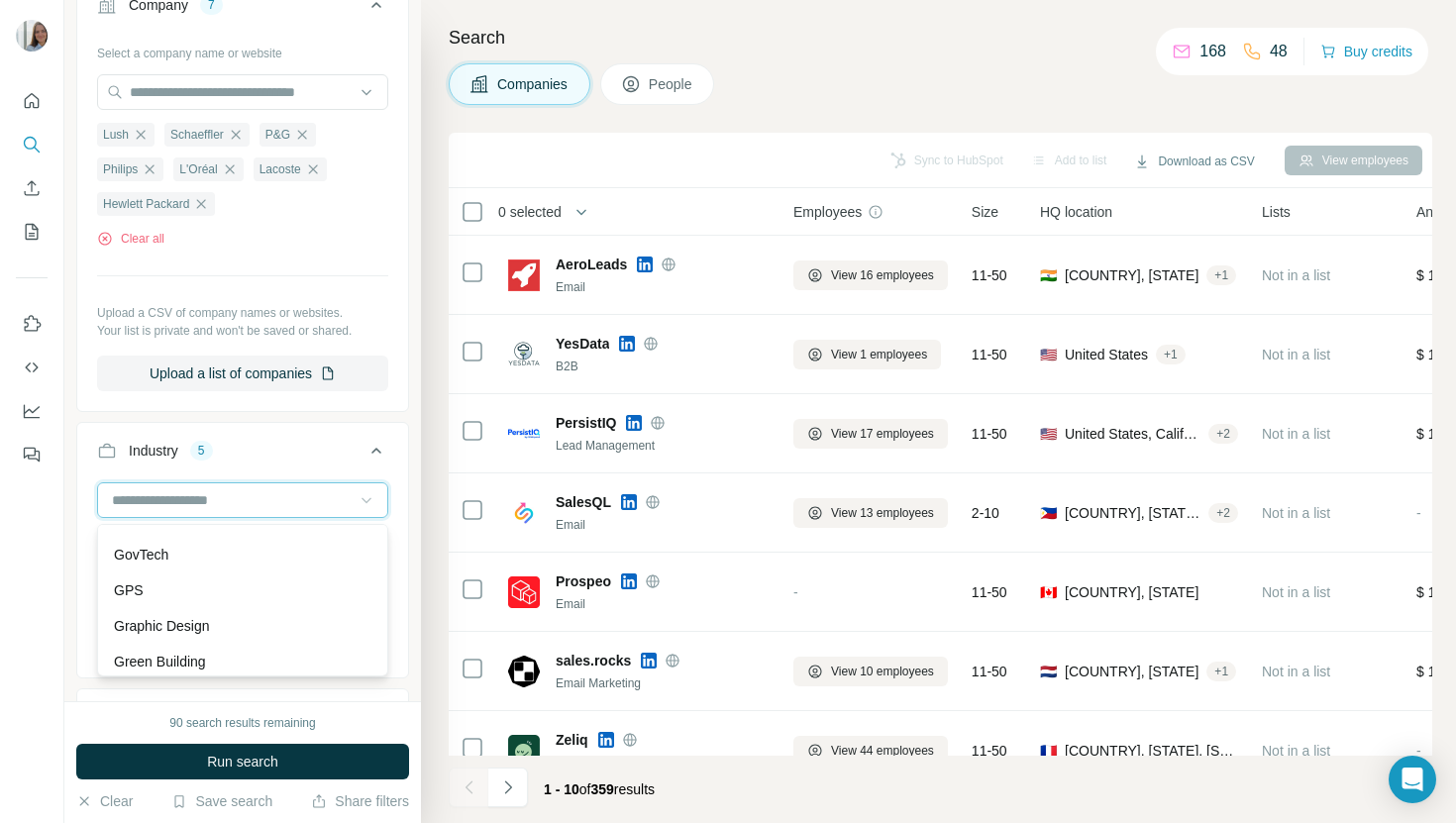click at bounding box center (232, 500) 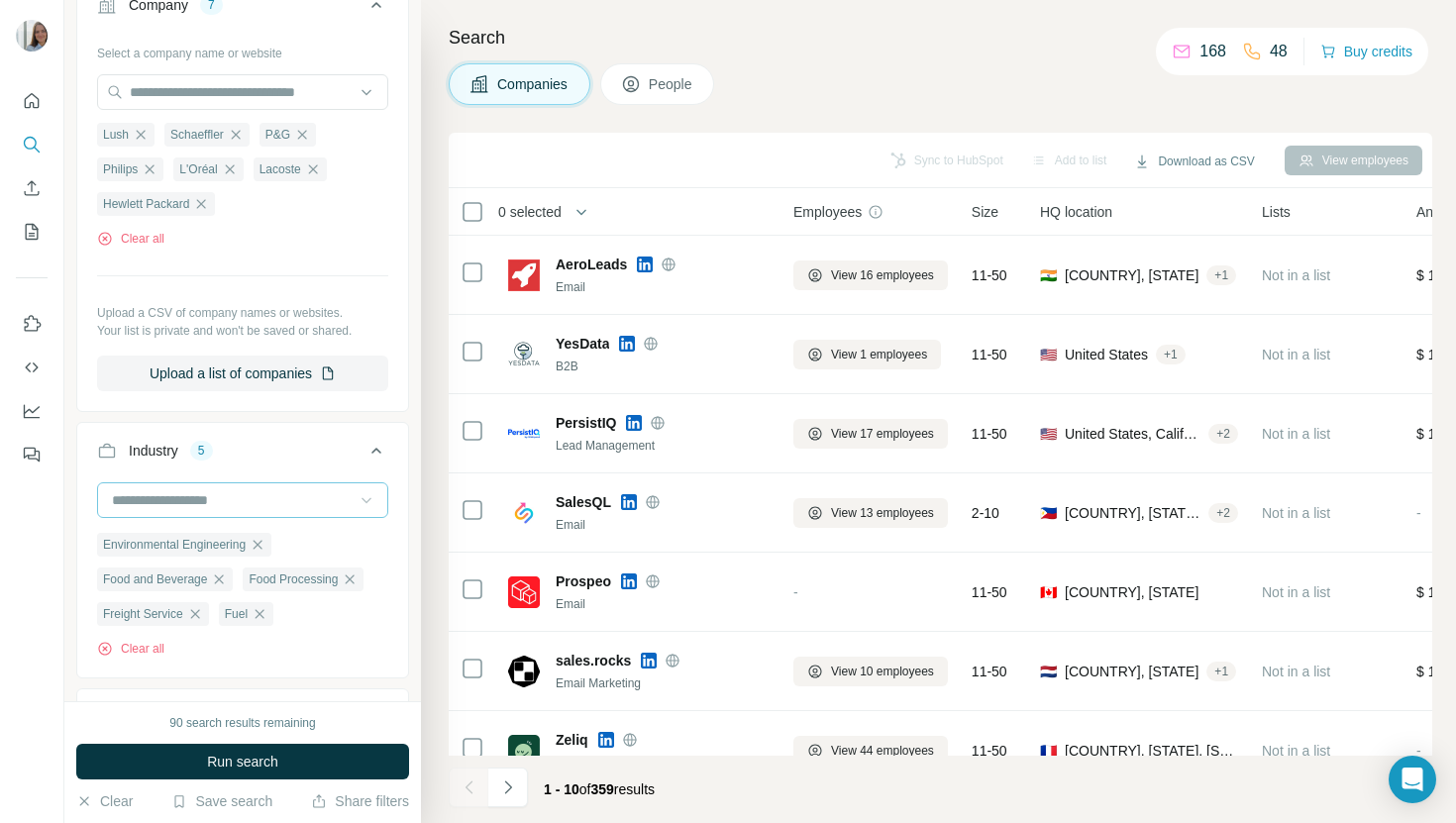 click at bounding box center (232, 500) 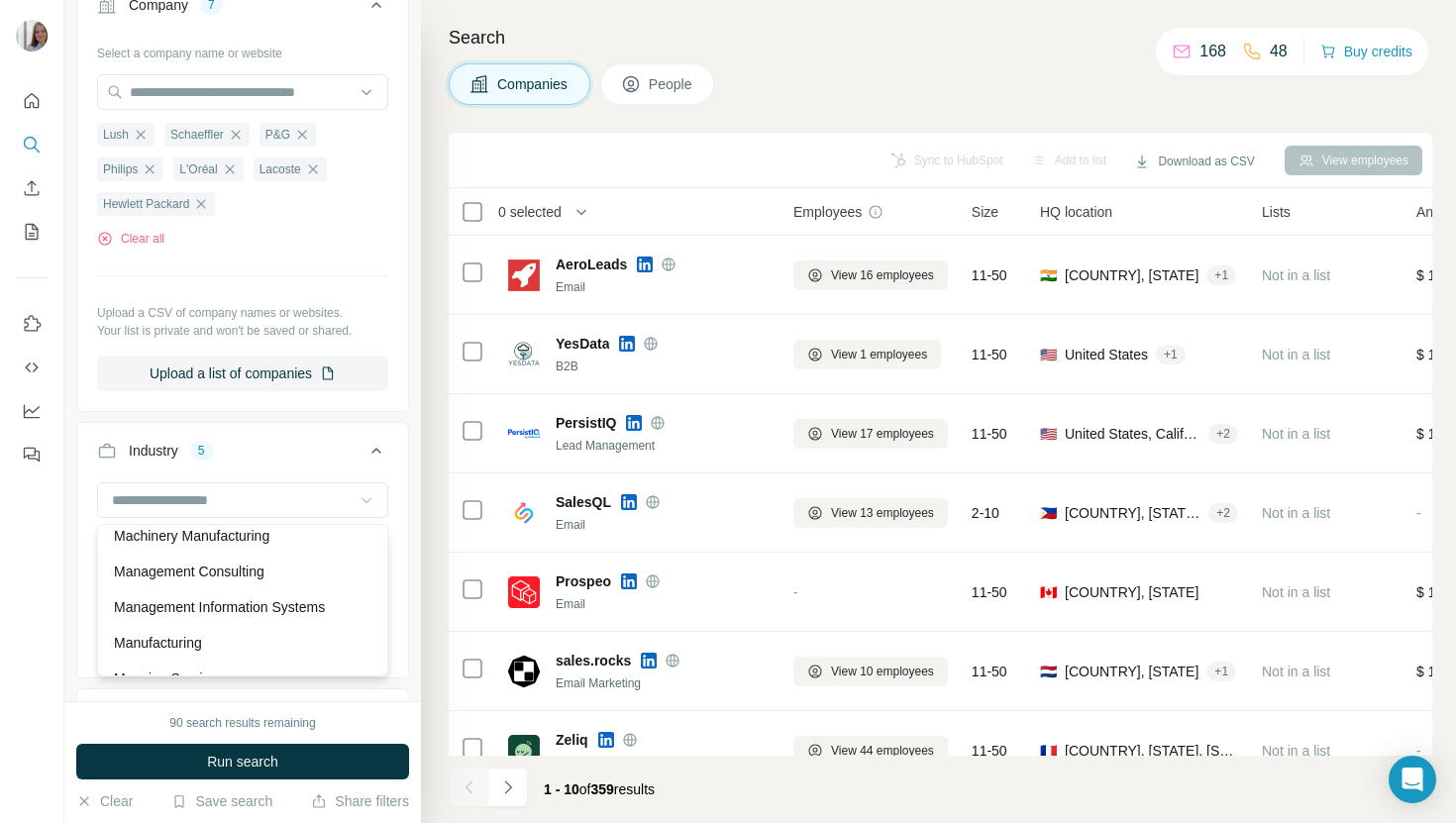 scroll, scrollTop: 12437, scrollLeft: 0, axis: vertical 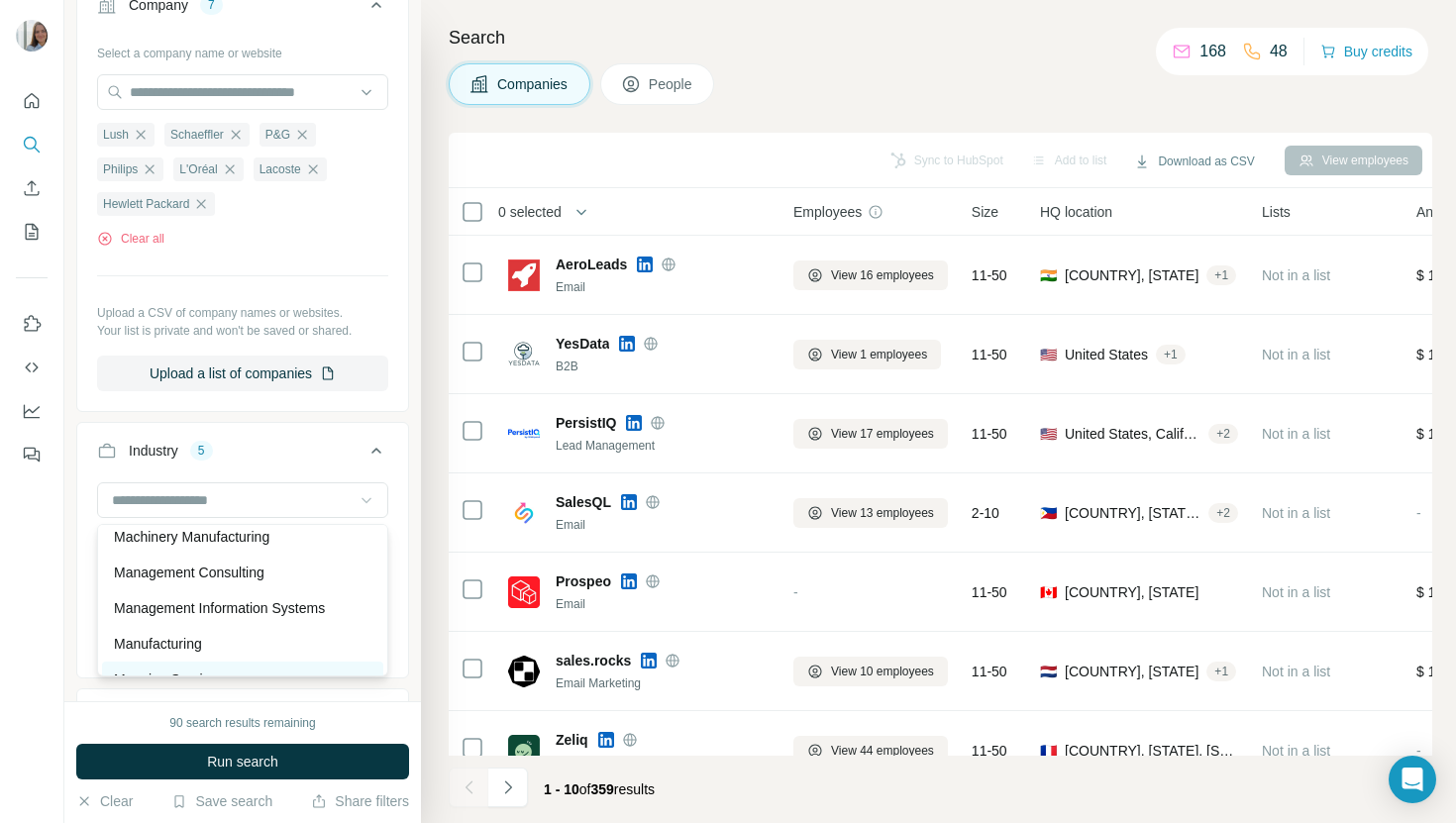 click on "Mapping Services" at bounding box center [243, 679] 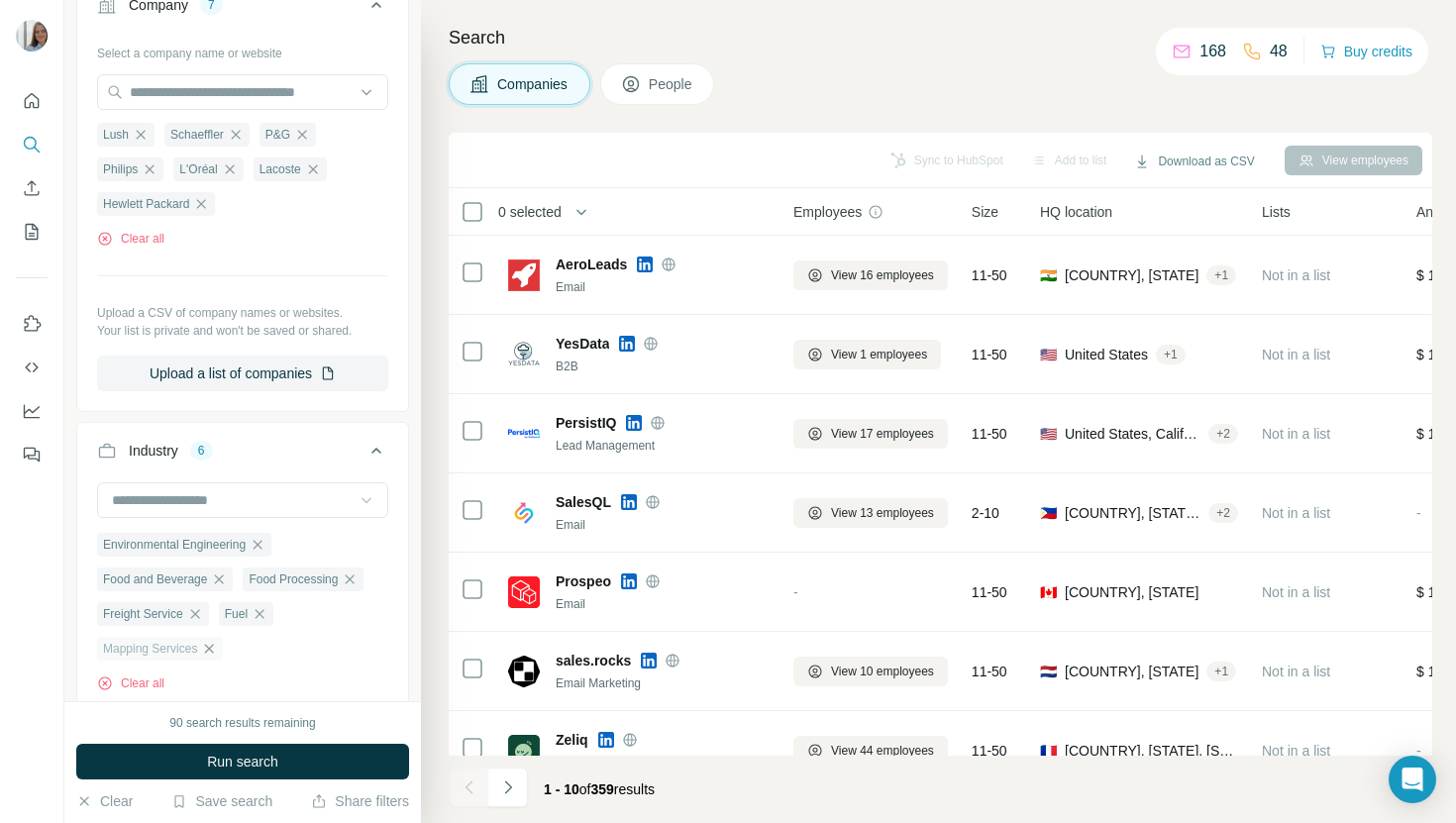 click 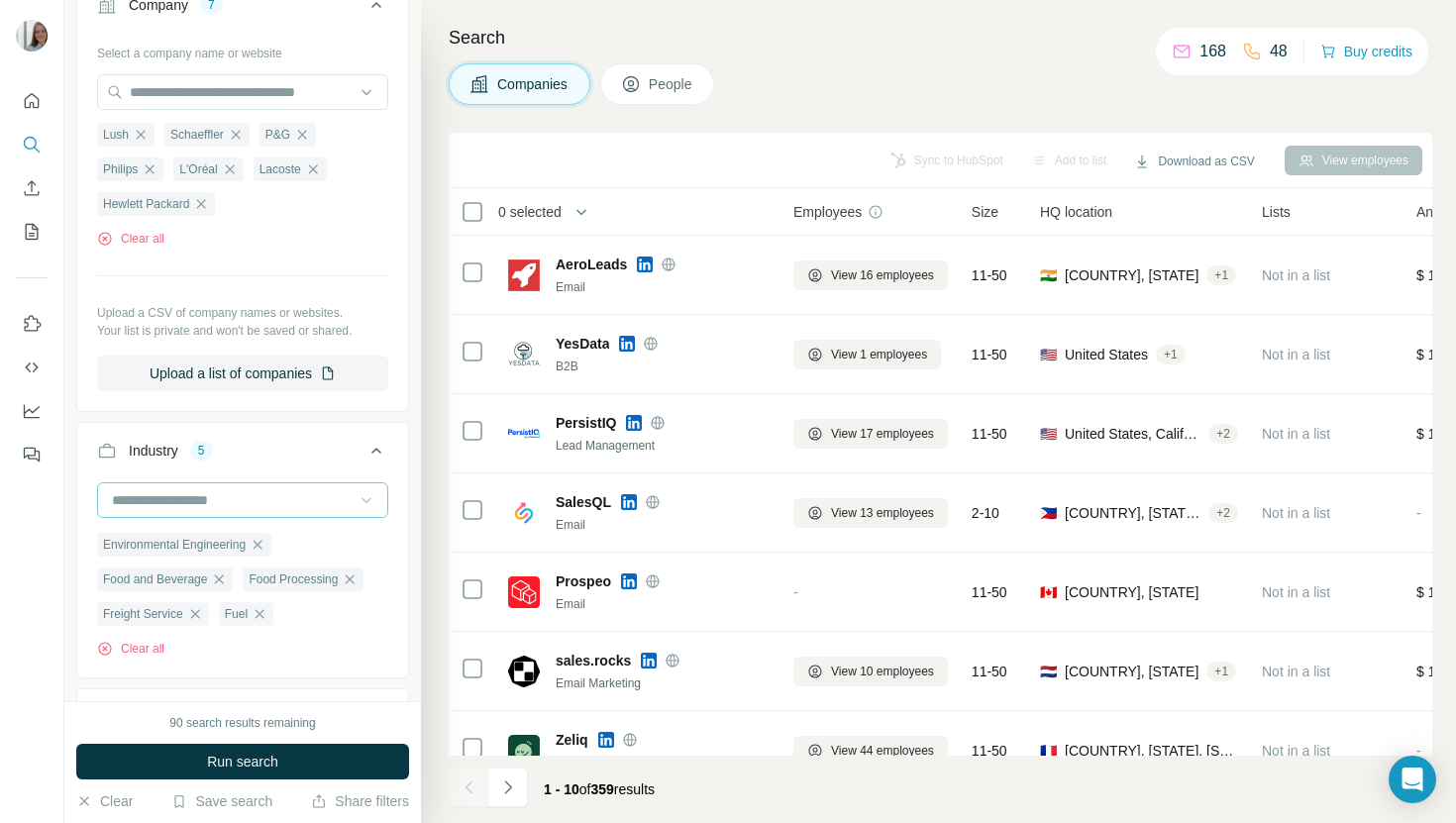 click at bounding box center [232, 500] 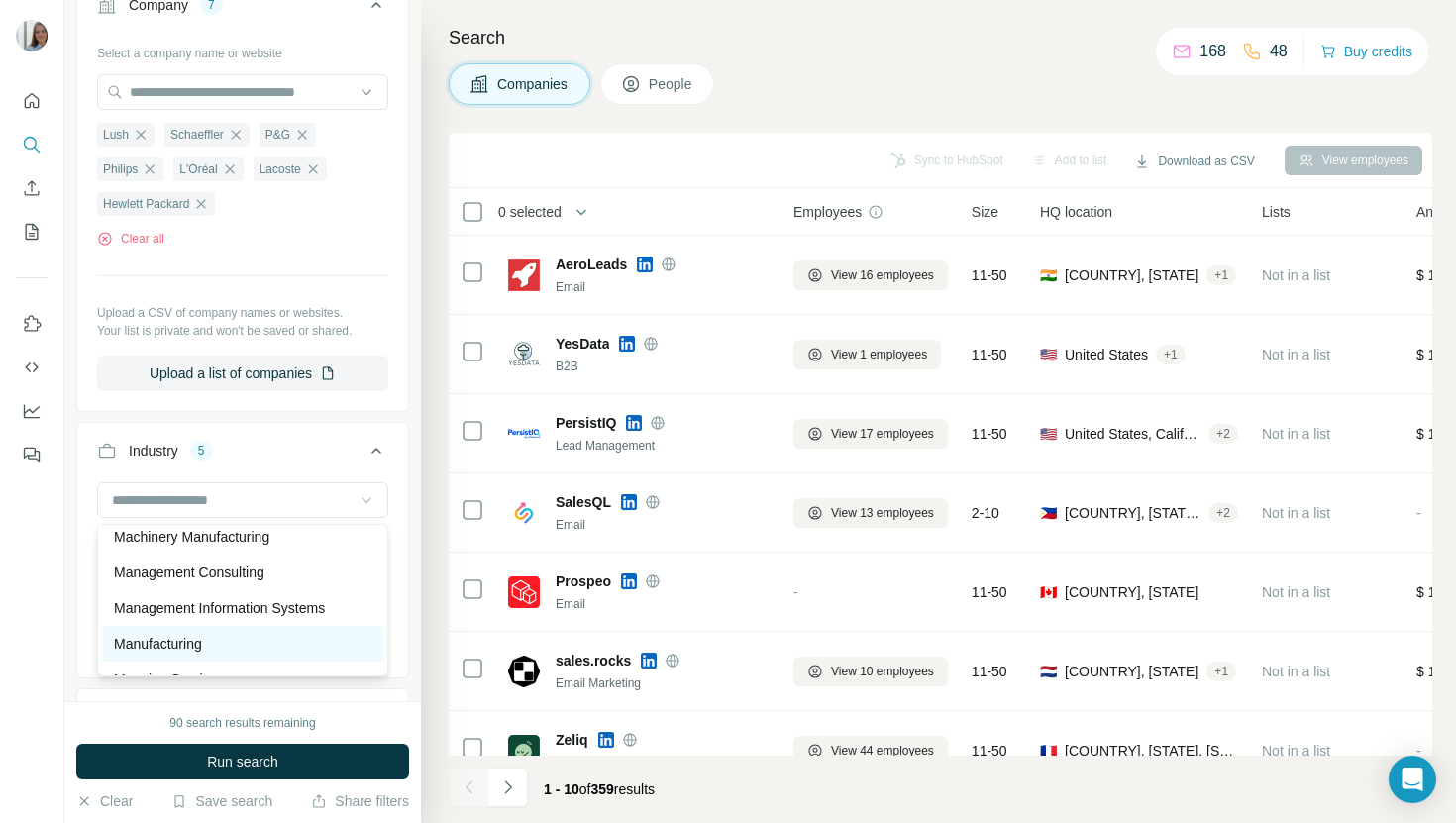 click on "Manufacturing" at bounding box center (157, 644) 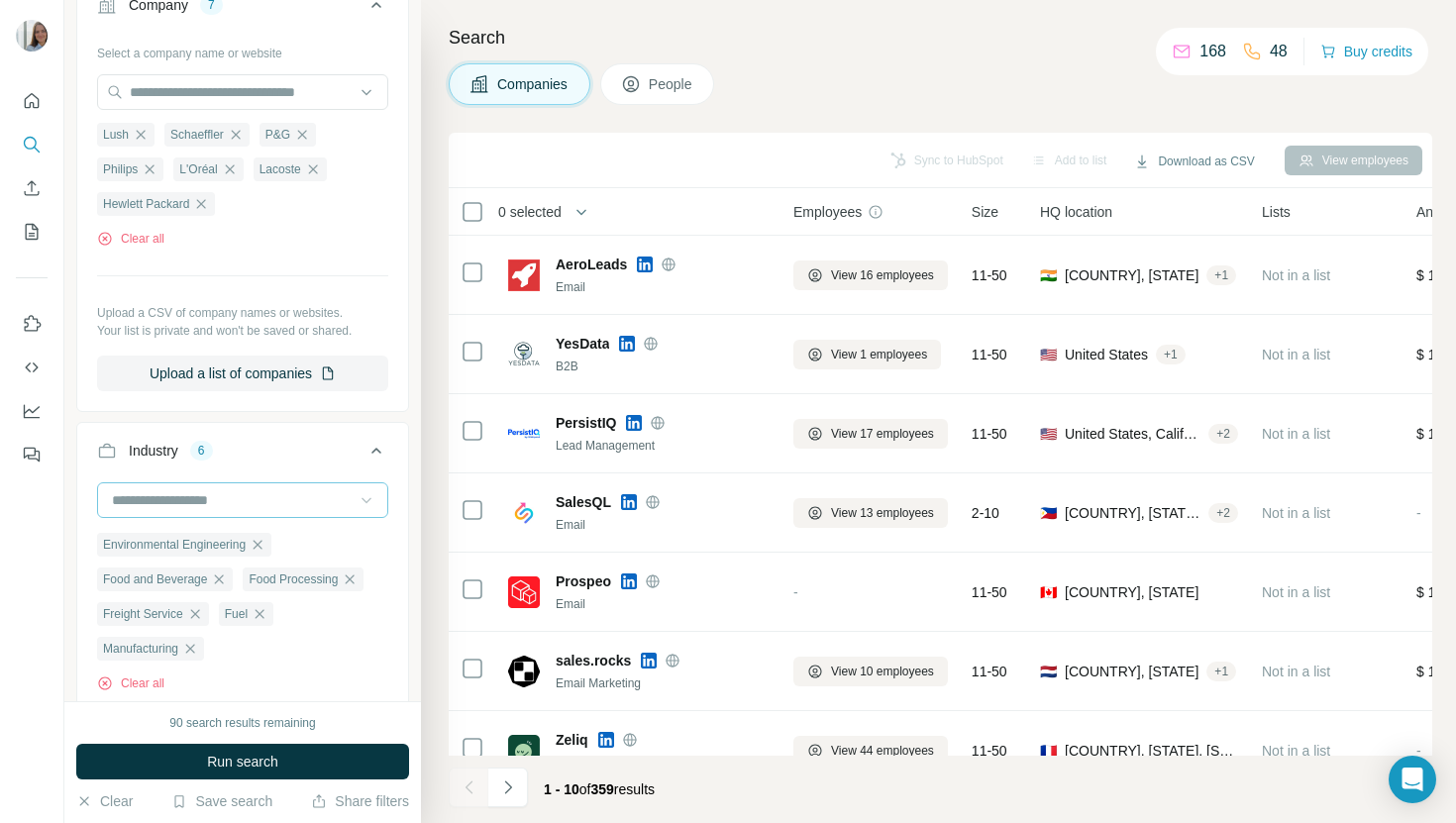 click at bounding box center [232, 500] 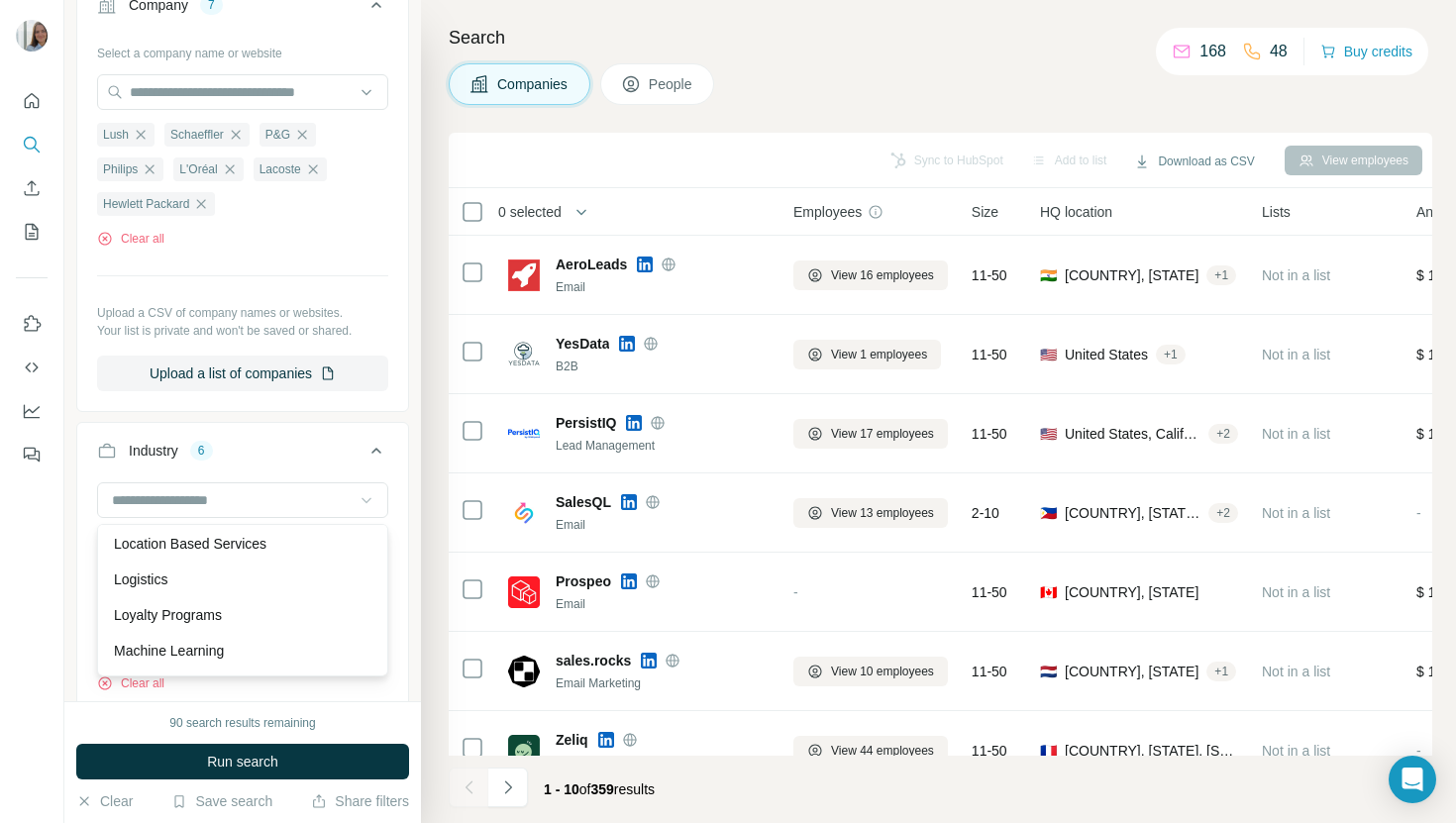 scroll, scrollTop: 12298, scrollLeft: 0, axis: vertical 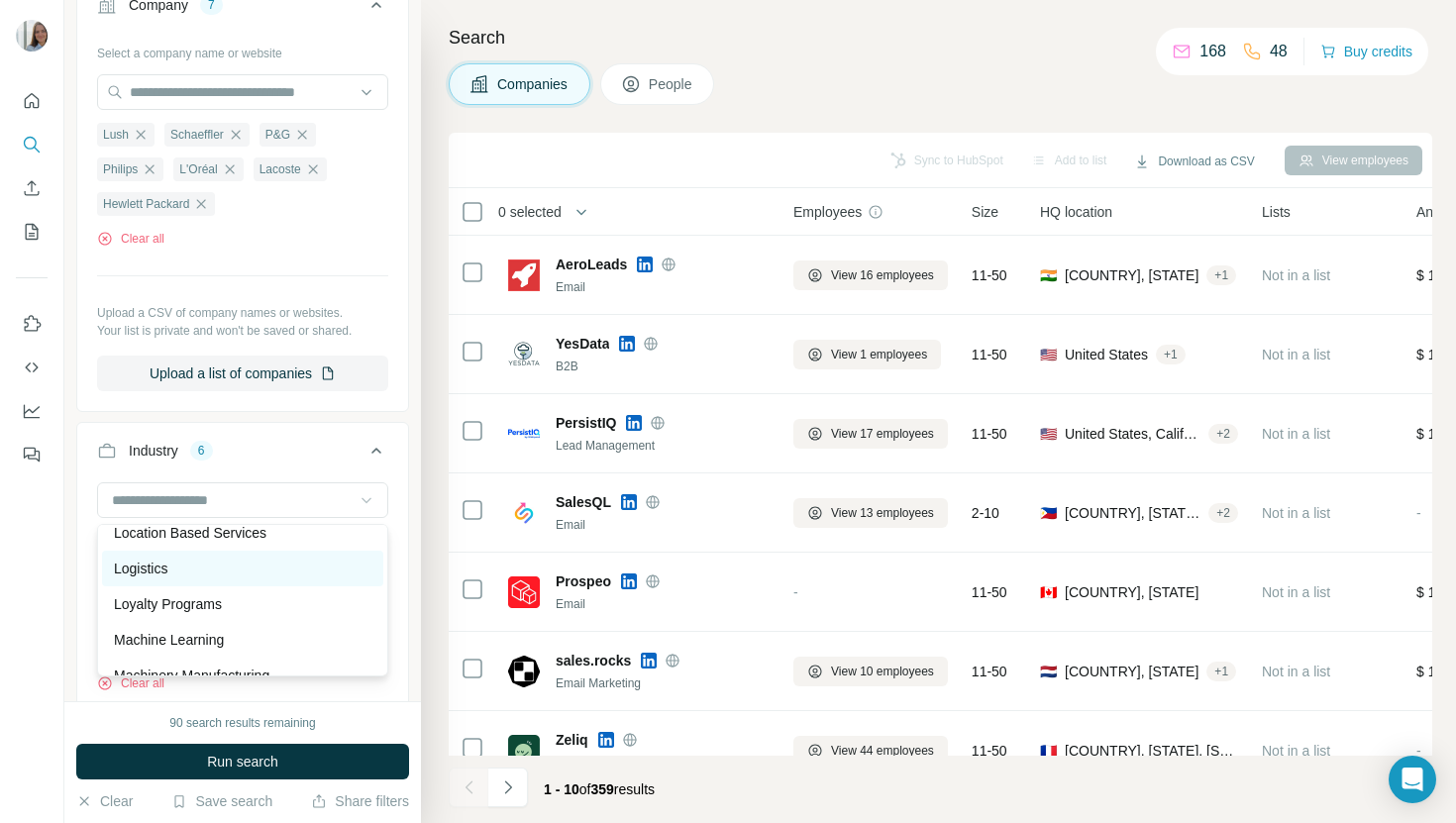 click on "Logistics" at bounding box center (141, 568) 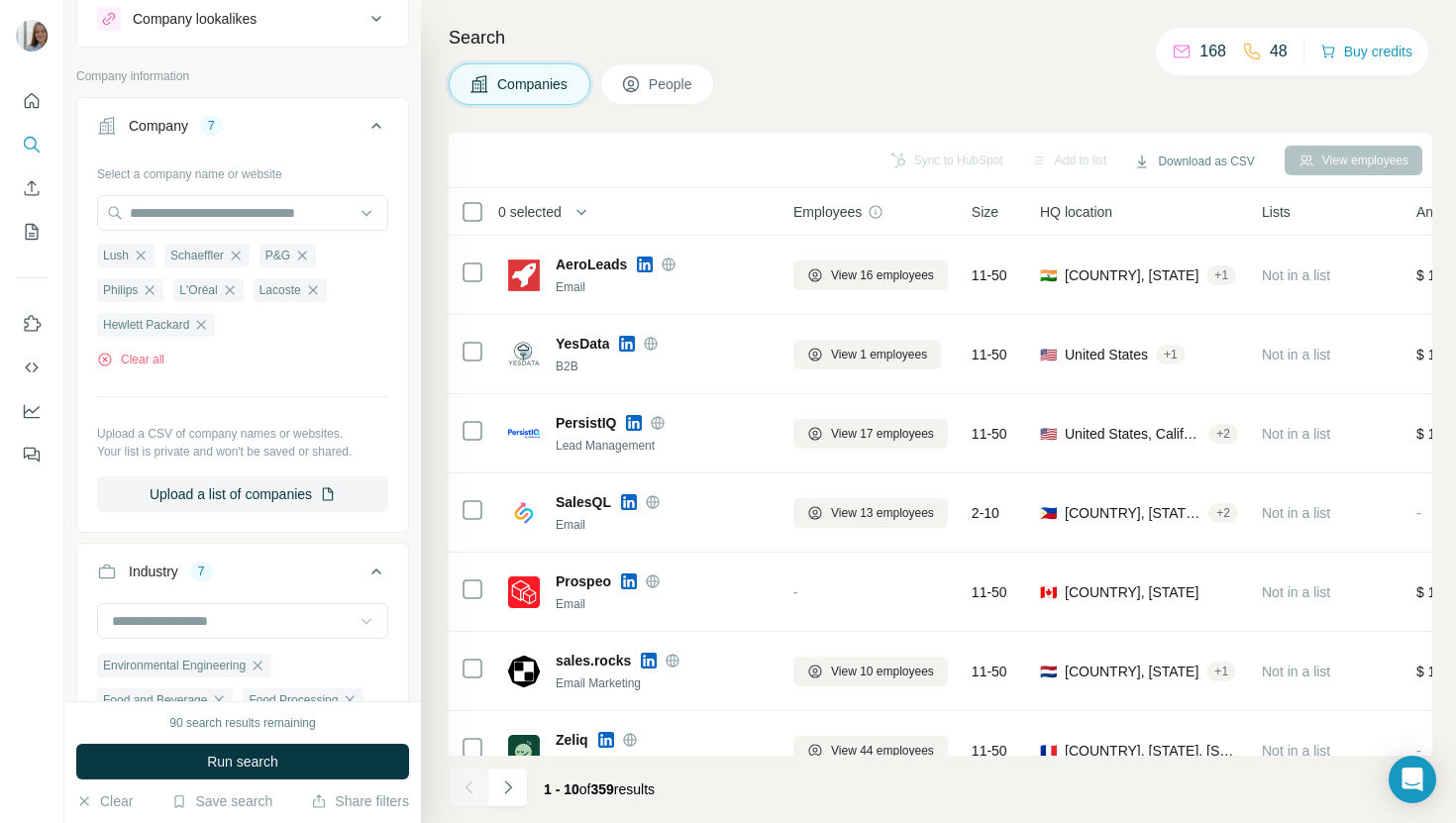 scroll, scrollTop: 190, scrollLeft: 0, axis: vertical 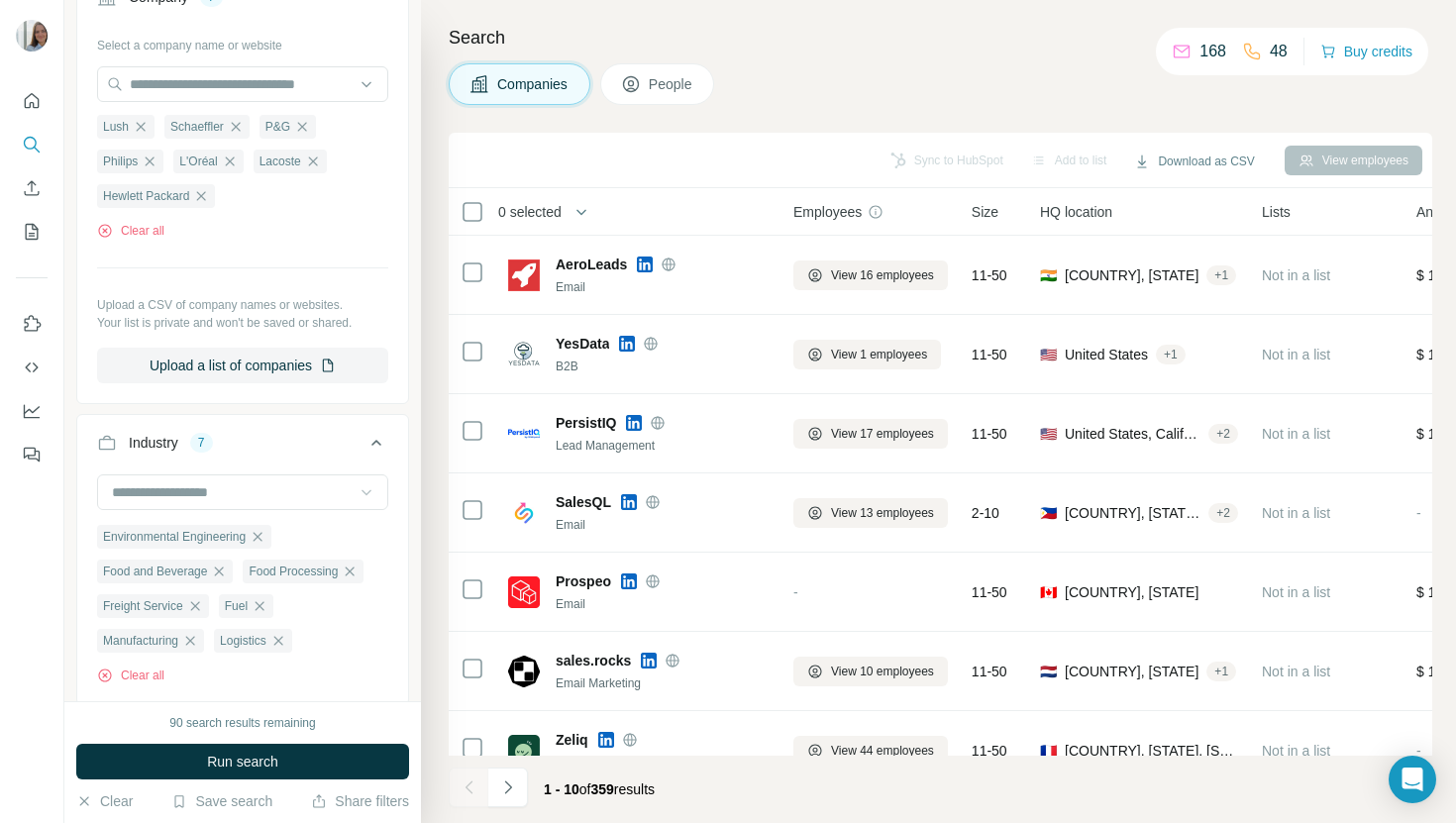 click on "People" at bounding box center (672, 84) 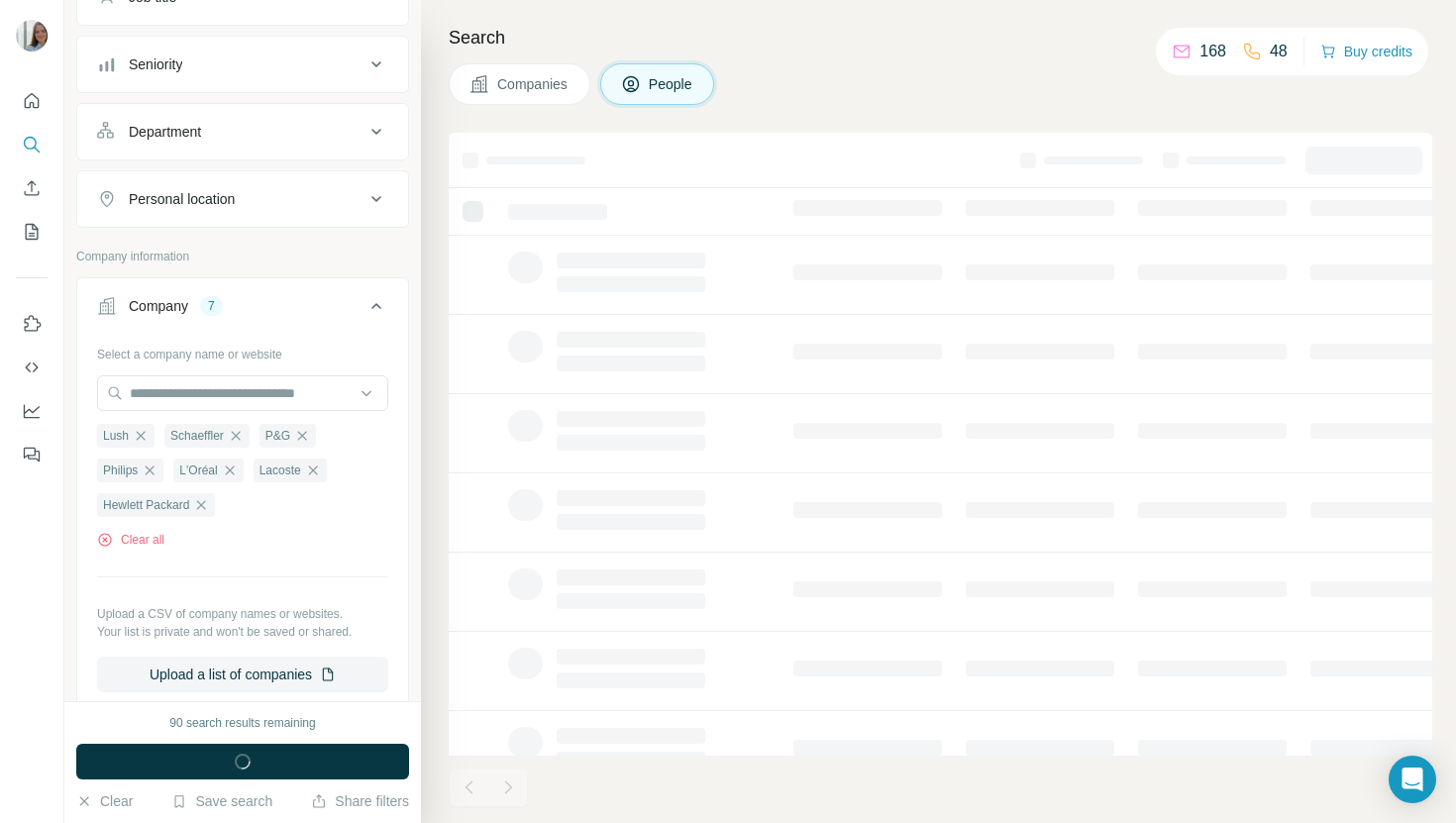 scroll, scrollTop: 499, scrollLeft: 0, axis: vertical 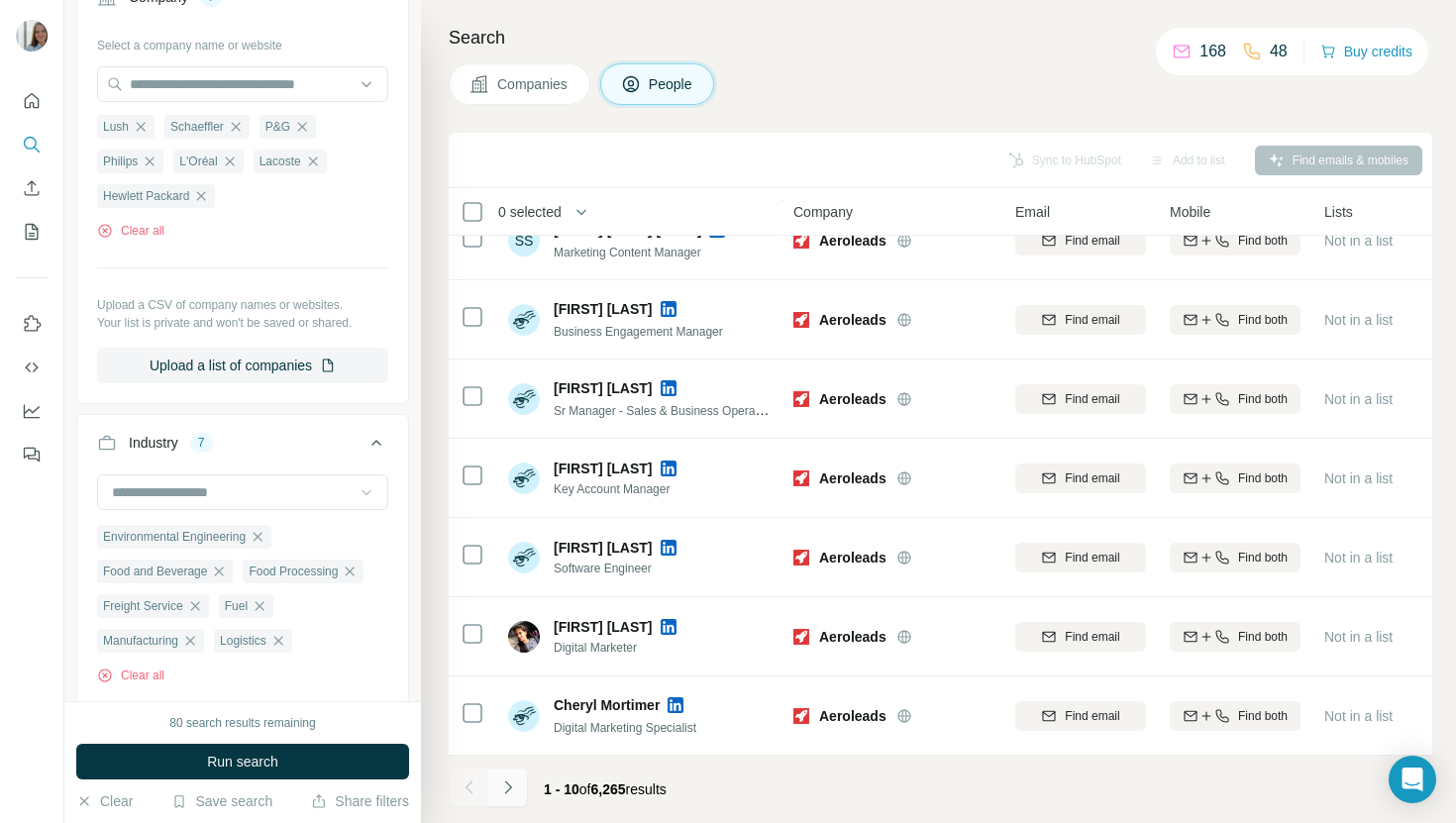 click 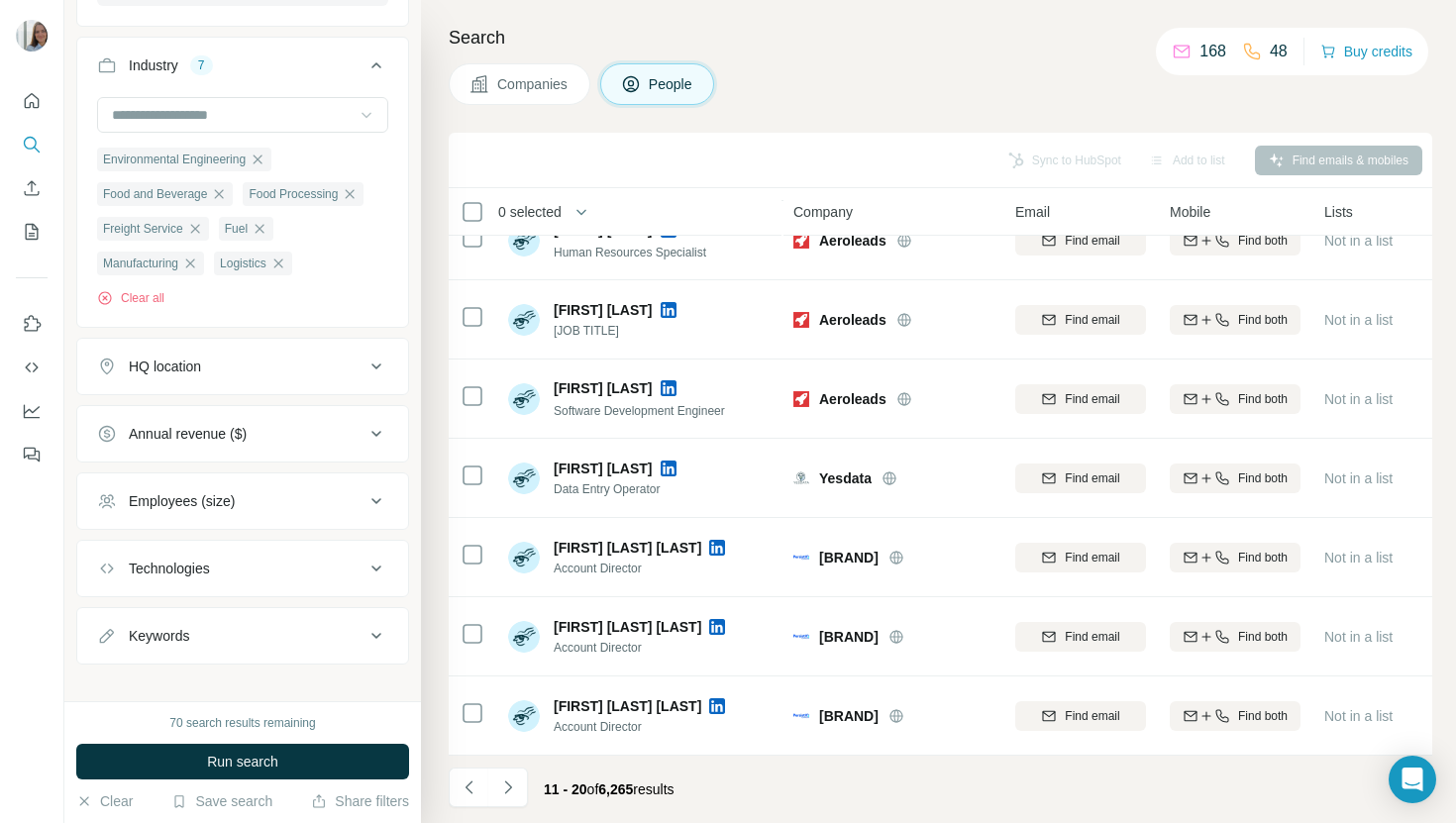 scroll, scrollTop: 898, scrollLeft: 0, axis: vertical 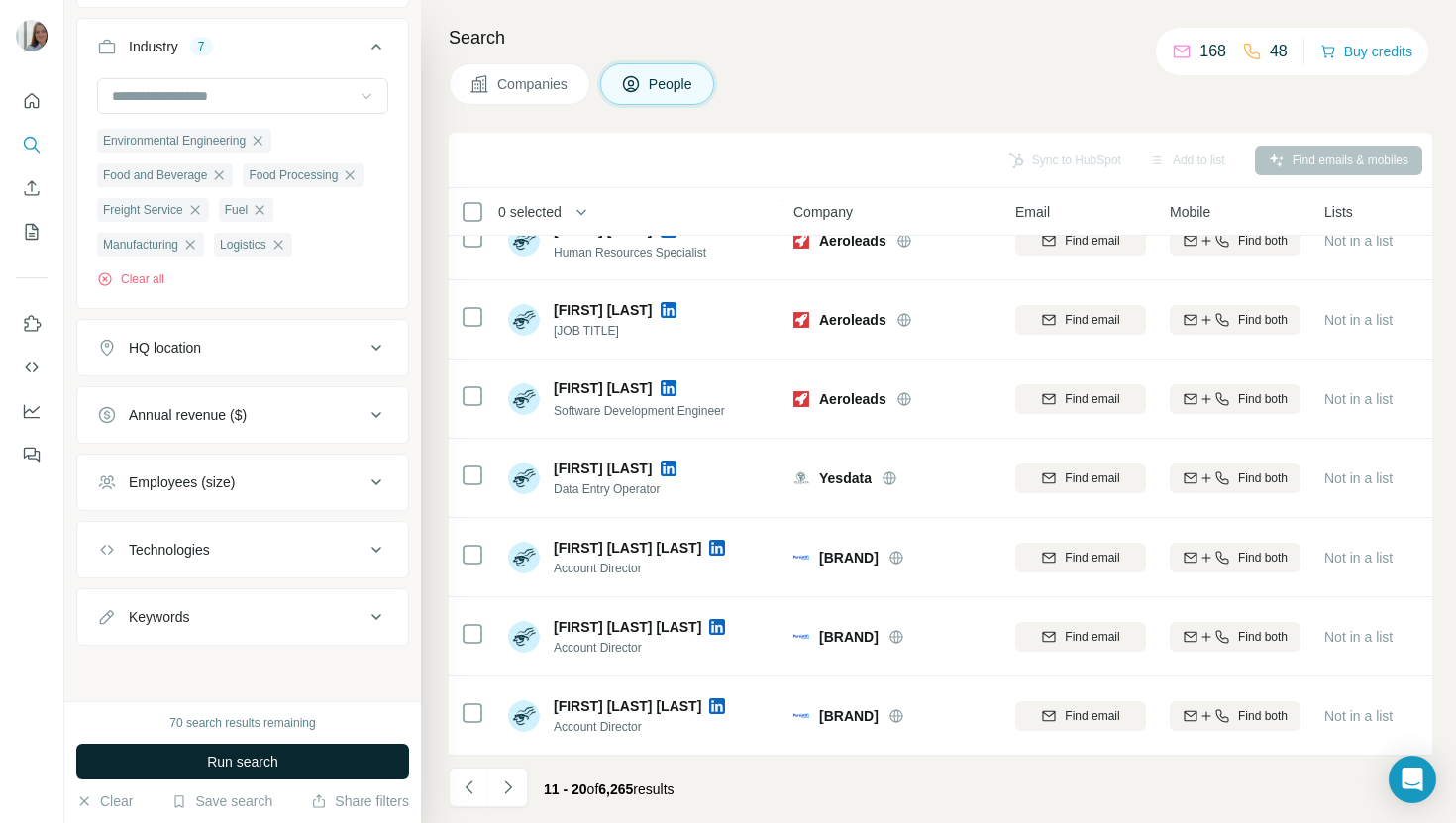 click on "Run search" at bounding box center [243, 762] 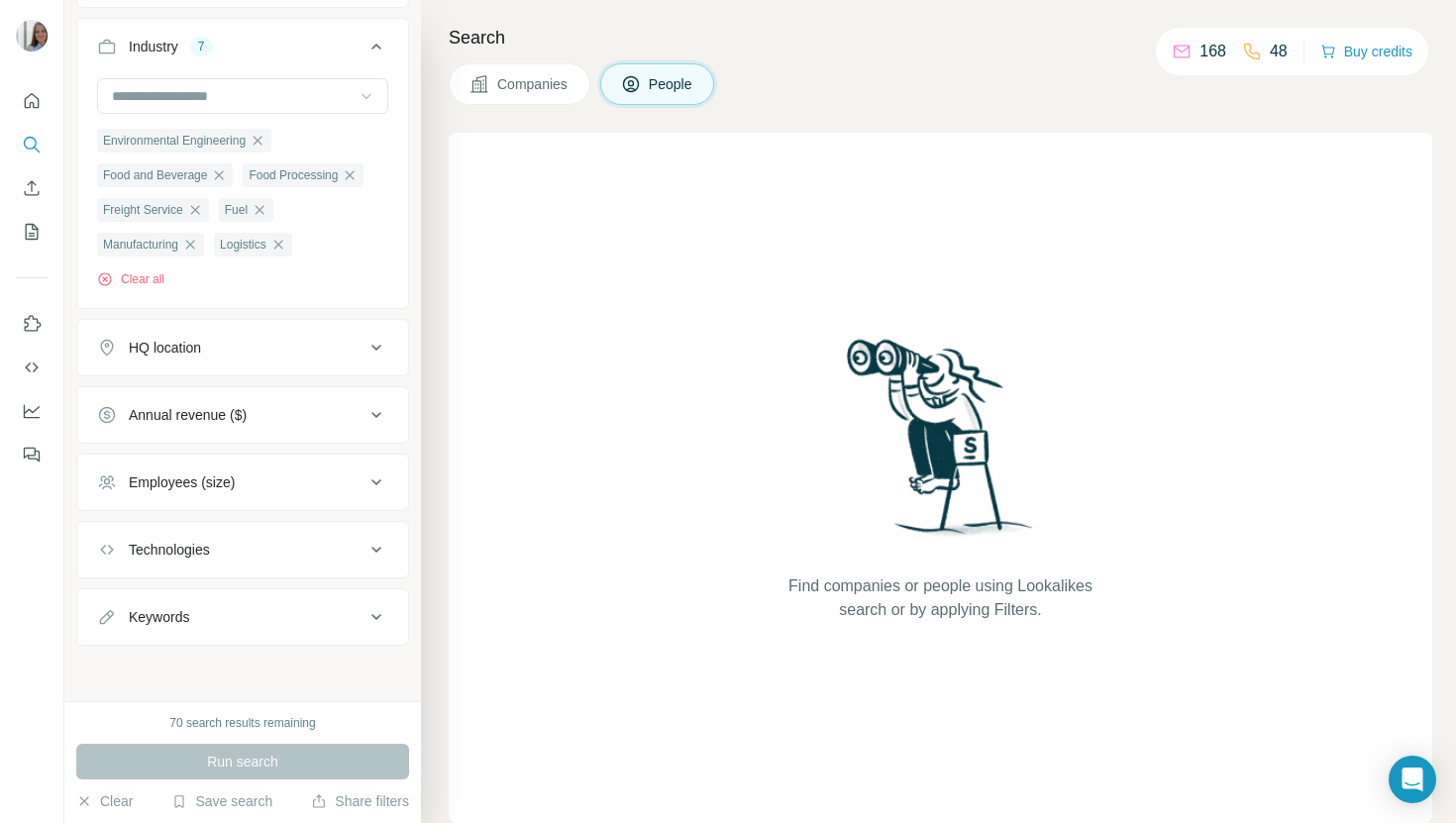 click on "Companies" at bounding box center (533, 84) 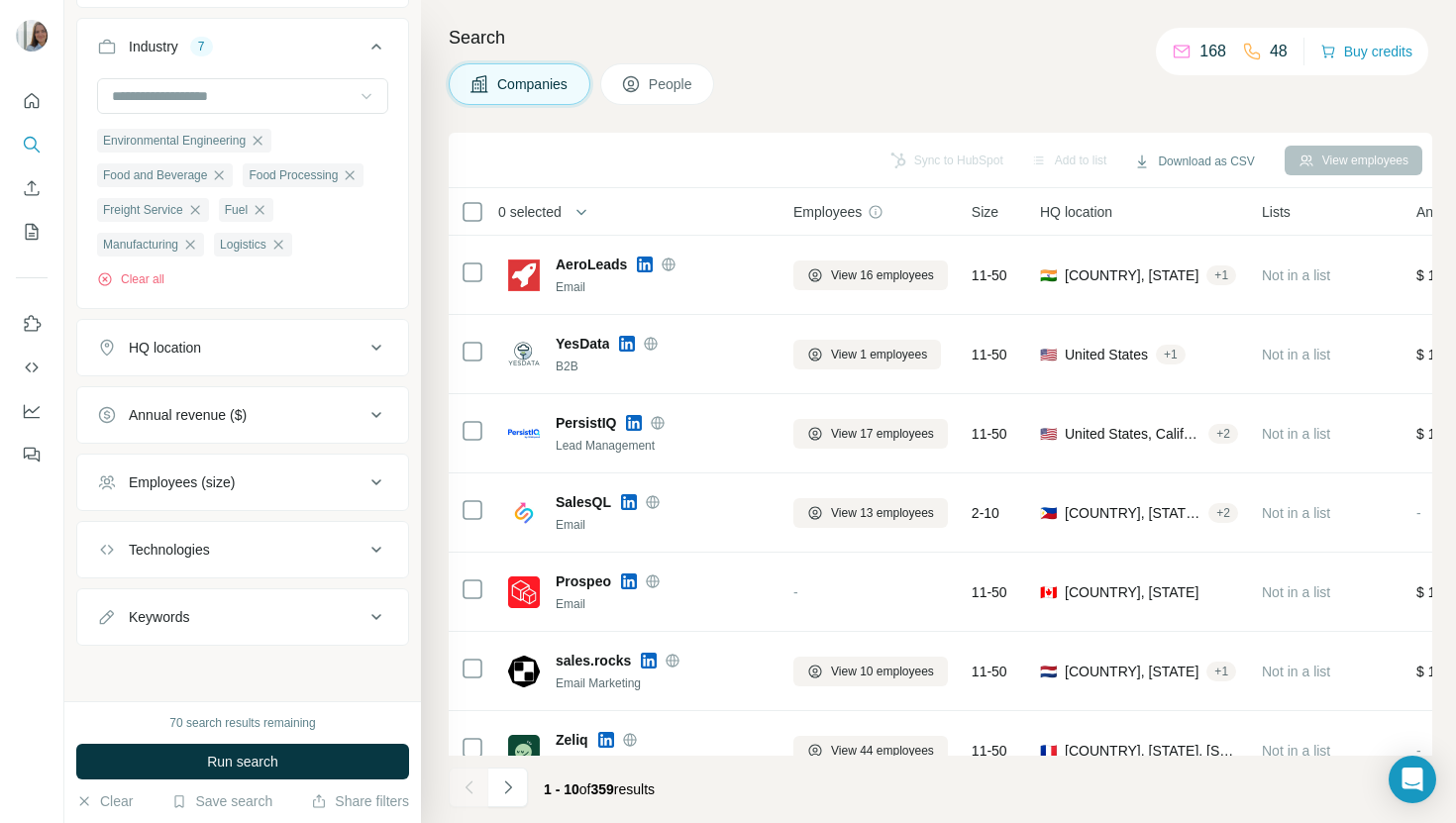 scroll, scrollTop: 589, scrollLeft: 0, axis: vertical 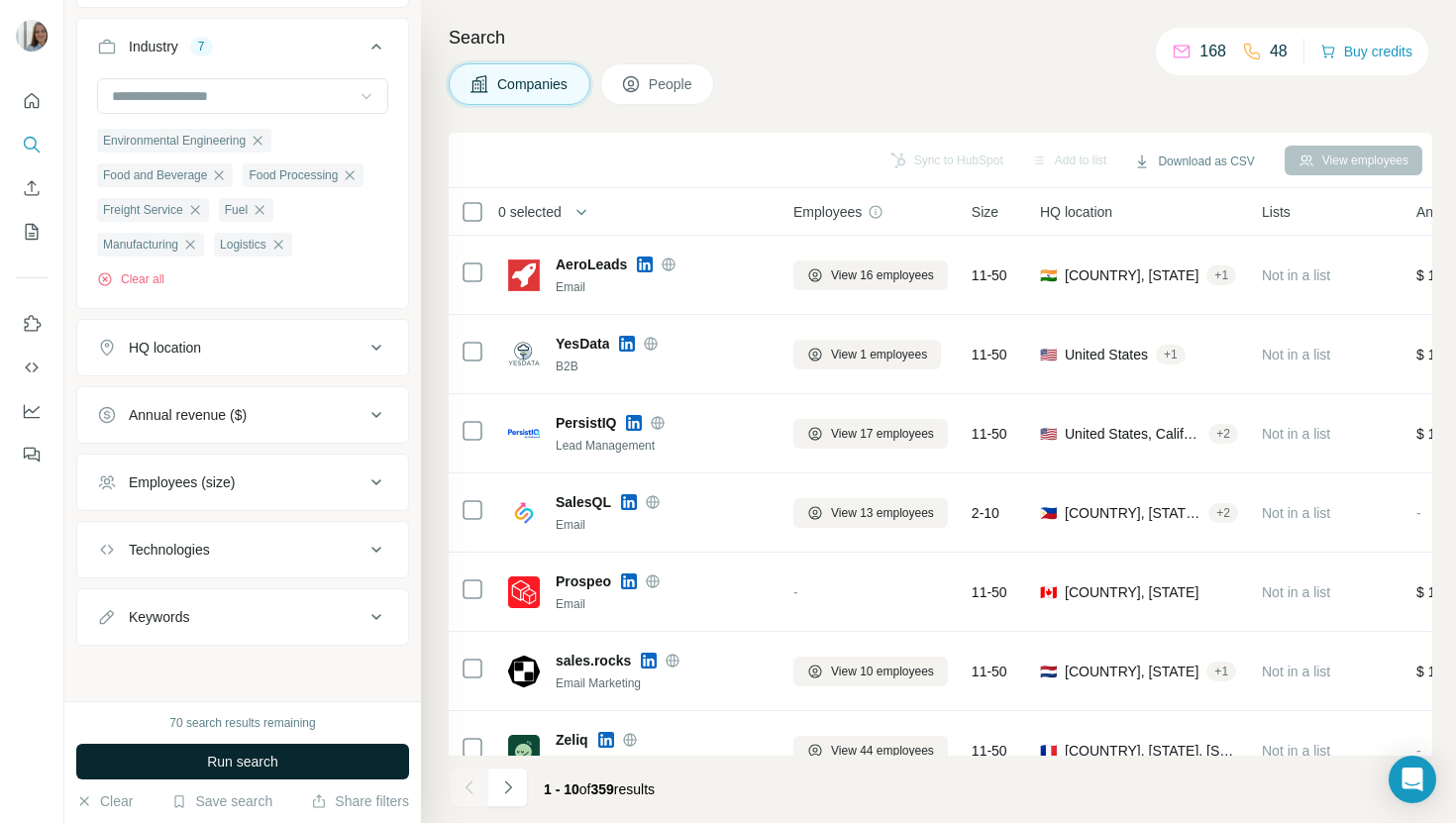 click on "Run search" at bounding box center [243, 762] 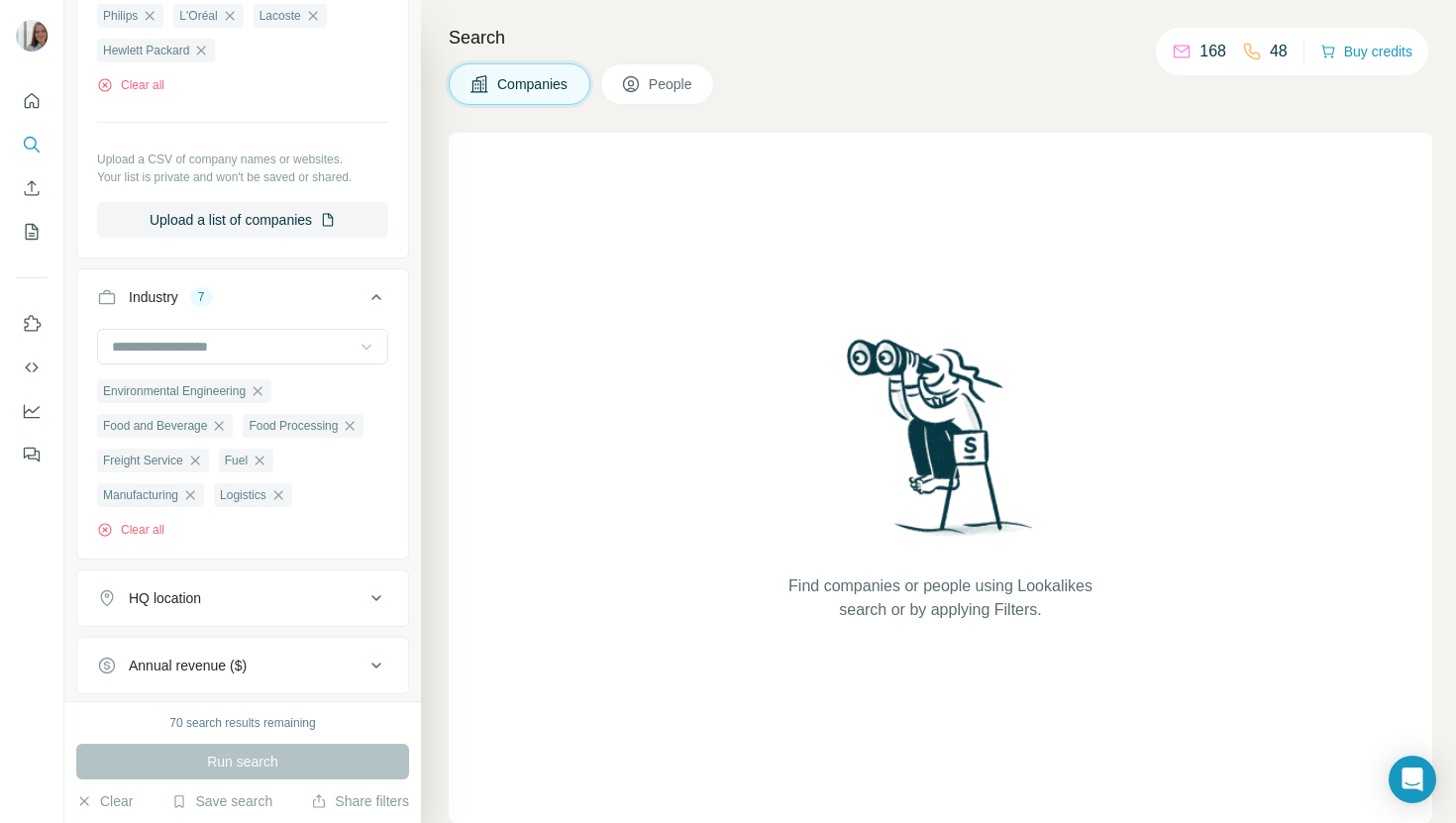 scroll, scrollTop: 335, scrollLeft: 0, axis: vertical 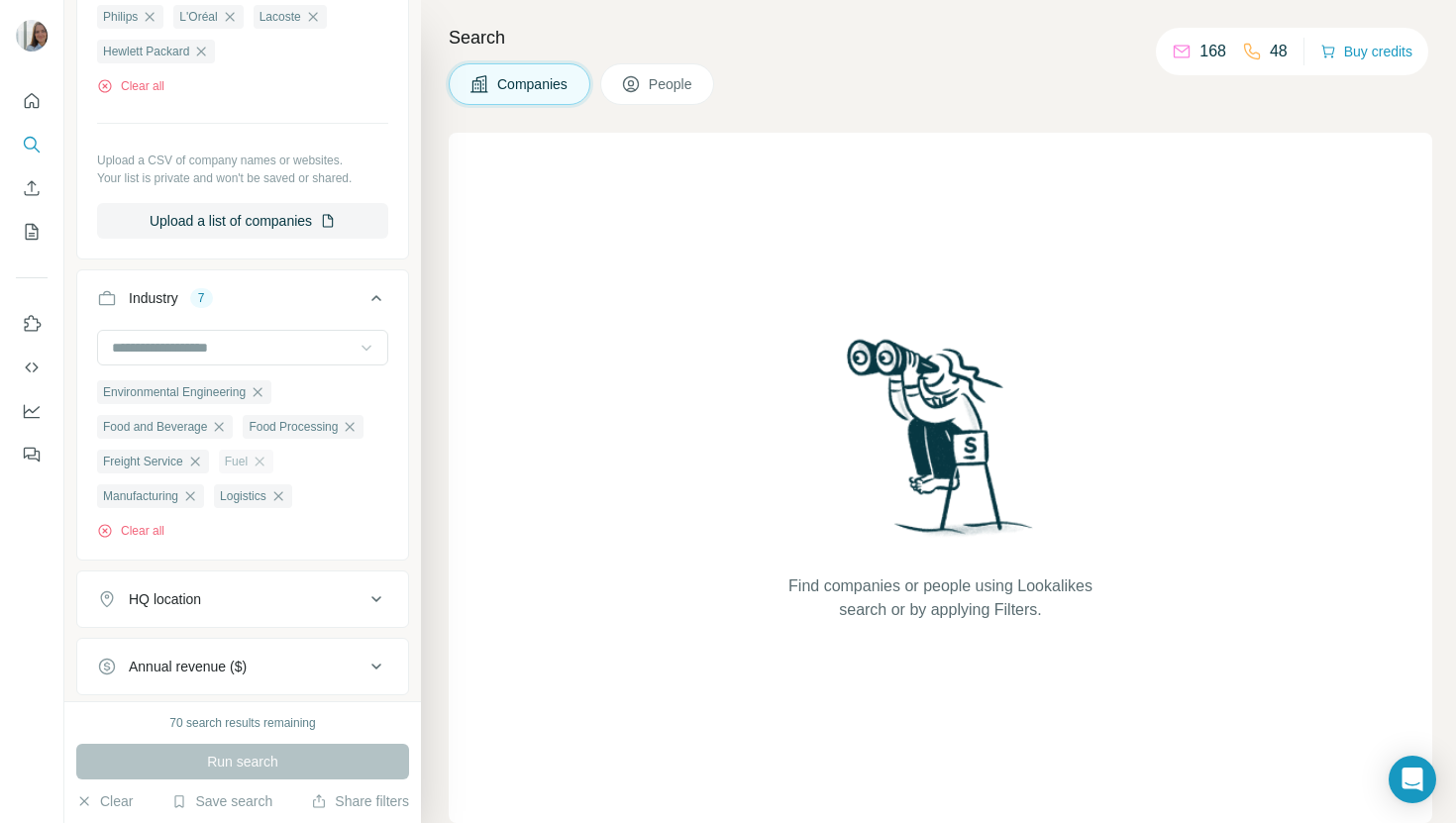 click on "Fuel" at bounding box center [246, 462] 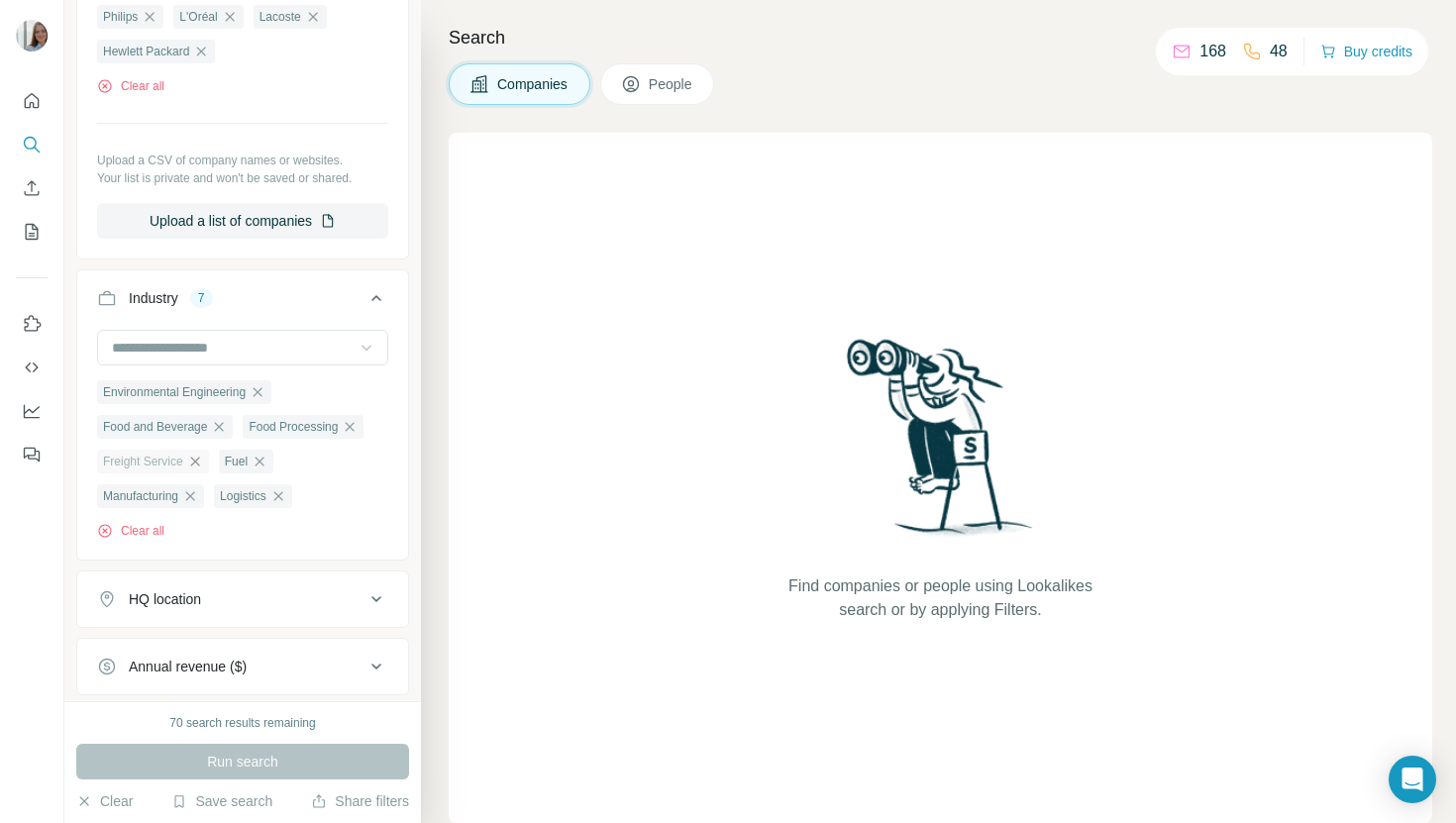 click 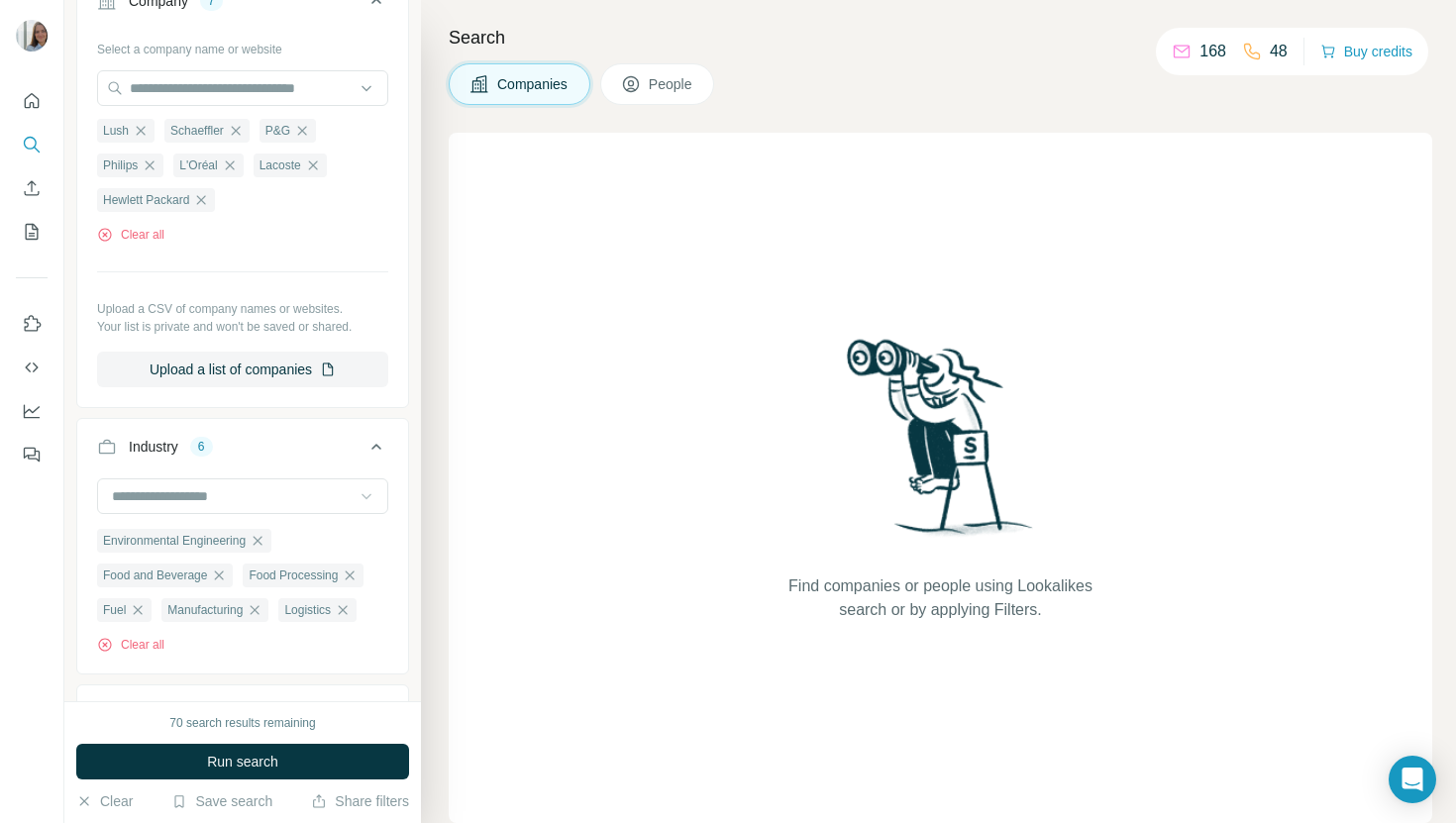 scroll, scrollTop: 201, scrollLeft: 0, axis: vertical 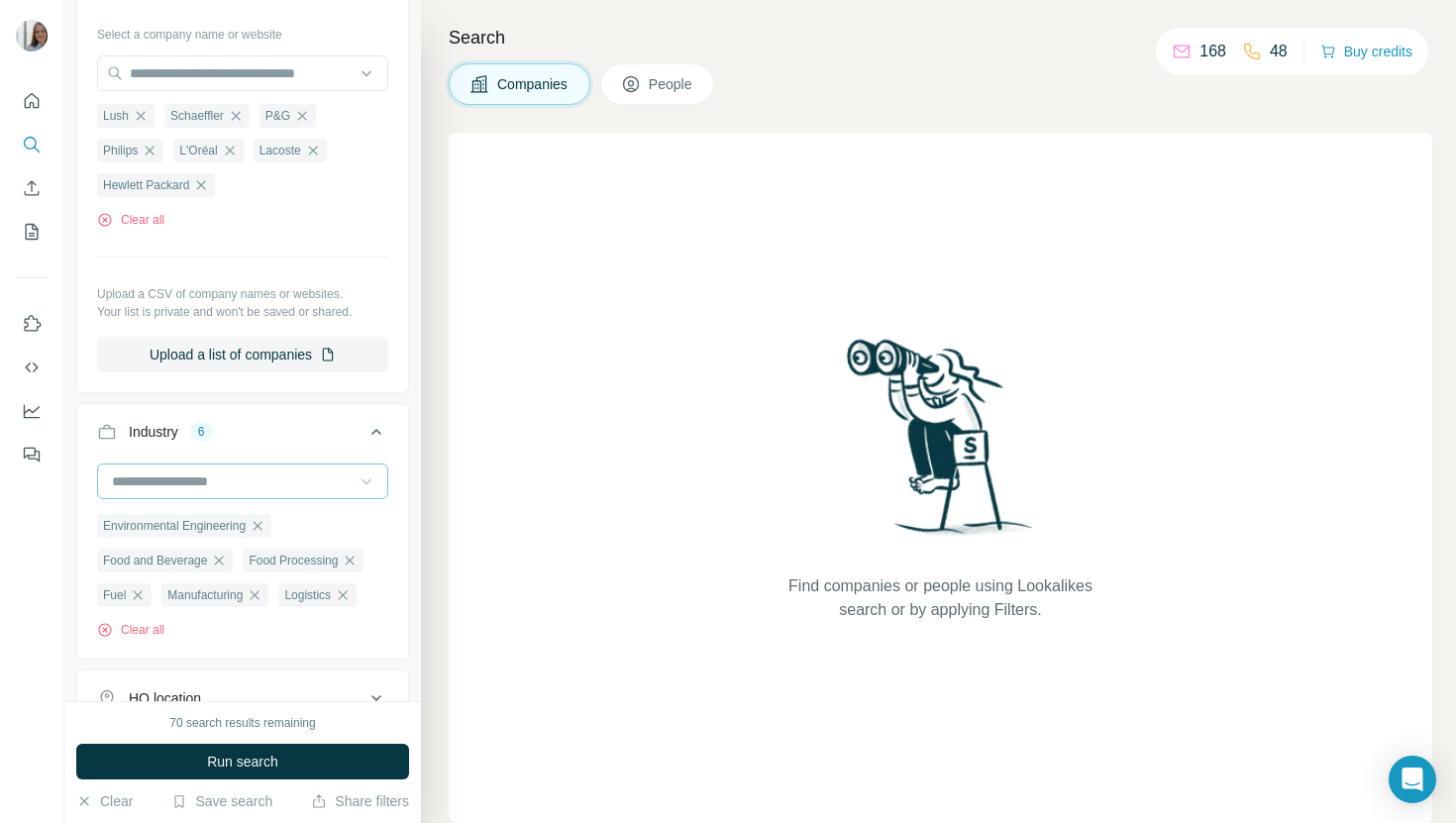 click at bounding box center (232, 481) 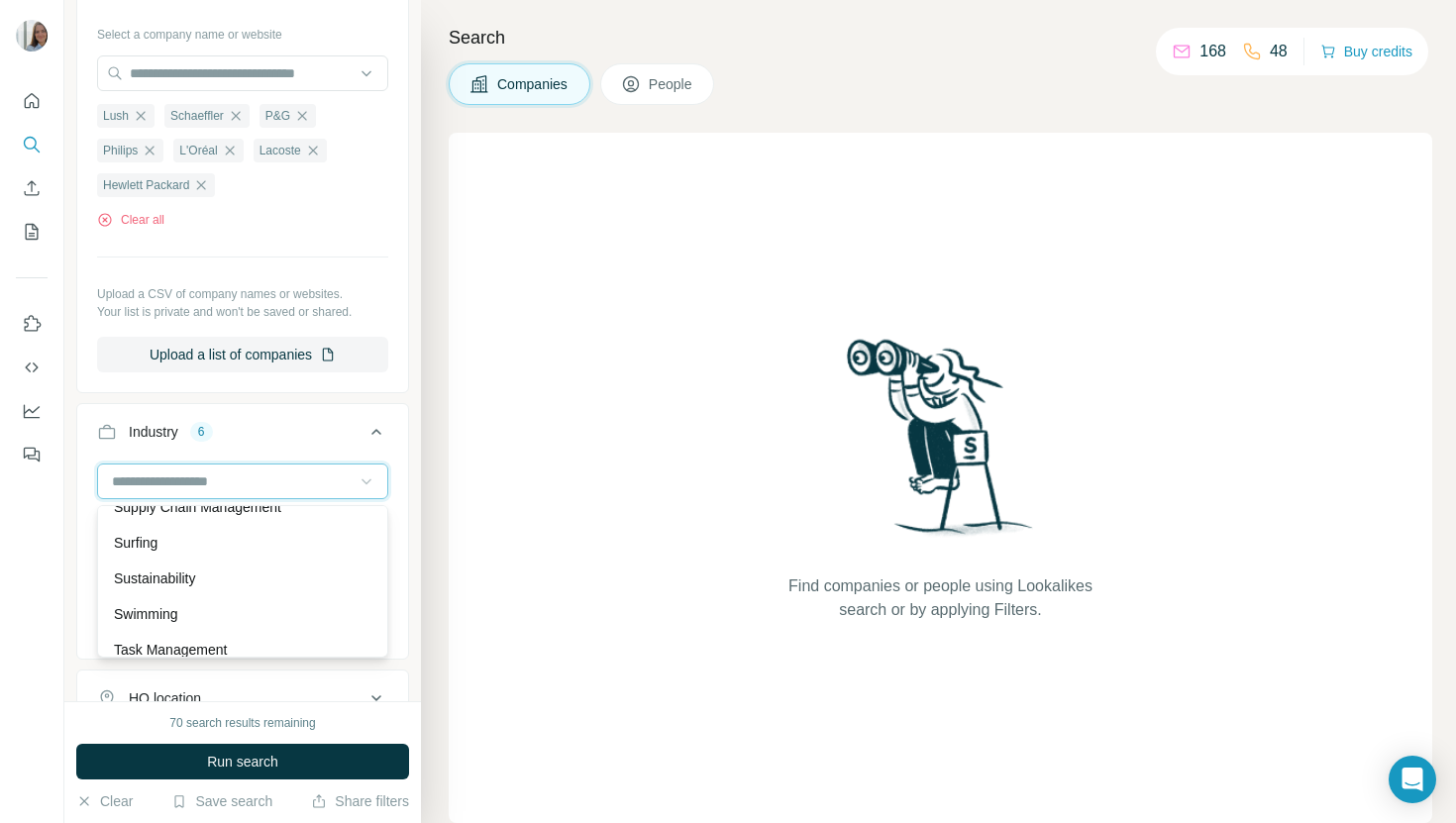 scroll, scrollTop: 19474, scrollLeft: 0, axis: vertical 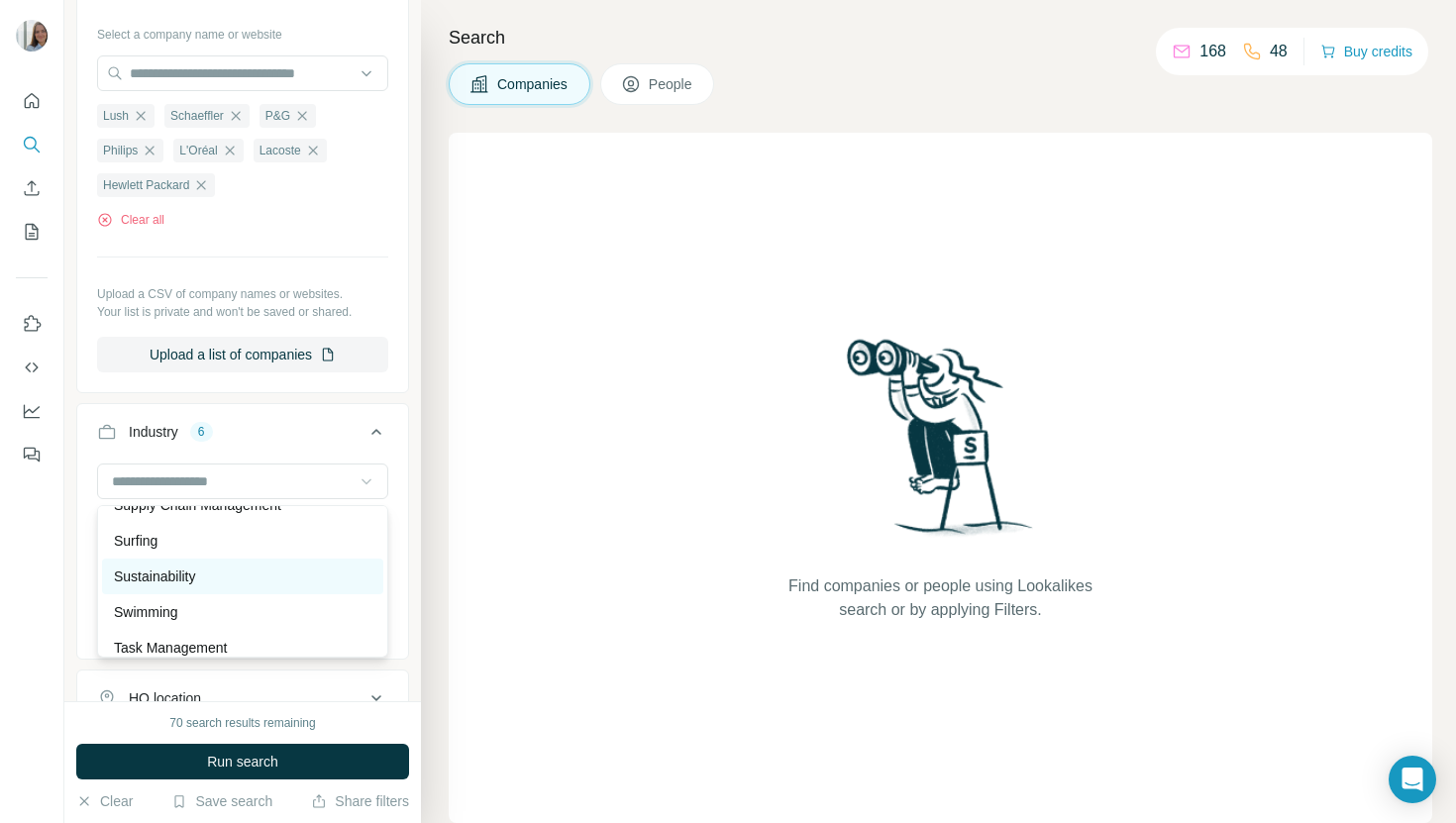 click on "Sustainability" at bounding box center [155, 576] 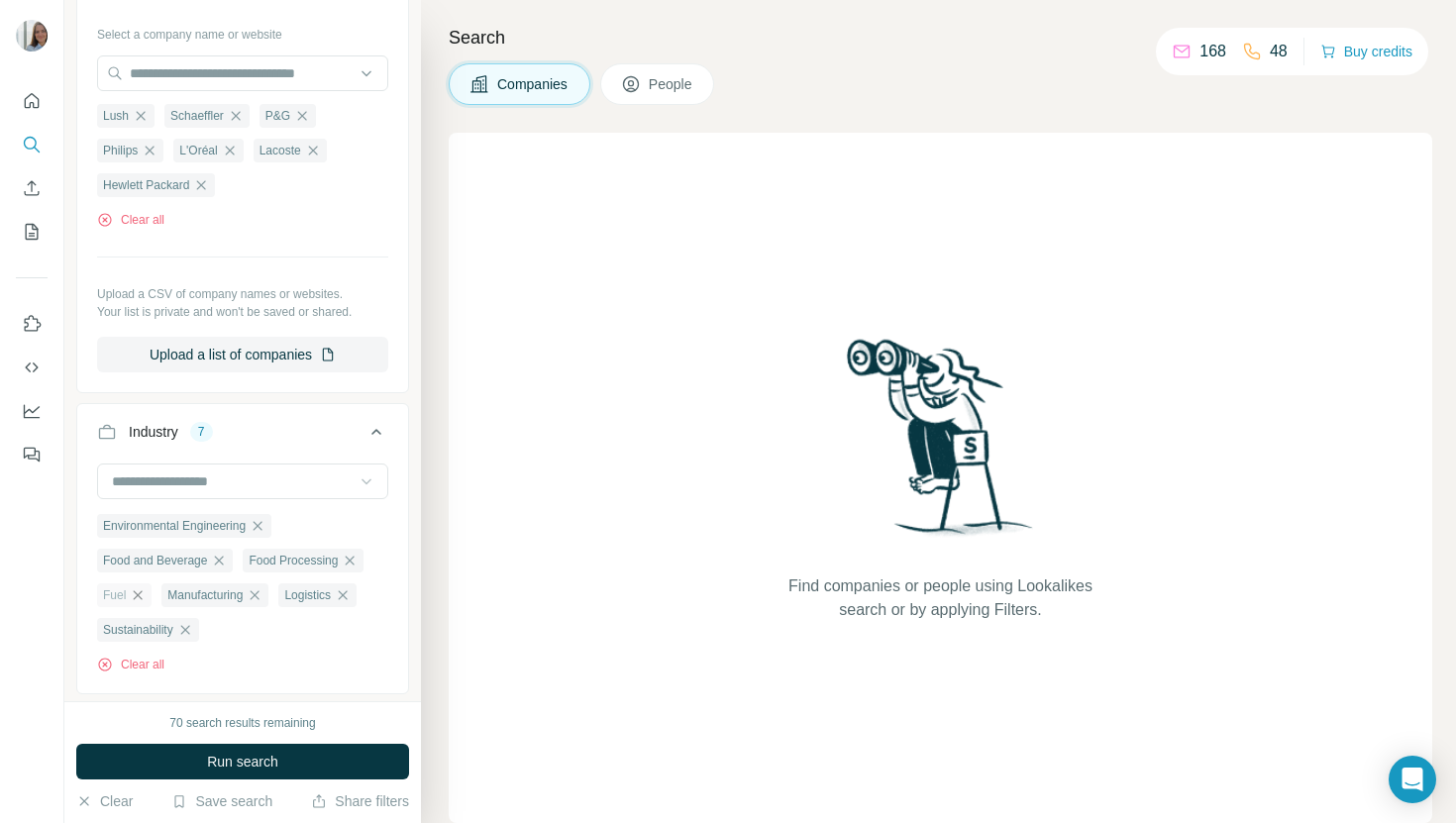 click 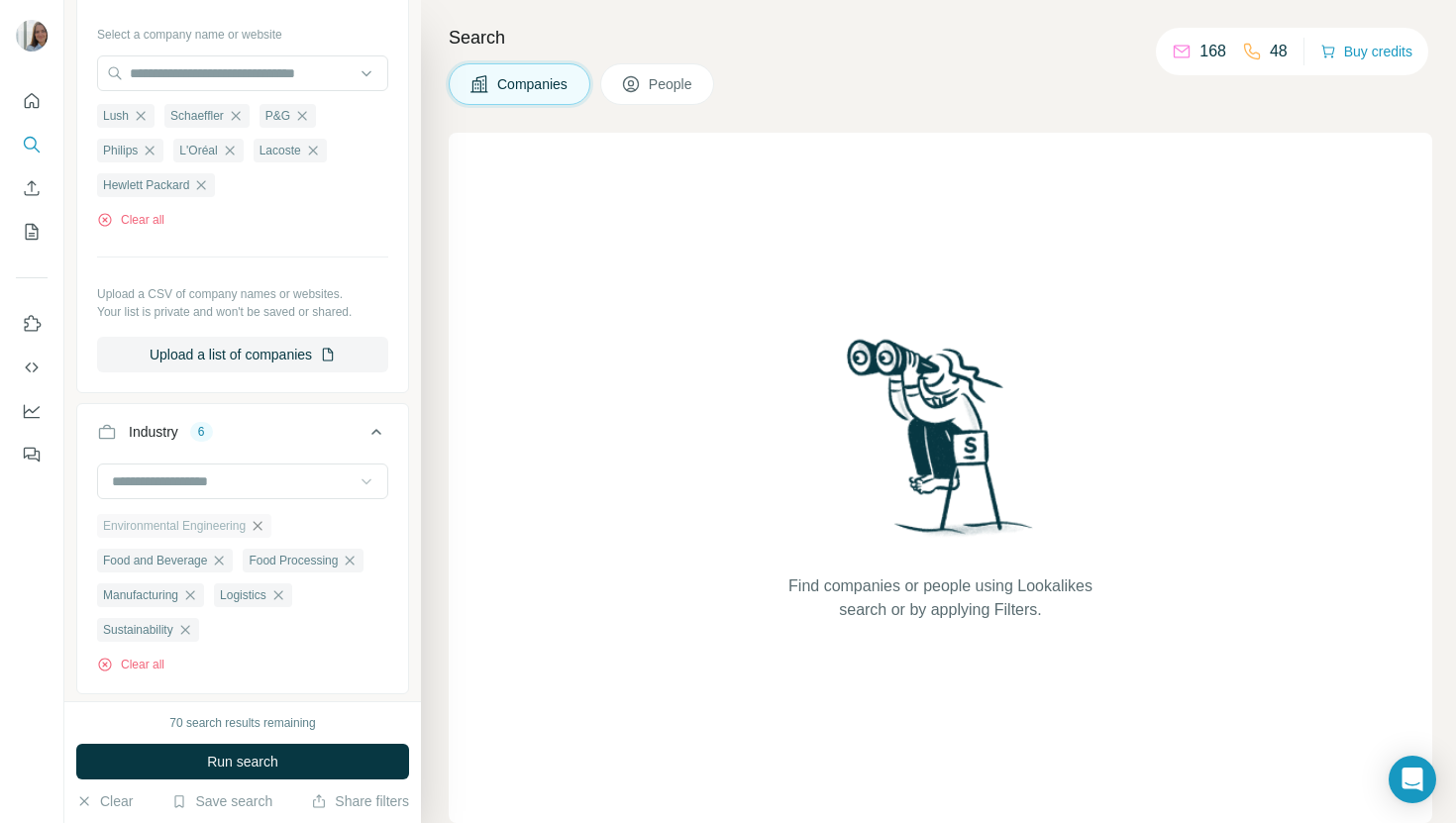 click 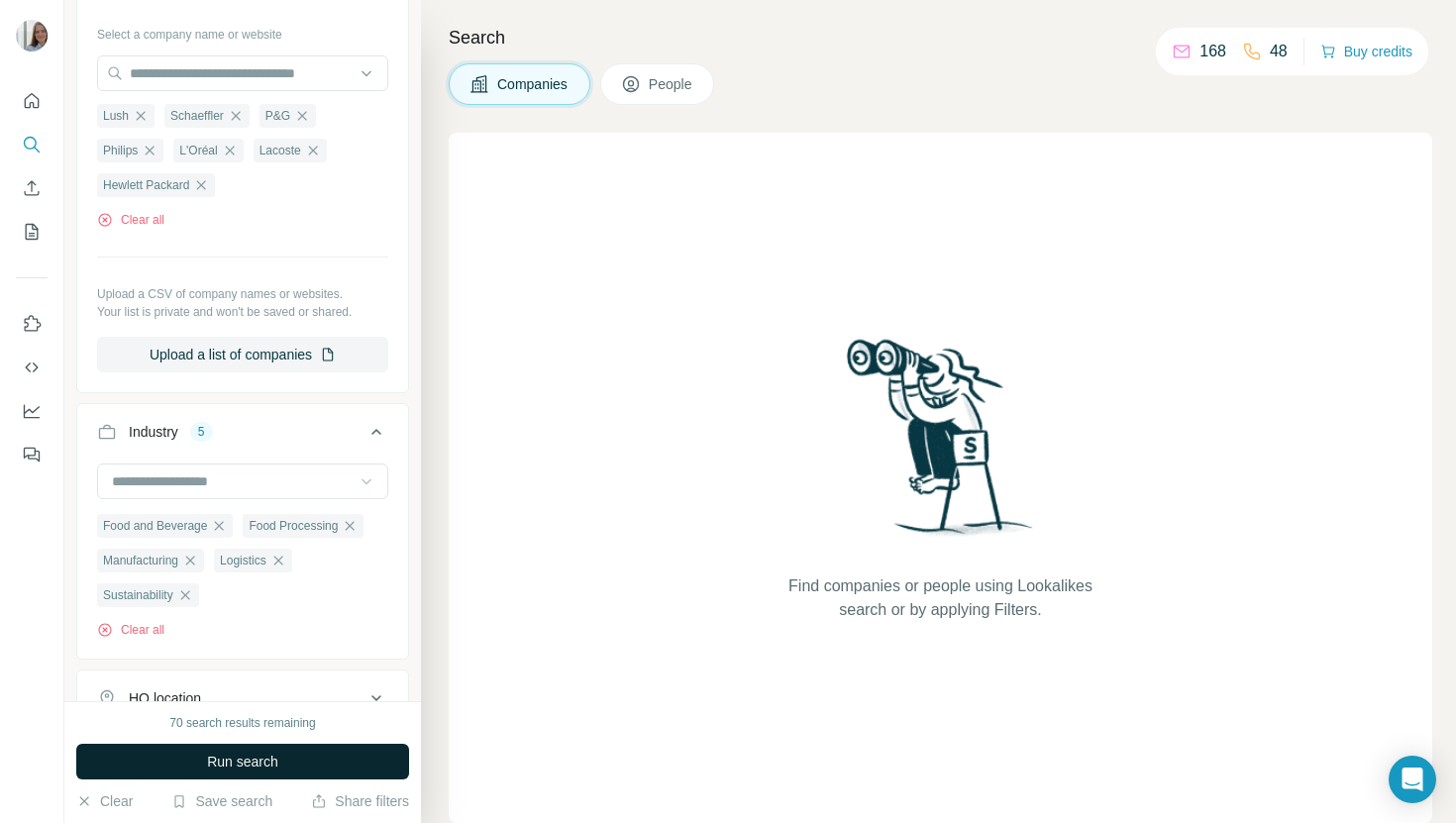 click on "Run search" at bounding box center (243, 762) 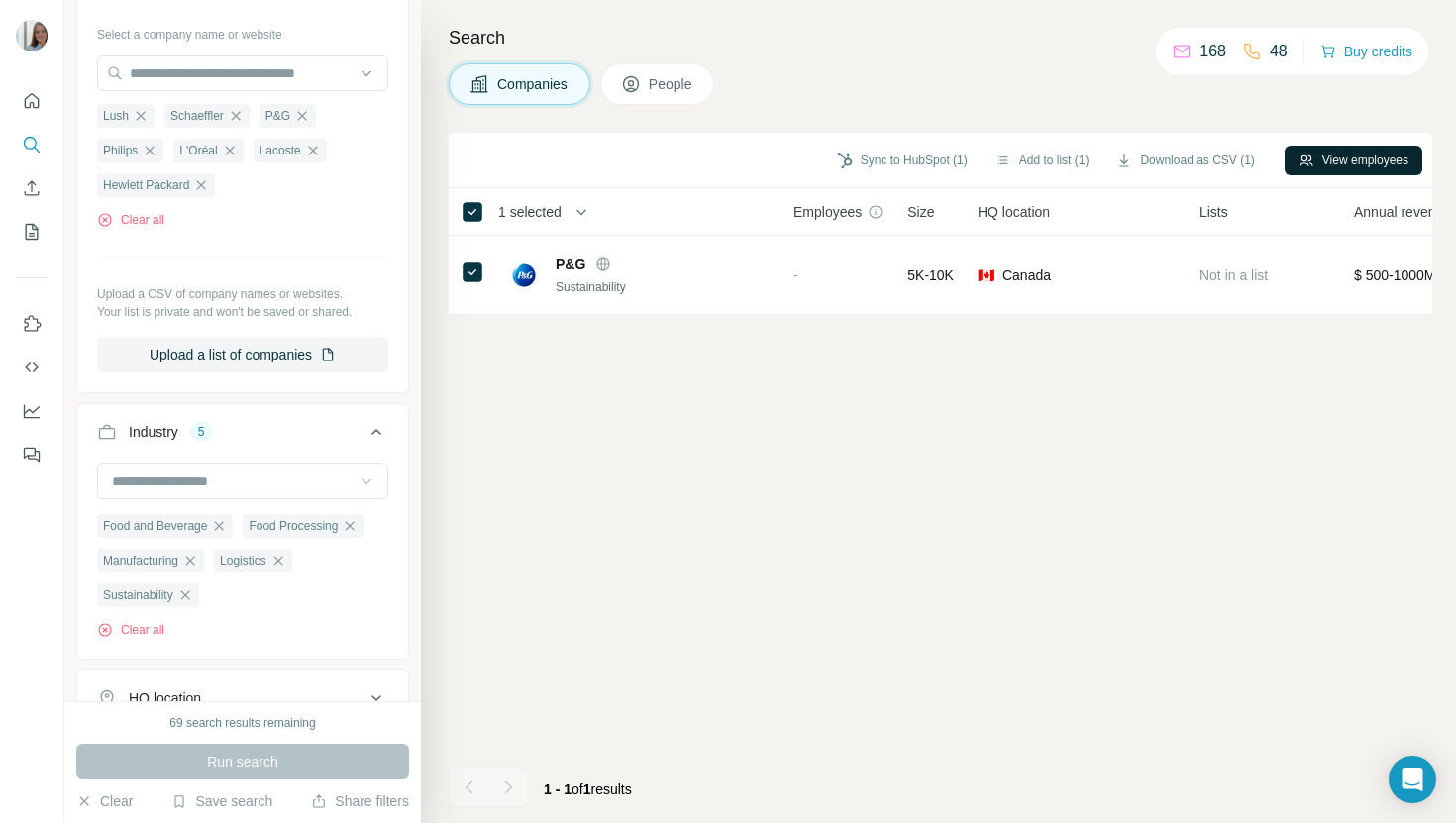 click on "View employees" at bounding box center (1353, 160) 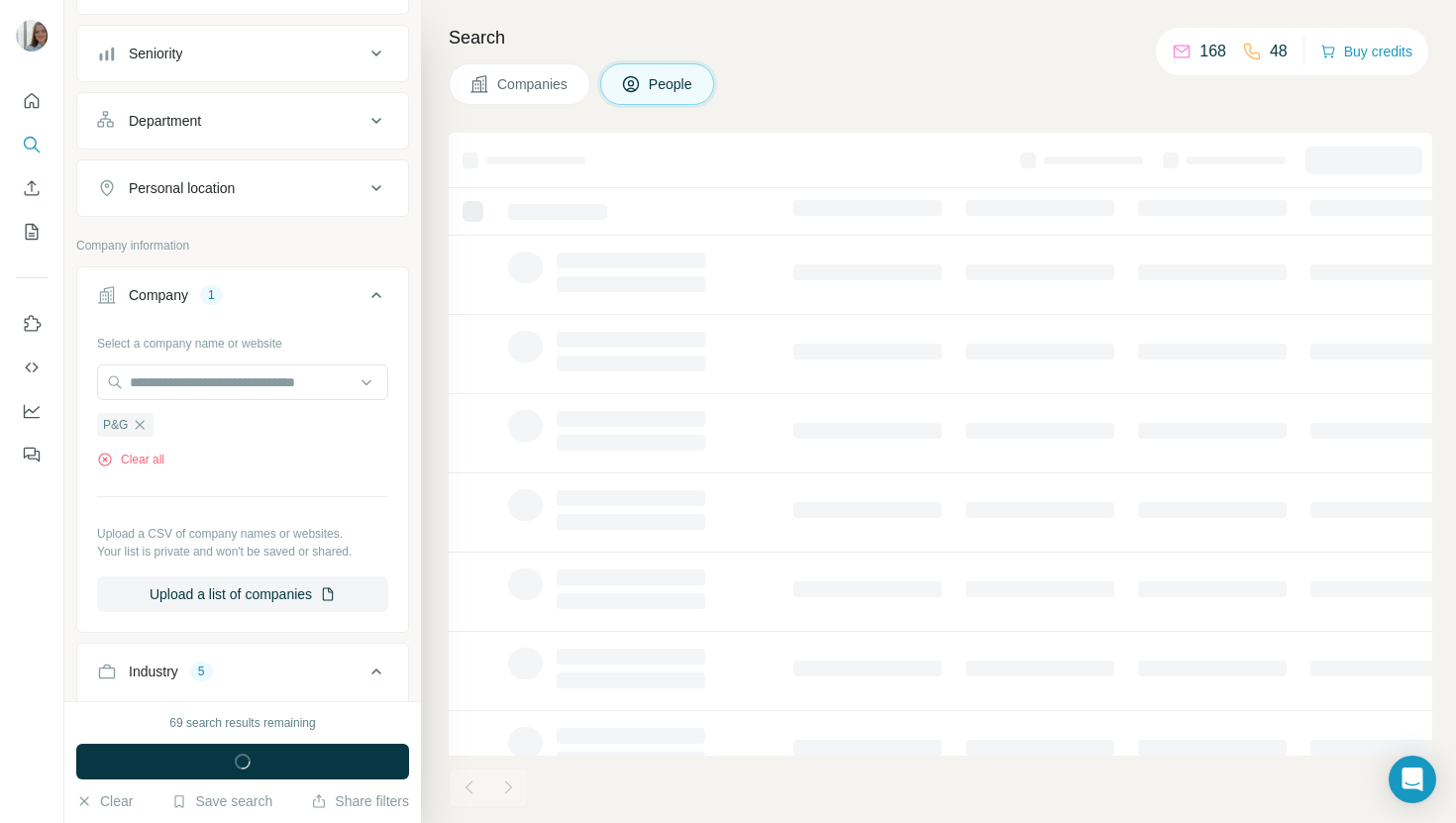 scroll, scrollTop: 510, scrollLeft: 0, axis: vertical 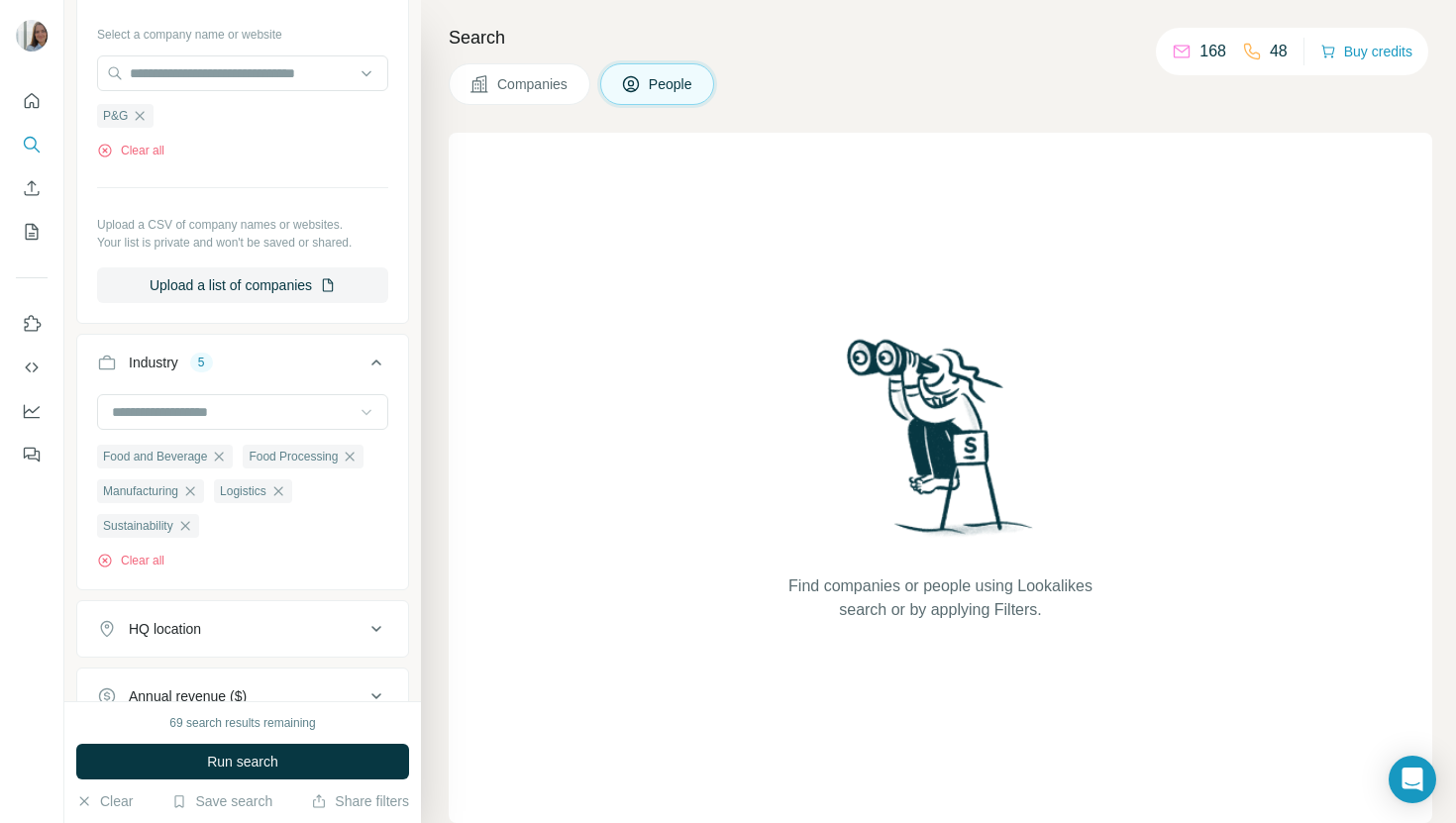 click on "People" at bounding box center [658, 84] 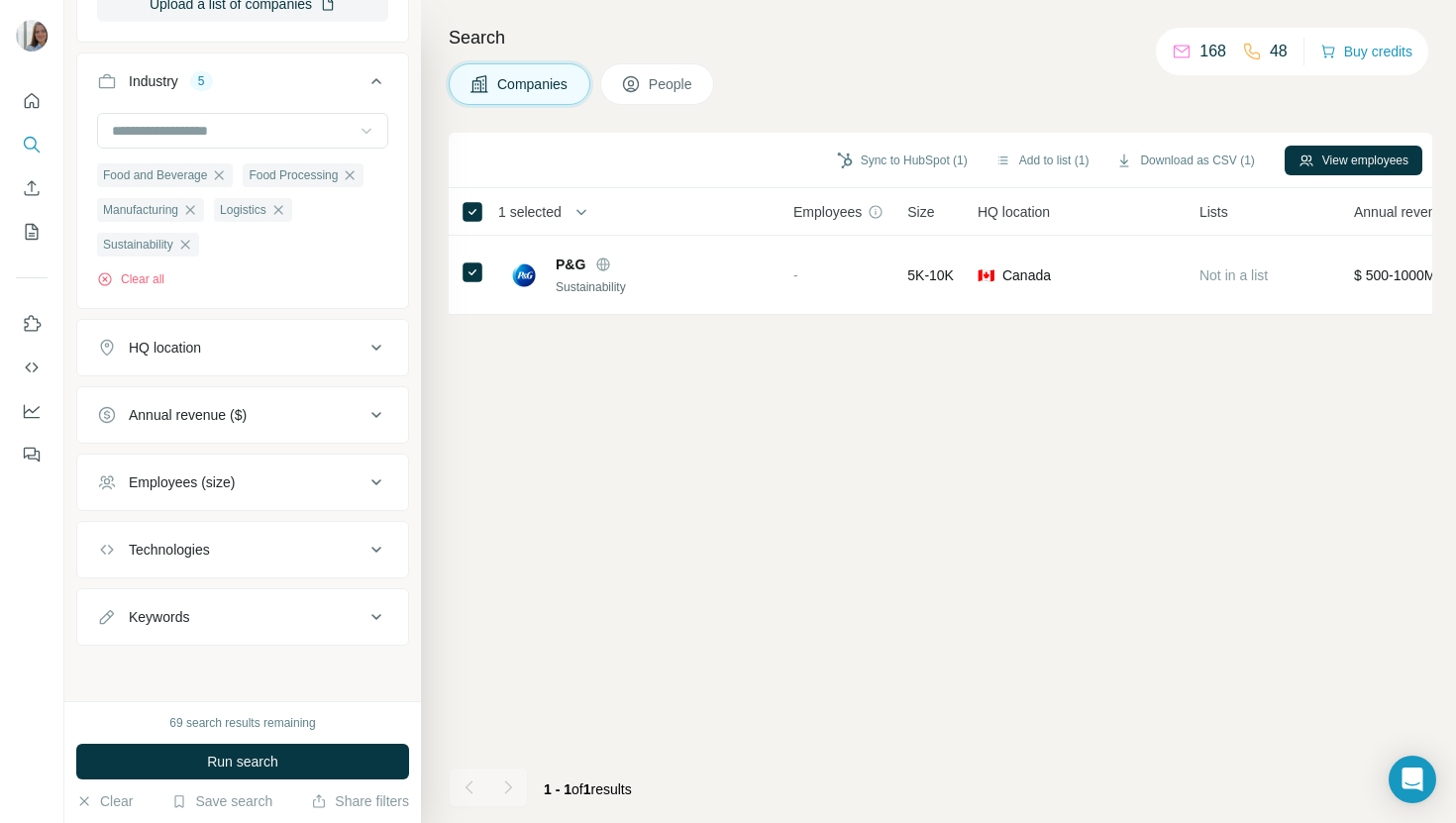 scroll, scrollTop: 201, scrollLeft: 0, axis: vertical 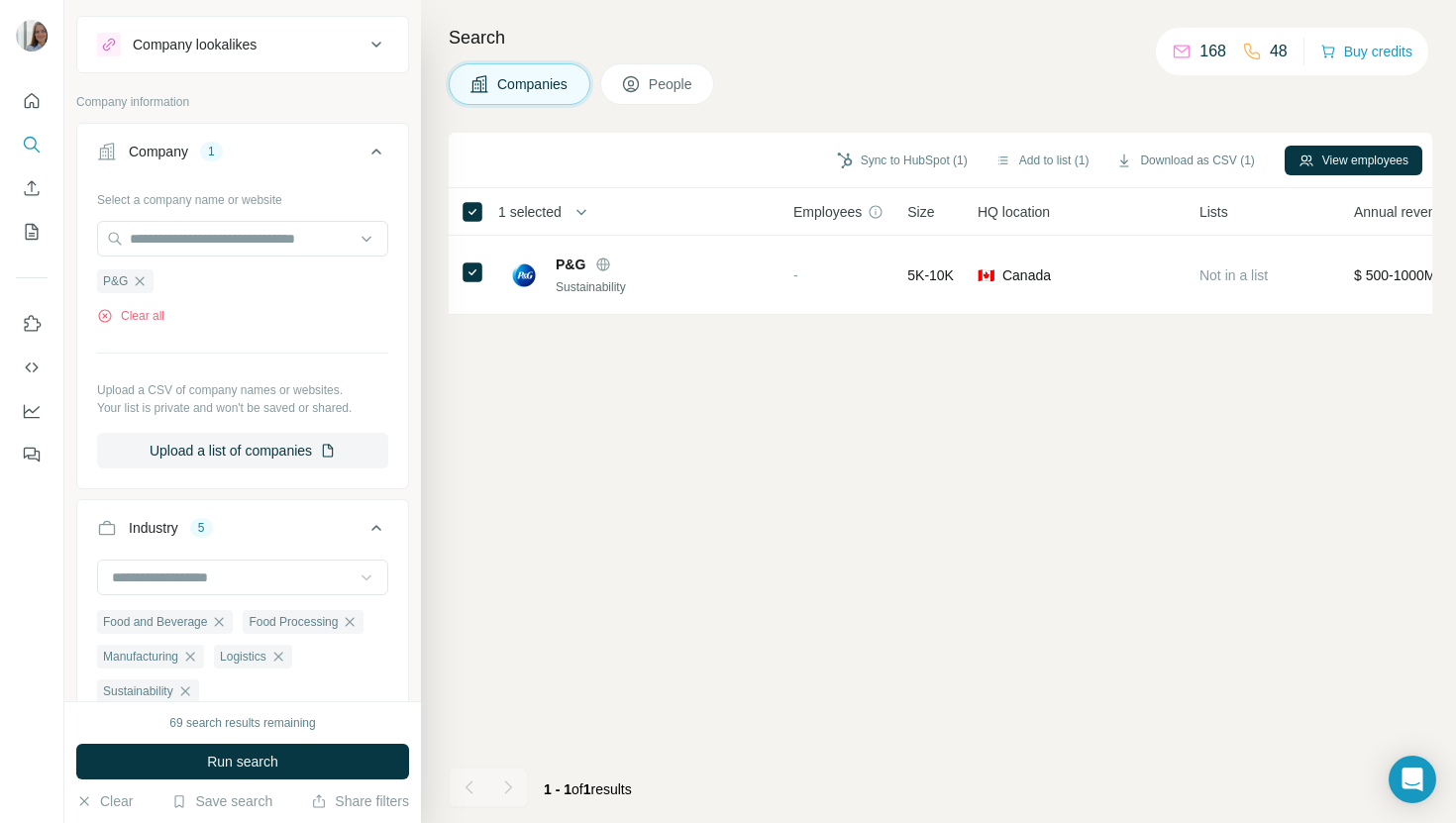 click on "People" at bounding box center [672, 84] 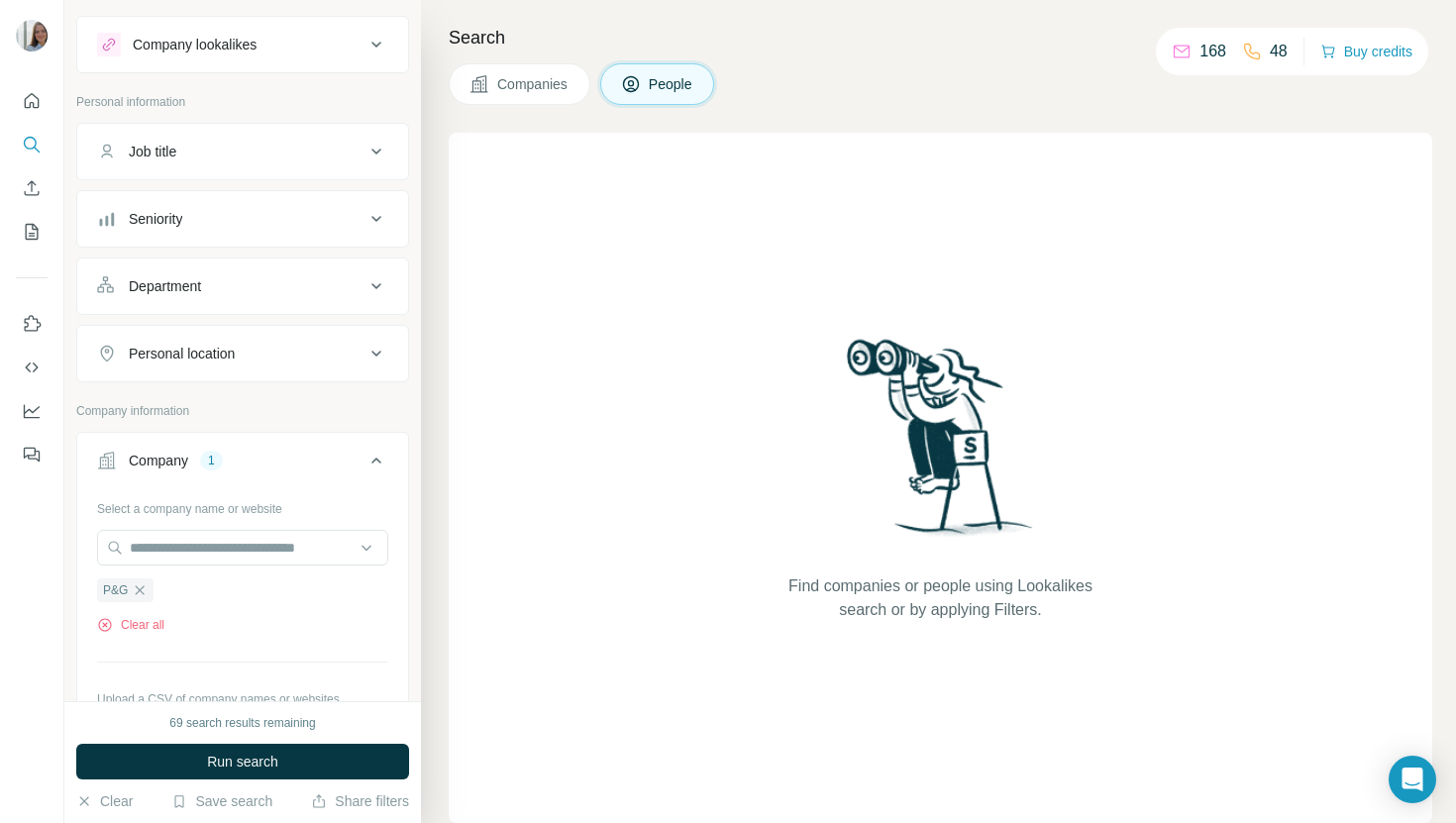 click on "Job title" at bounding box center [243, 152] 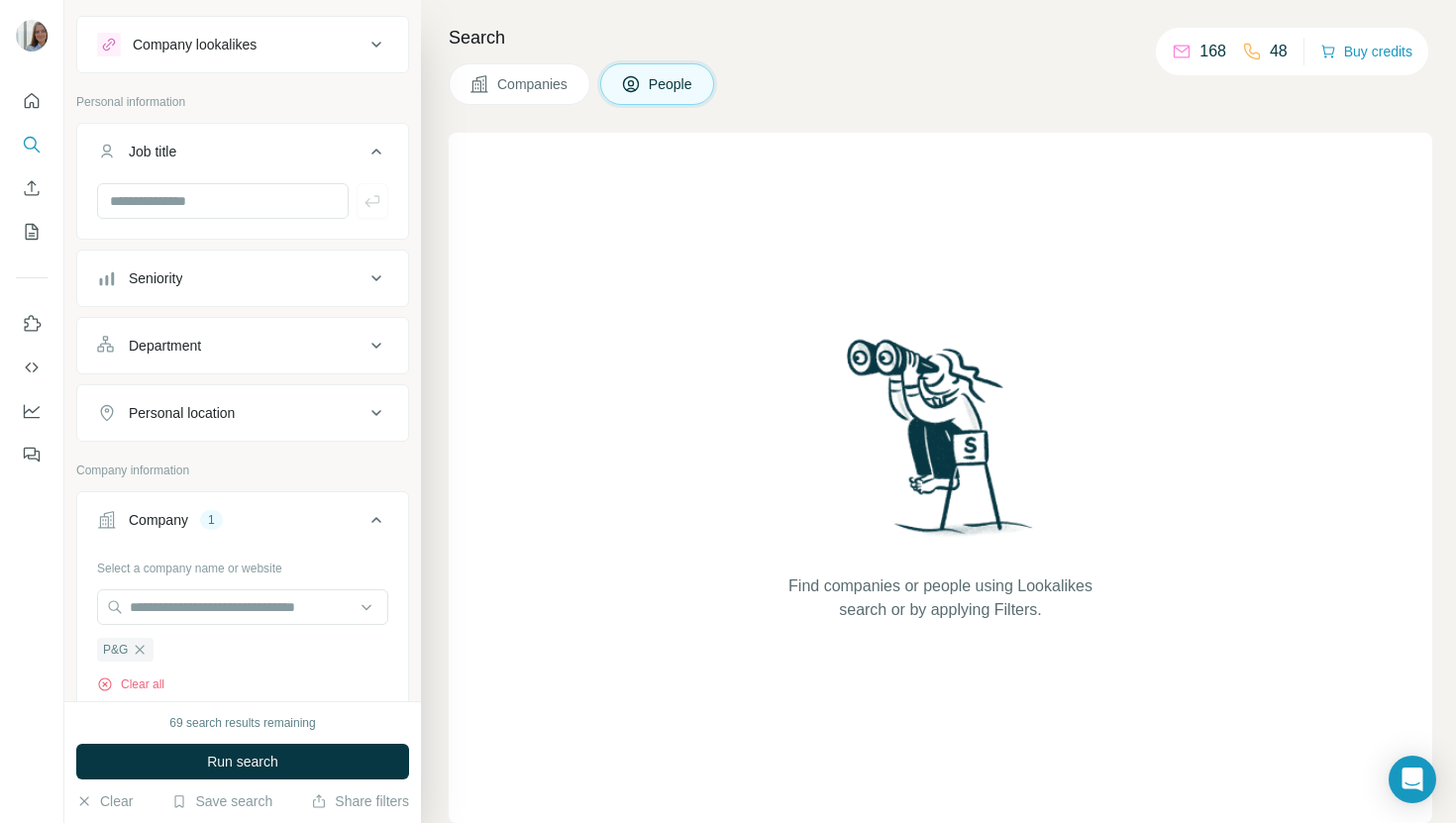 scroll, scrollTop: 0, scrollLeft: 0, axis: both 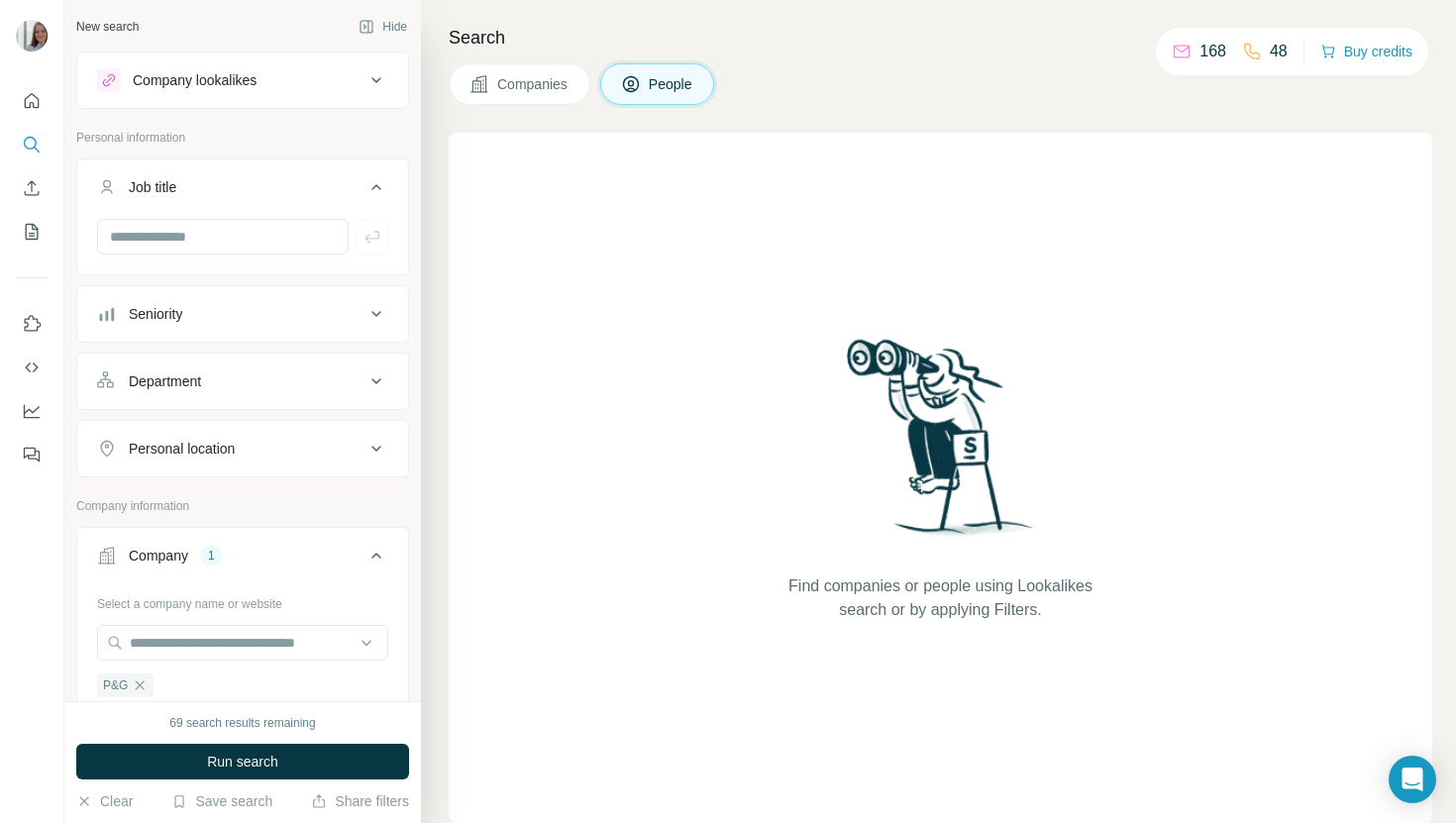 click 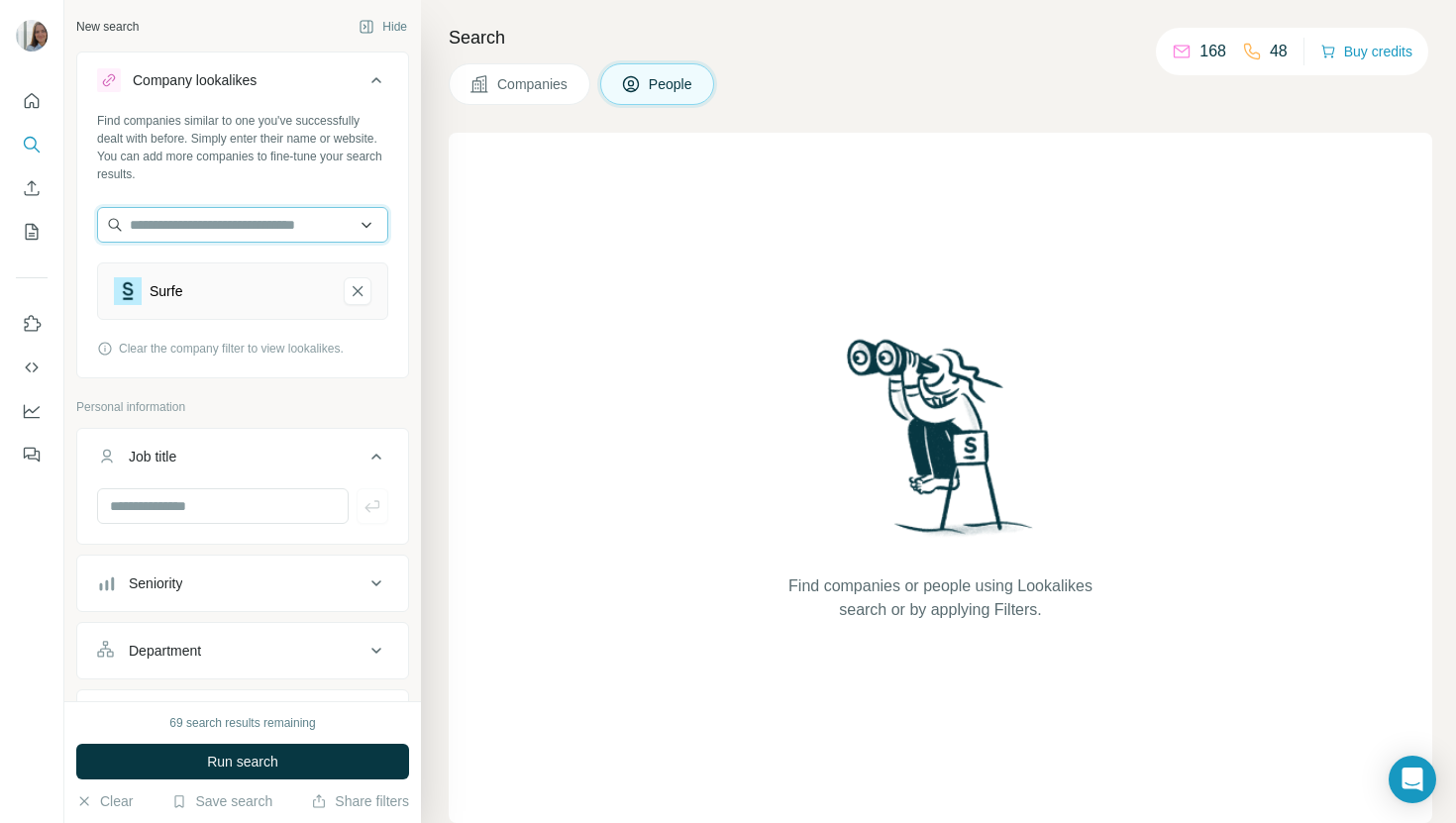 click at bounding box center [243, 225] 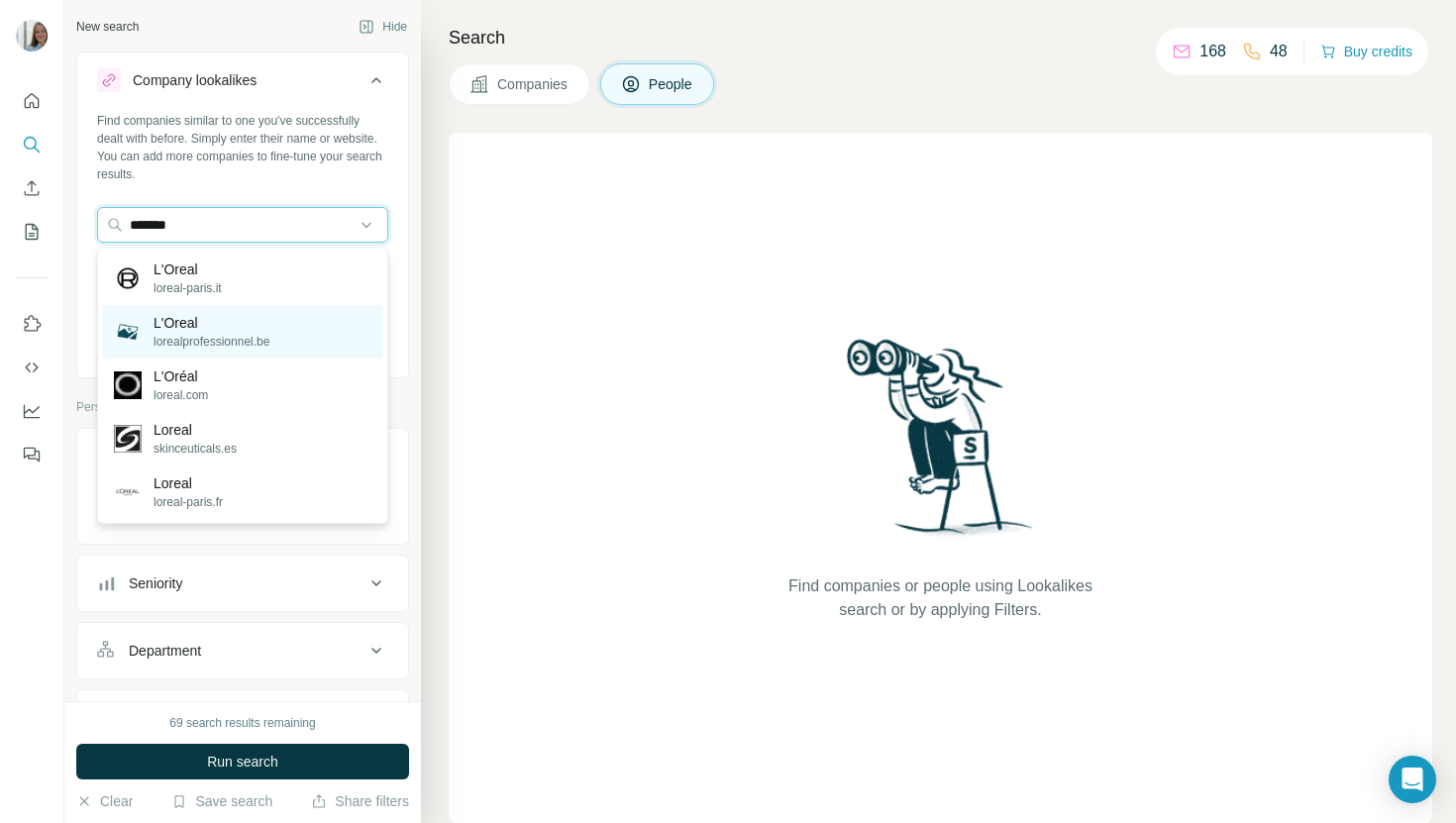 type on "*******" 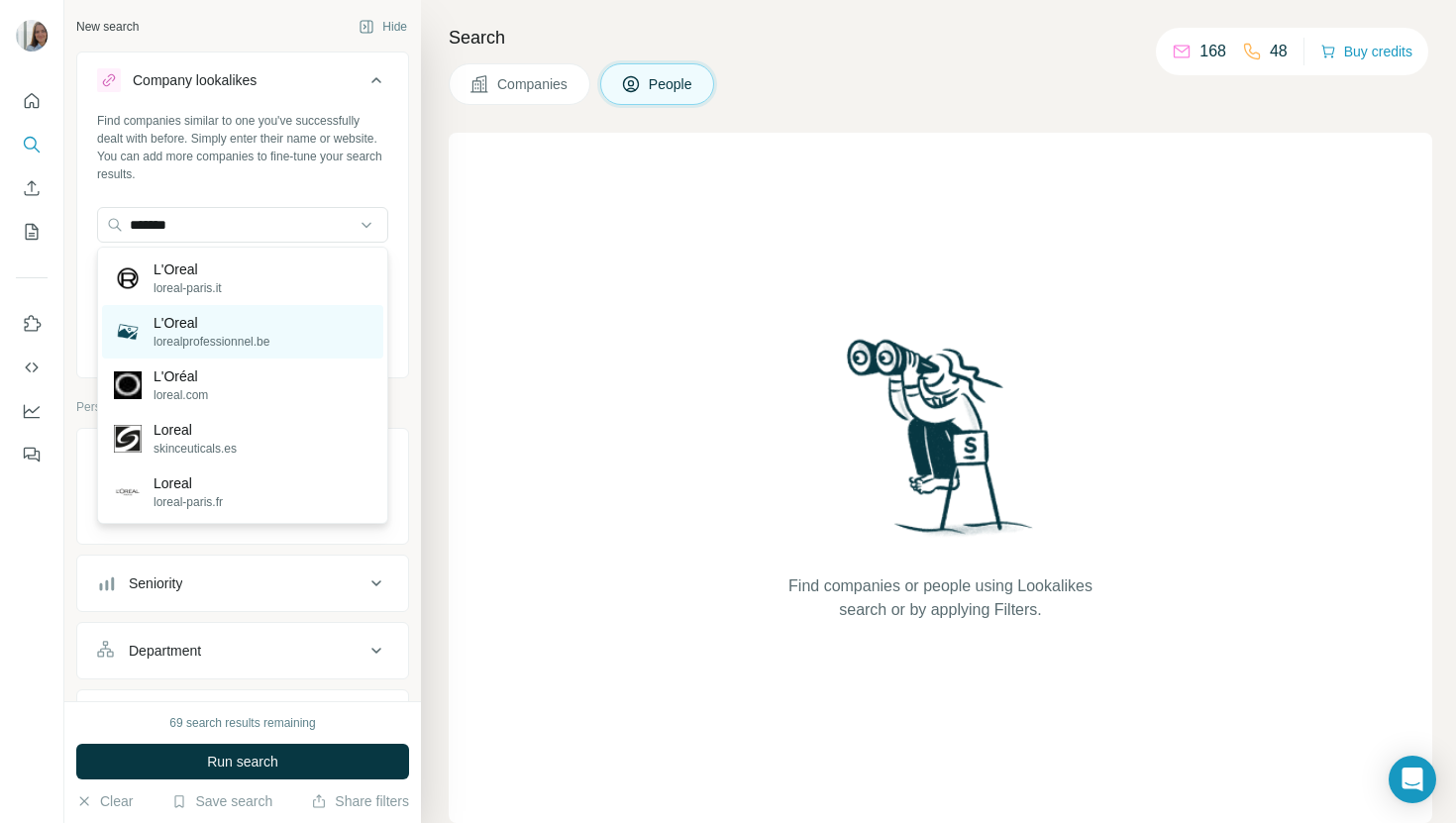 click on "L'Oreal" at bounding box center [211, 323] 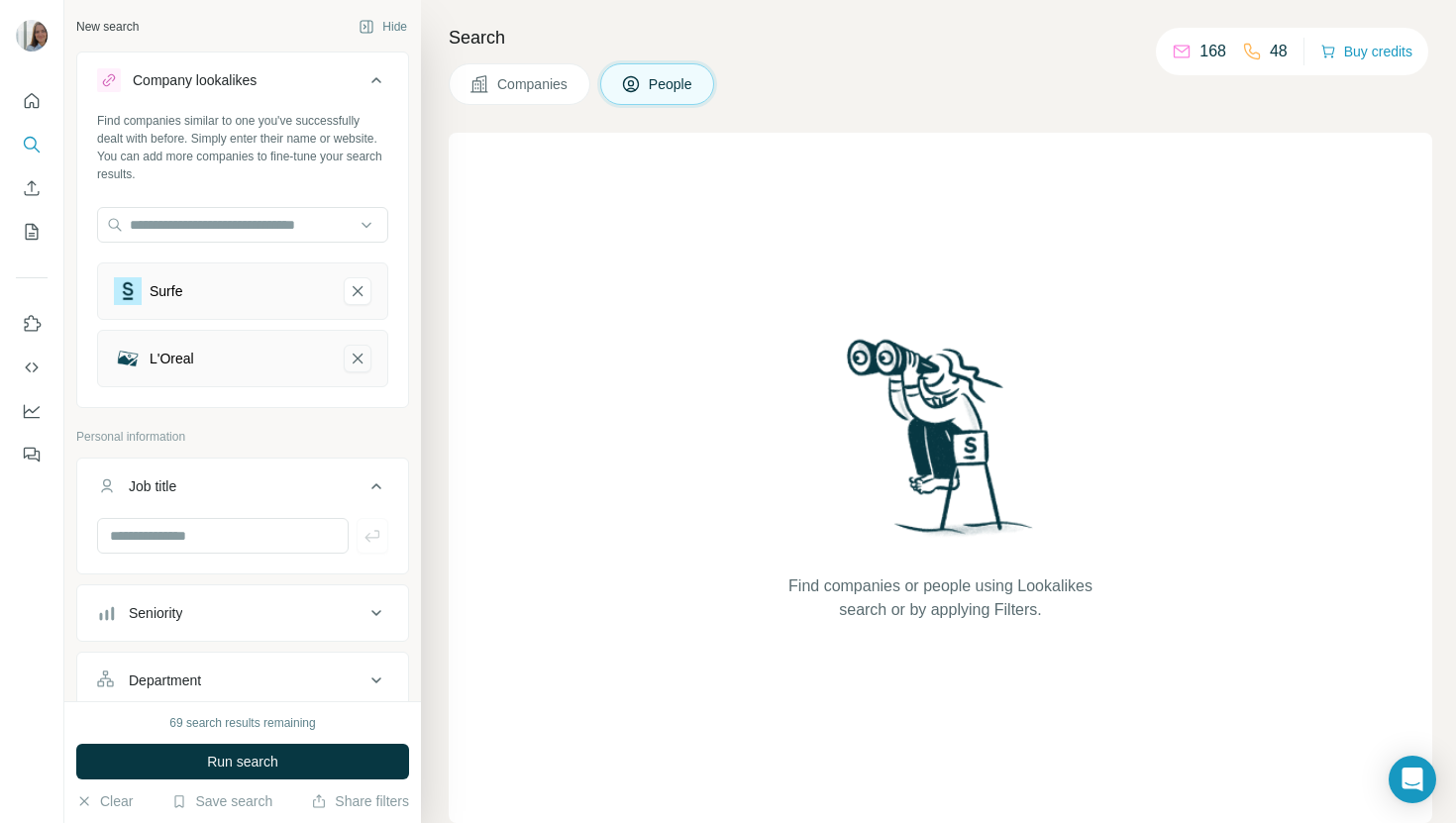 click 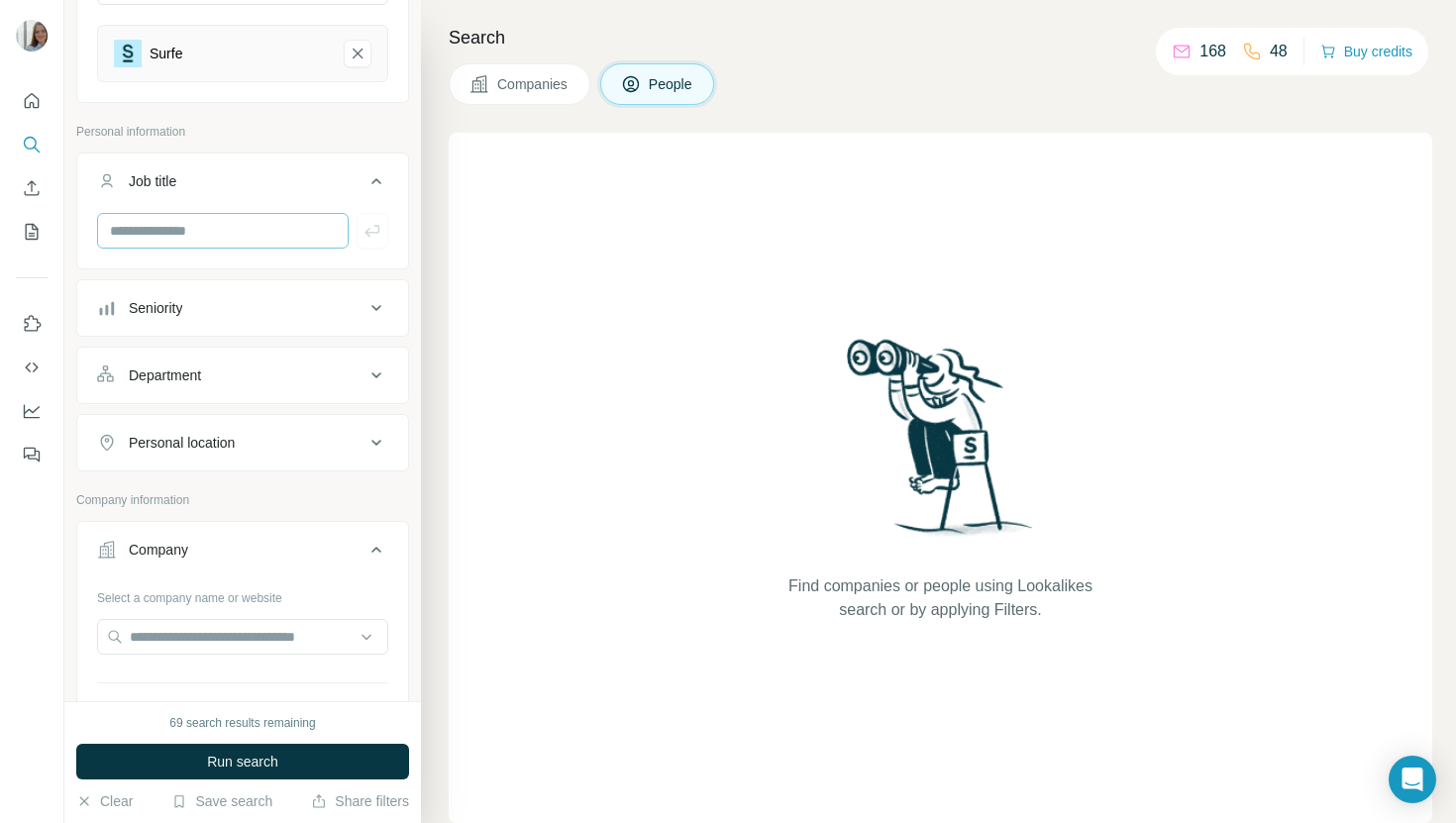 scroll, scrollTop: 332, scrollLeft: 0, axis: vertical 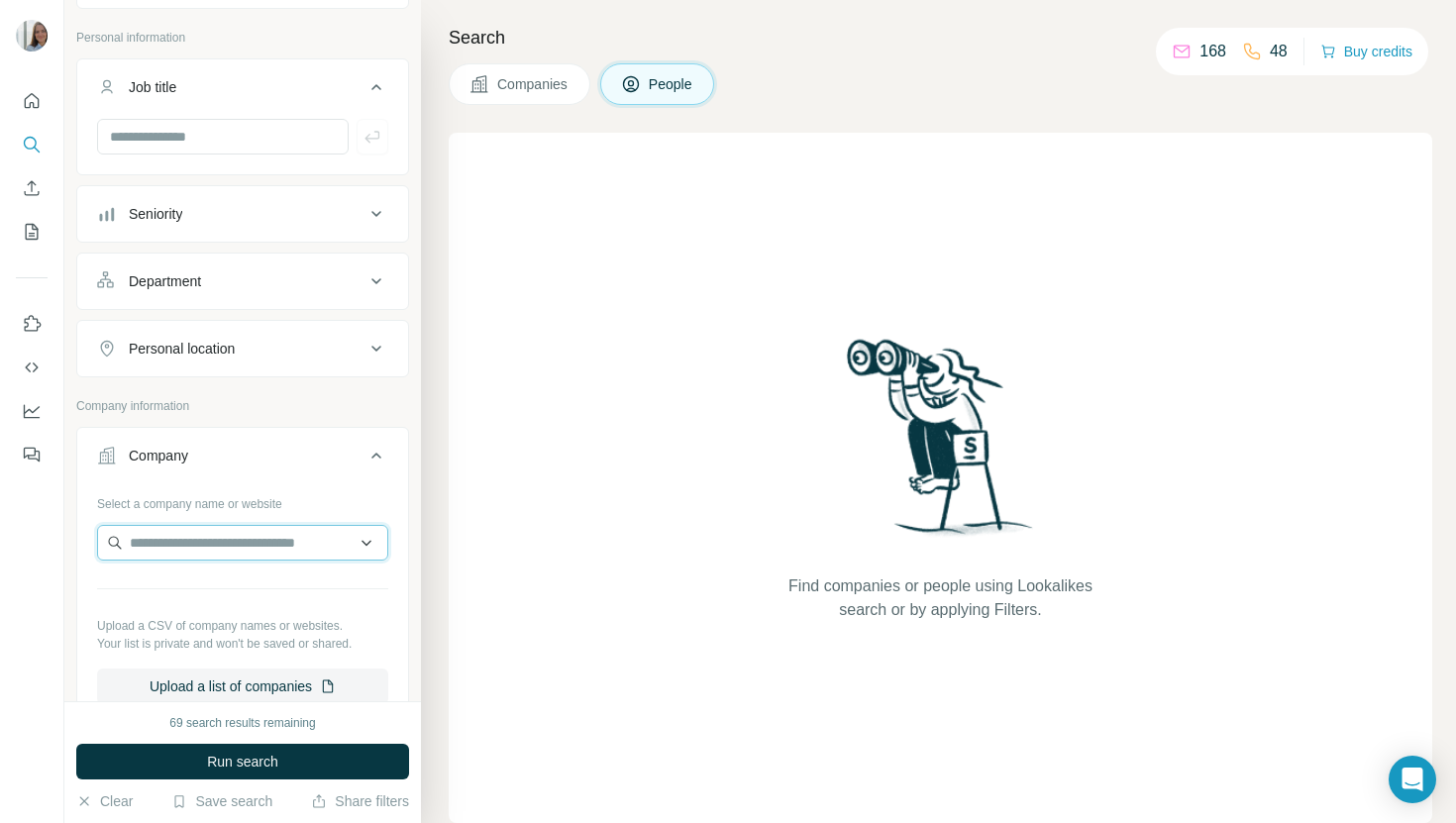 click at bounding box center [243, 543] 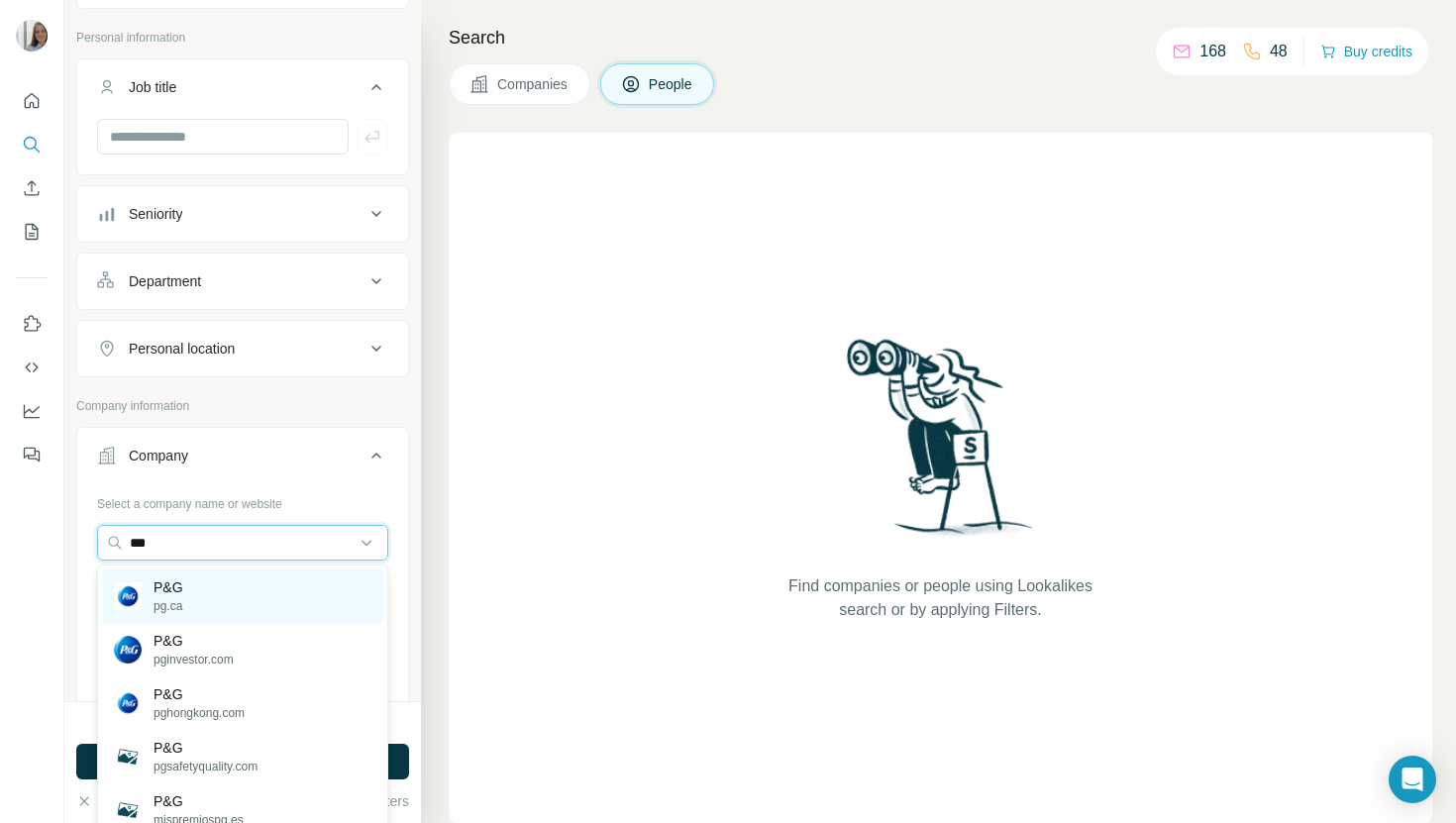 type on "***" 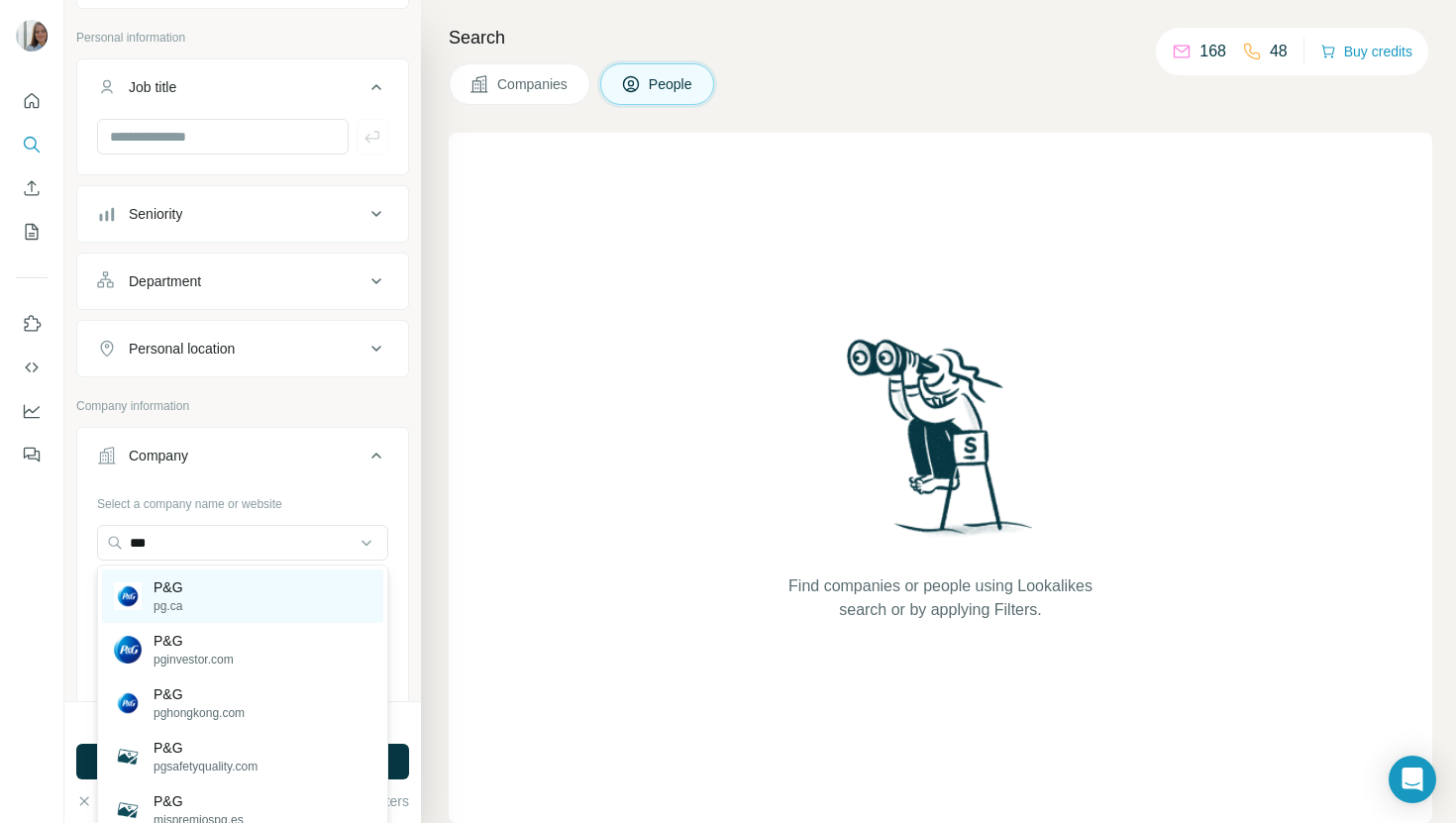click on "P&G" at bounding box center (168, 587) 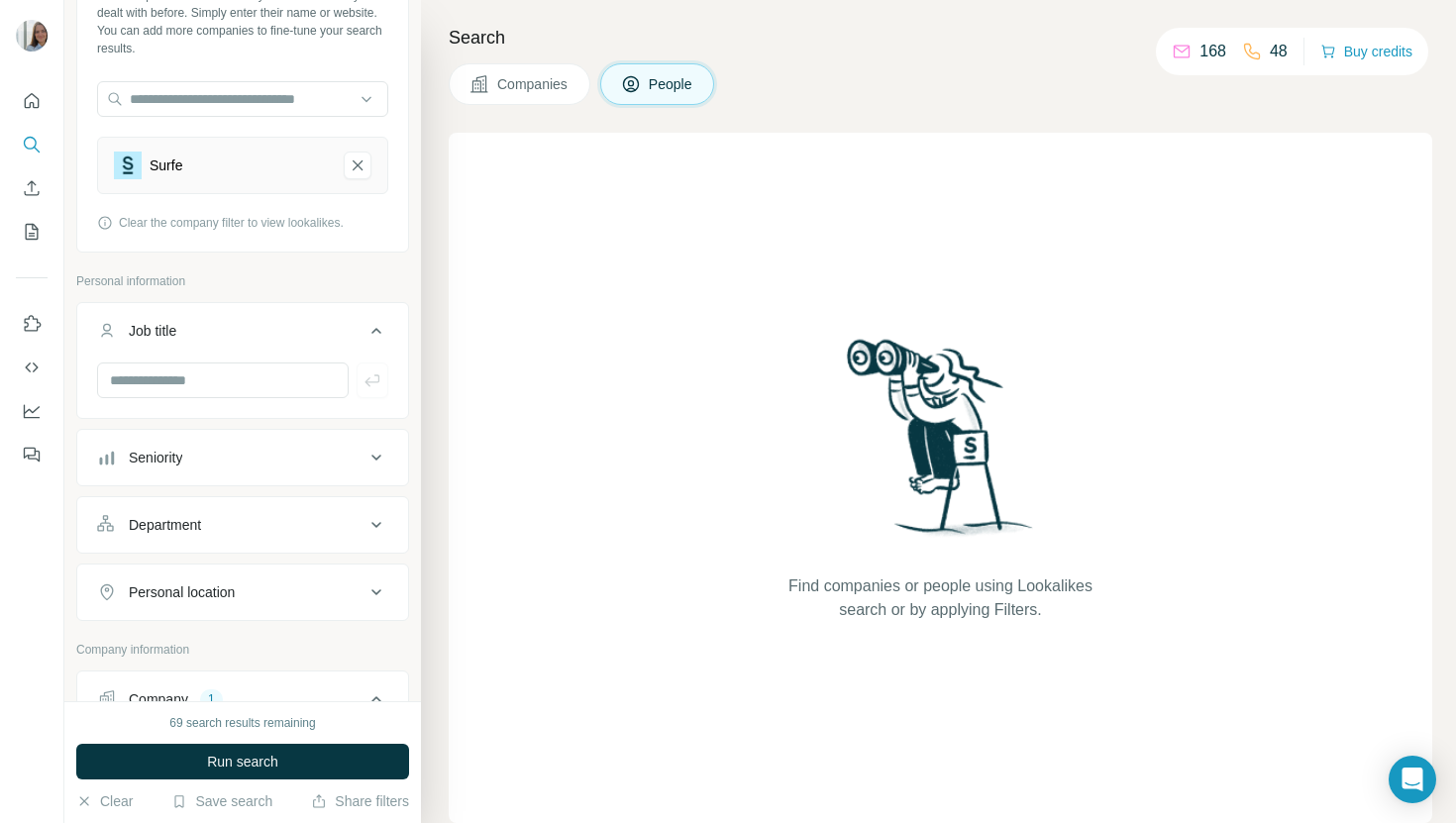scroll, scrollTop: 116, scrollLeft: 0, axis: vertical 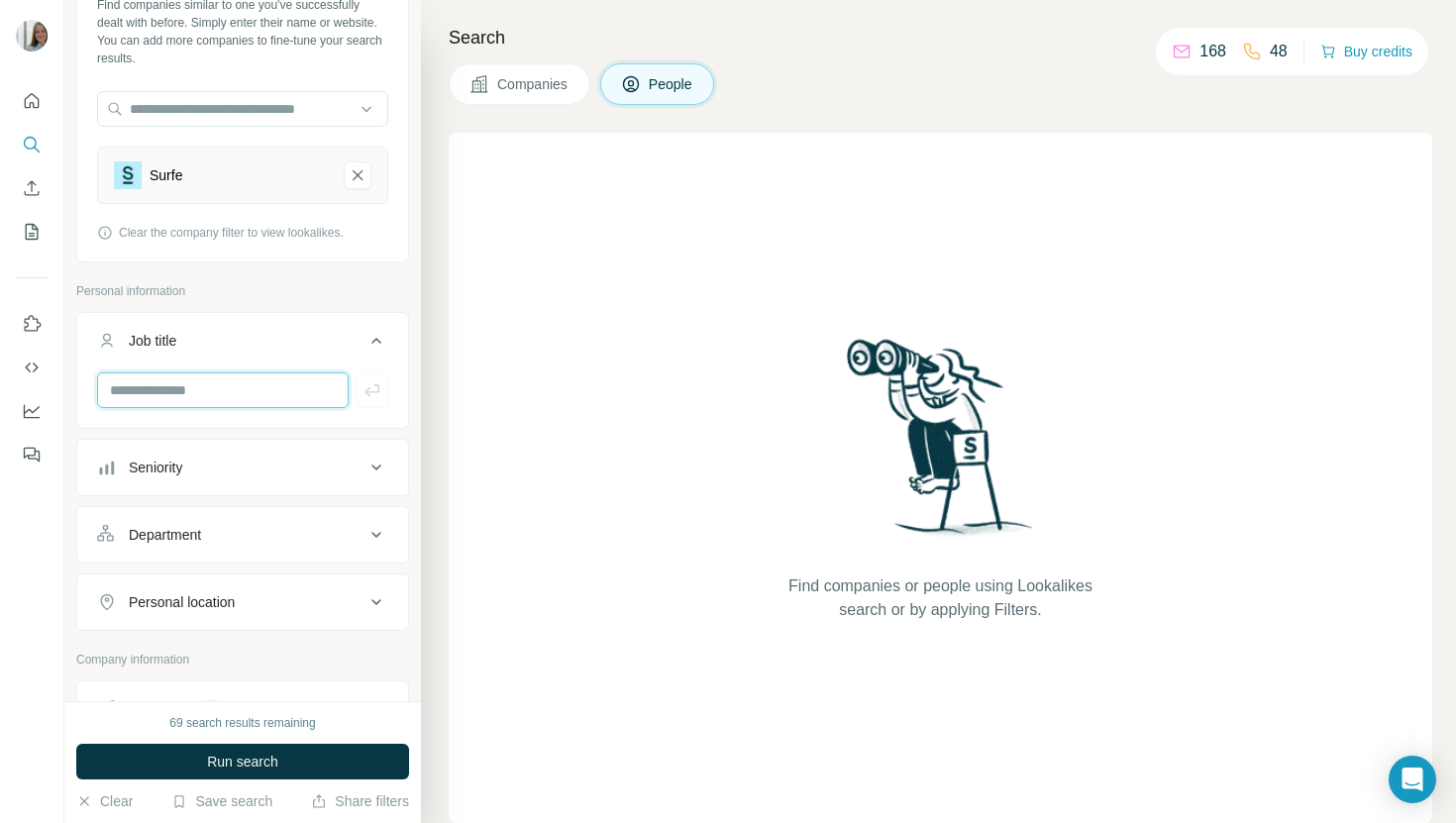 click at bounding box center [223, 390] 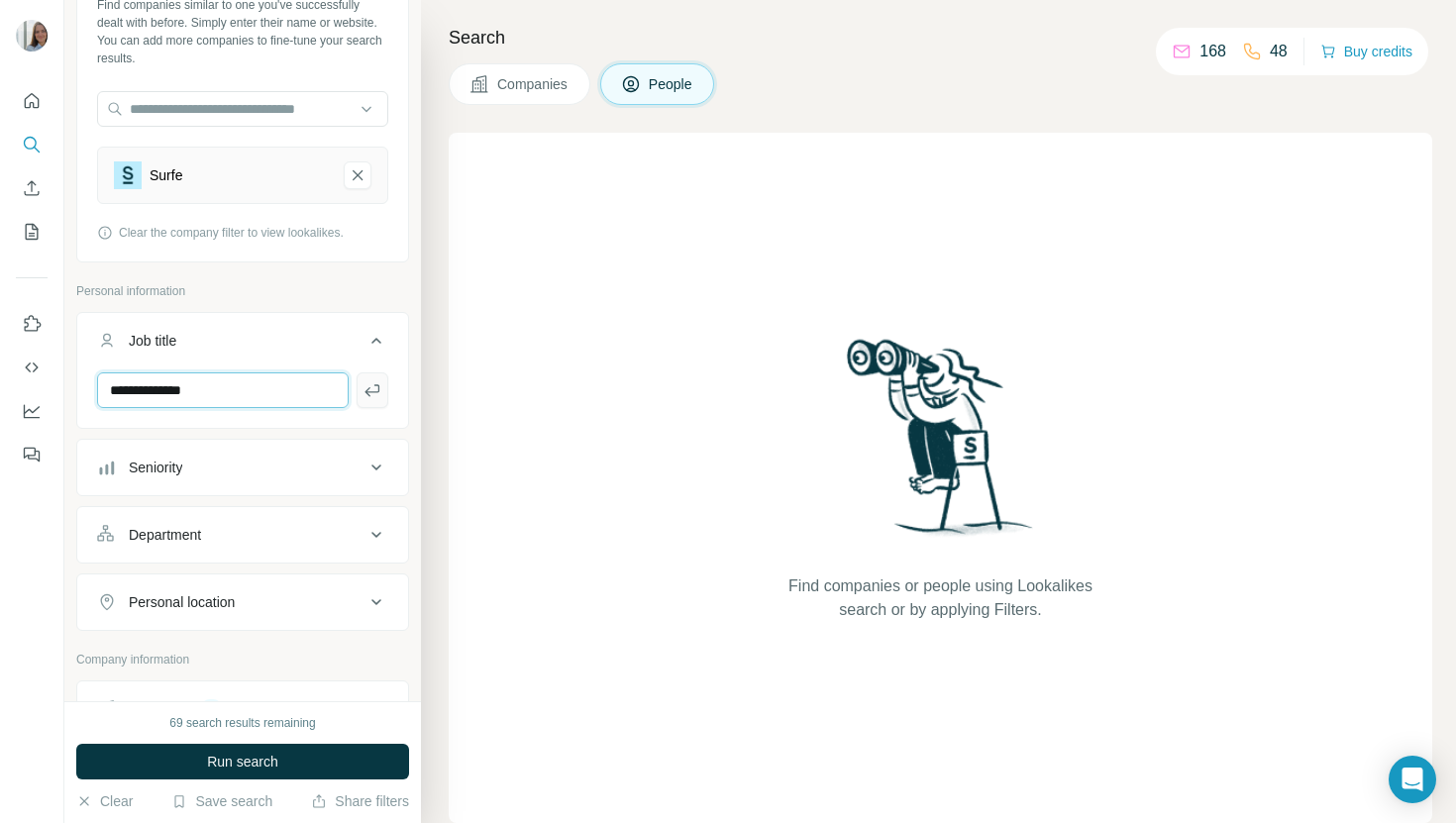 type on "**********" 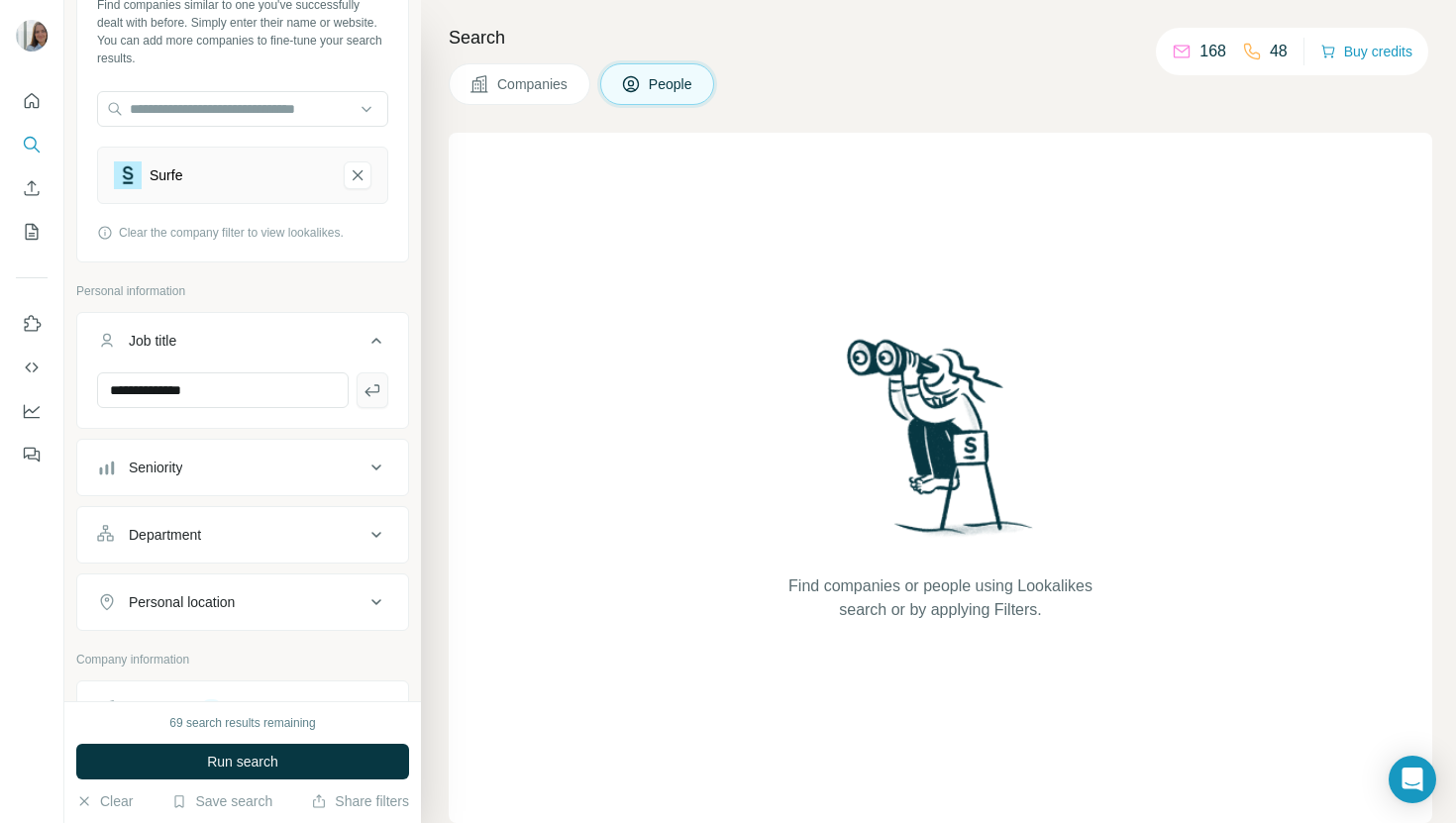 click 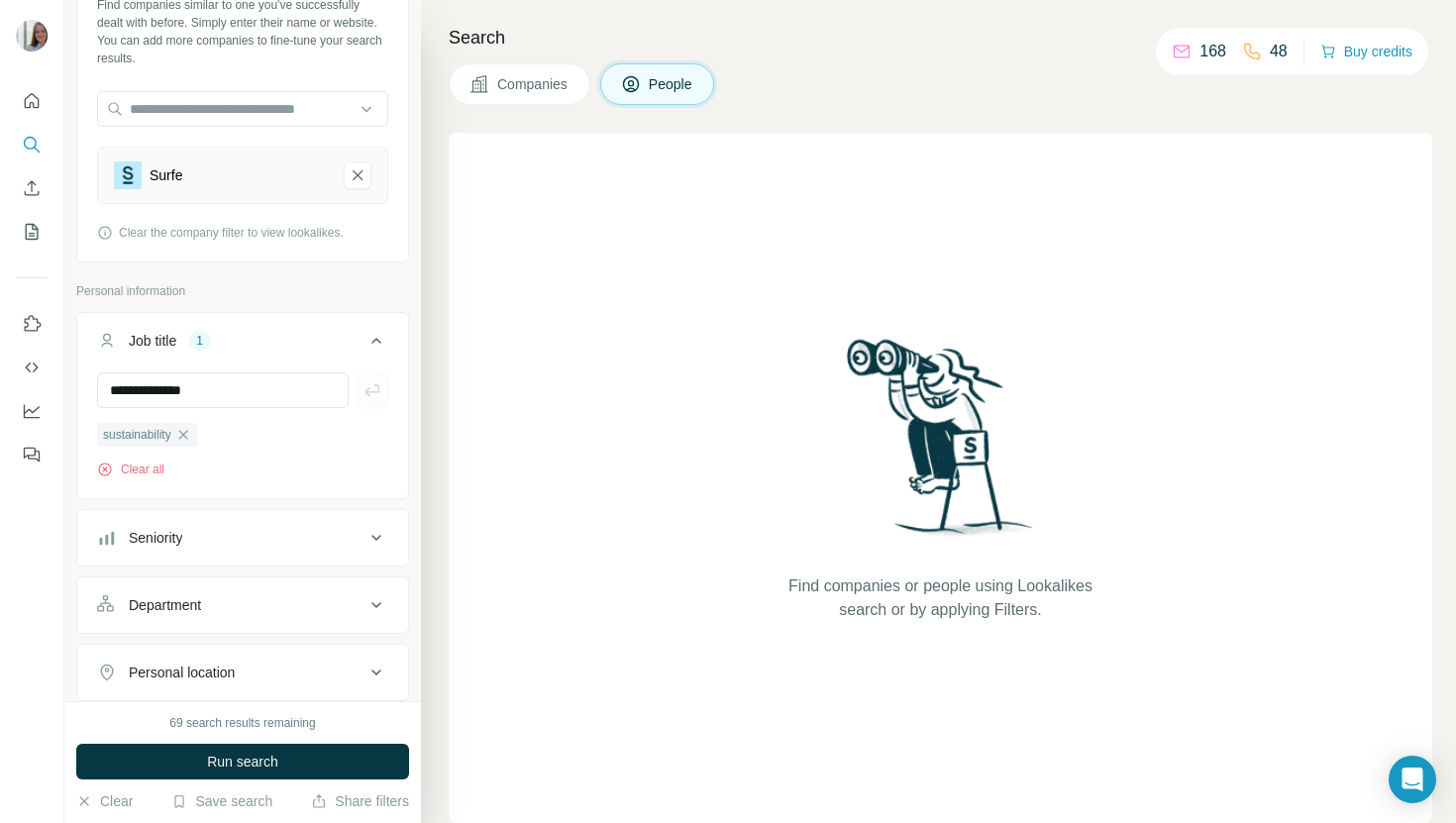 type 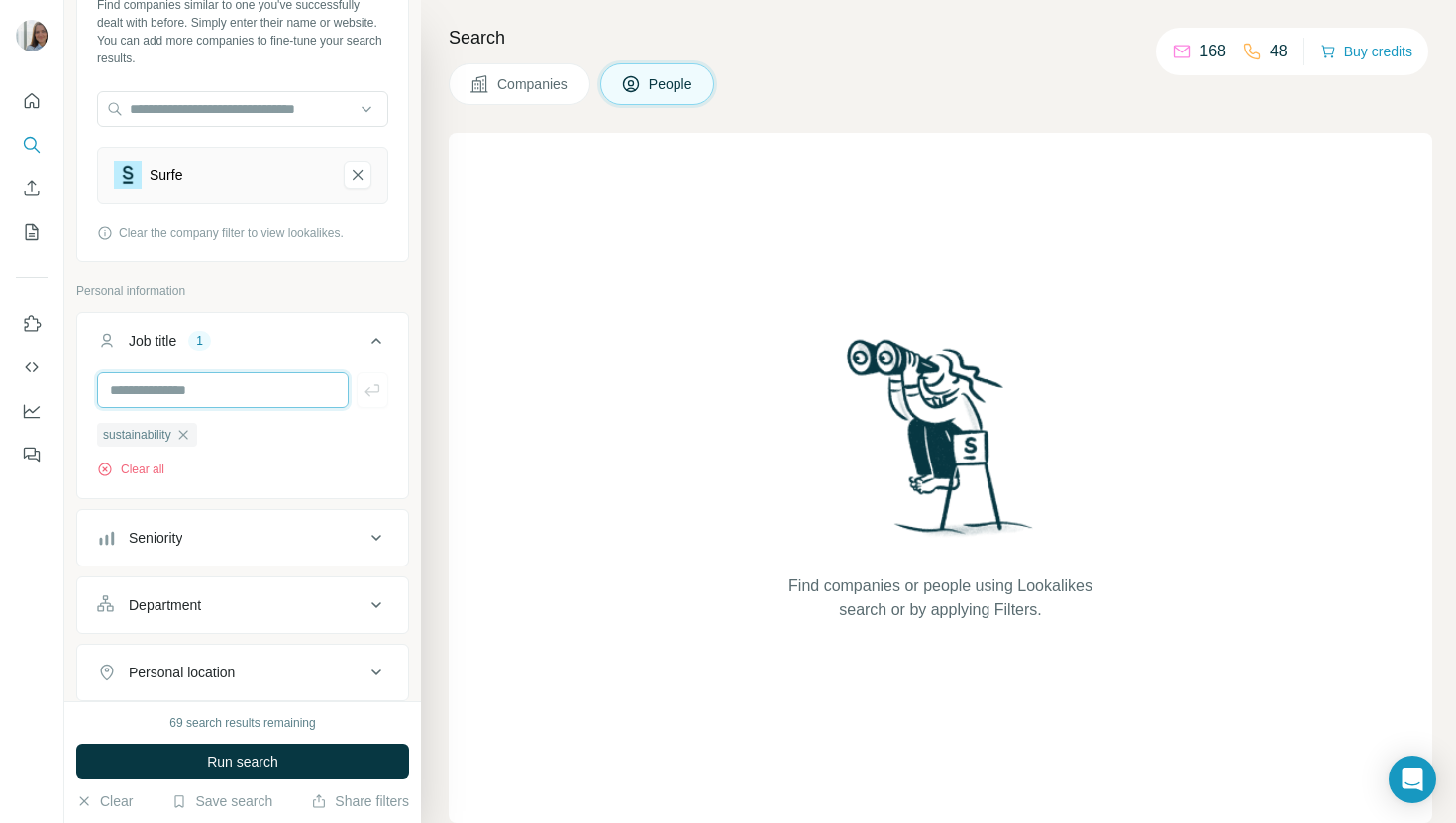 click at bounding box center [223, 390] 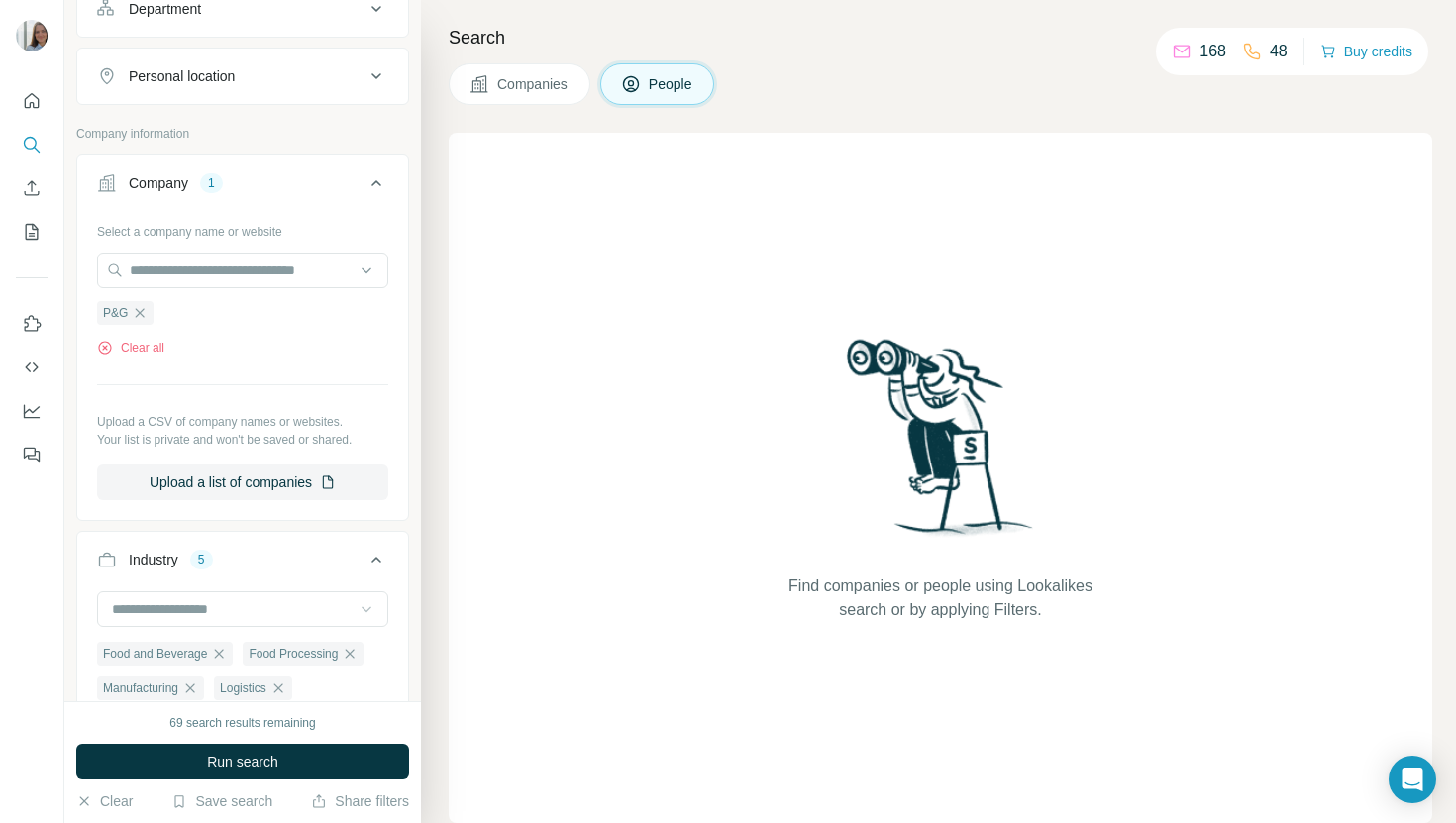 scroll, scrollTop: 703, scrollLeft: 0, axis: vertical 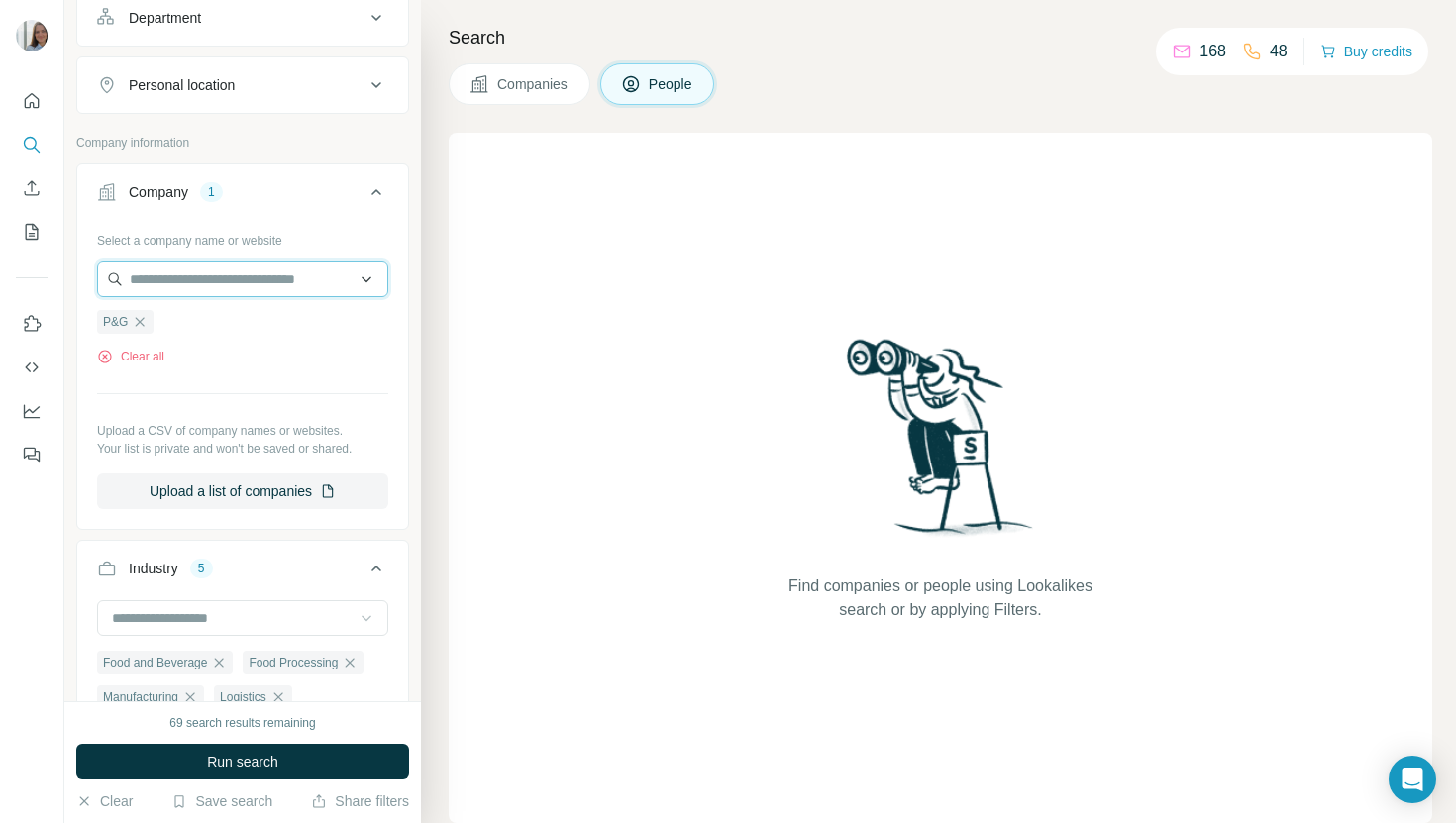 click at bounding box center [243, 279] 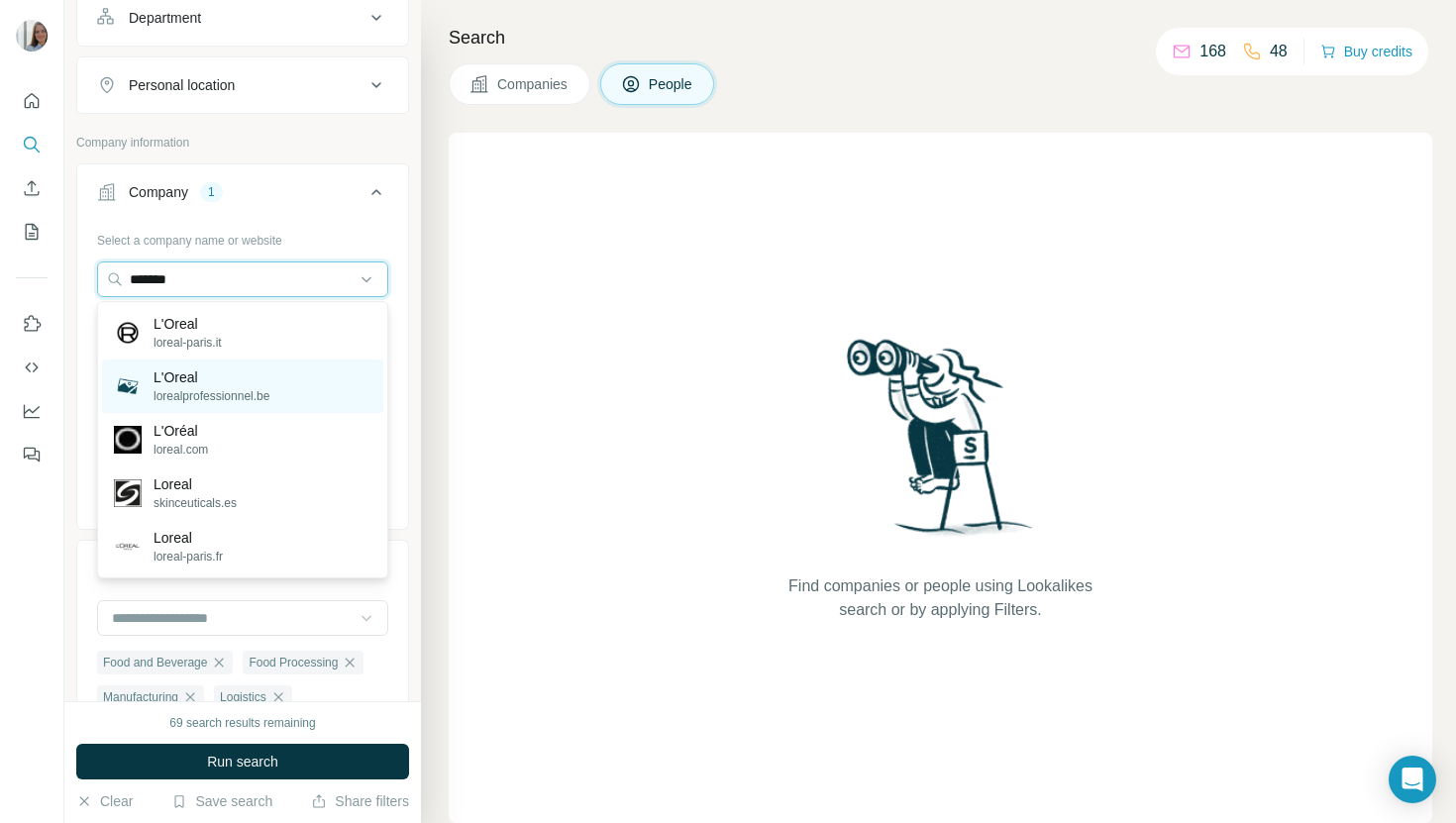 type on "*******" 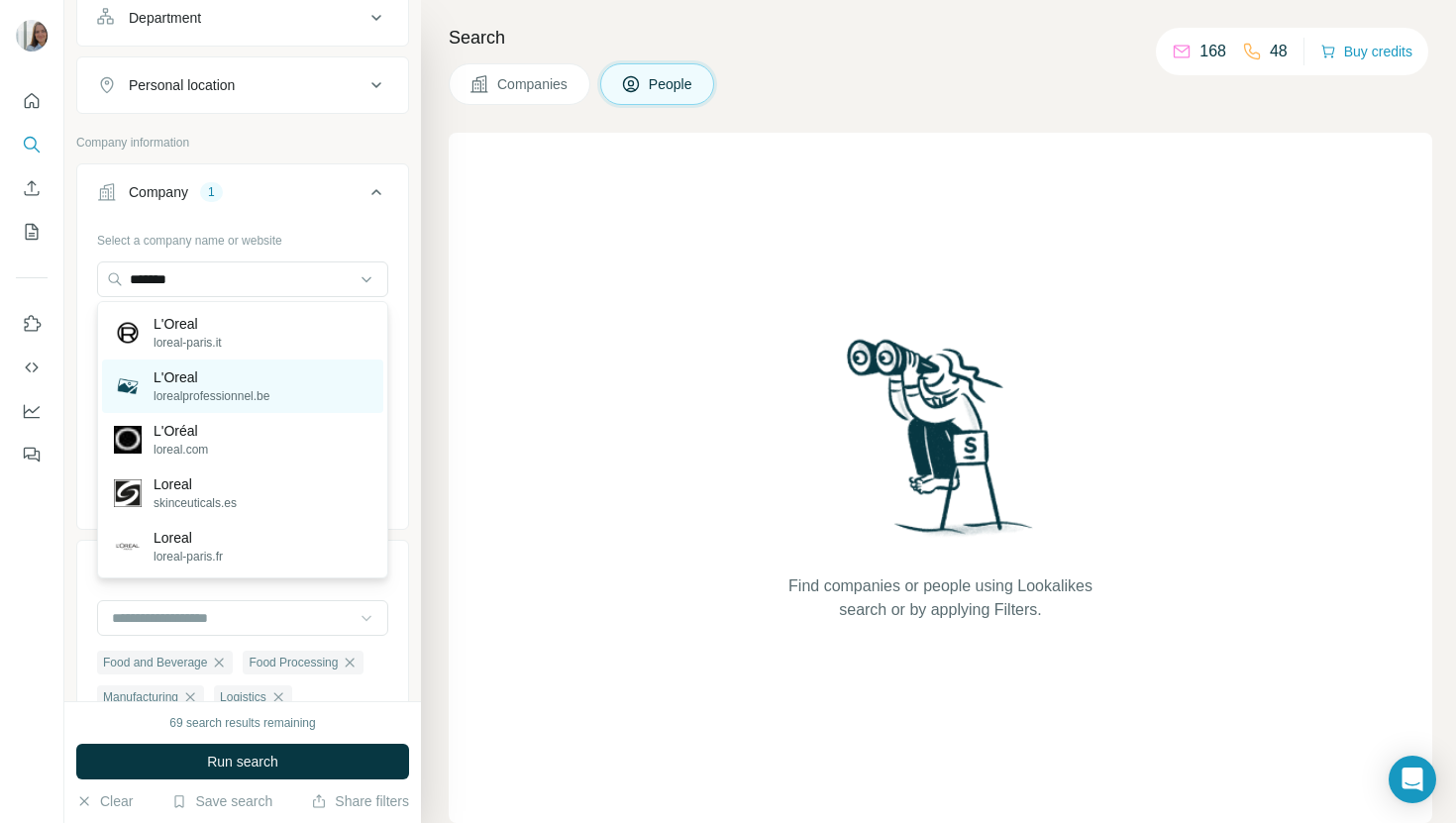 click on "L'Oreal" at bounding box center [211, 377] 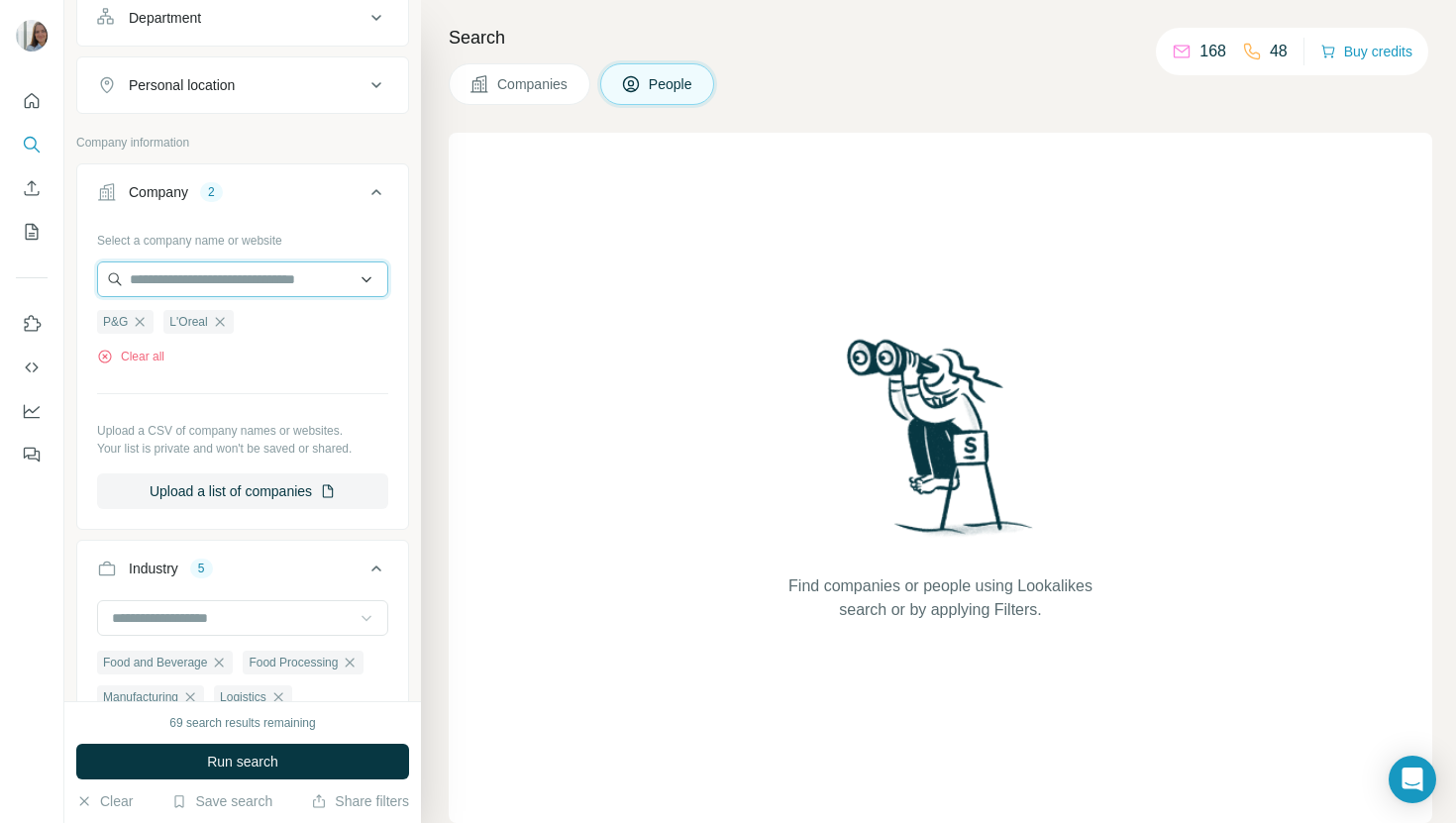 click at bounding box center (243, 279) 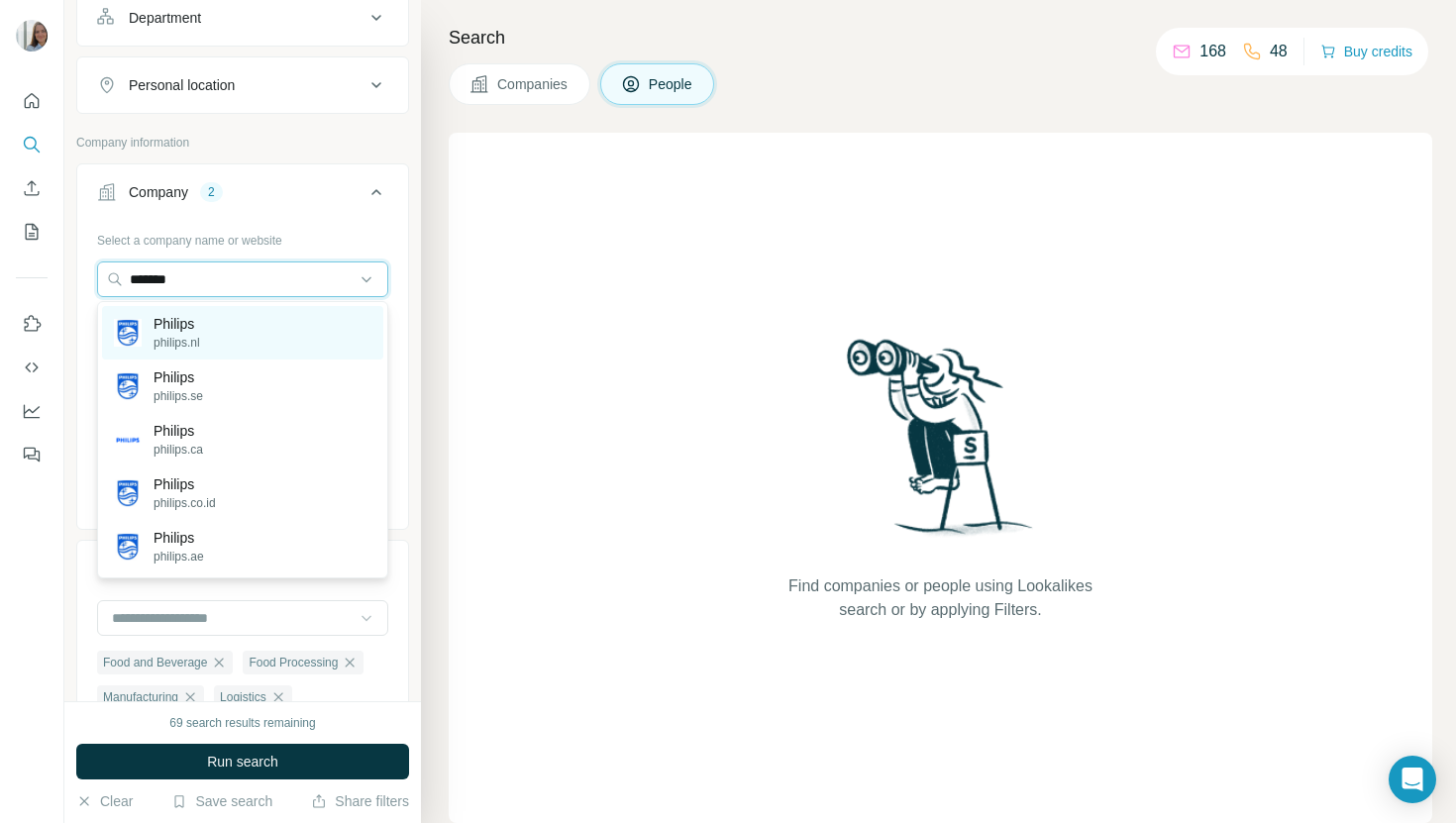 type on "*******" 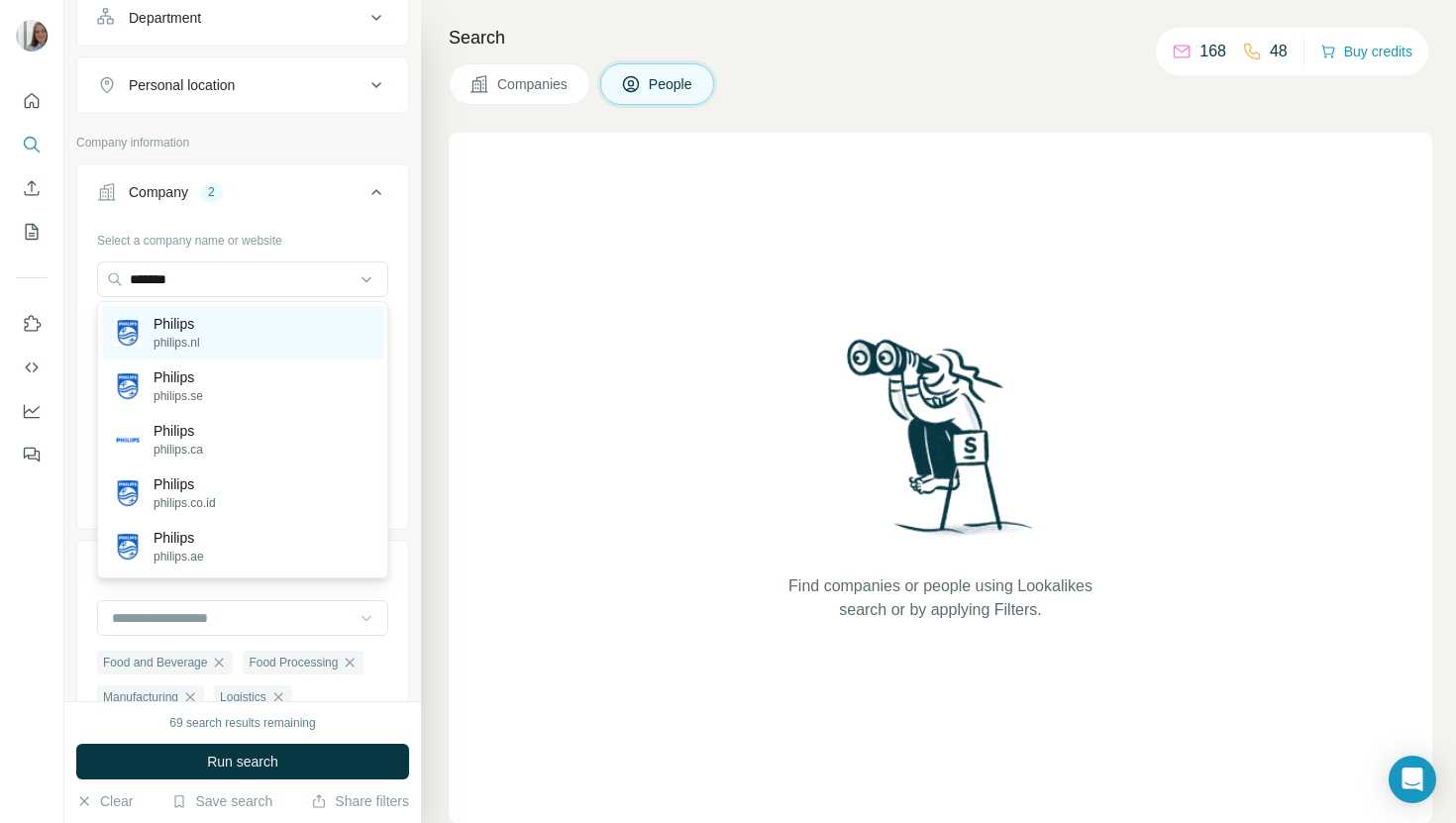click on "philips.nl" at bounding box center (176, 343) 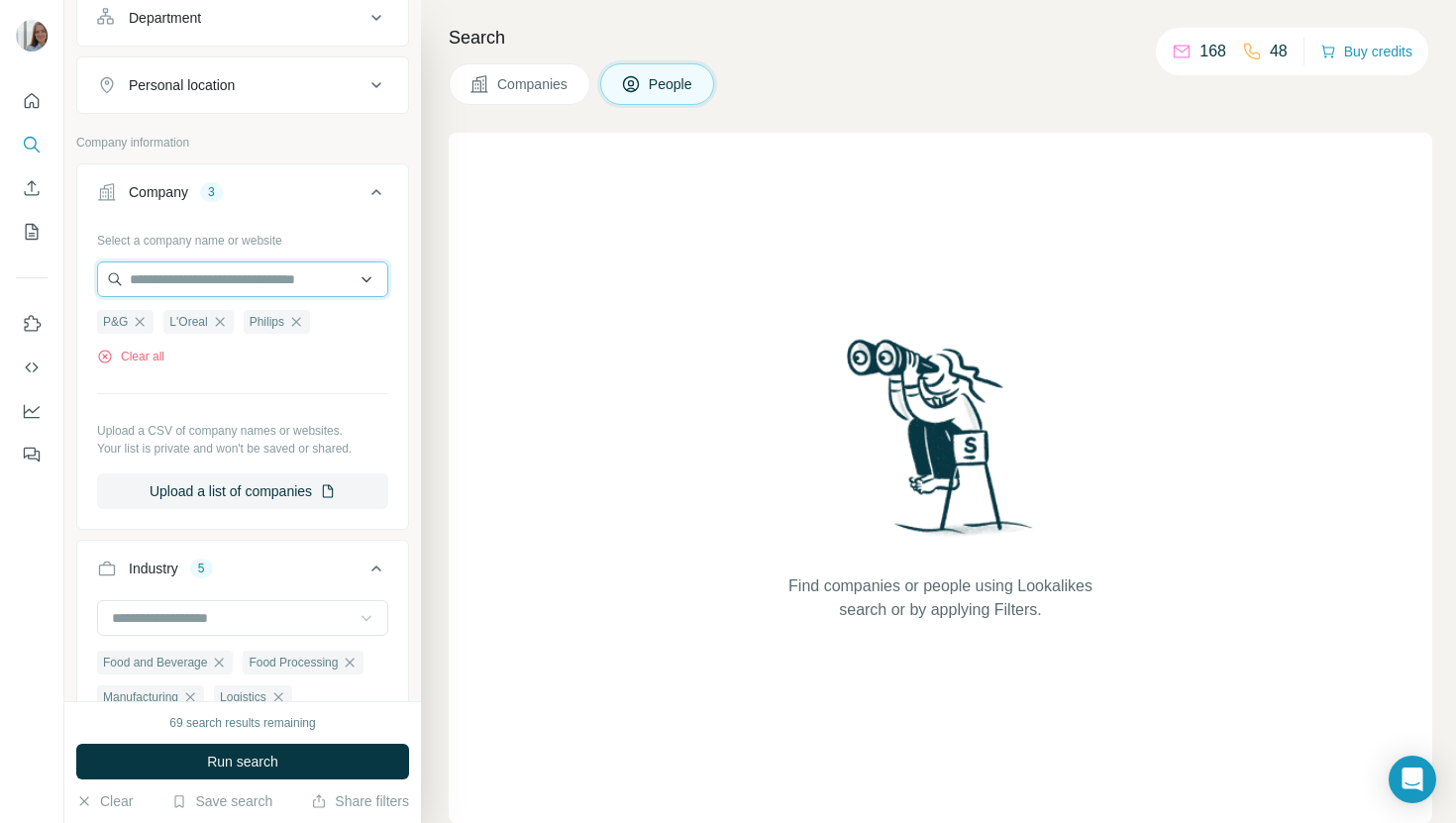 click at bounding box center (243, 279) 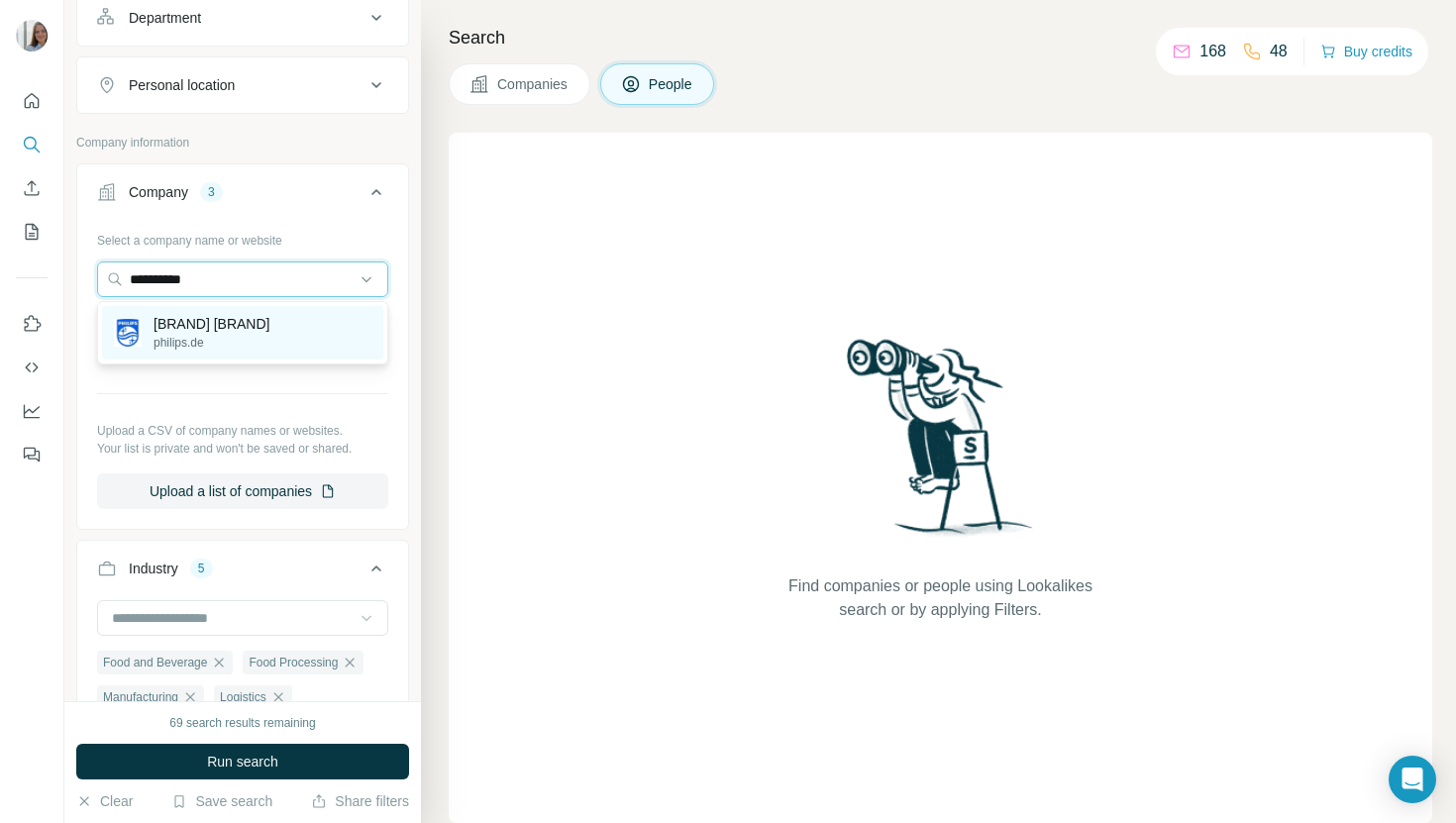 type on "**********" 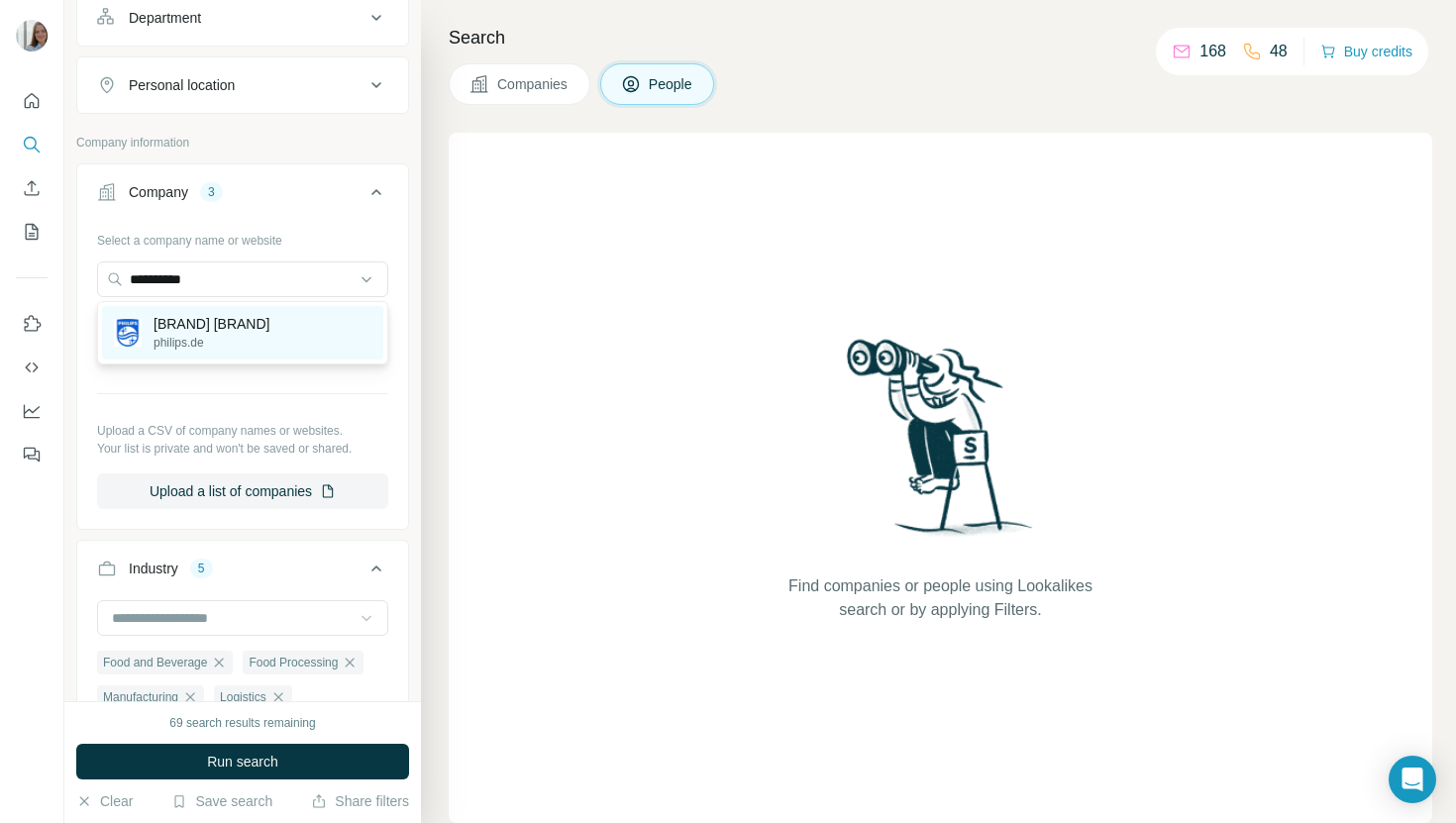 click on "philips.de" at bounding box center (211, 343) 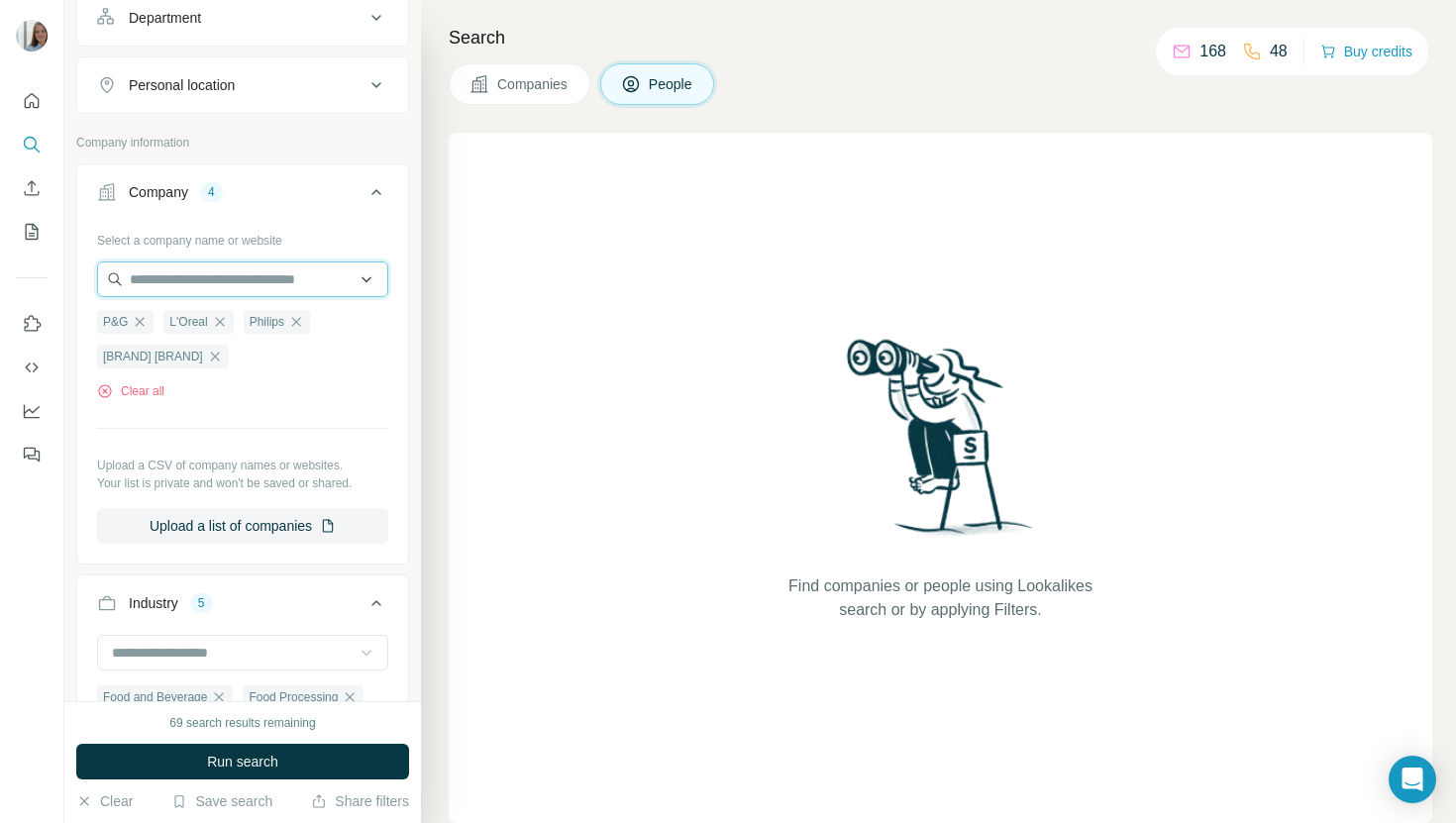 click at bounding box center (243, 279) 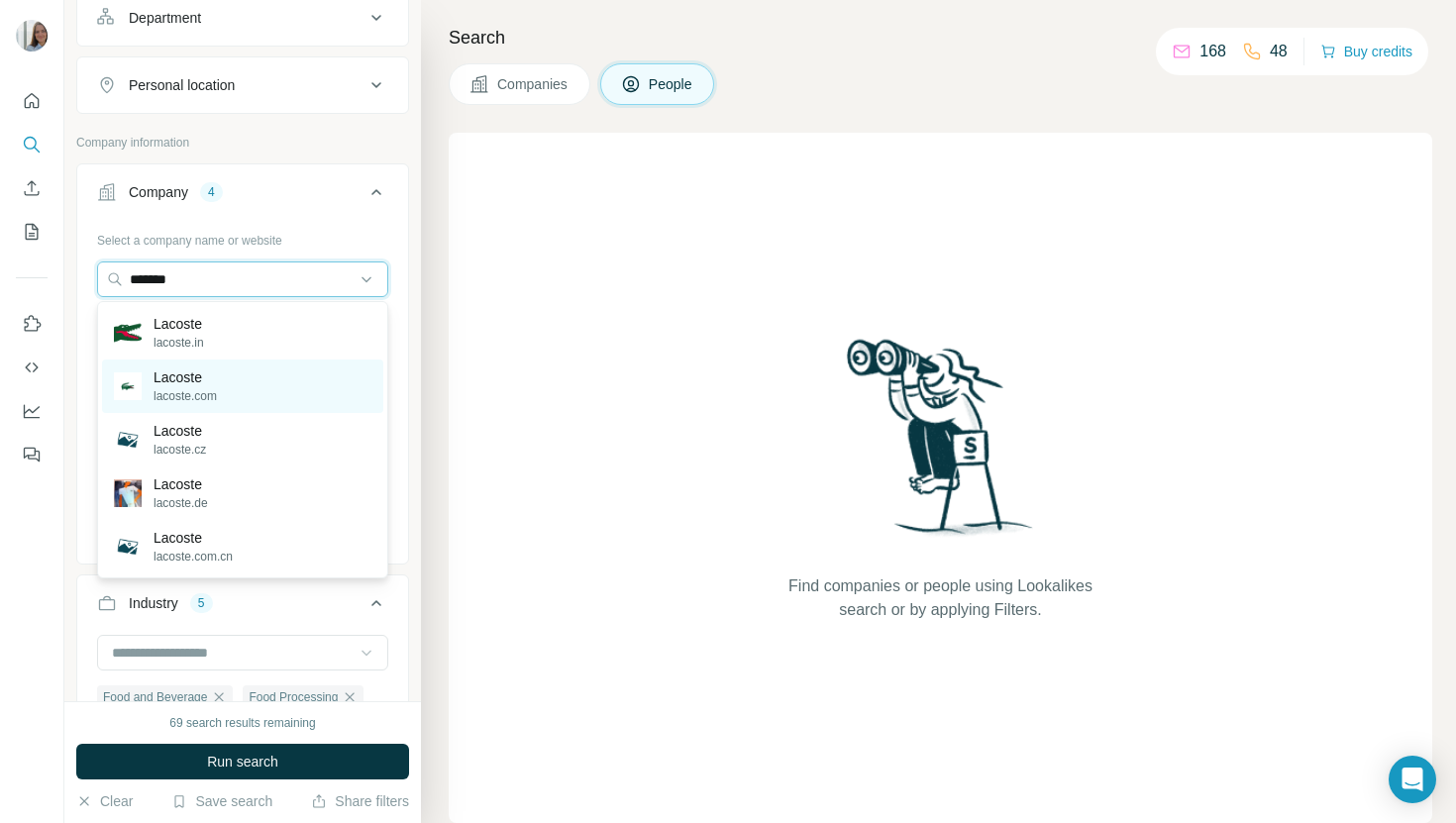 type on "*******" 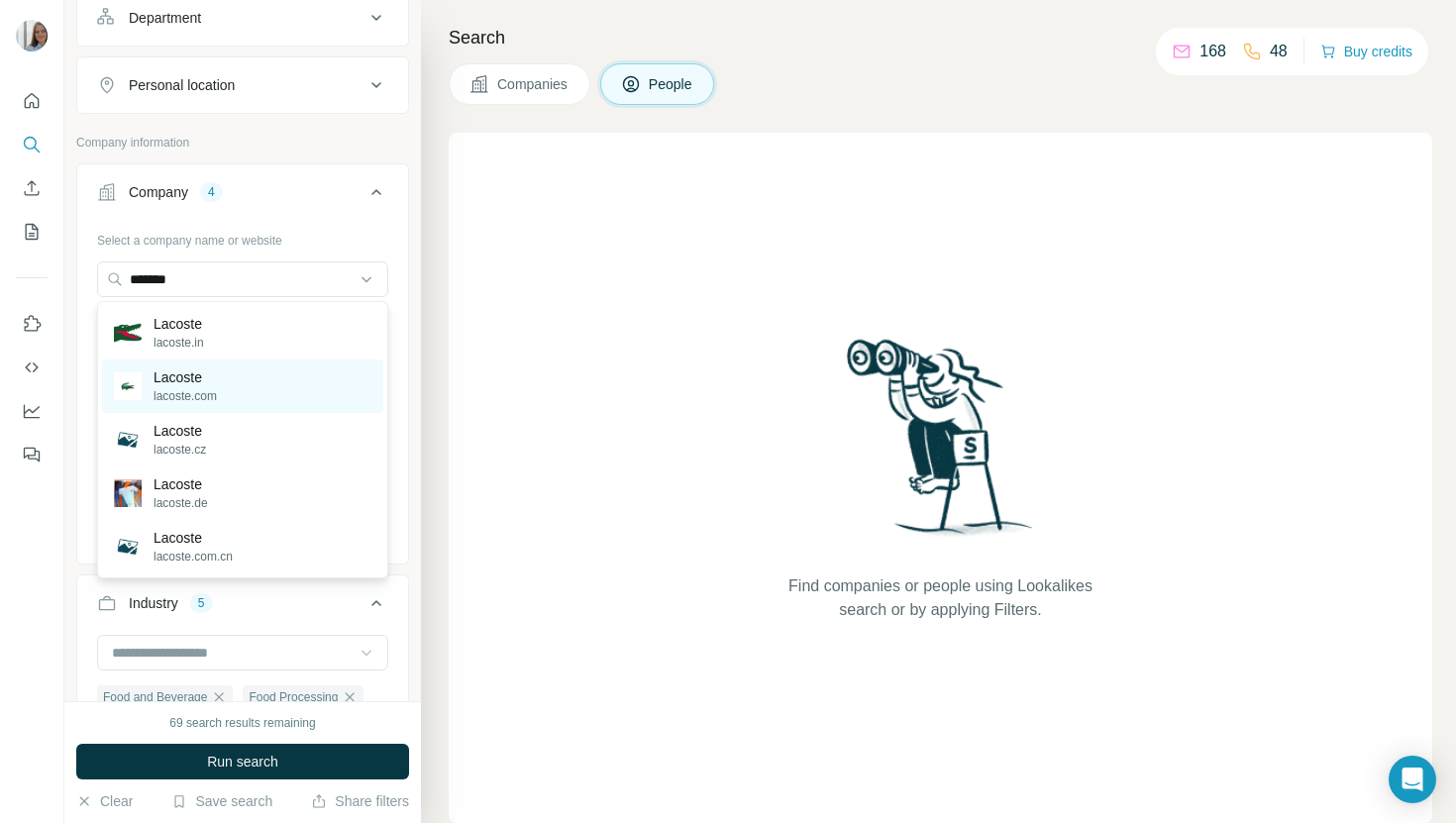 click on "Lacoste" at bounding box center [185, 377] 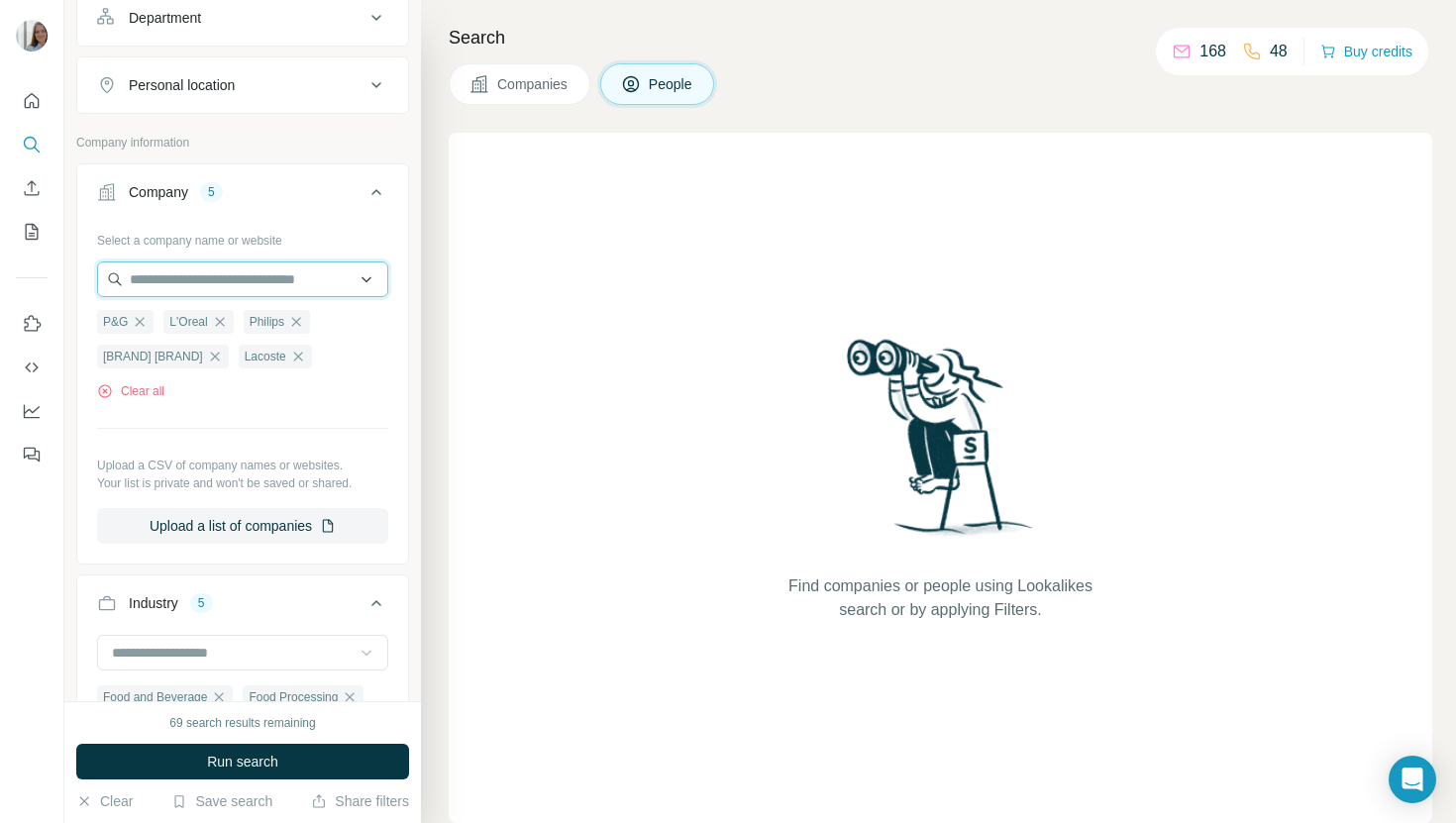 click at bounding box center [243, 279] 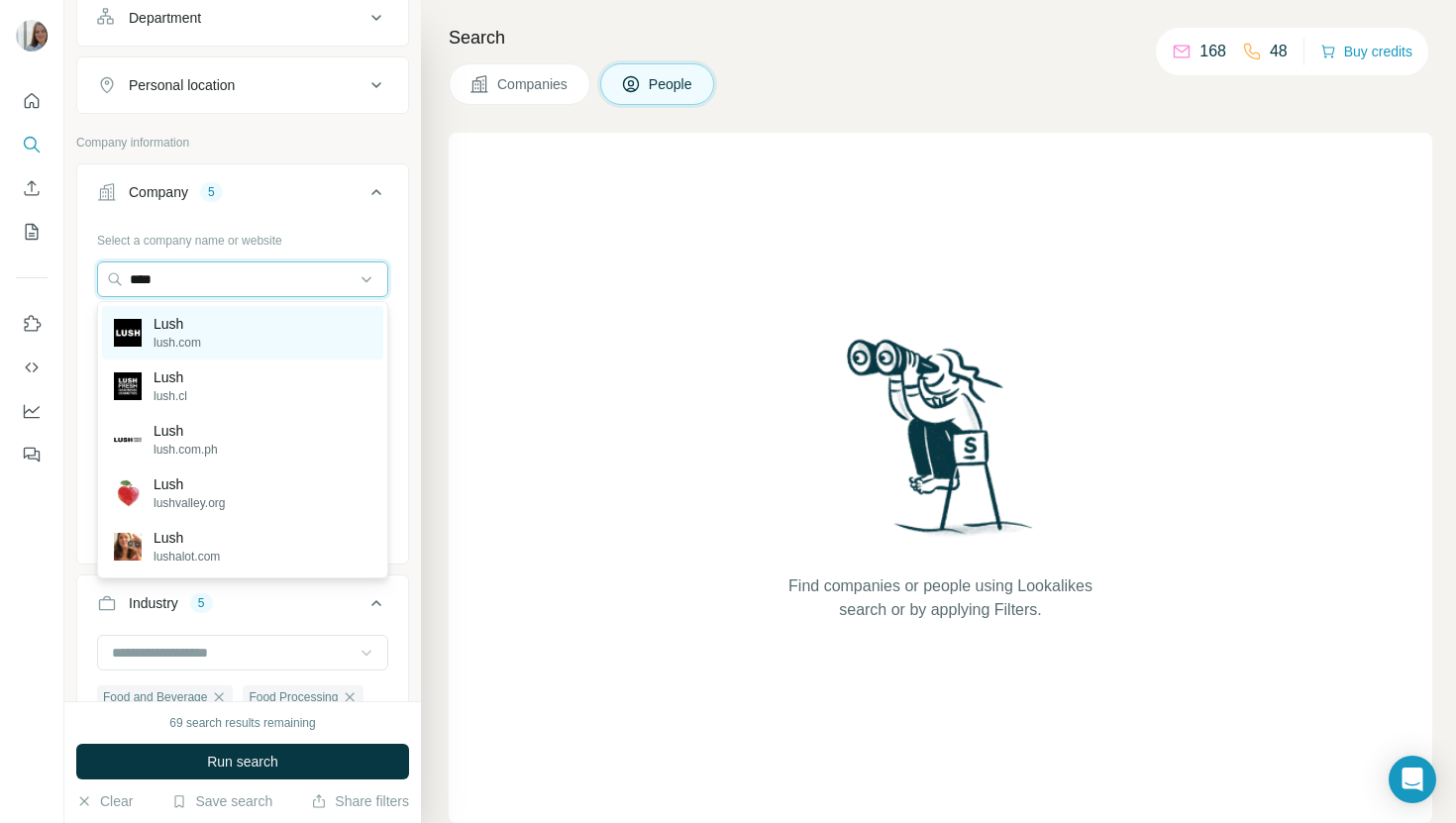 type on "****" 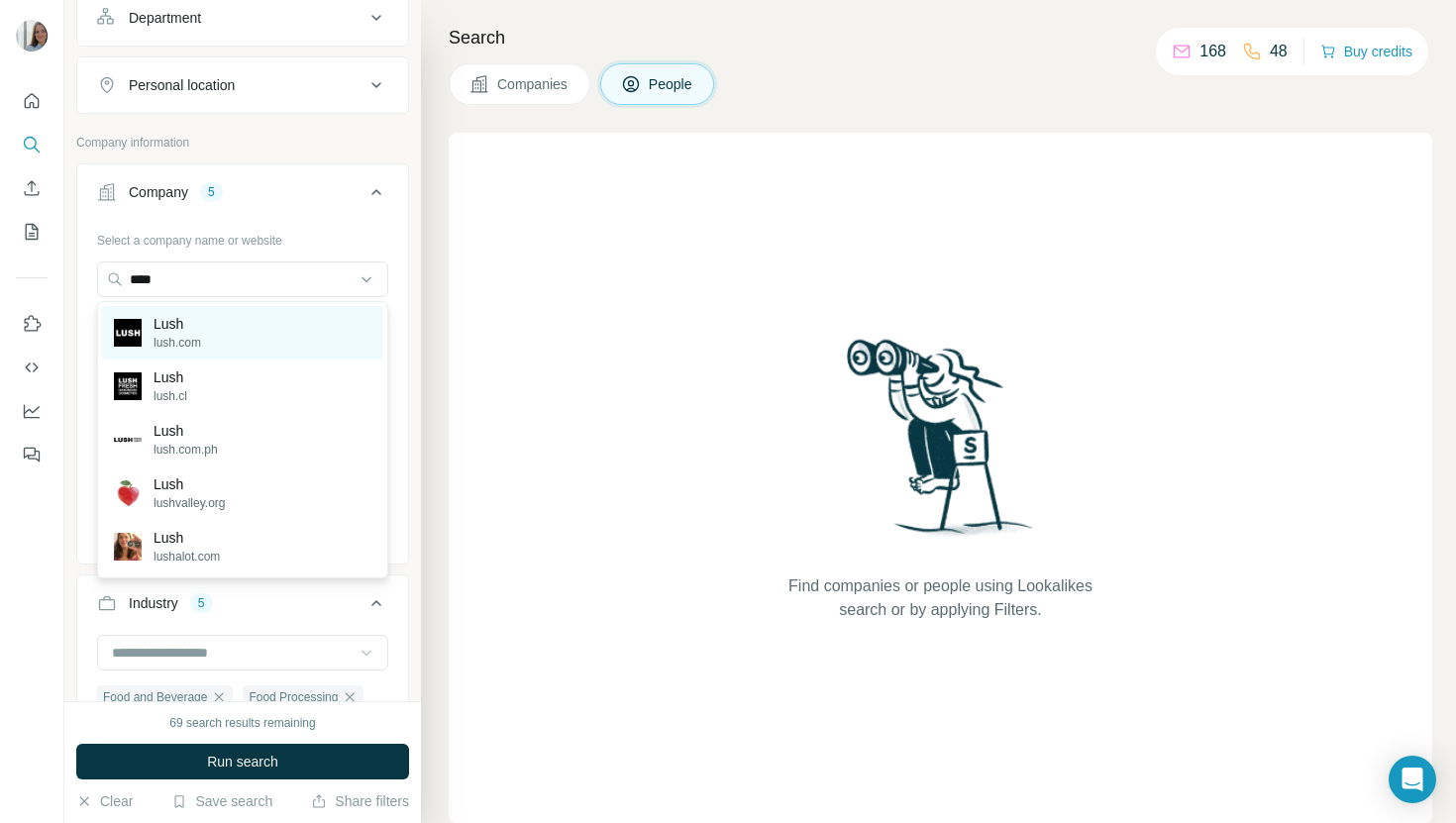 click on "Lush" at bounding box center [177, 324] 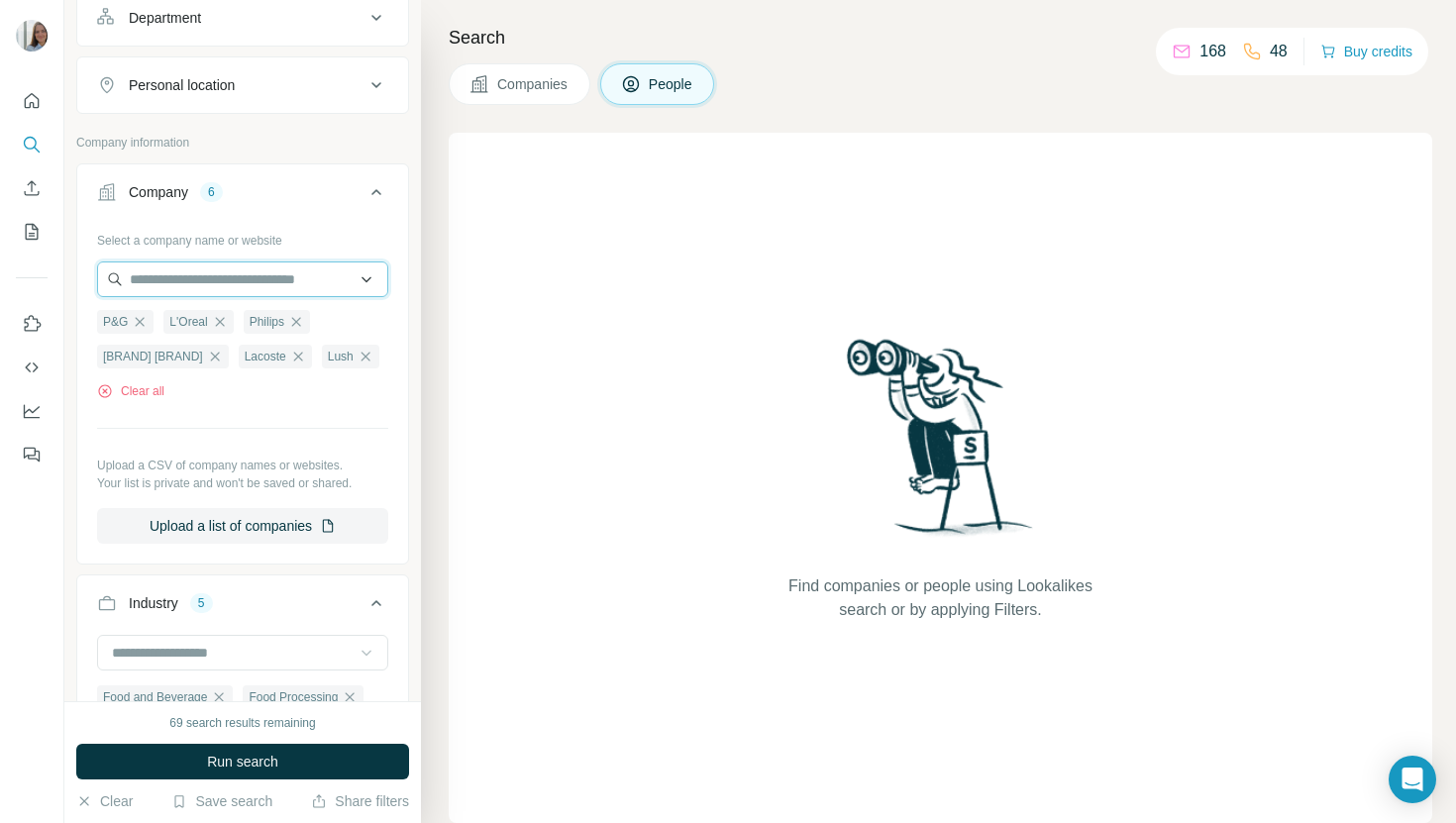 click at bounding box center [243, 279] 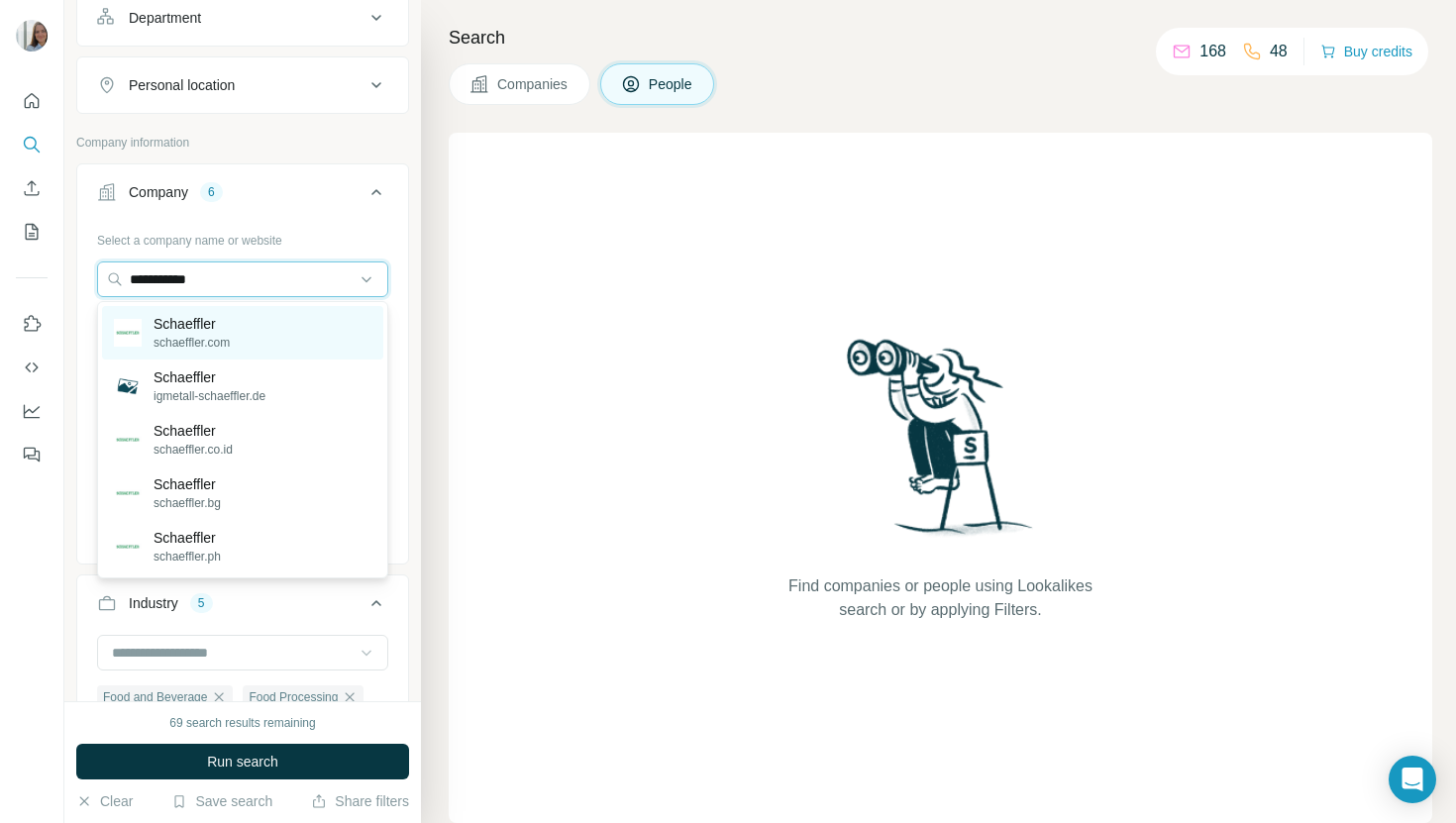 type on "**********" 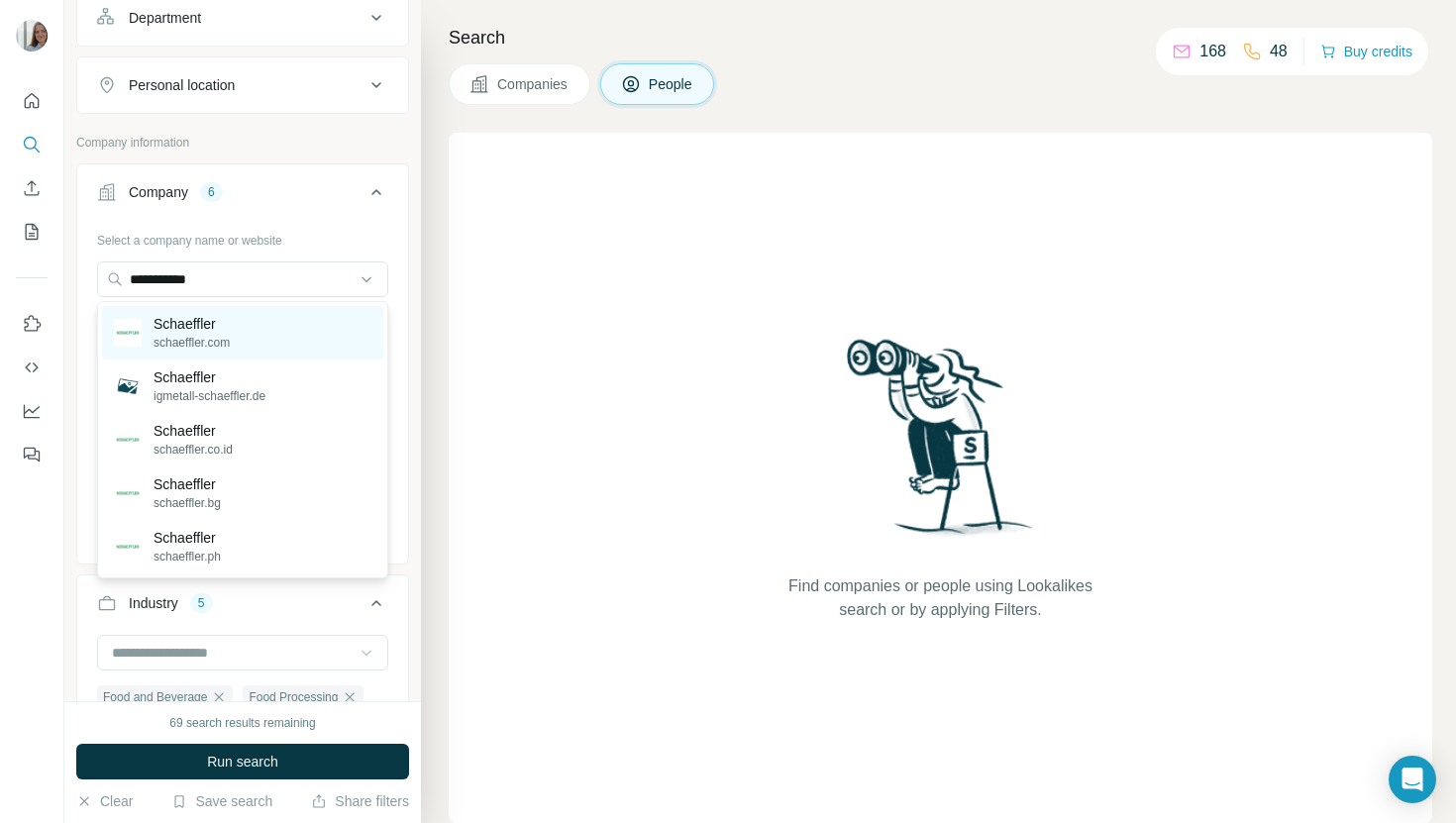 click on "Schaeffler" at bounding box center (191, 324) 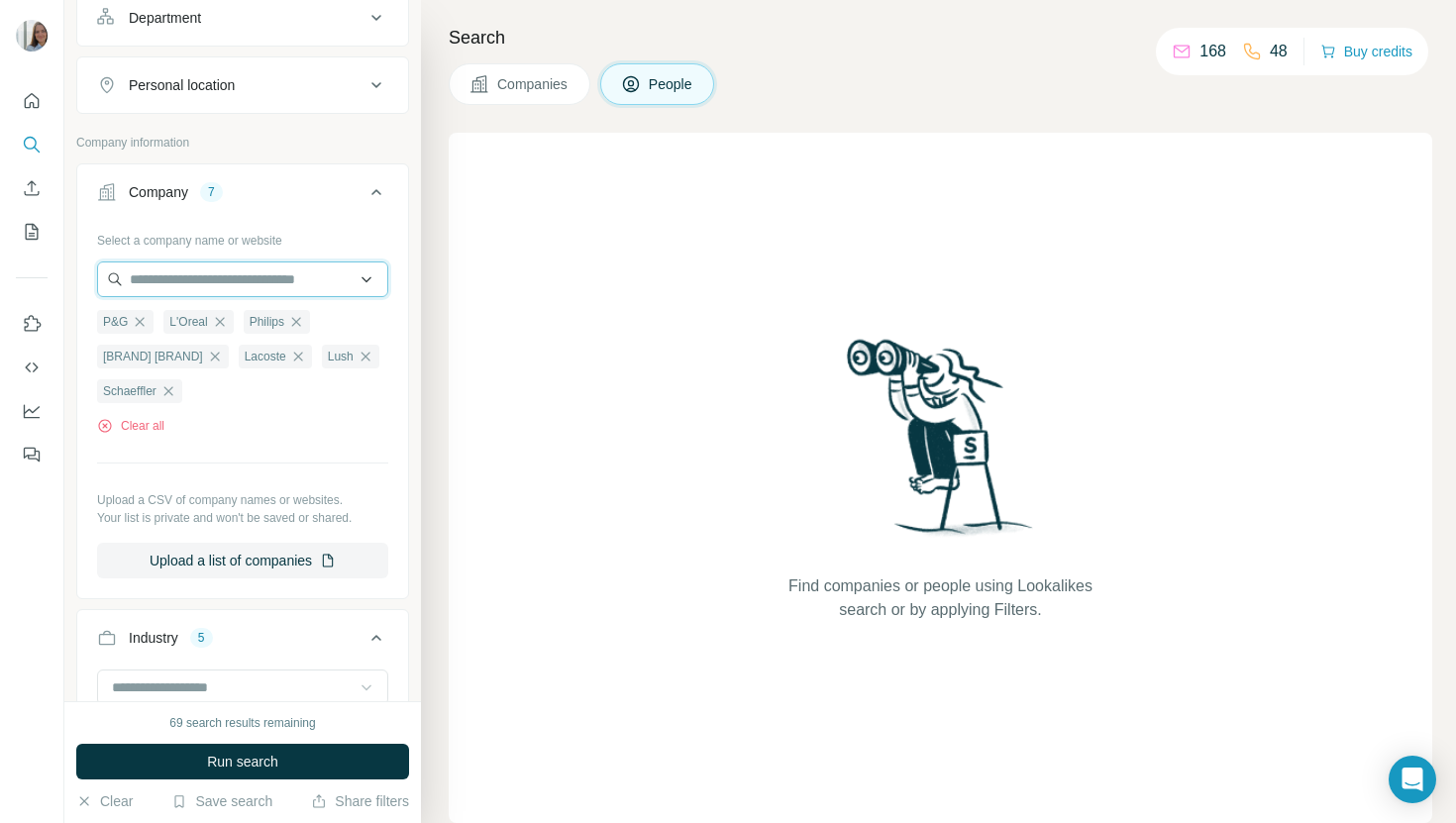 click at bounding box center (243, 279) 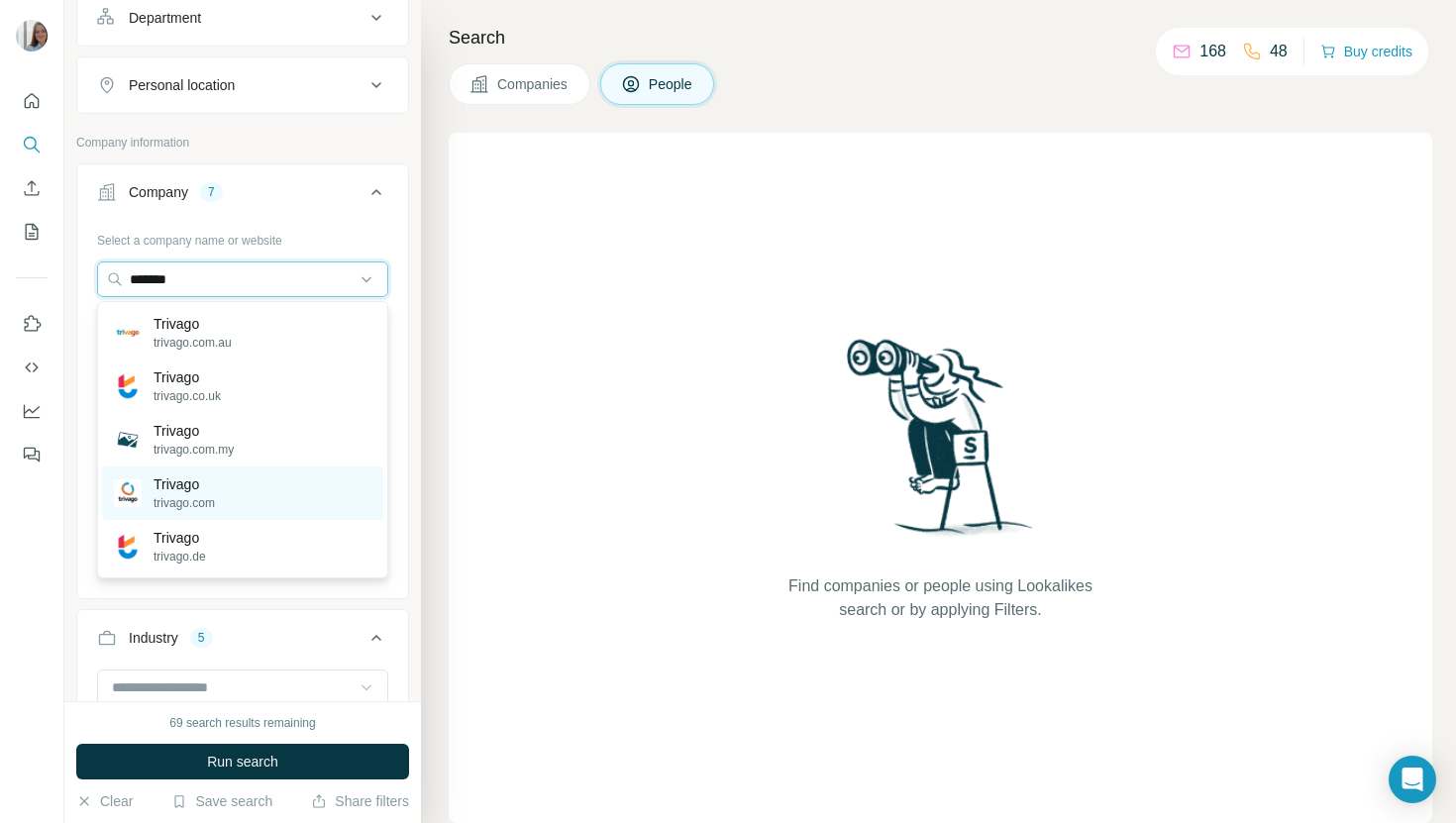 type on "*******" 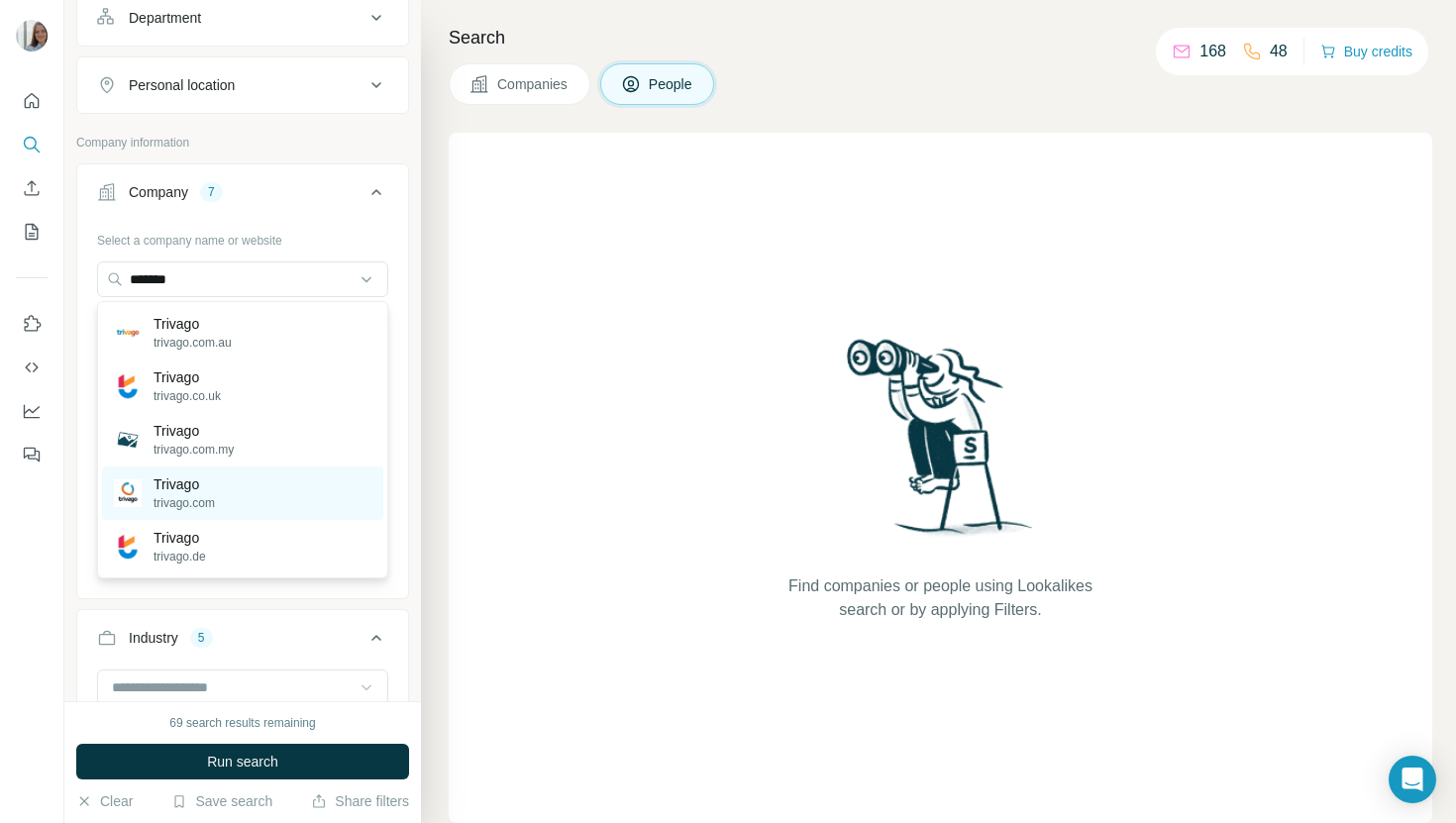 click on "Trivago" at bounding box center [184, 484] 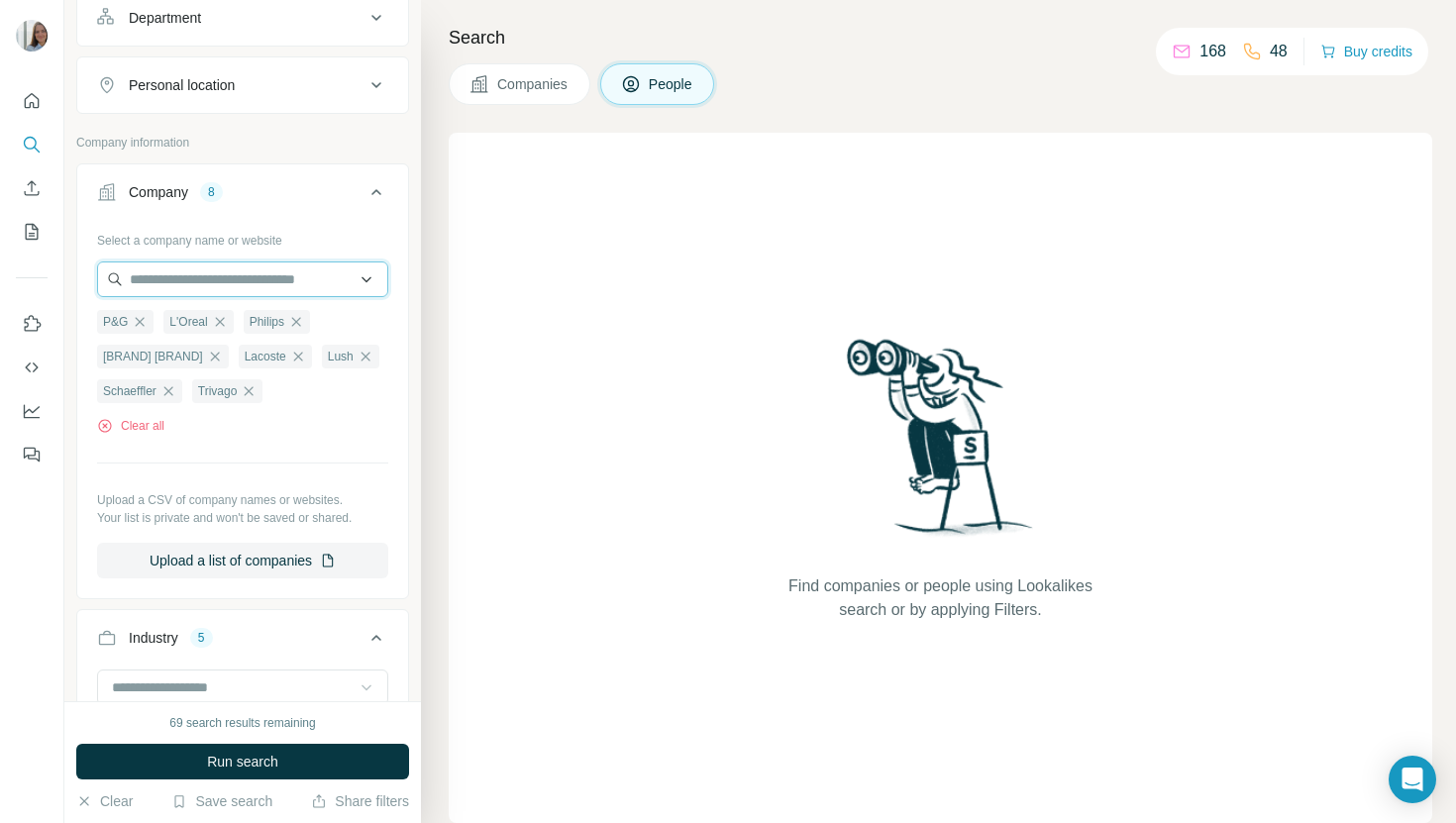 click at bounding box center [243, 279] 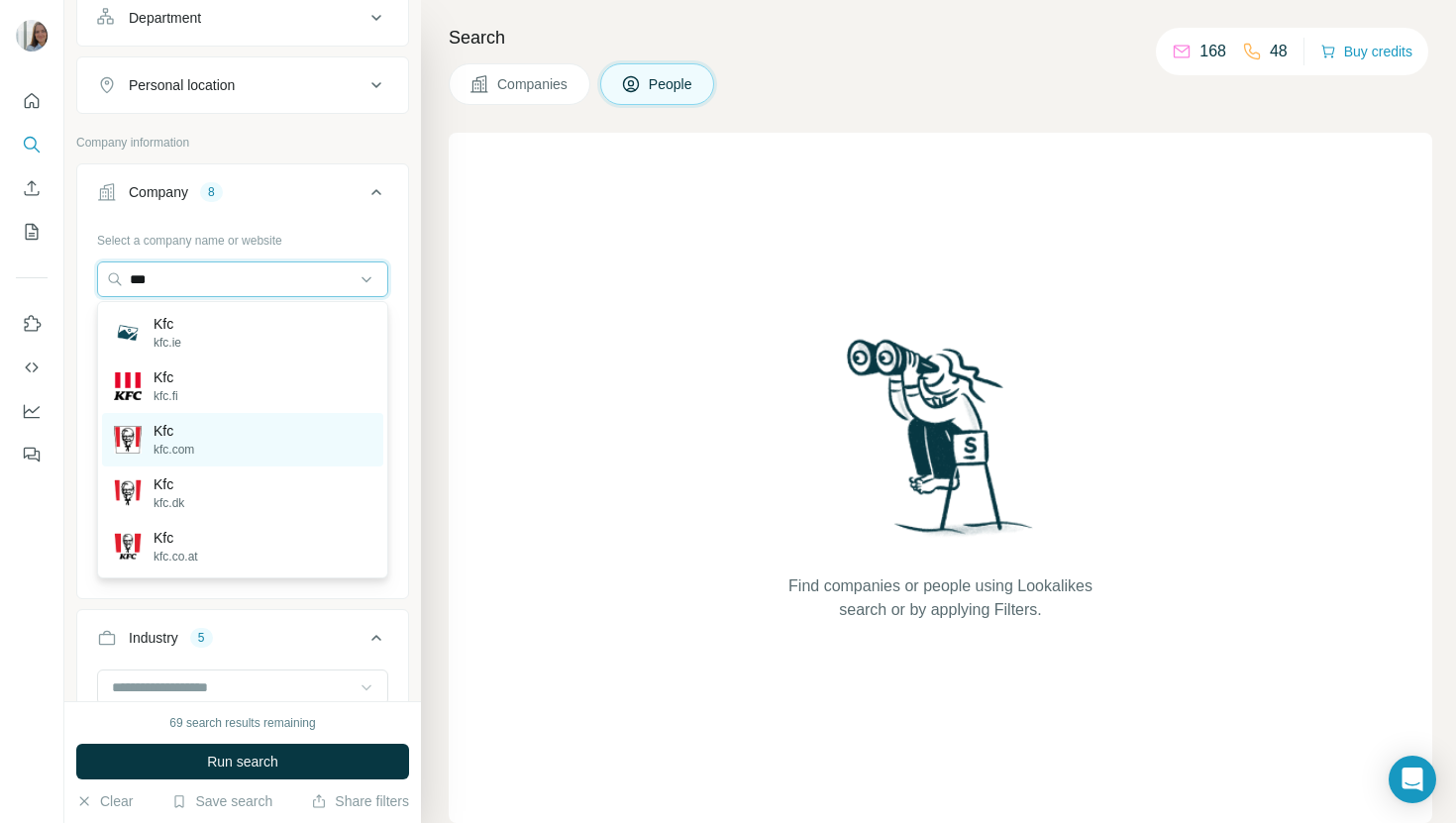 type on "***" 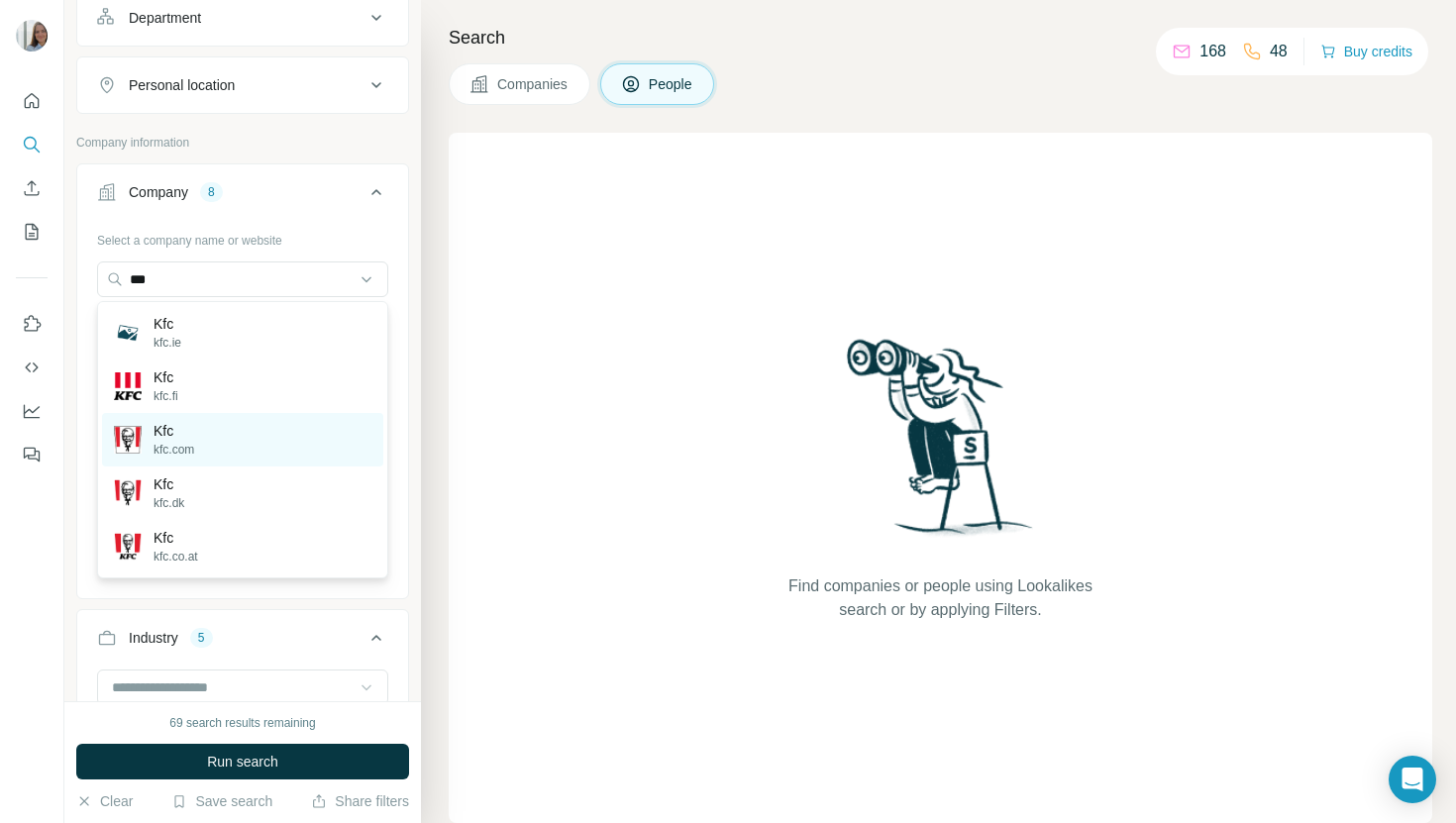 click on "Kfc" at bounding box center (173, 431) 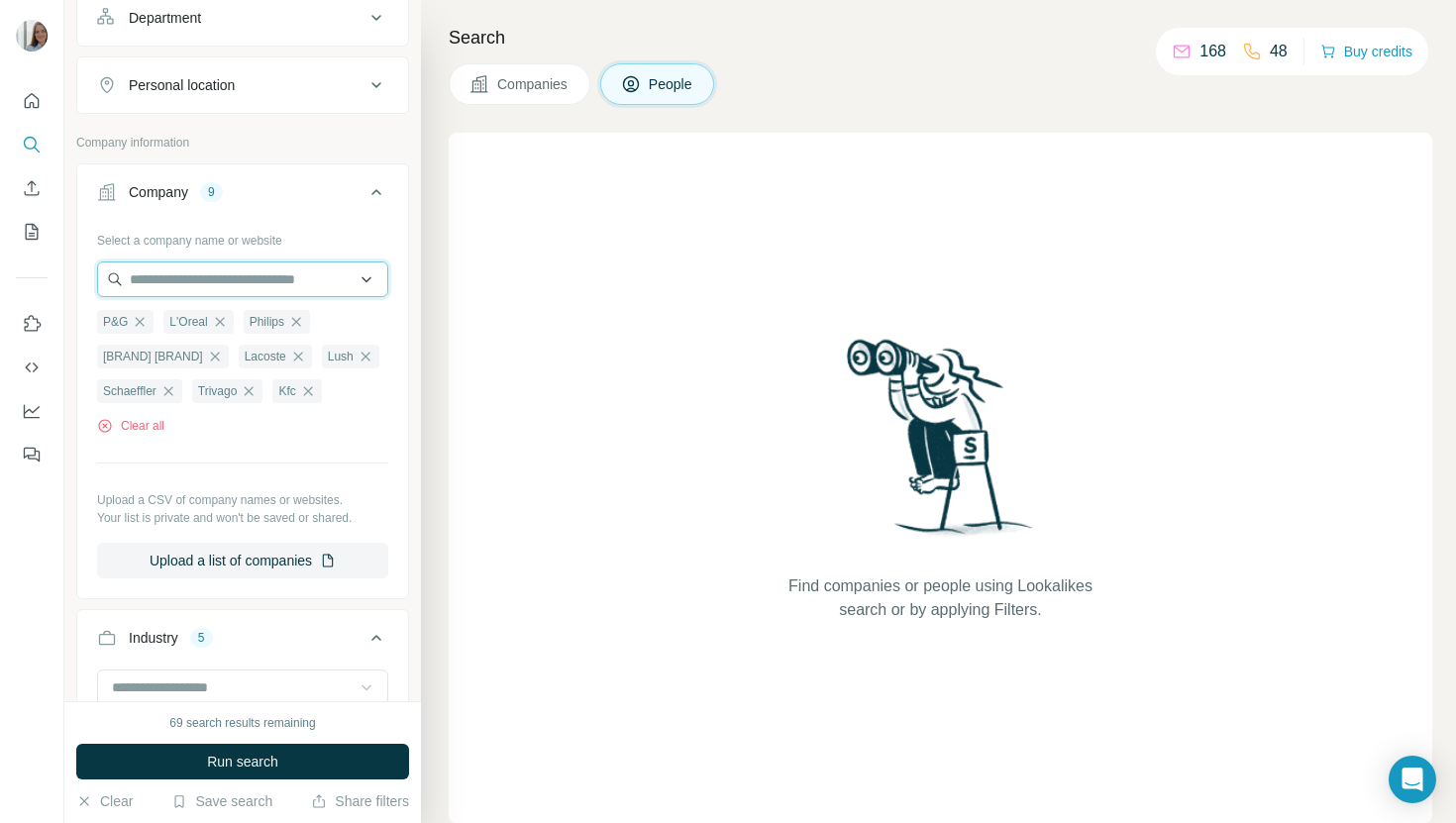 click at bounding box center (243, 279) 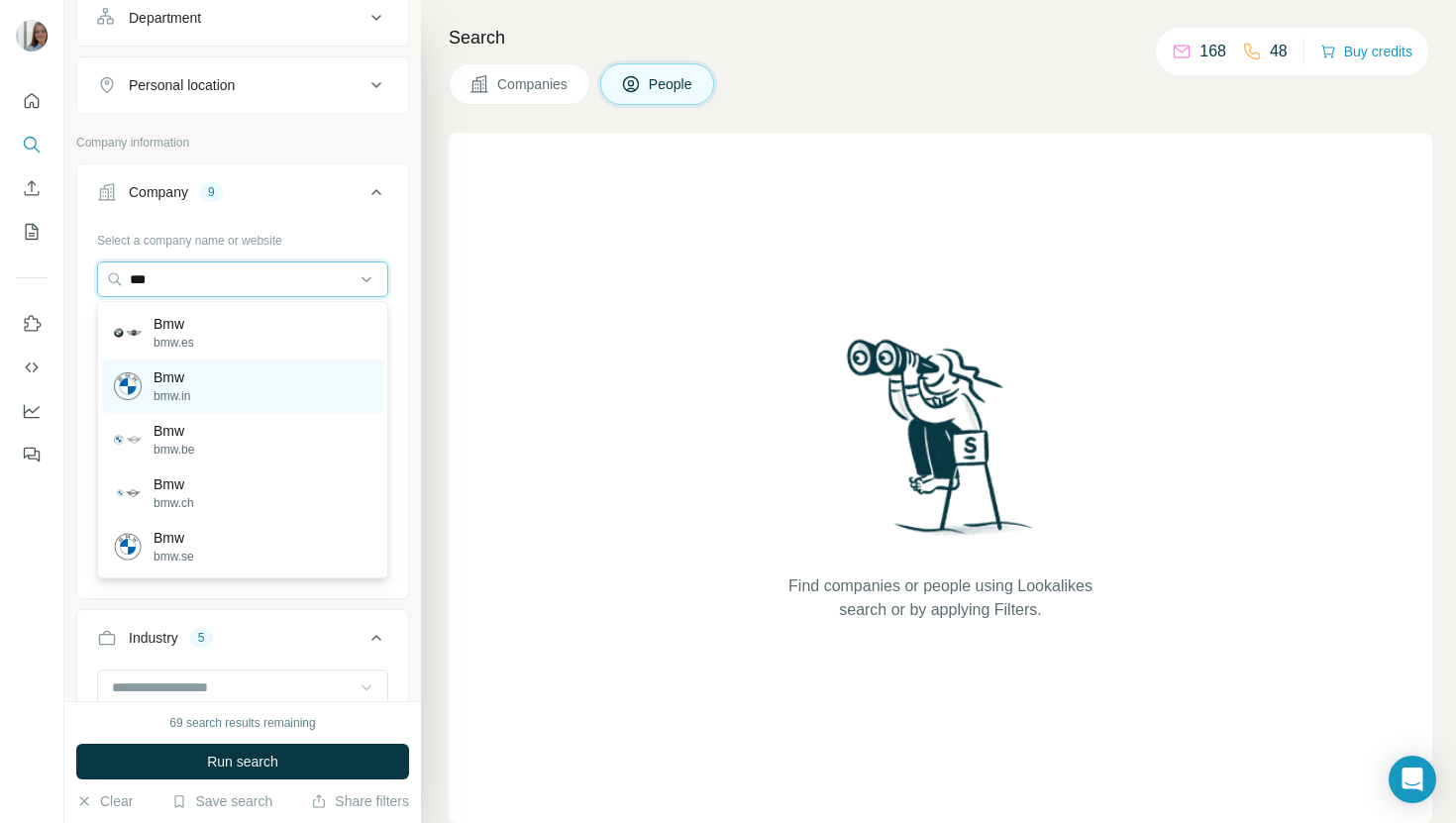 type on "***" 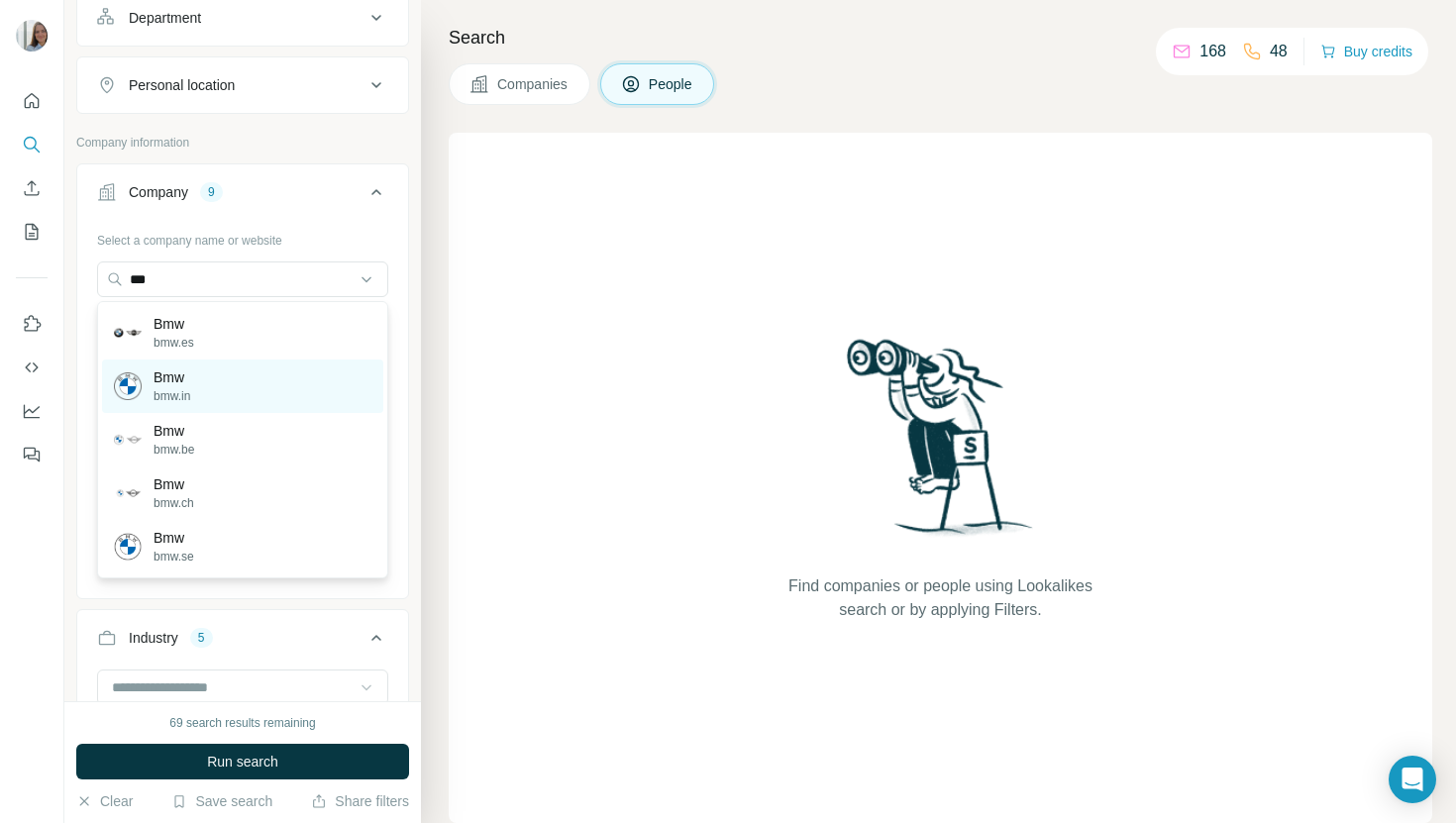 click on "bmw.in" at bounding box center [171, 396] 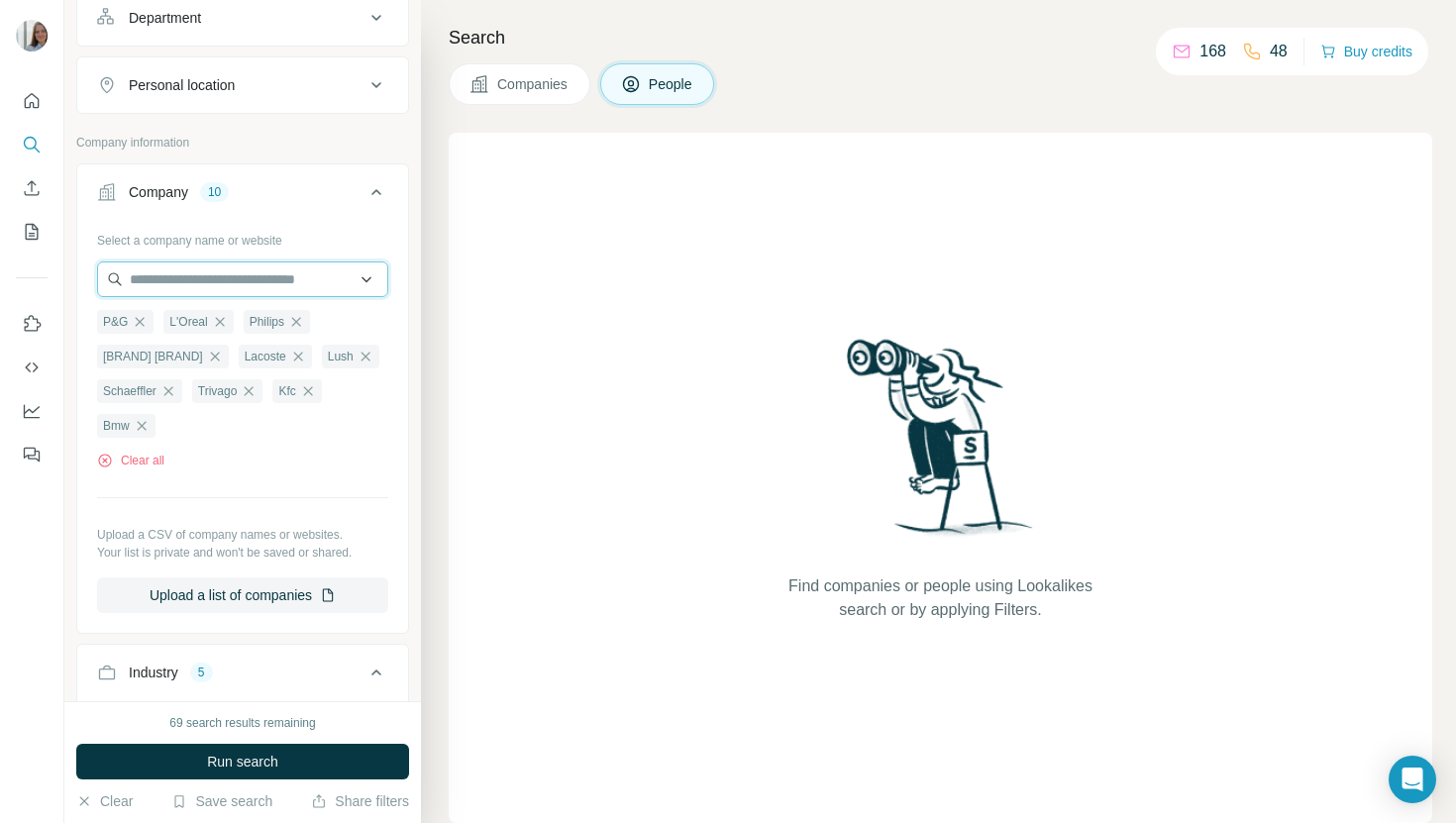 click at bounding box center (243, 279) 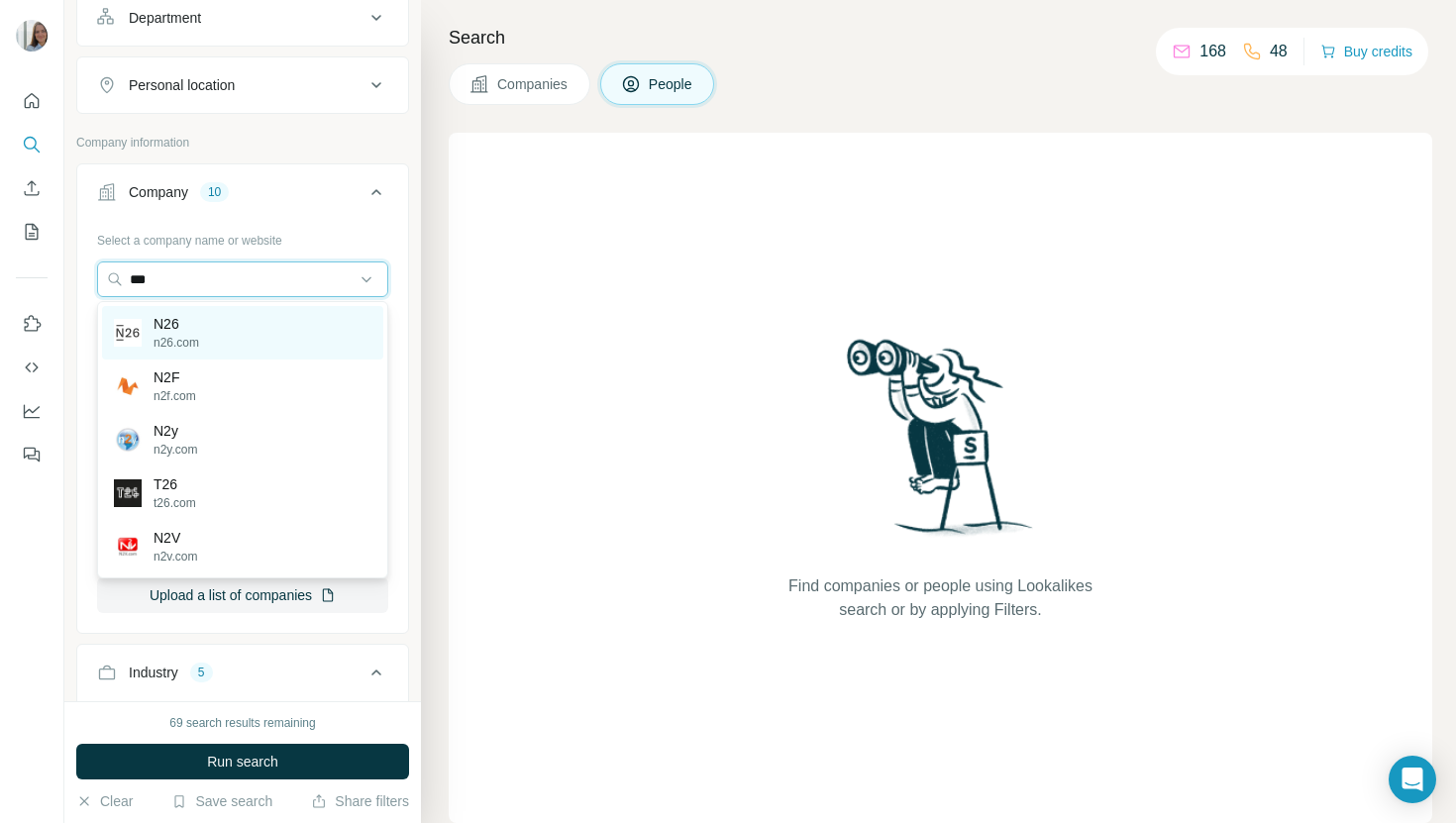 type on "***" 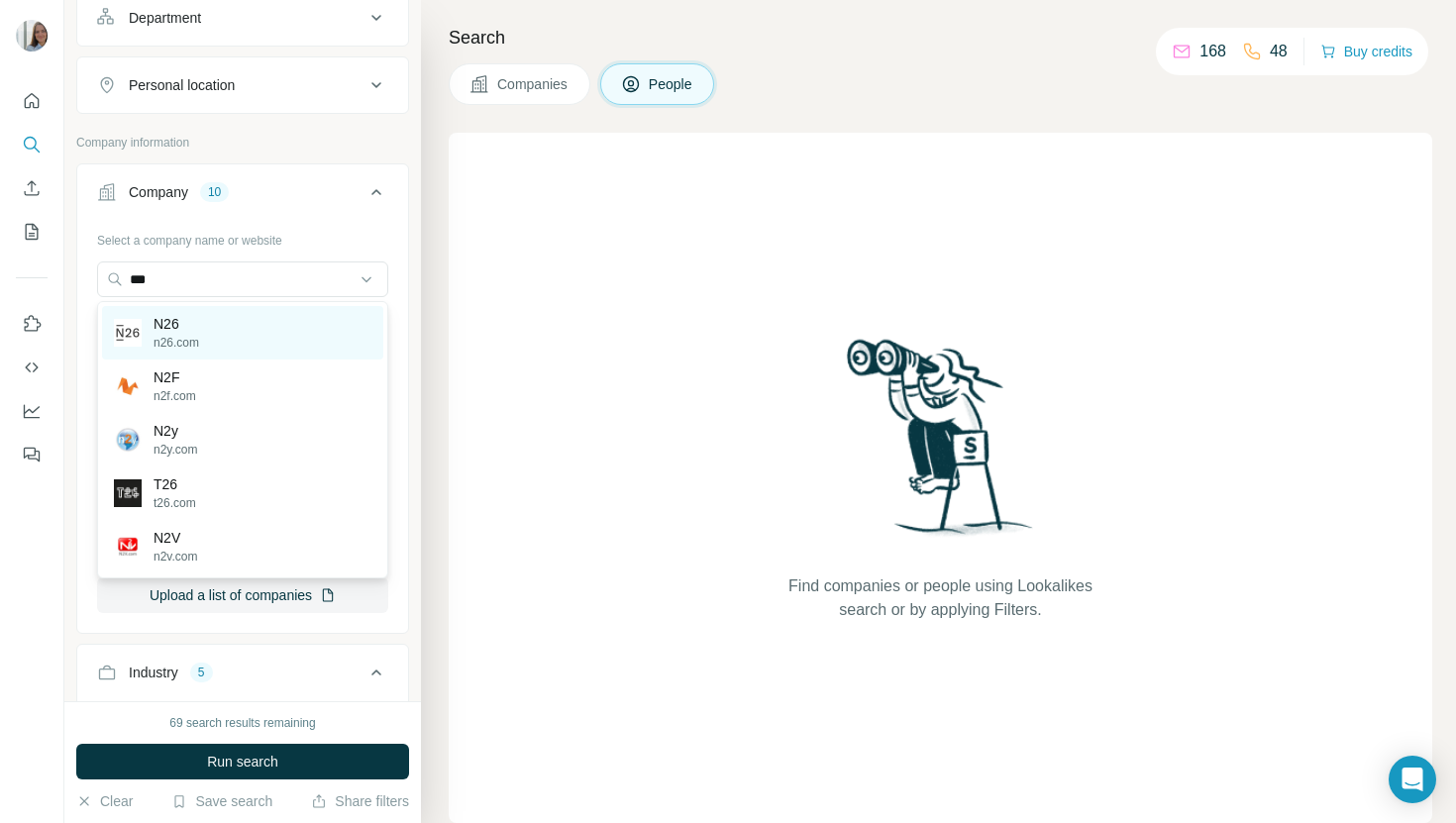click on "N26" at bounding box center [176, 324] 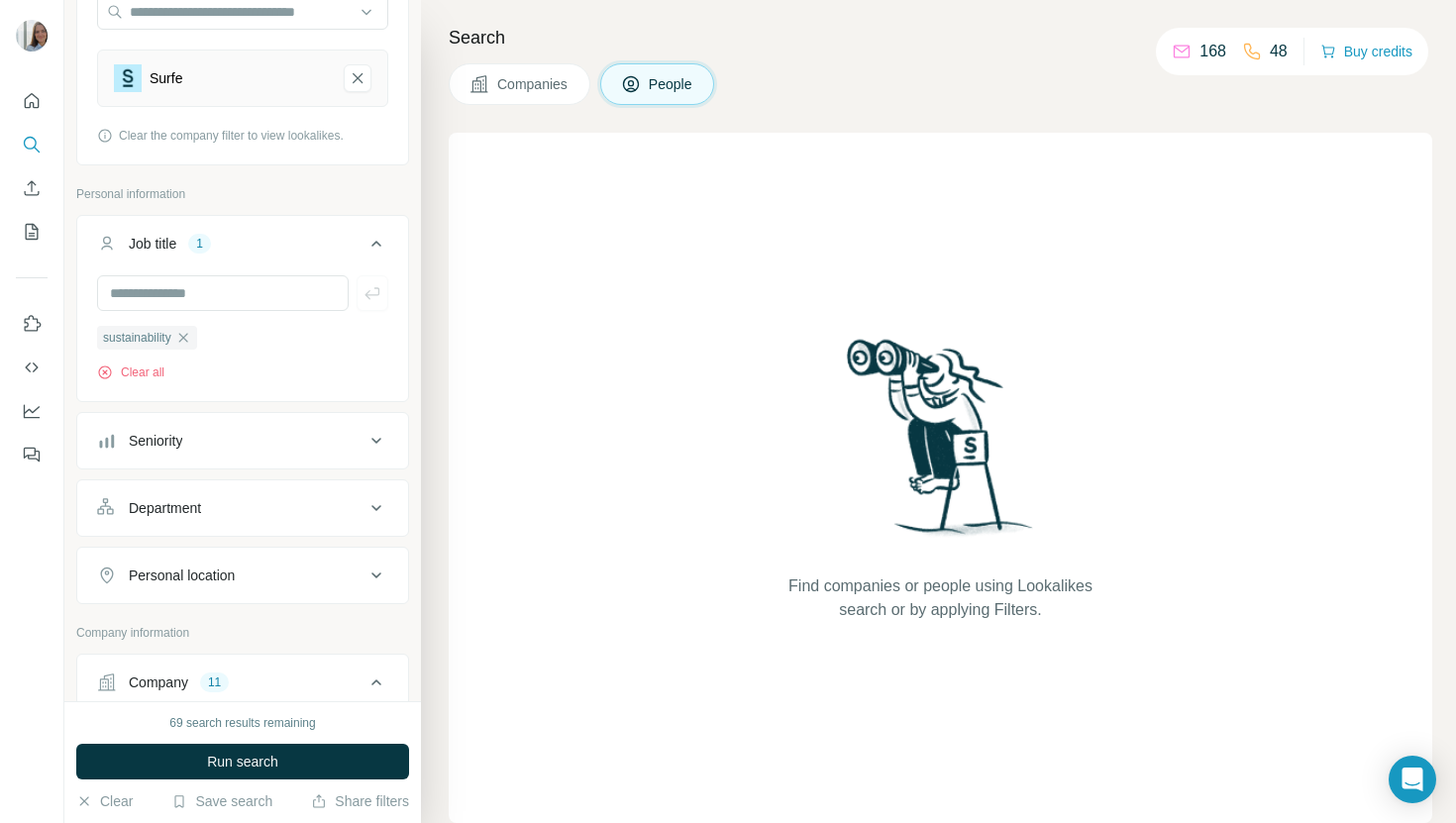 scroll, scrollTop: 191, scrollLeft: 0, axis: vertical 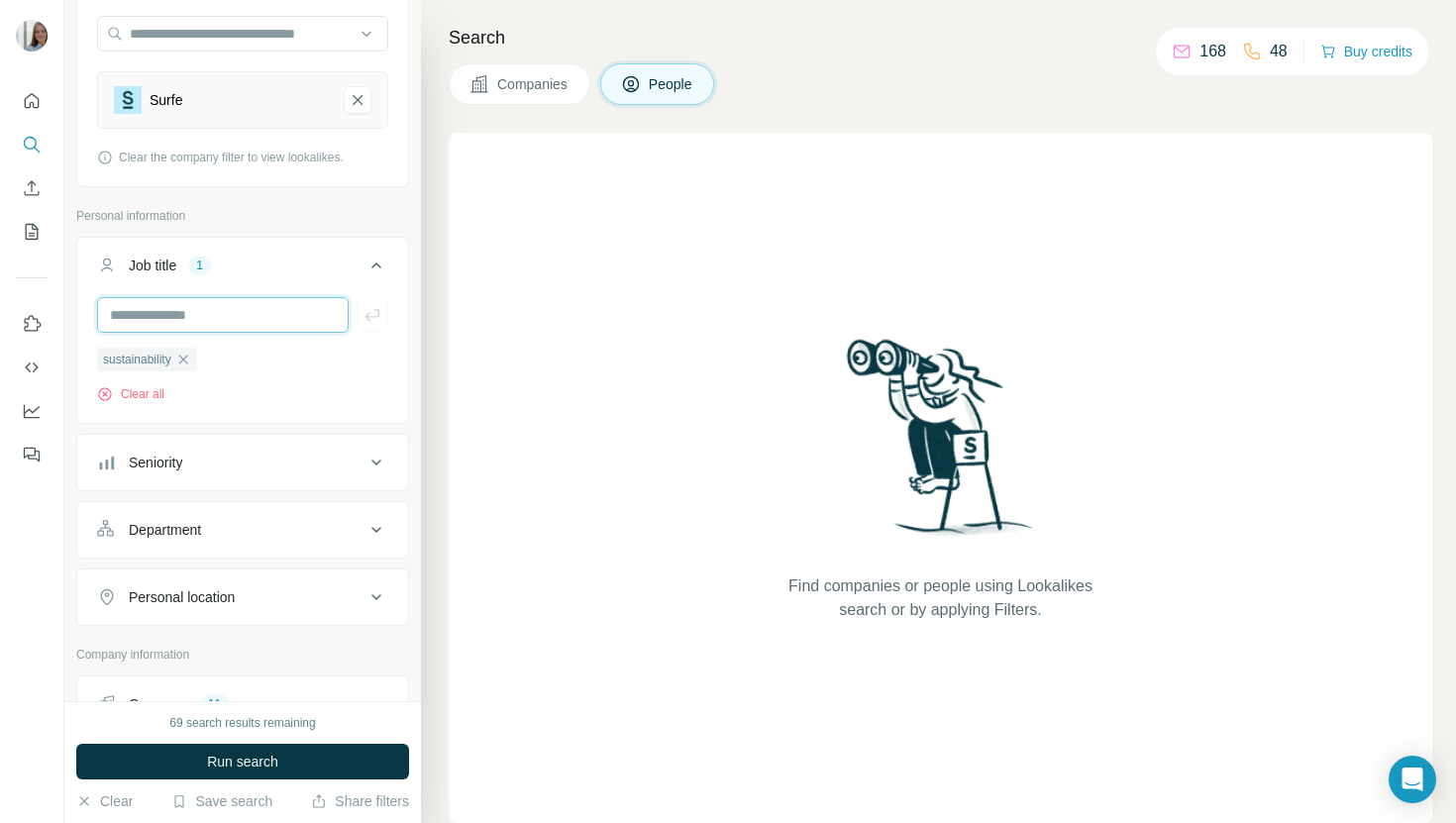 click at bounding box center (223, 315) 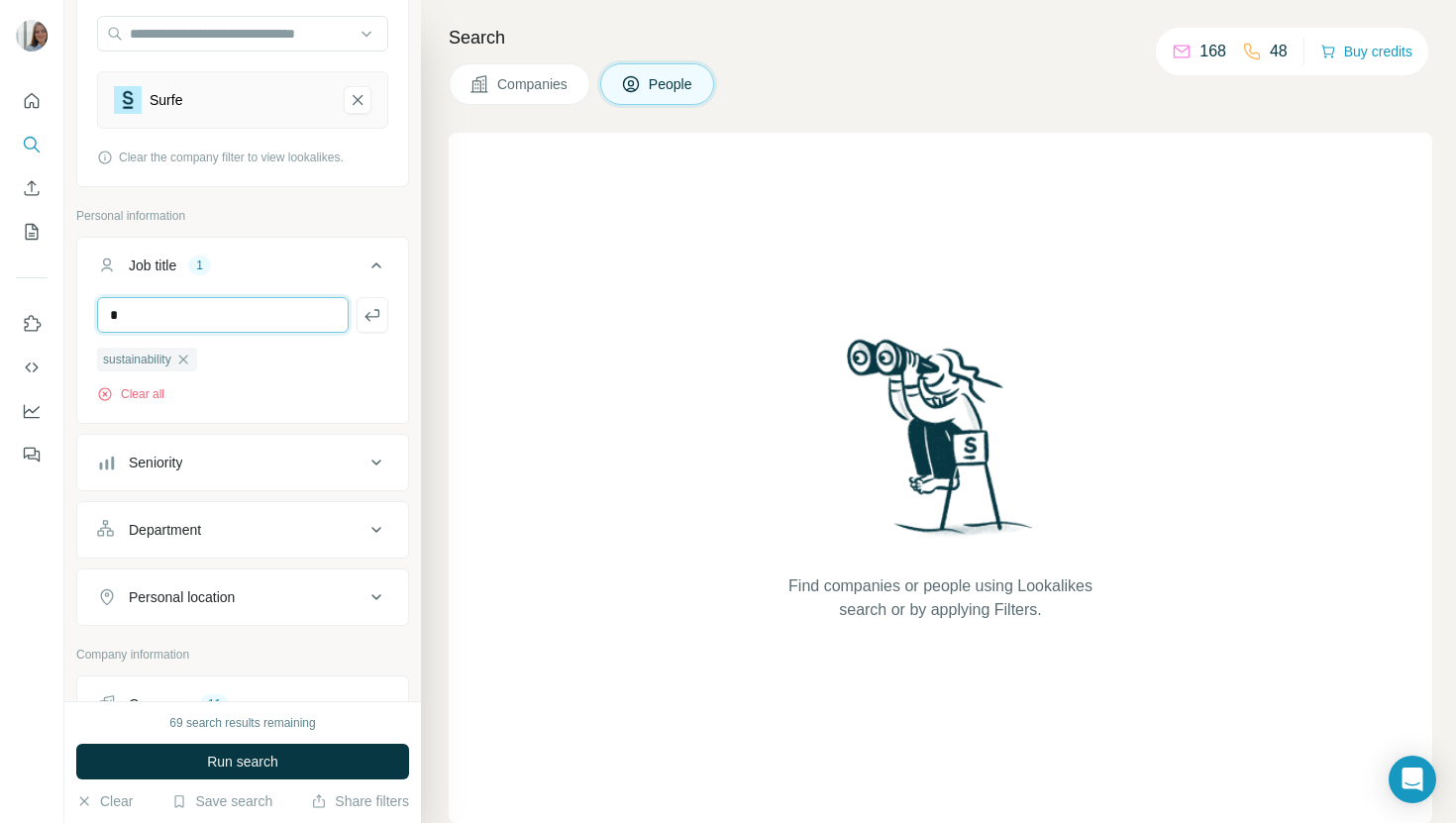 type on "*" 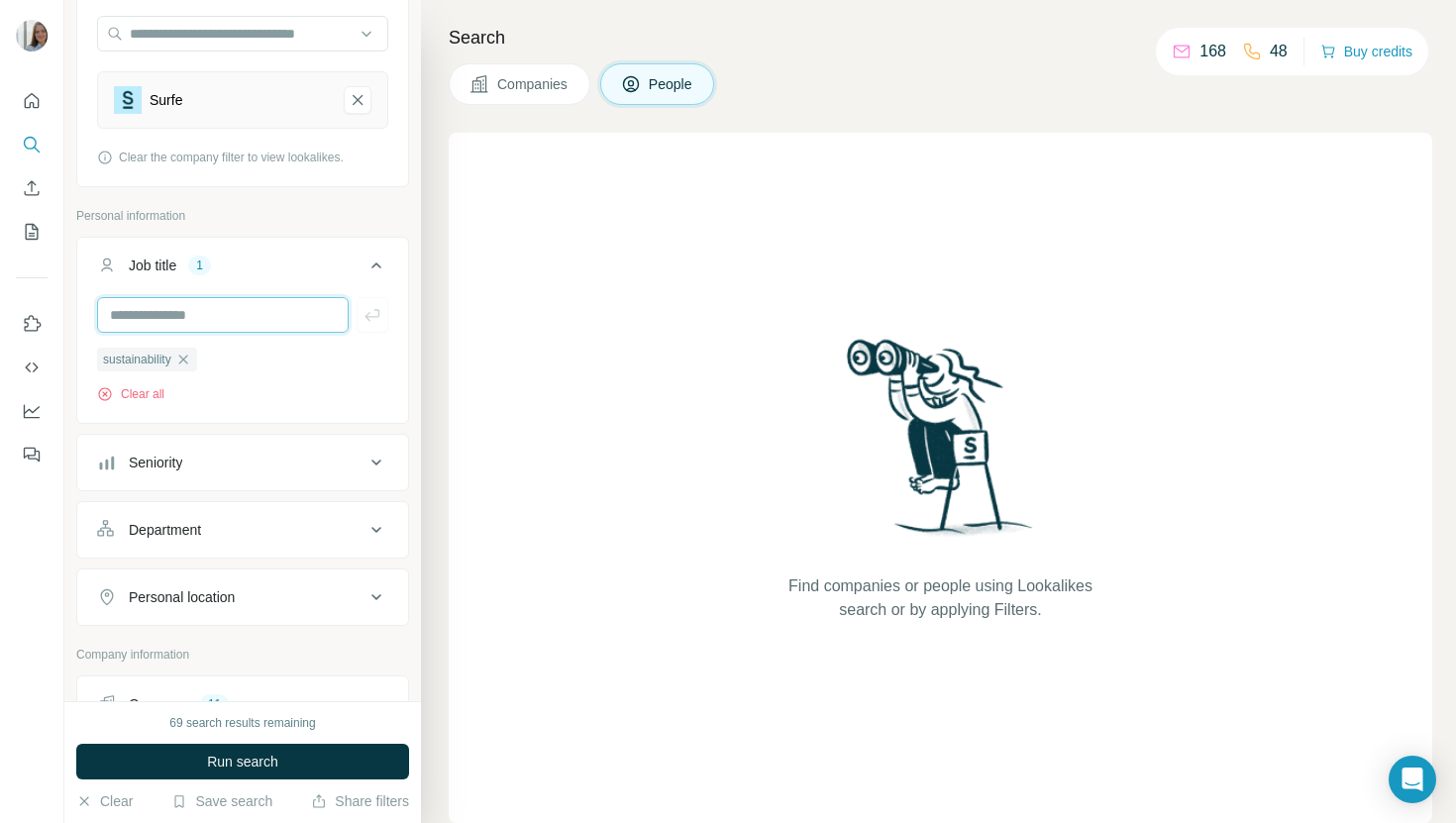 paste on "**********" 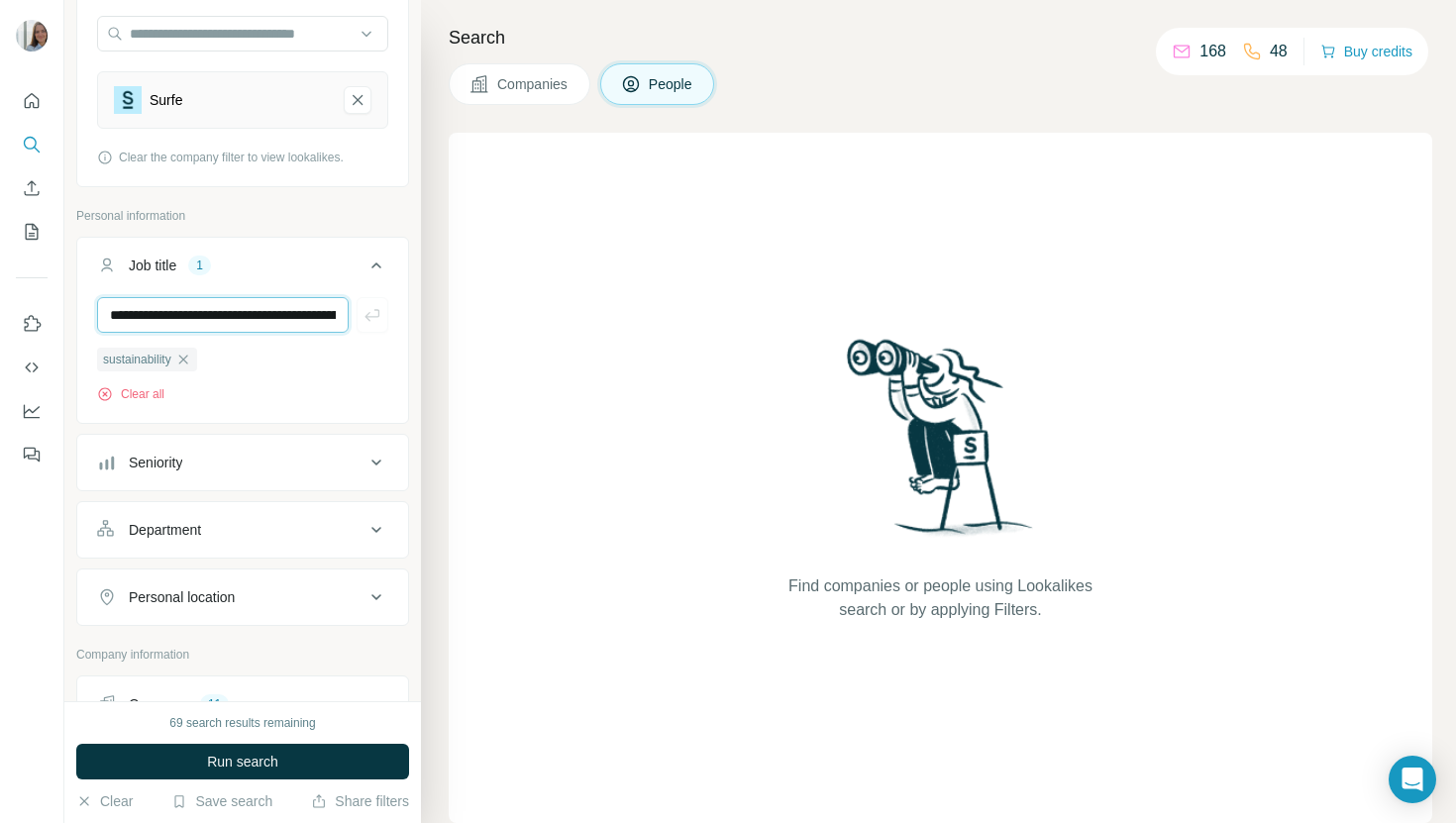scroll, scrollTop: 0, scrollLeft: 939, axis: horizontal 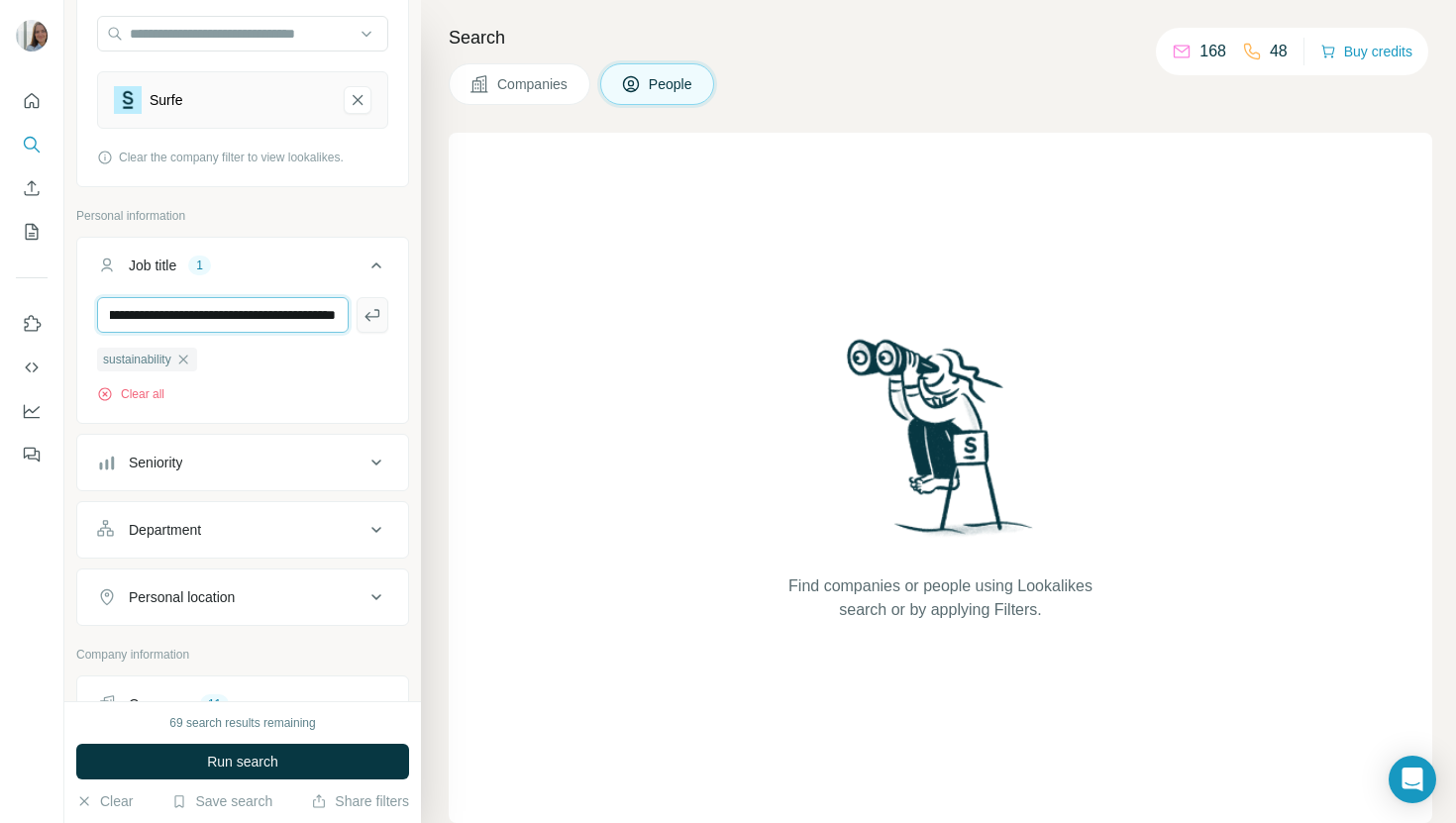 type on "**********" 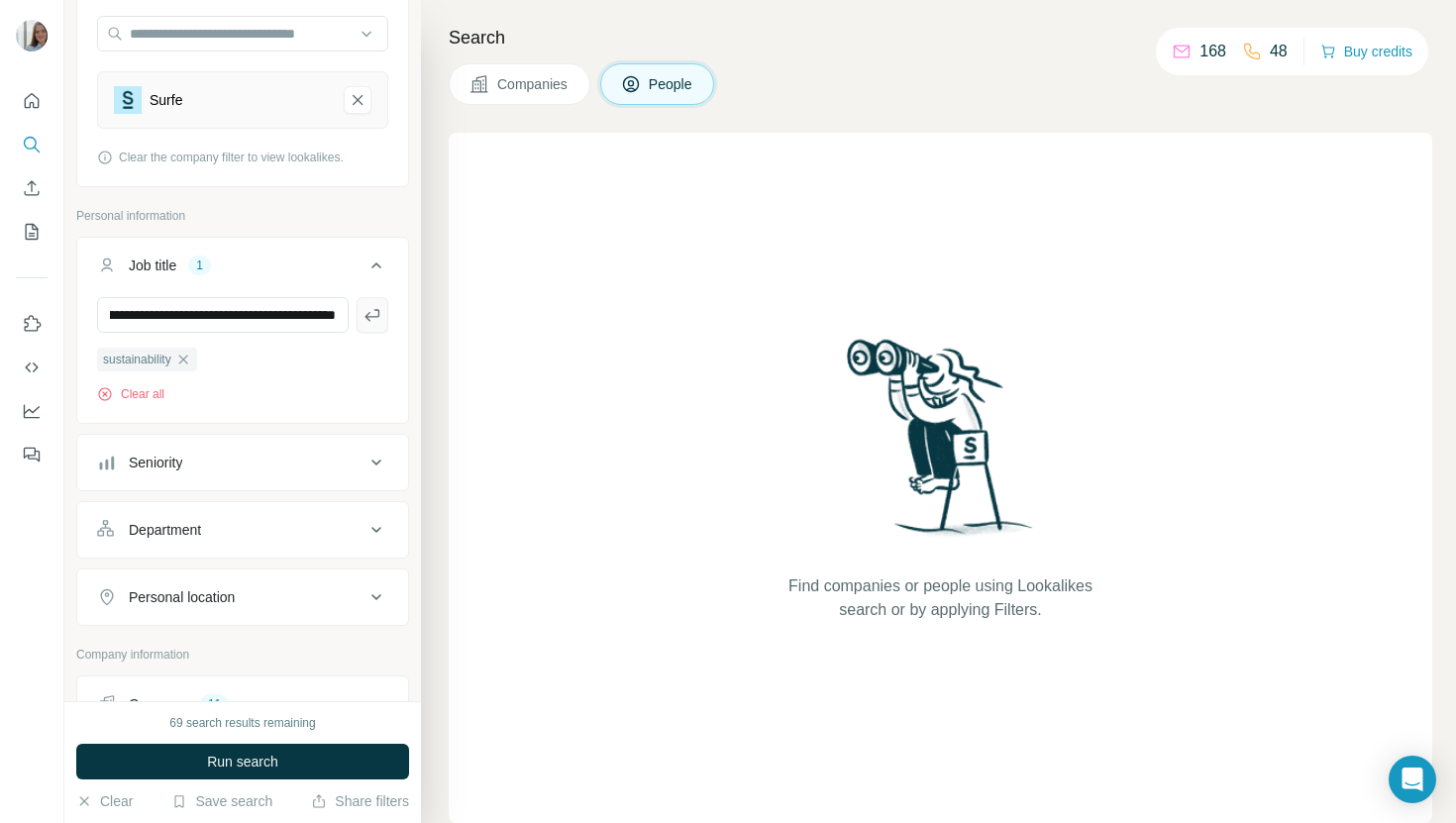 click 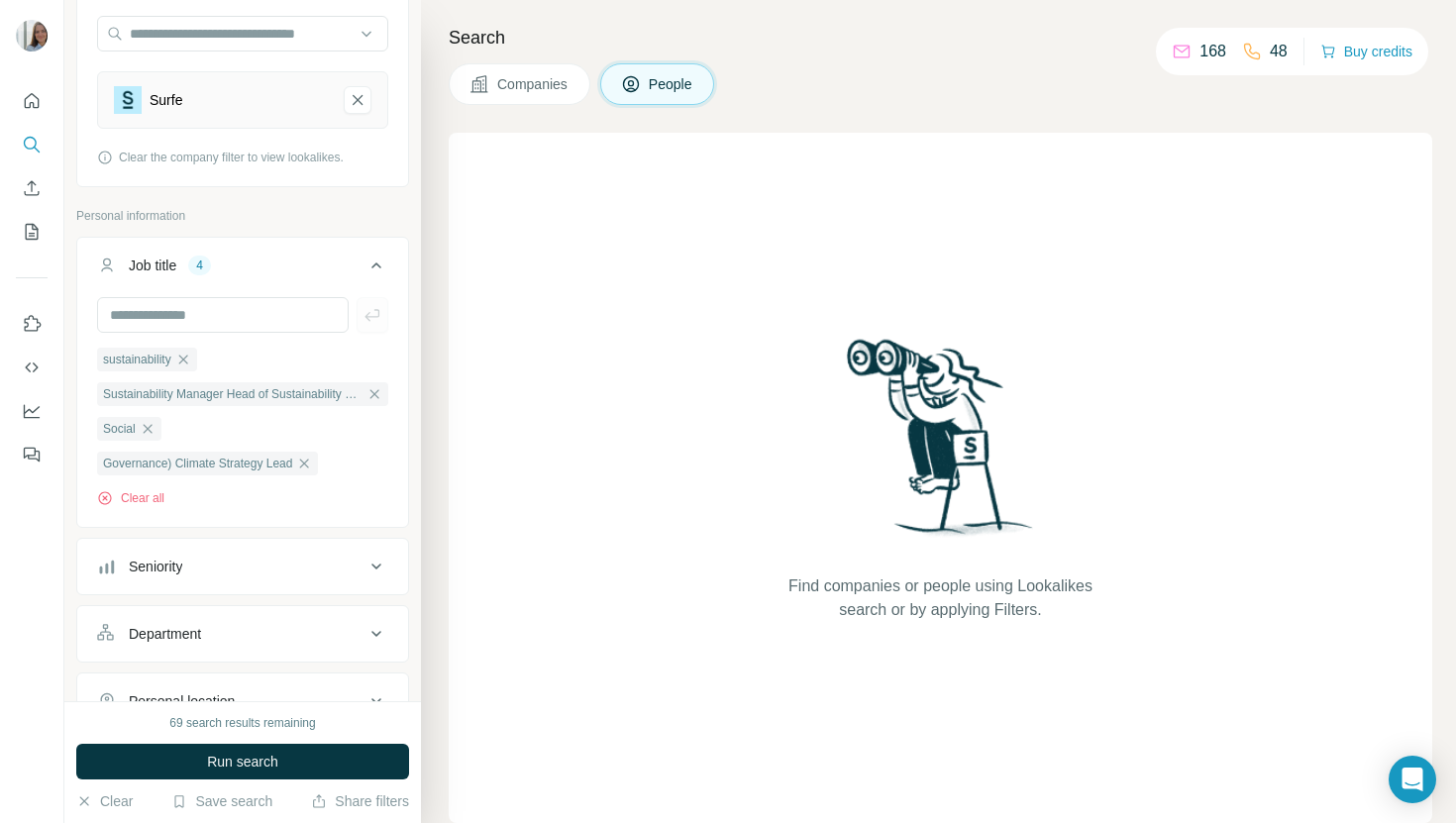 scroll, scrollTop: 0, scrollLeft: 0, axis: both 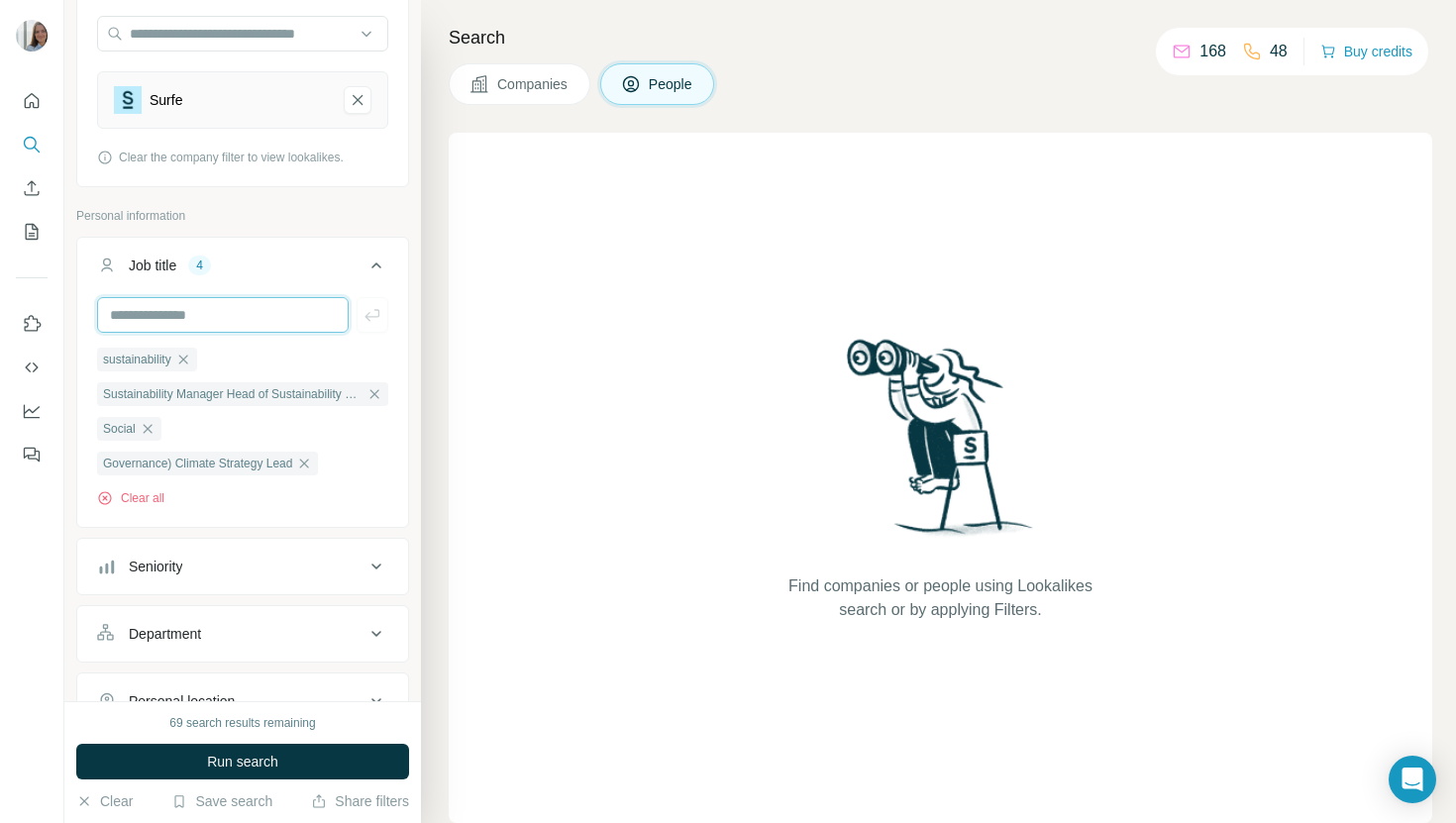 click at bounding box center [223, 315] 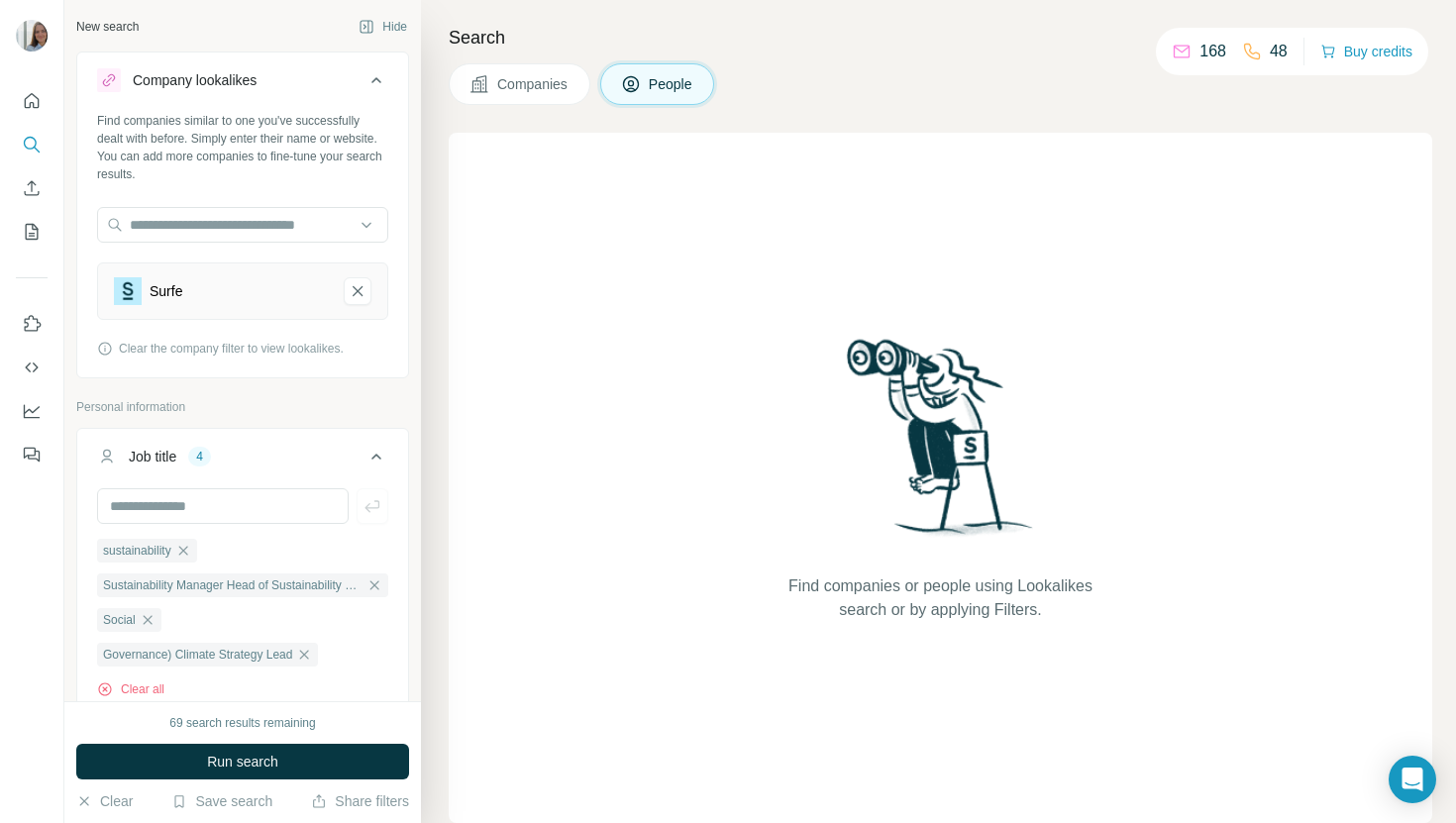 scroll, scrollTop: 0, scrollLeft: 0, axis: both 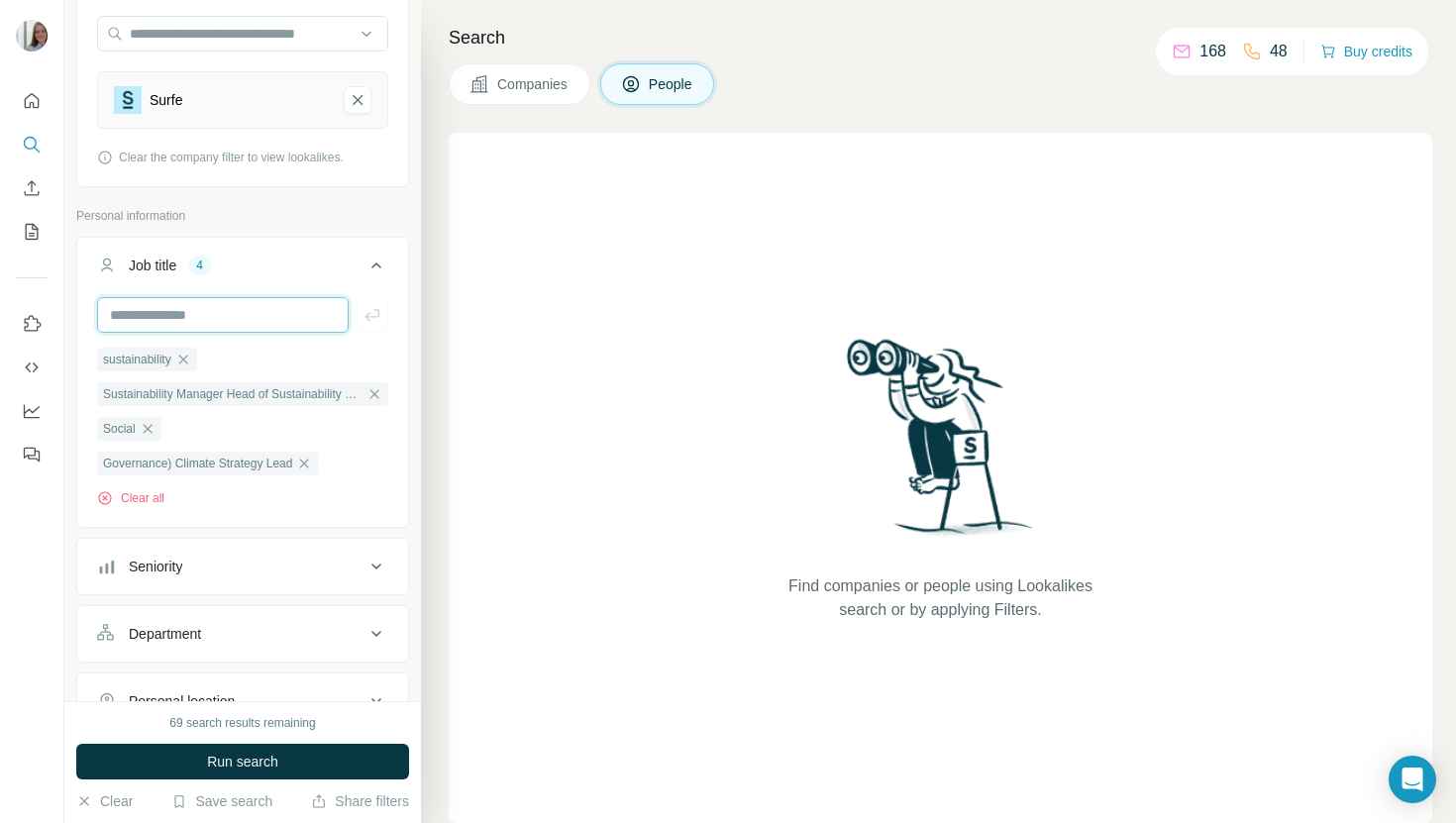click at bounding box center [223, 315] 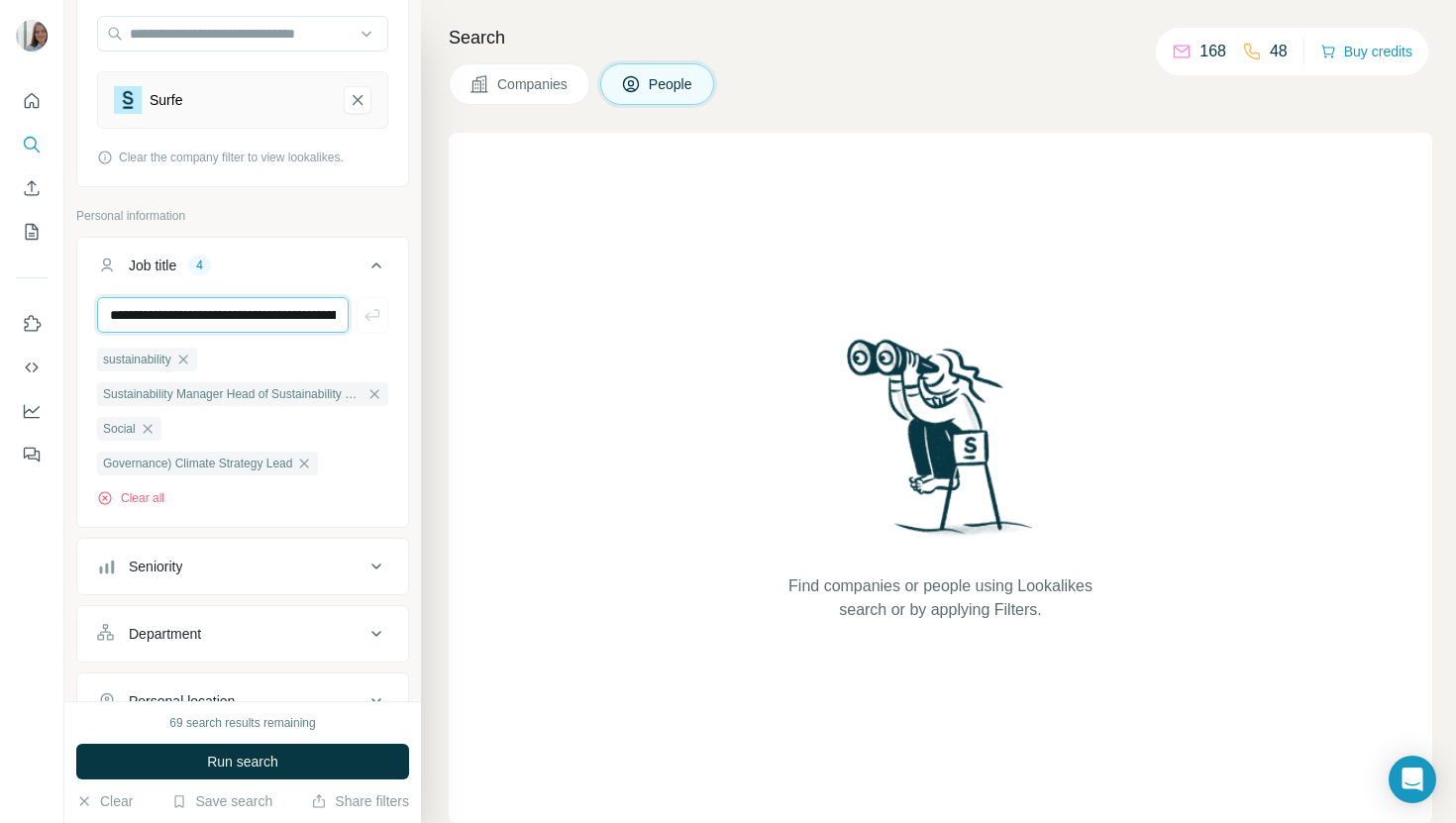 scroll, scrollTop: 0, scrollLeft: 605, axis: horizontal 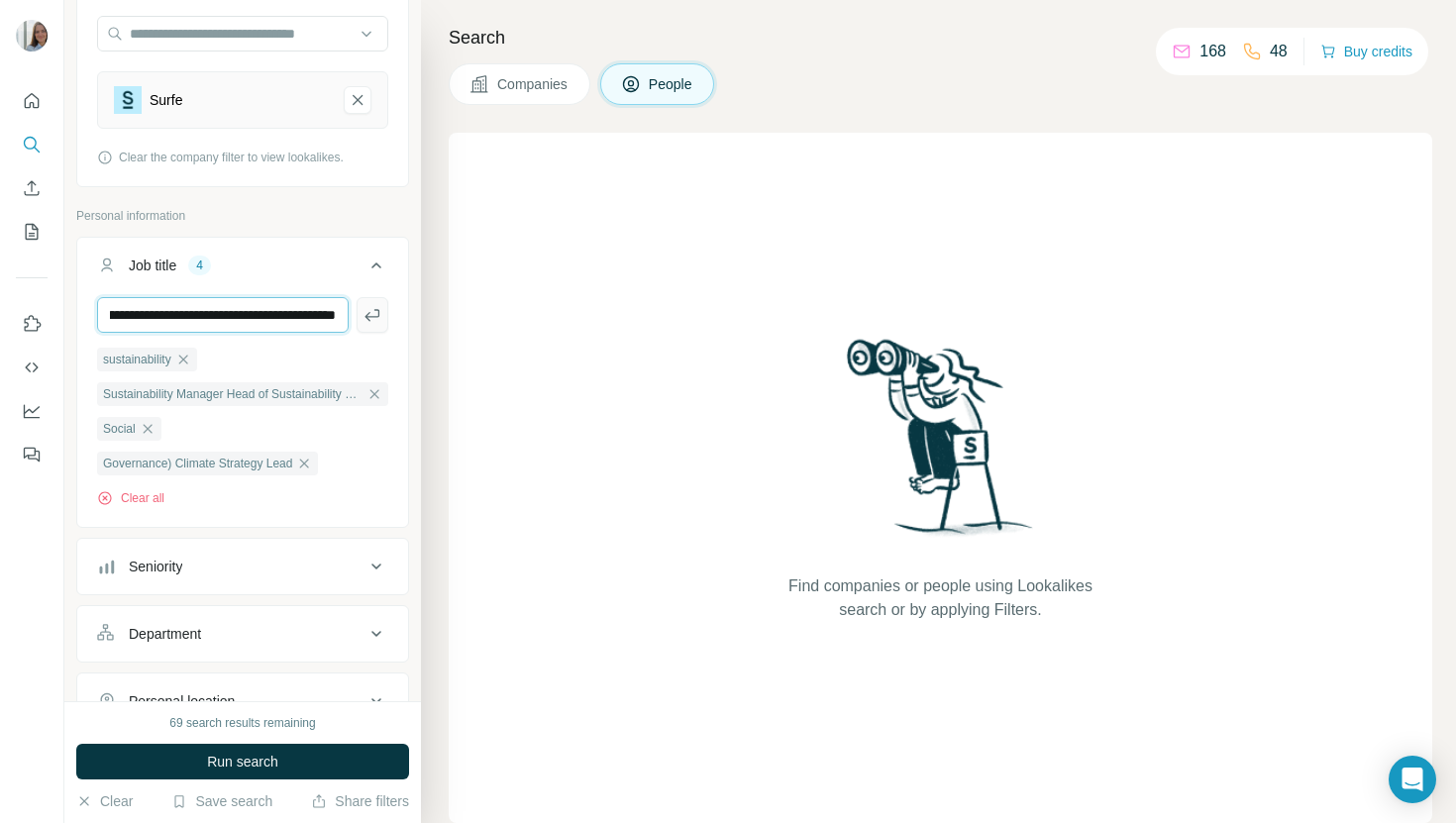 type on "**********" 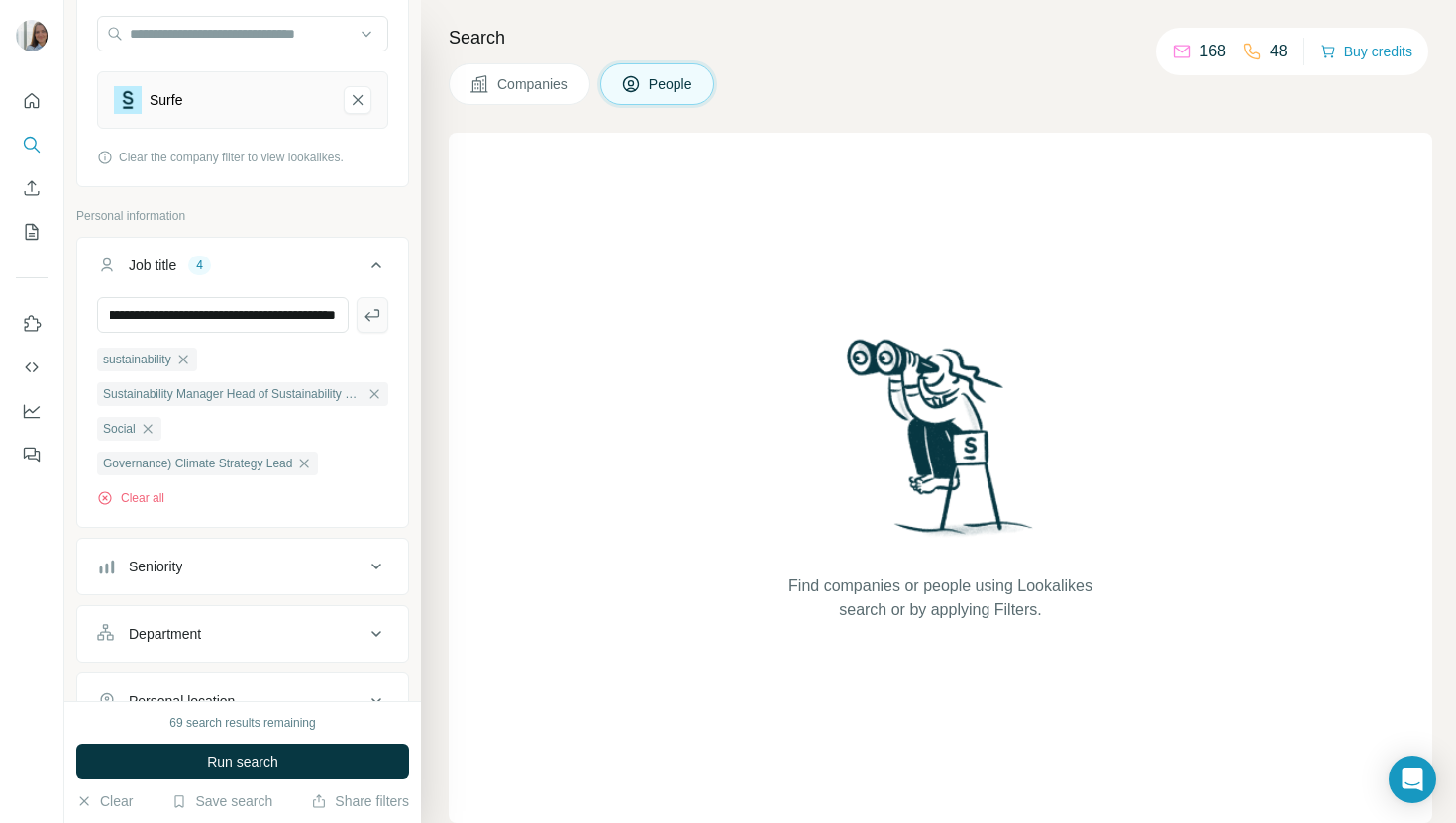click 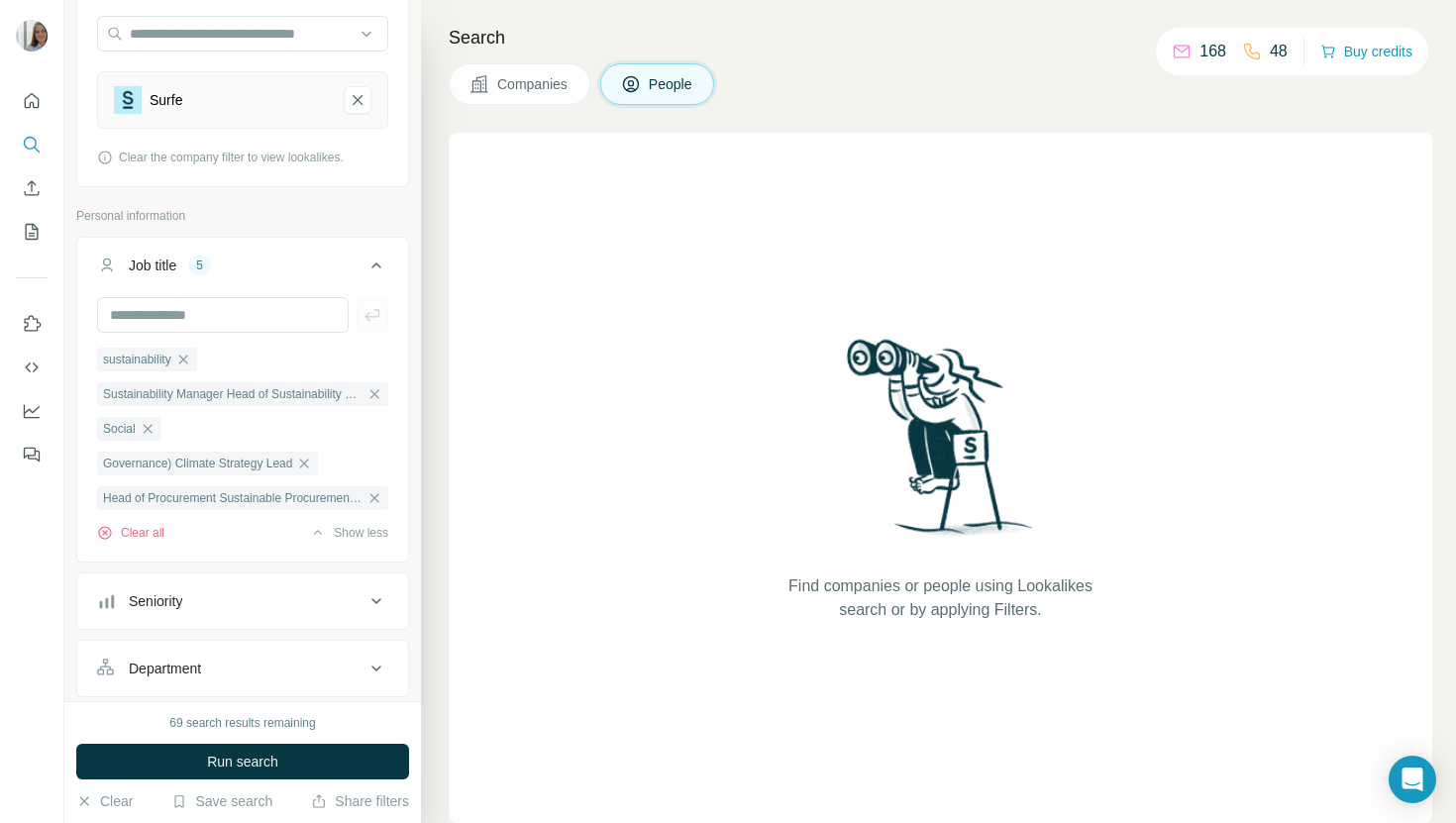 scroll, scrollTop: 0, scrollLeft: 0, axis: both 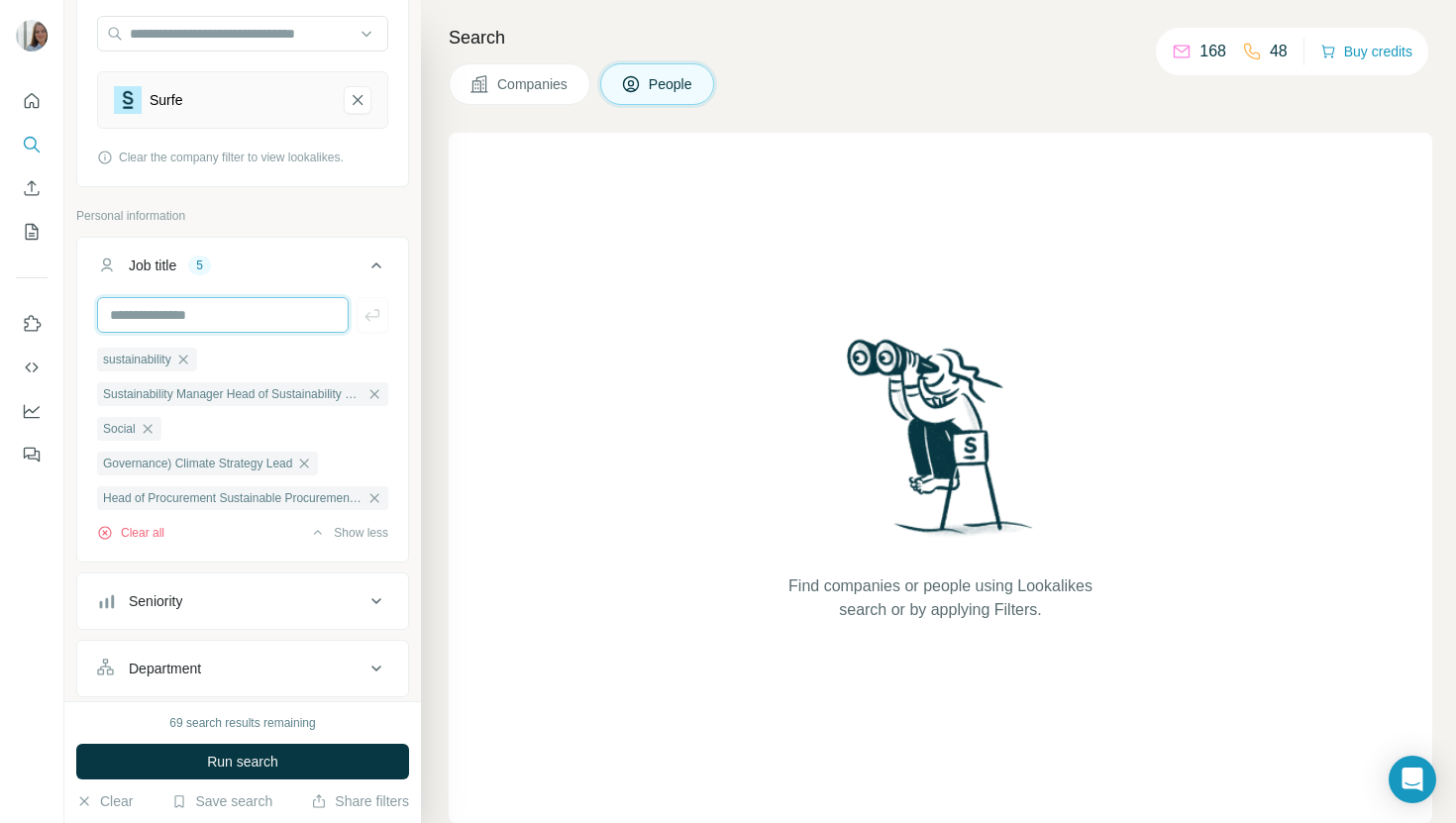 click at bounding box center (223, 315) 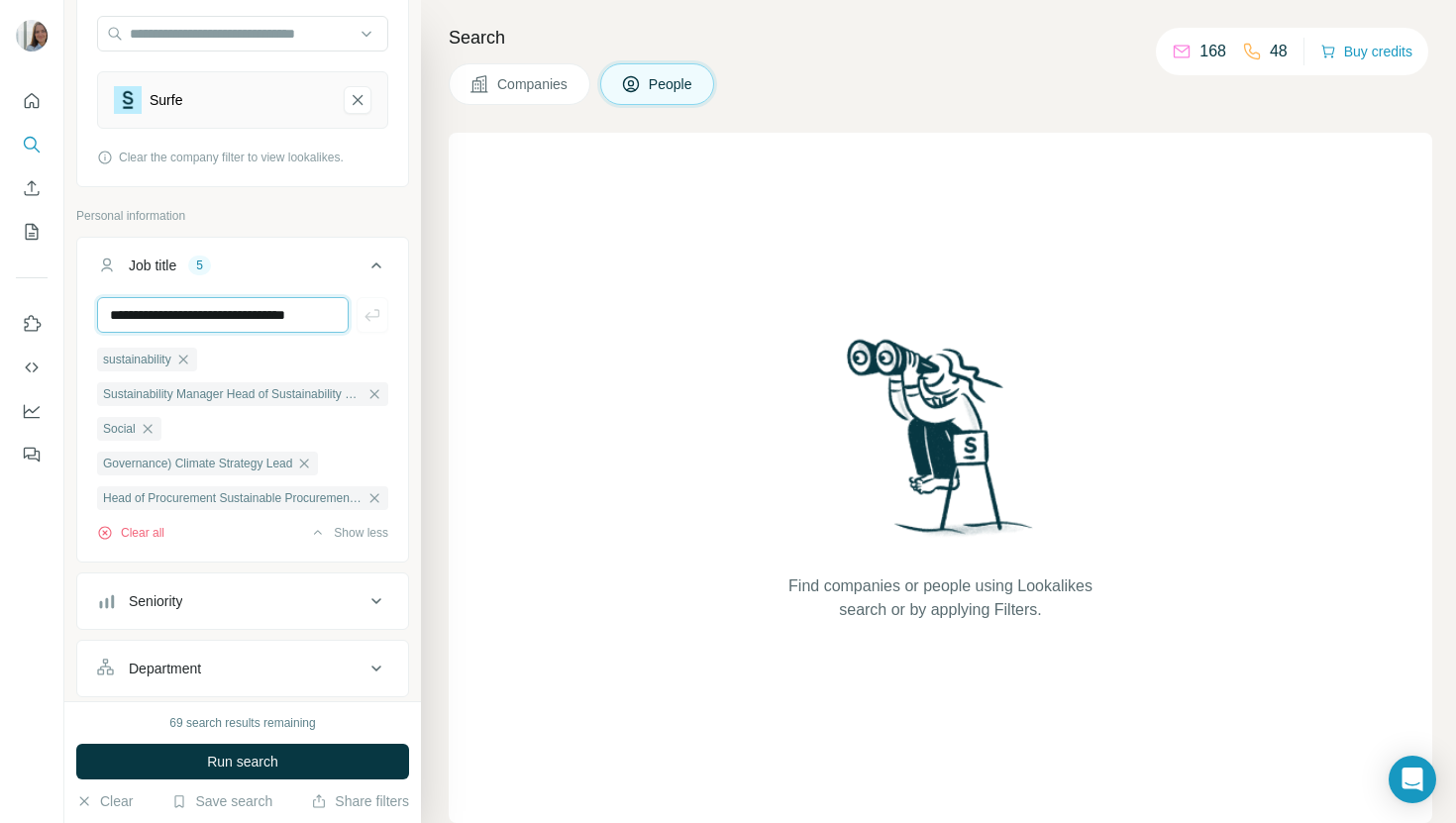 scroll, scrollTop: 0, scrollLeft: 14, axis: horizontal 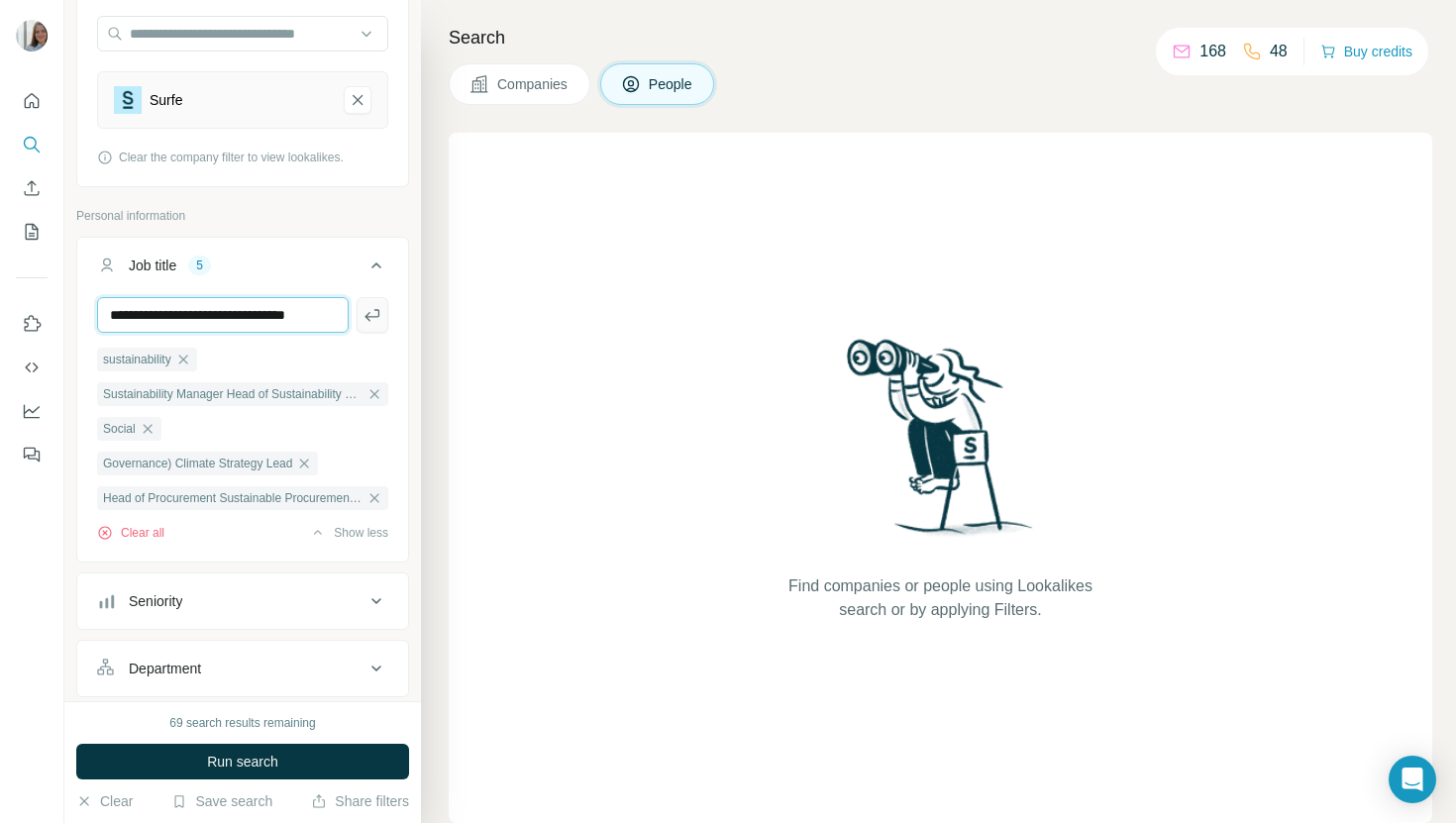 type on "**********" 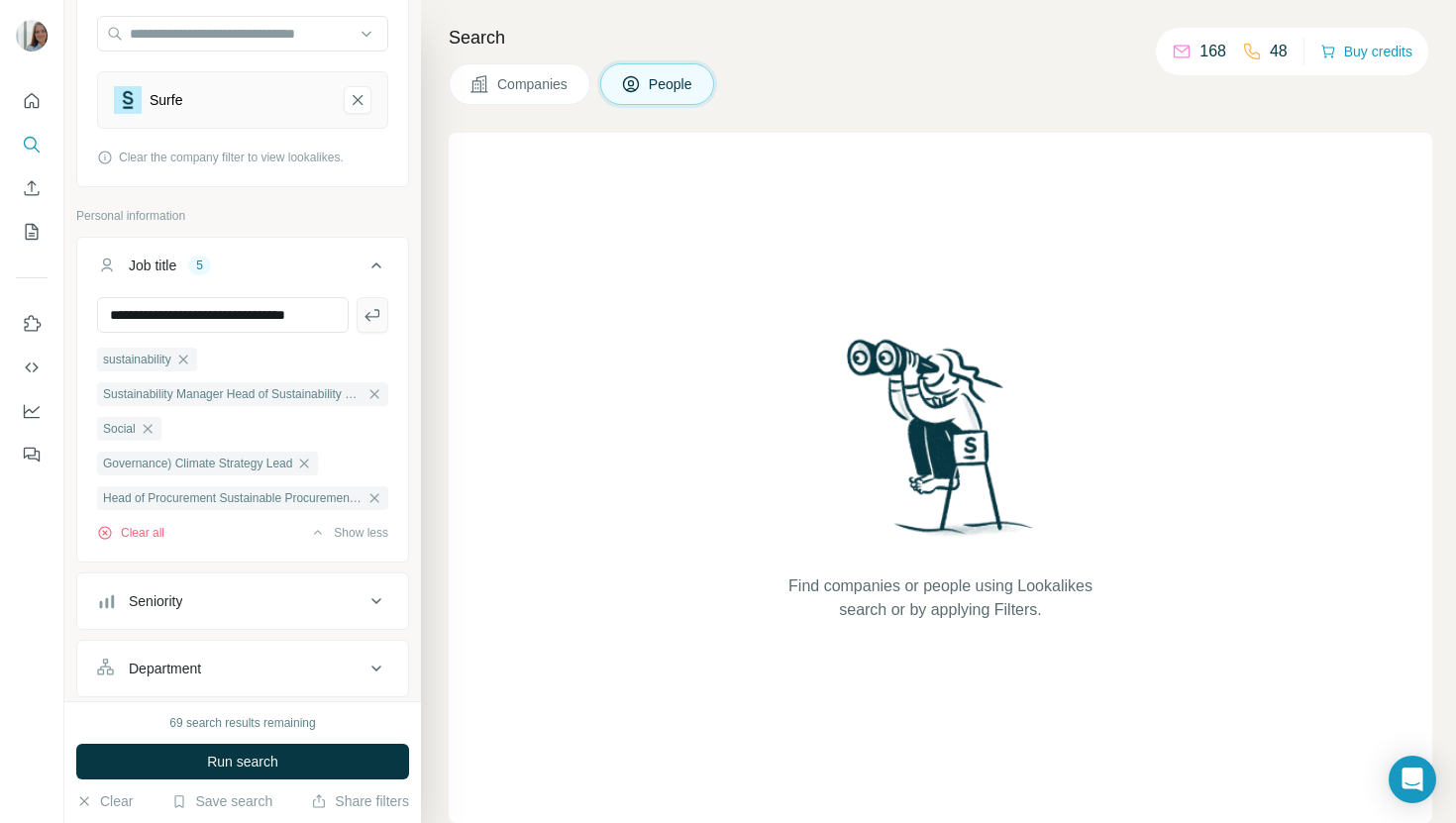 click 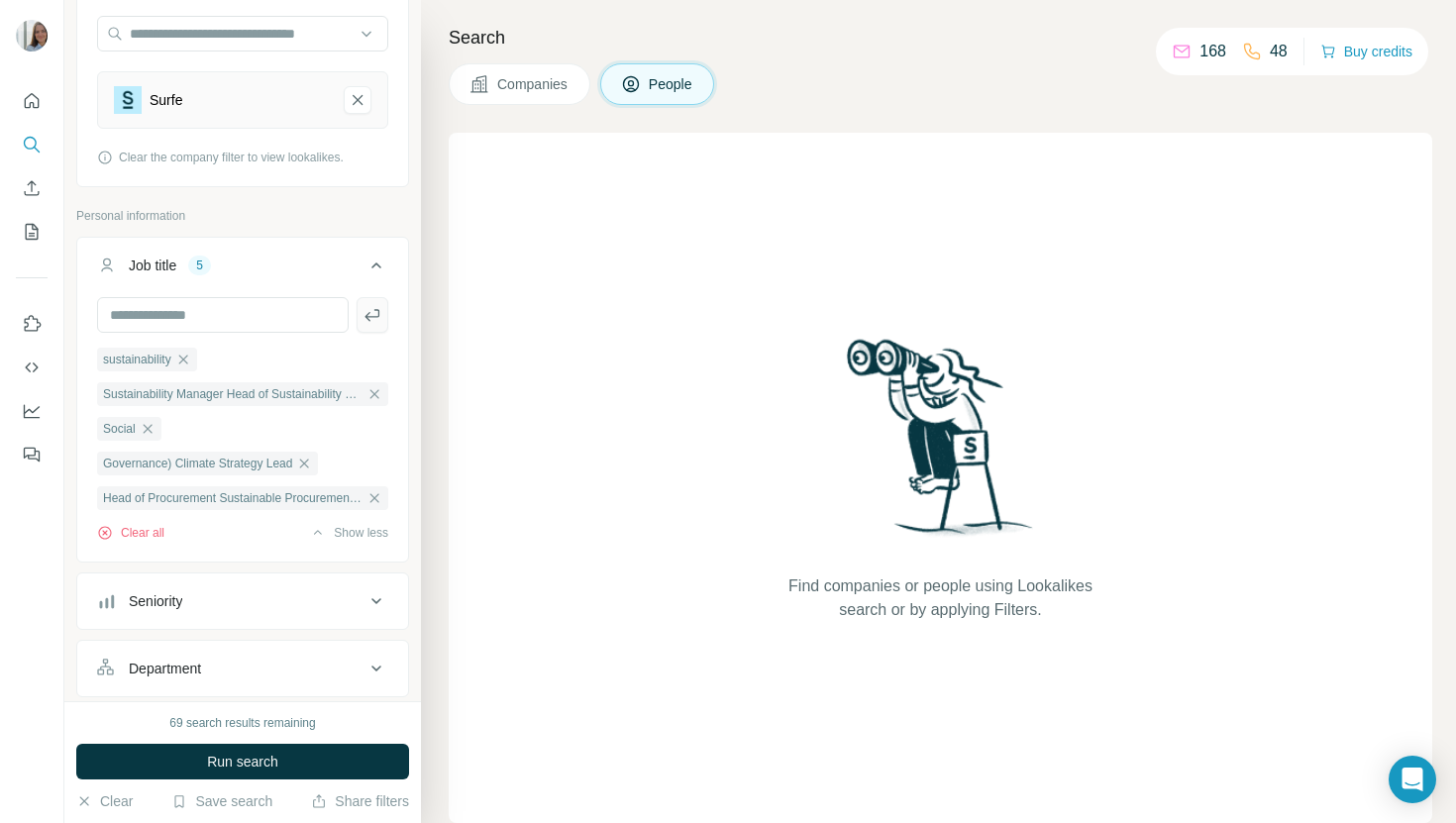 scroll, scrollTop: 0, scrollLeft: 0, axis: both 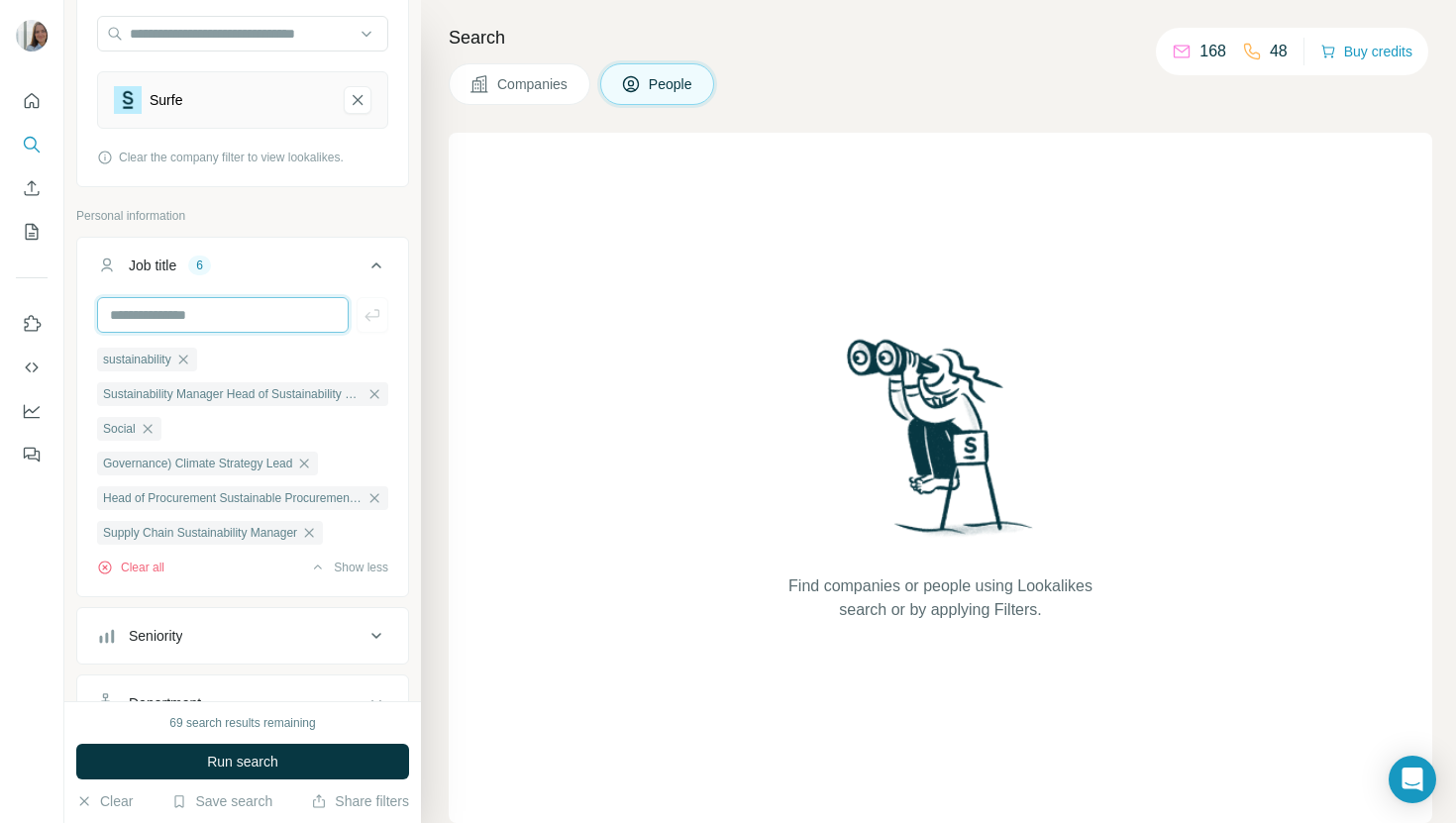 click at bounding box center (223, 315) 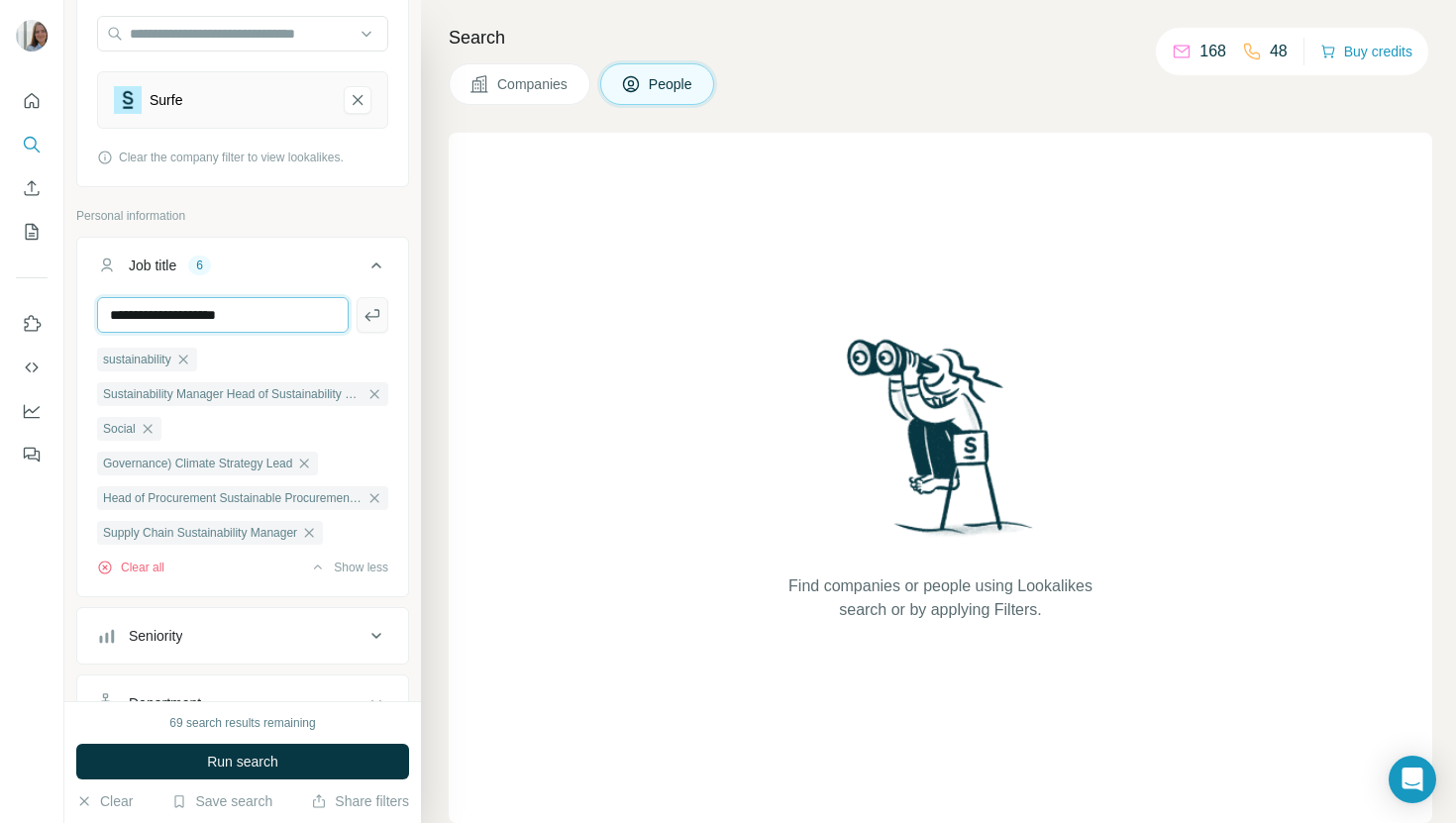 type on "**********" 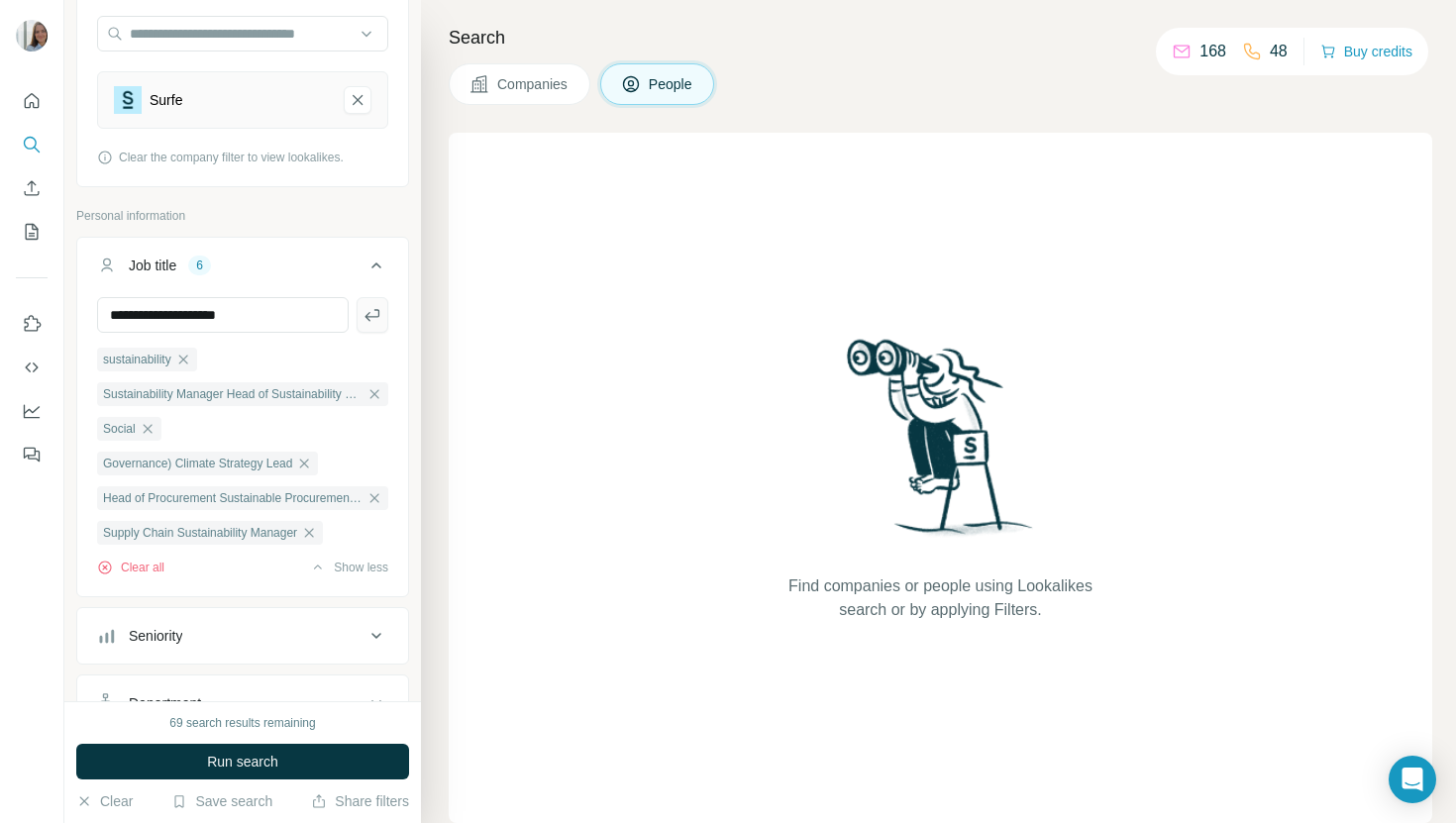 click at bounding box center [372, 315] 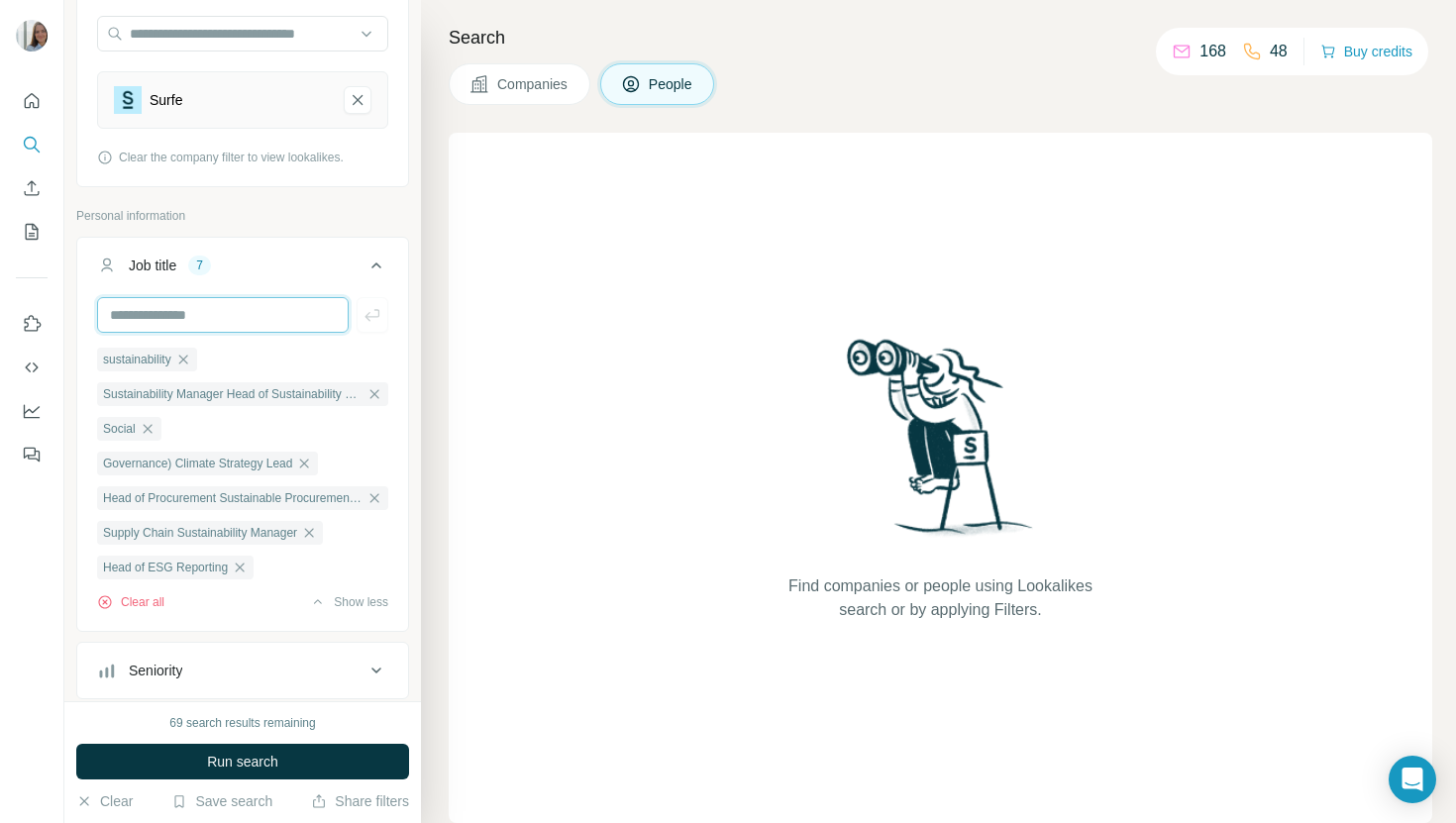click at bounding box center [223, 315] 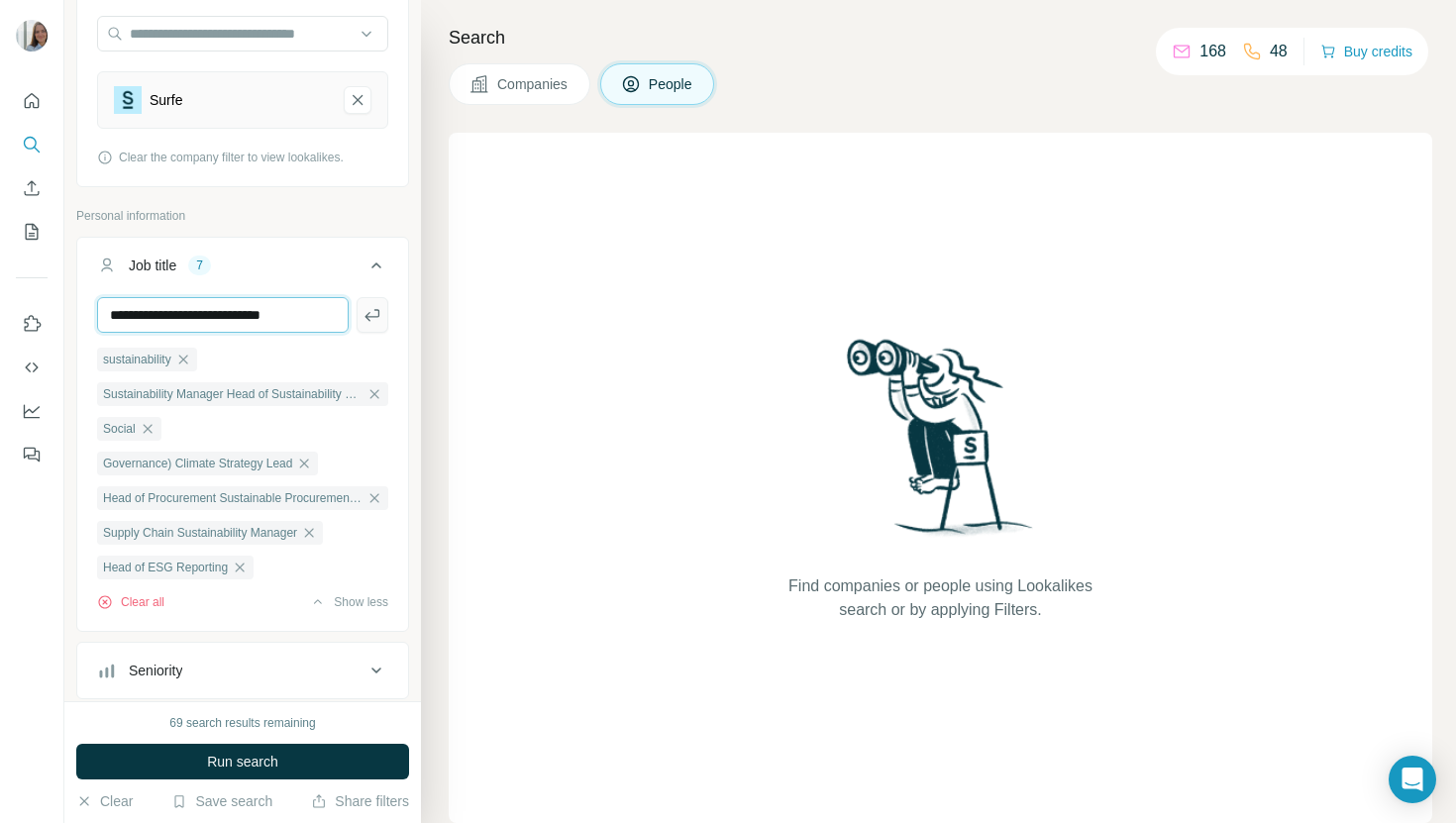type on "**********" 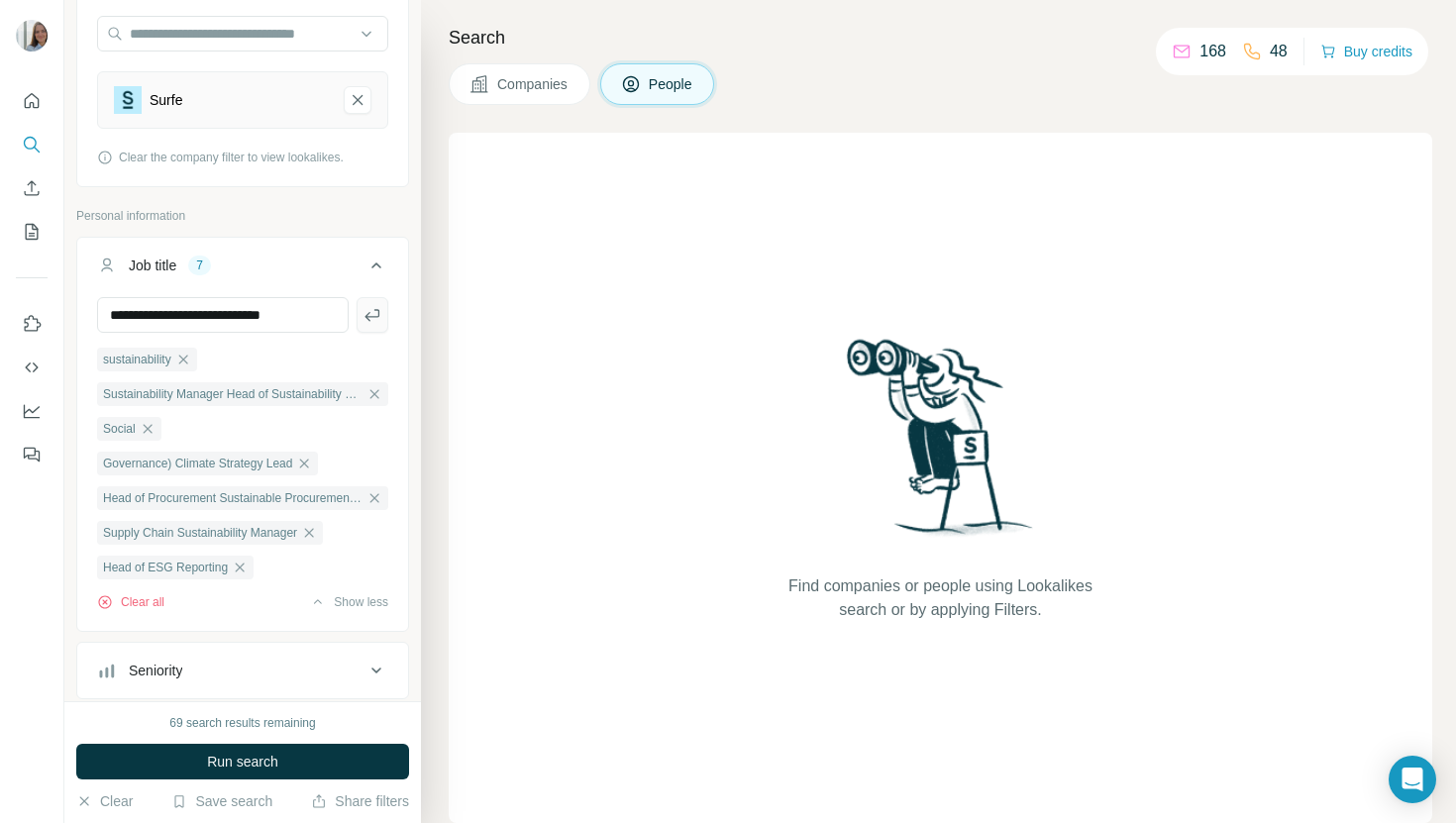 click 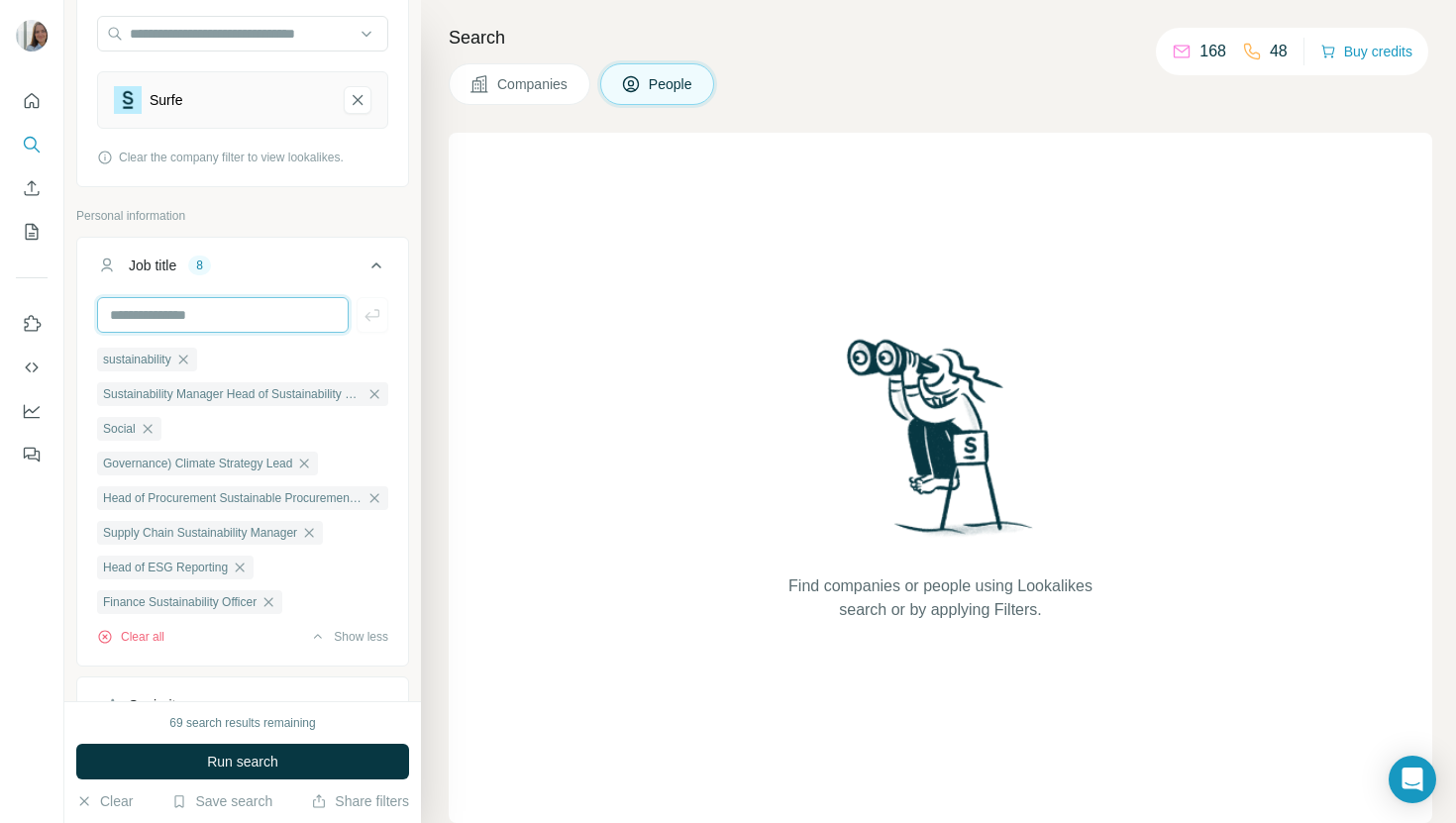 click at bounding box center [223, 315] 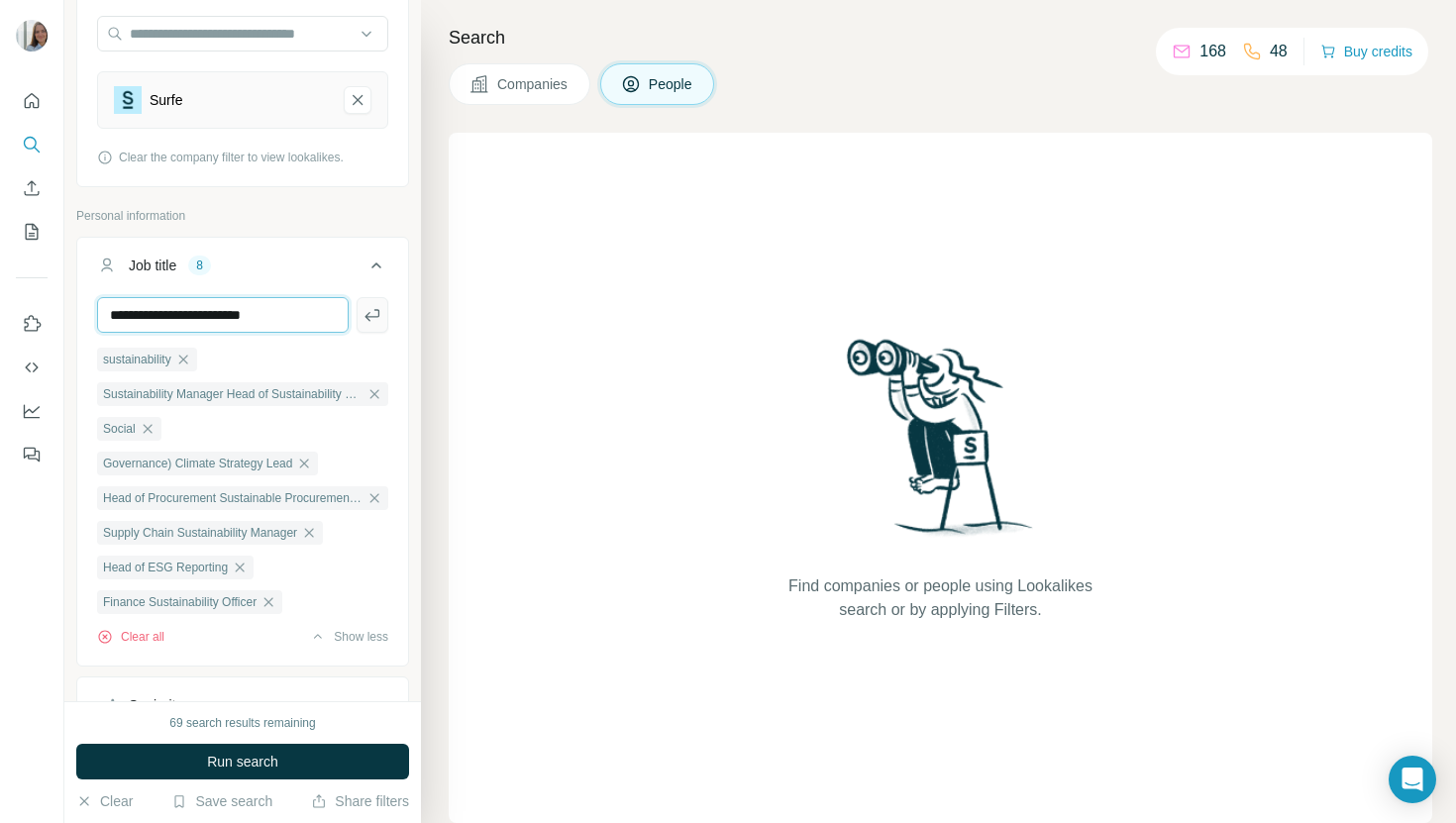 type on "**********" 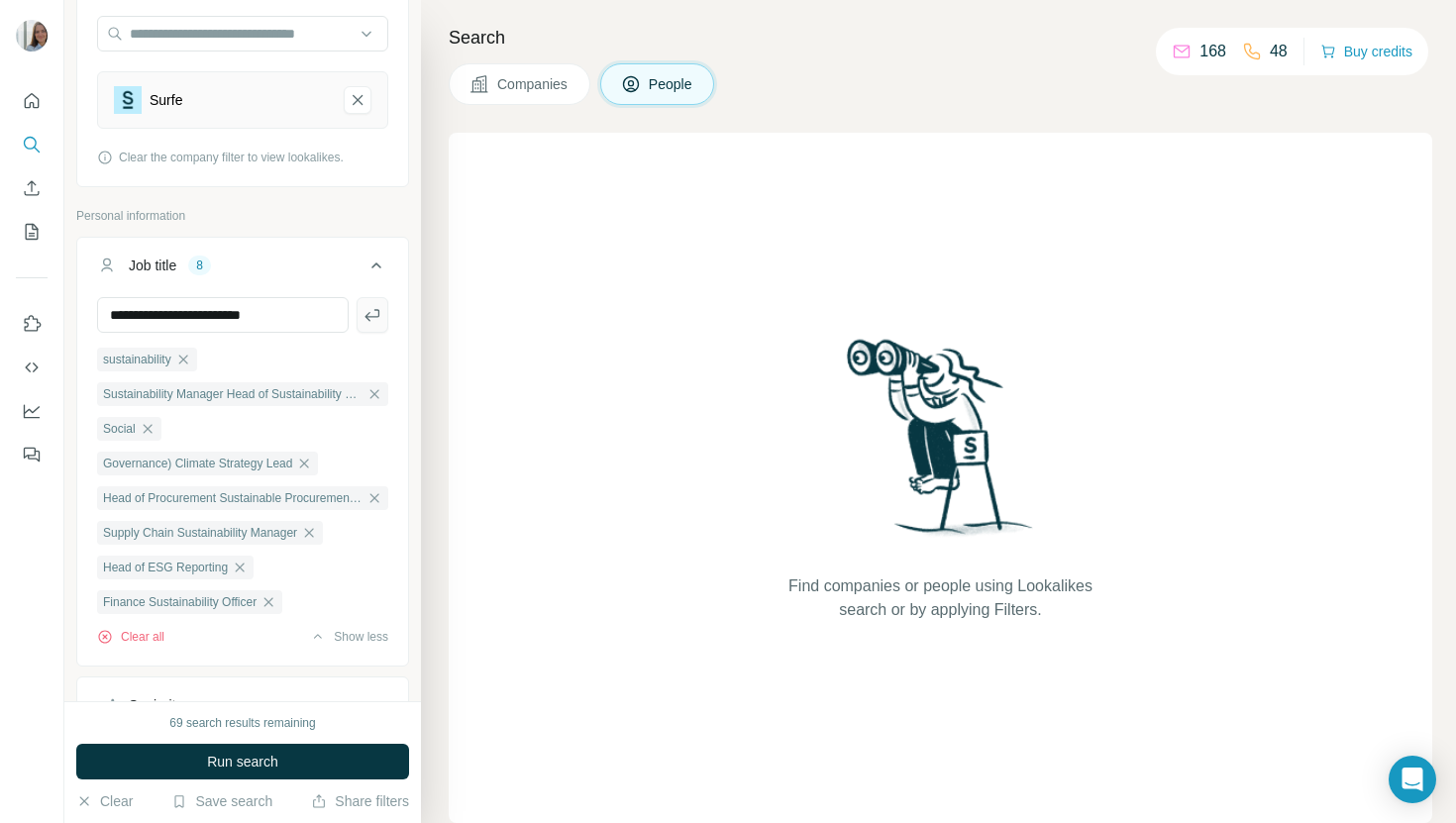 click 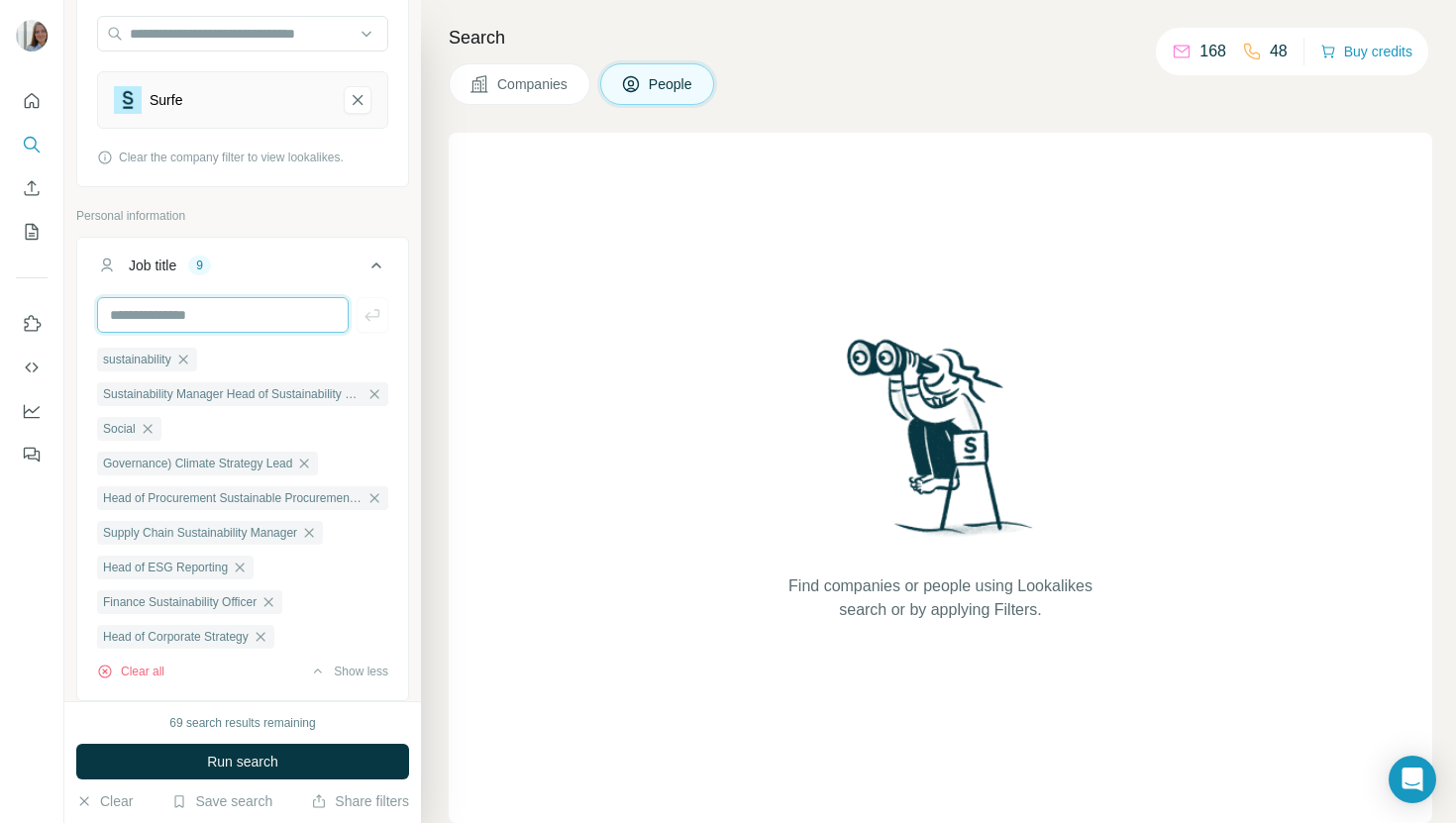 click at bounding box center (223, 315) 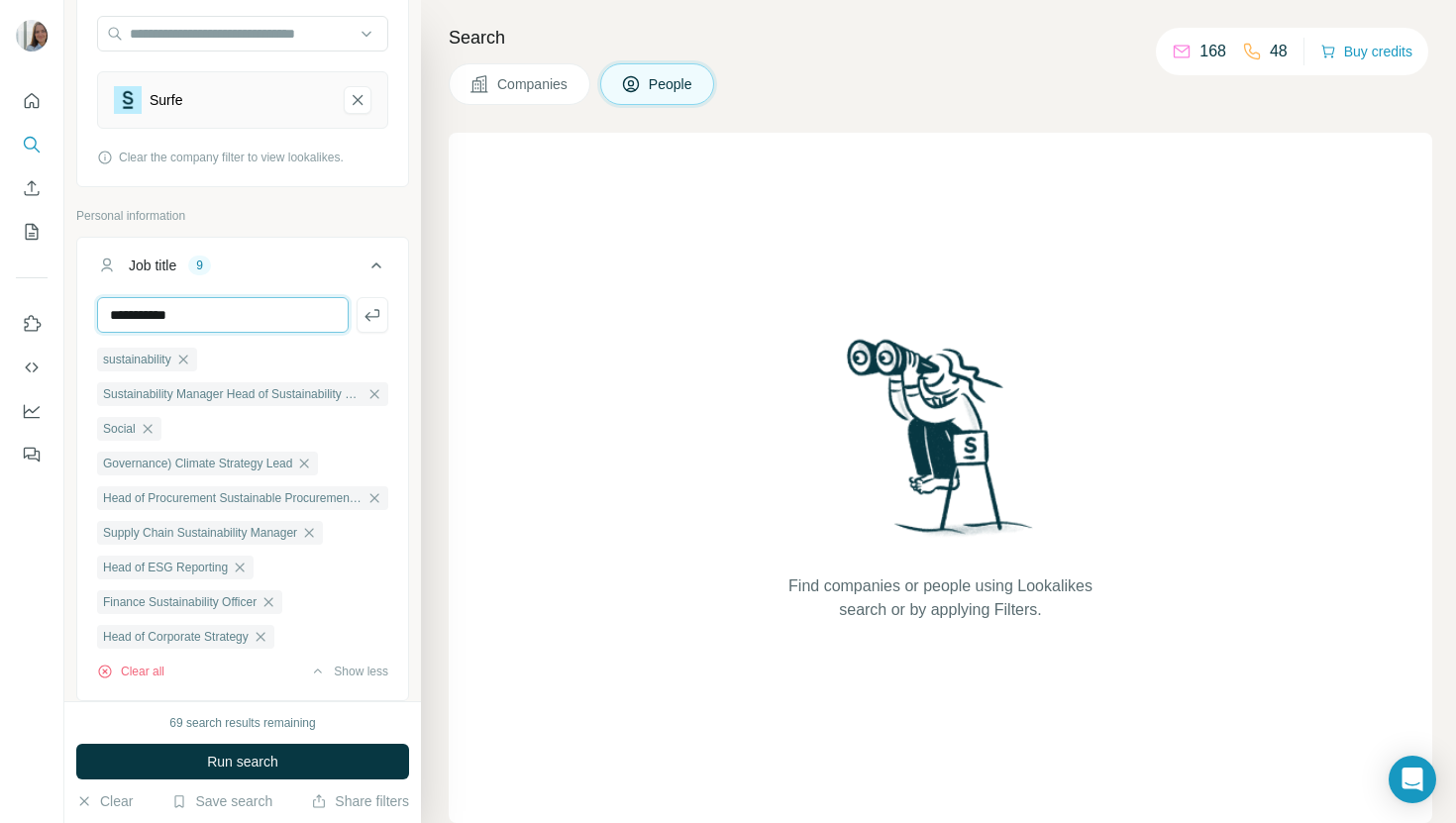 type on "**********" 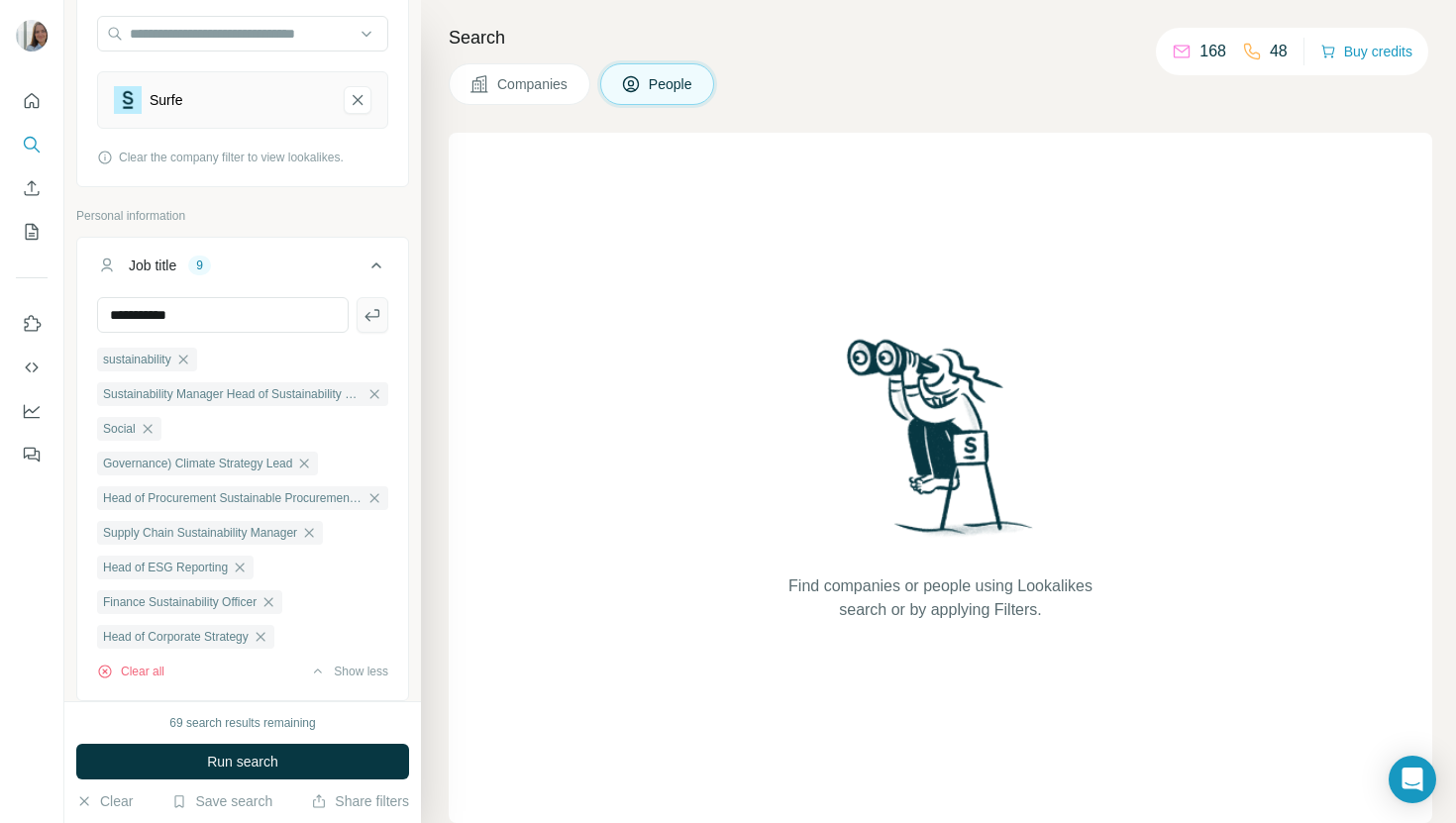 click on "**********" at bounding box center (243, 496) 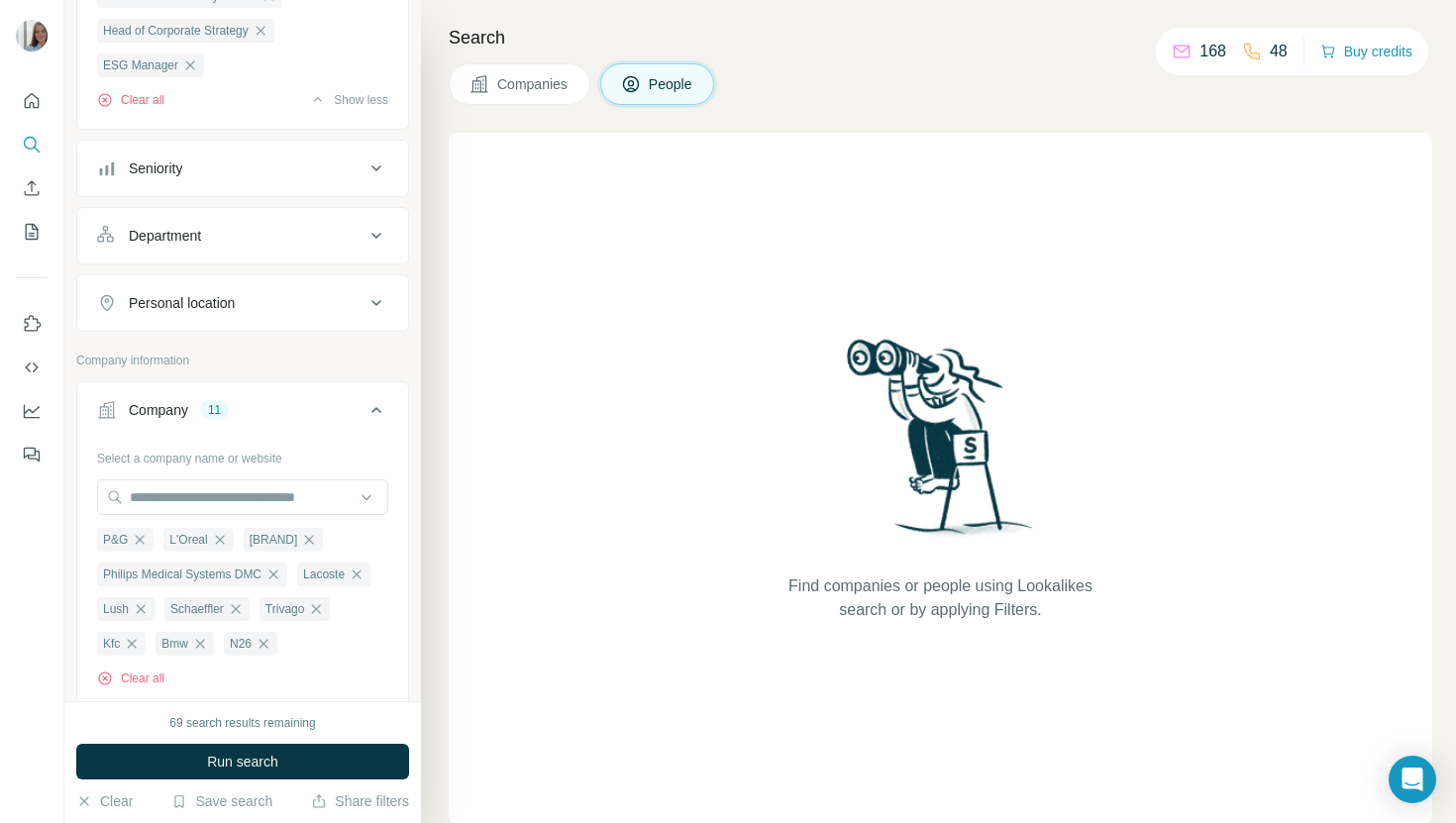 scroll, scrollTop: 792, scrollLeft: 0, axis: vertical 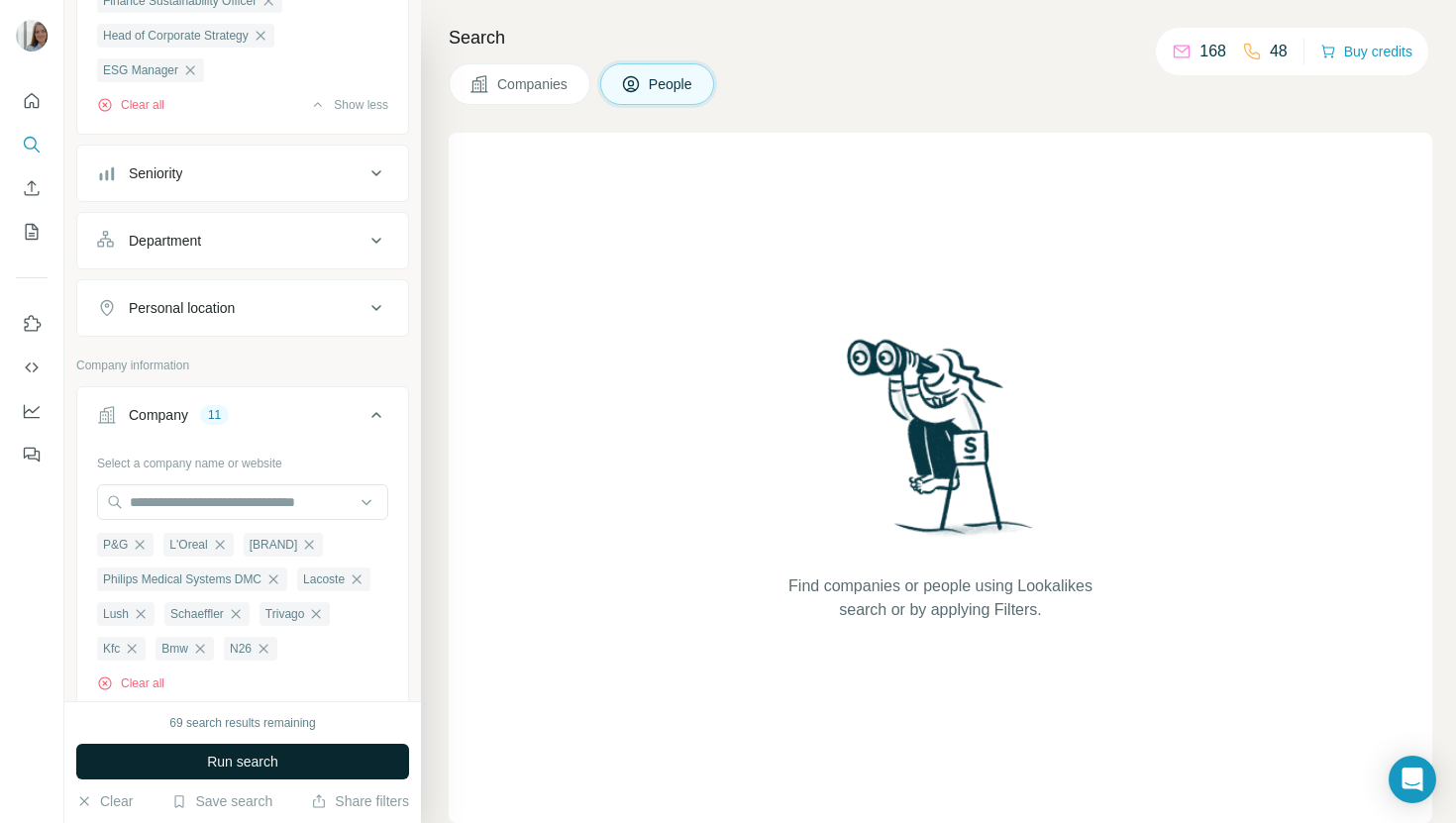 click on "Run search" at bounding box center [243, 762] 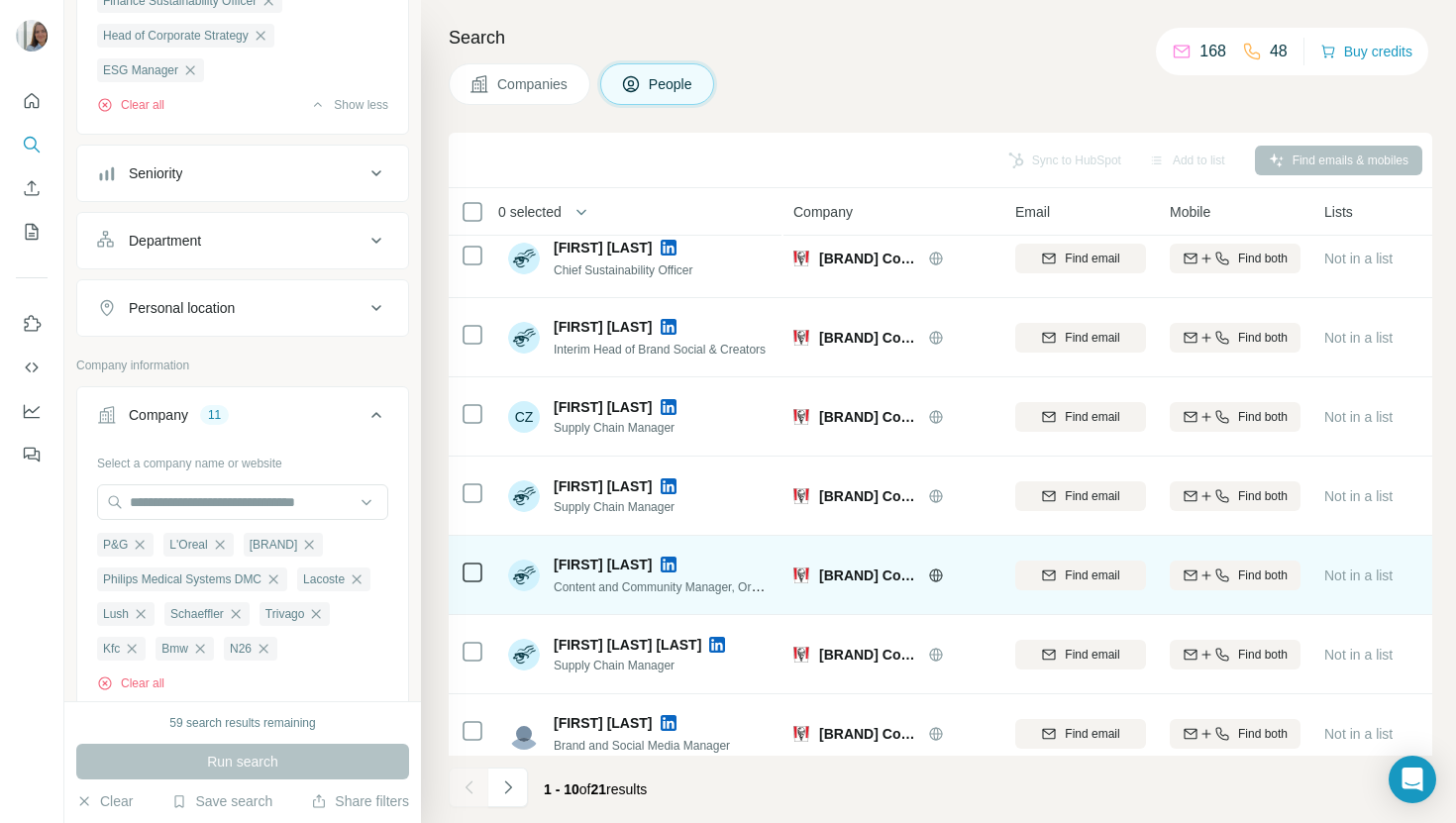 scroll, scrollTop: 0, scrollLeft: 0, axis: both 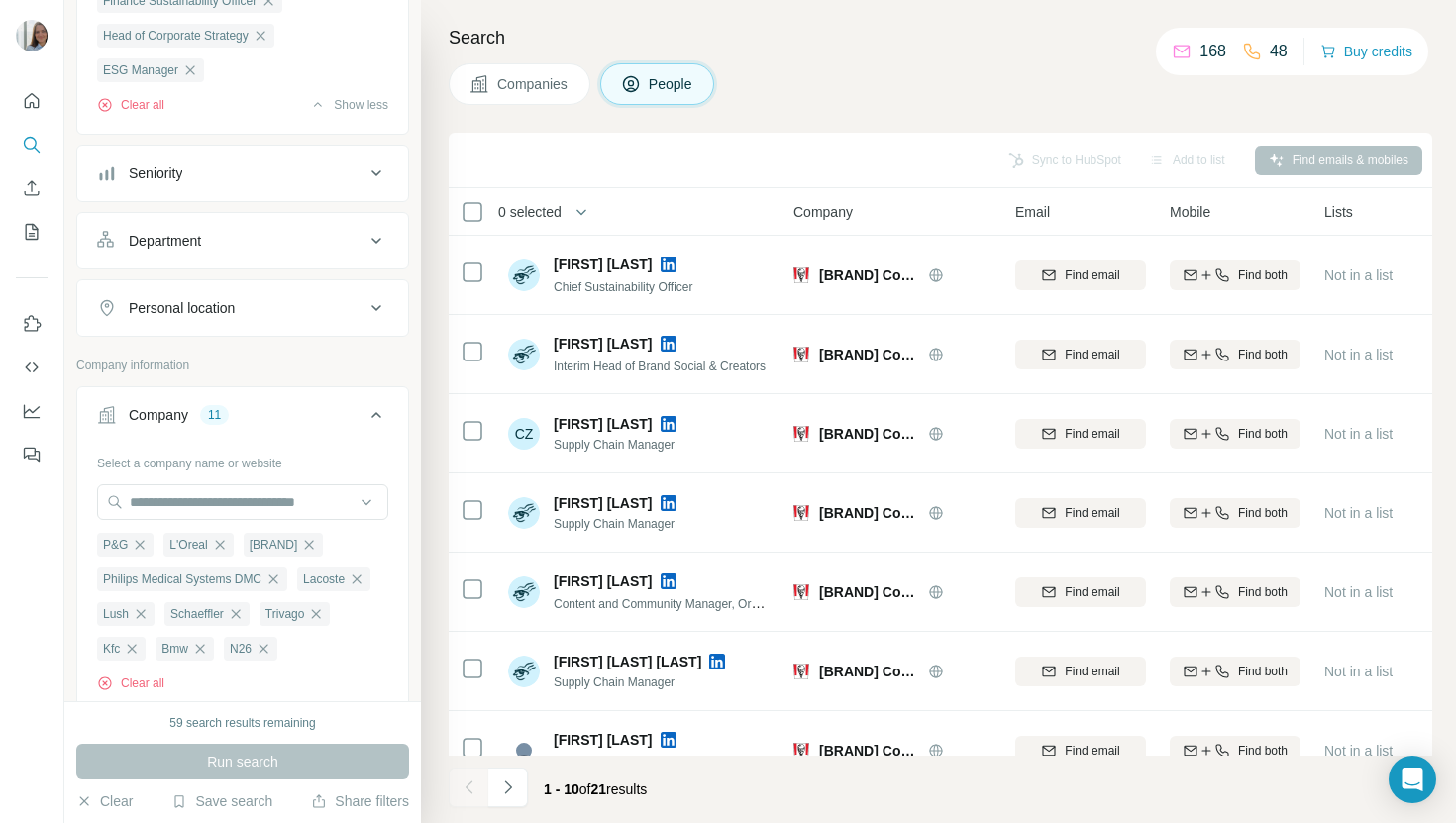 click on "Find emails & mobiles" at bounding box center [1338, 160] 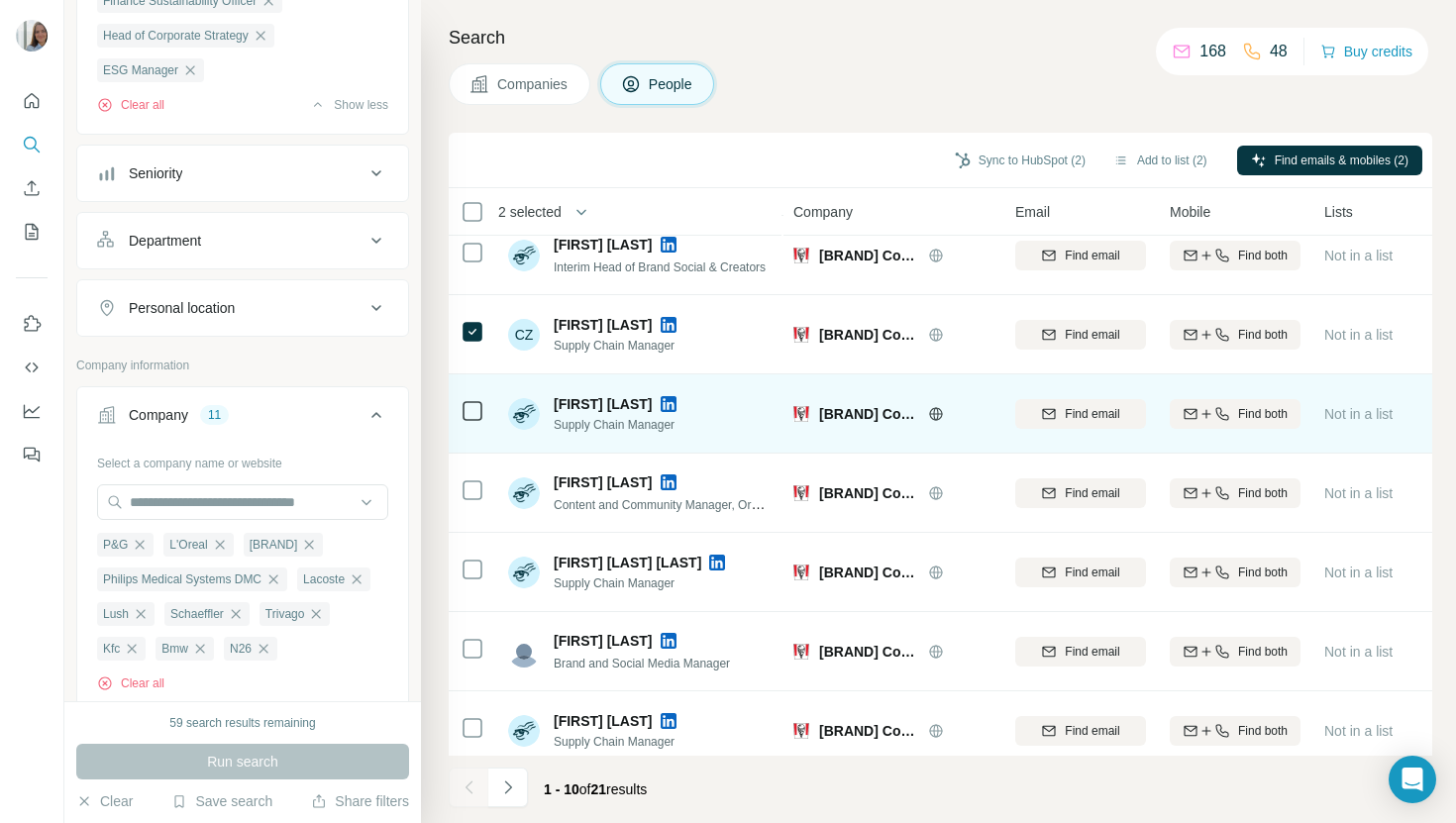 scroll, scrollTop: 106, scrollLeft: 0, axis: vertical 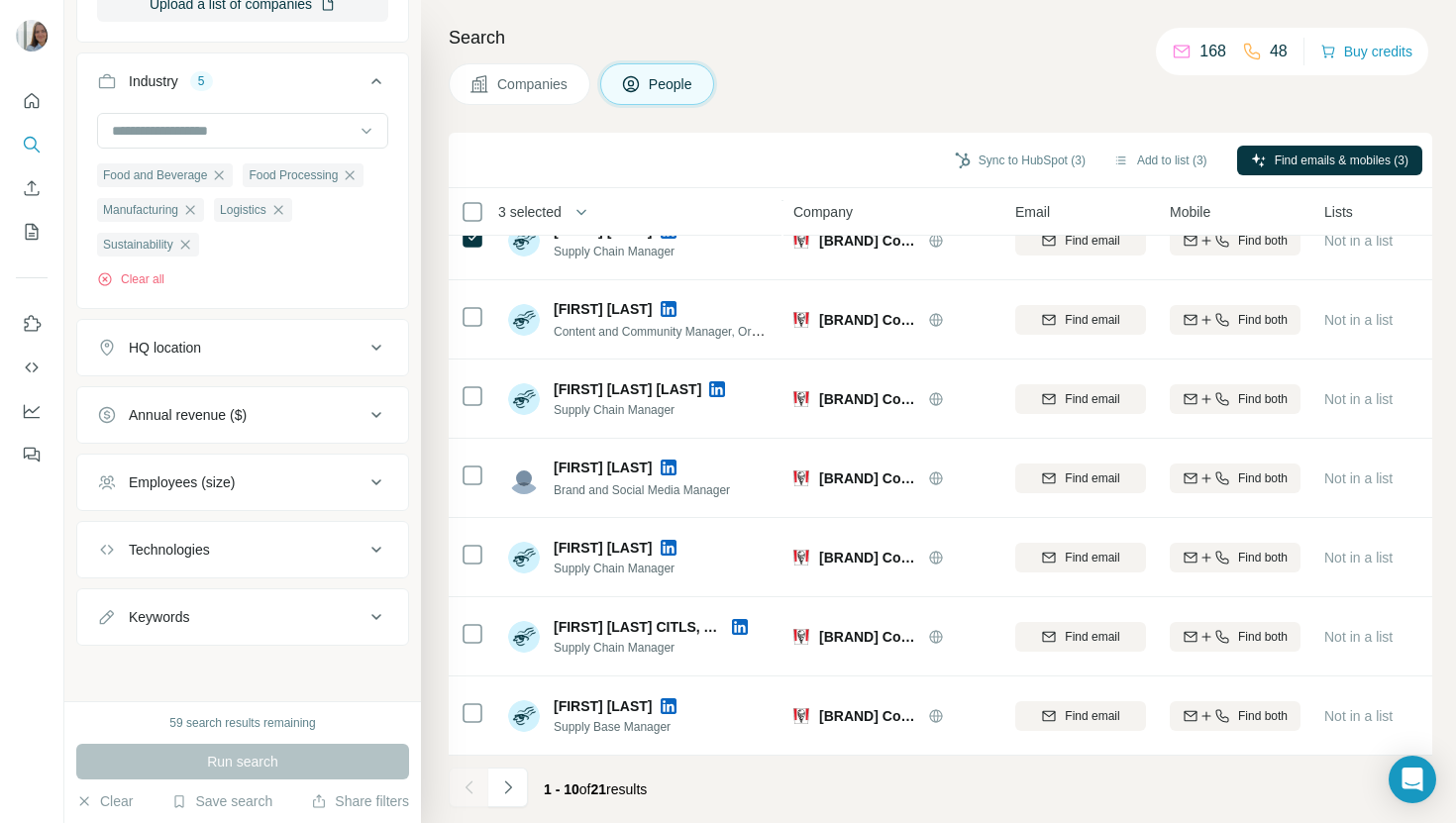 click on "1 - 10  of  21  results" at bounding box center (940, 789) 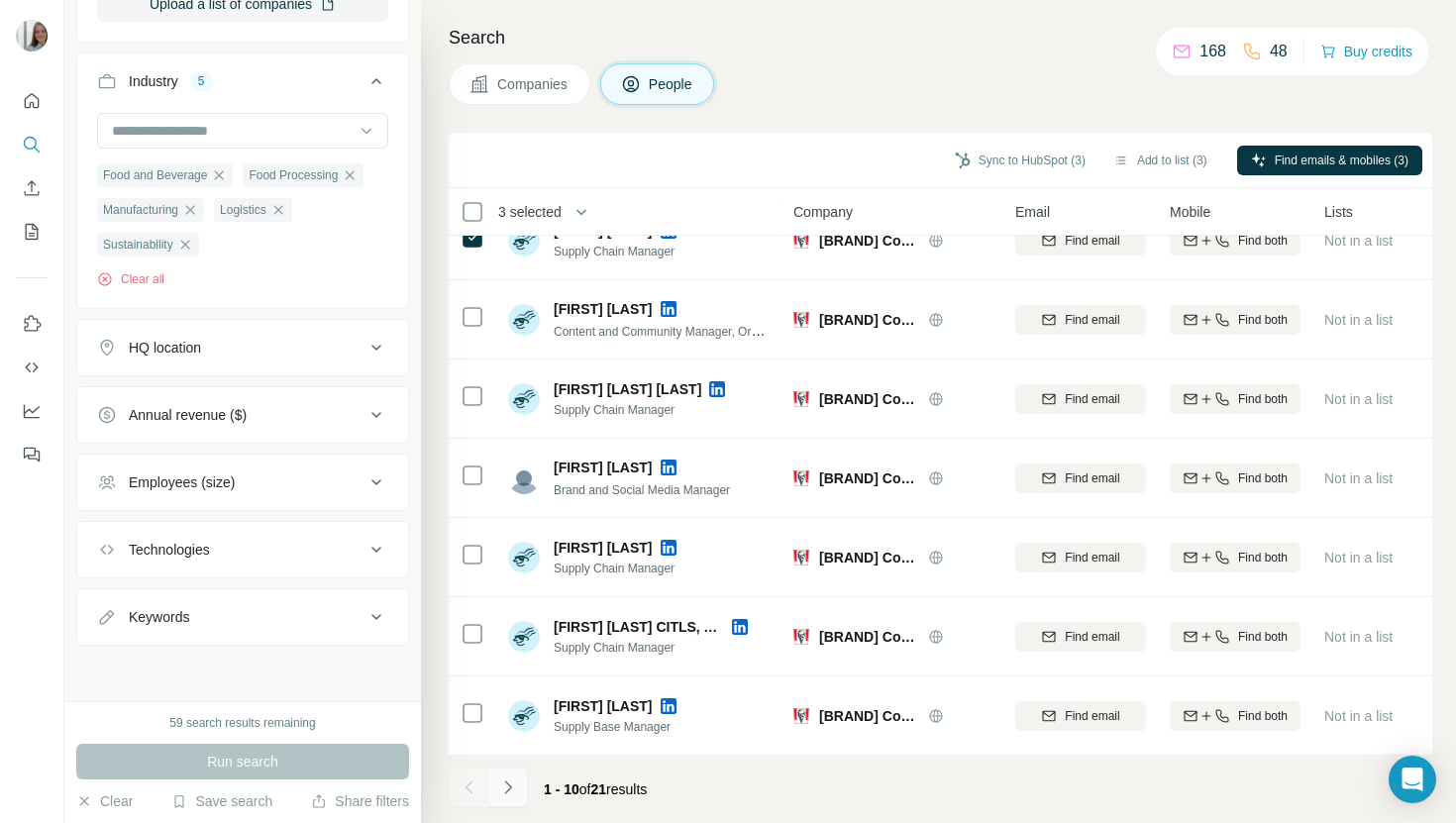 click 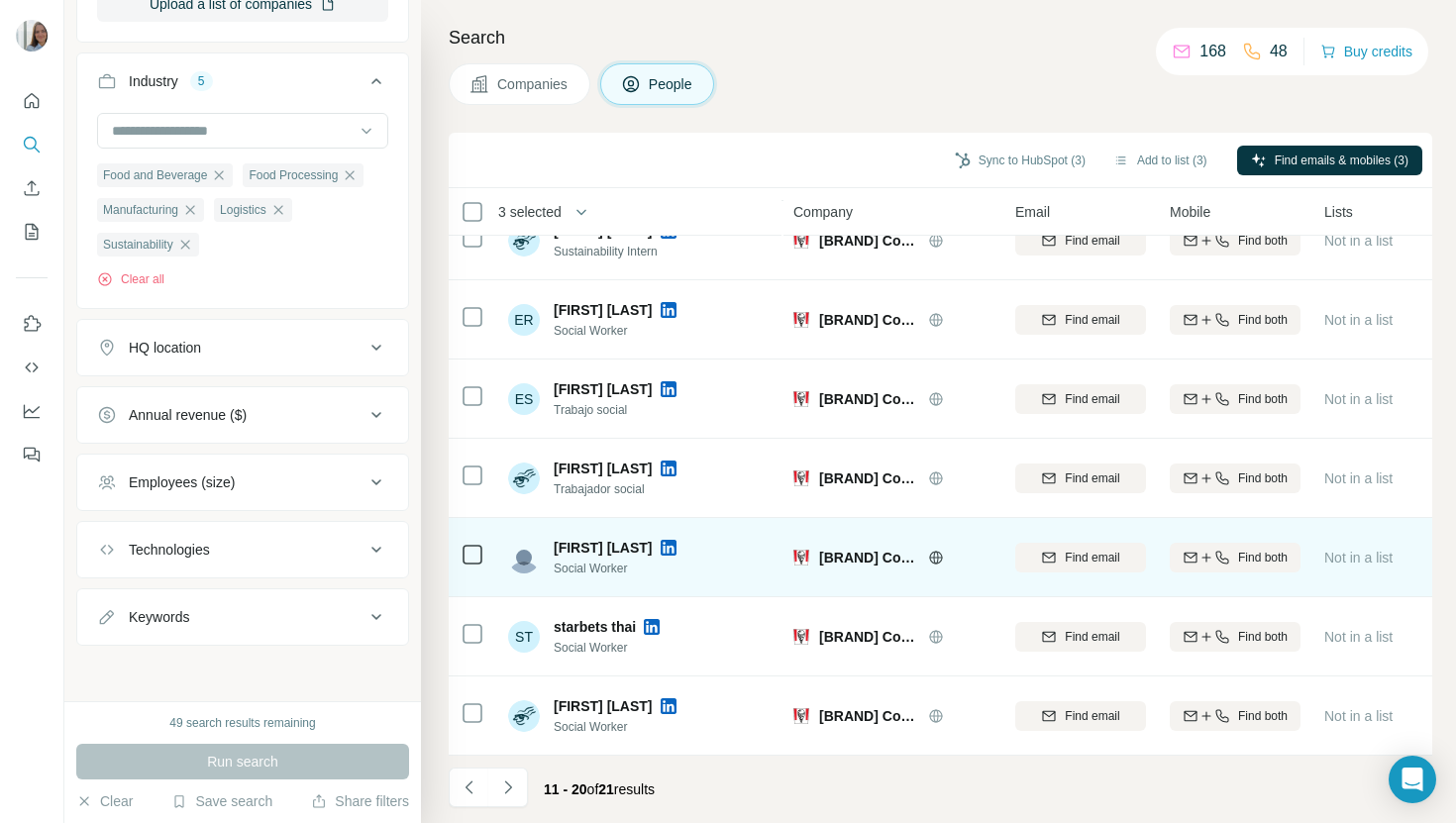 scroll, scrollTop: 0, scrollLeft: 0, axis: both 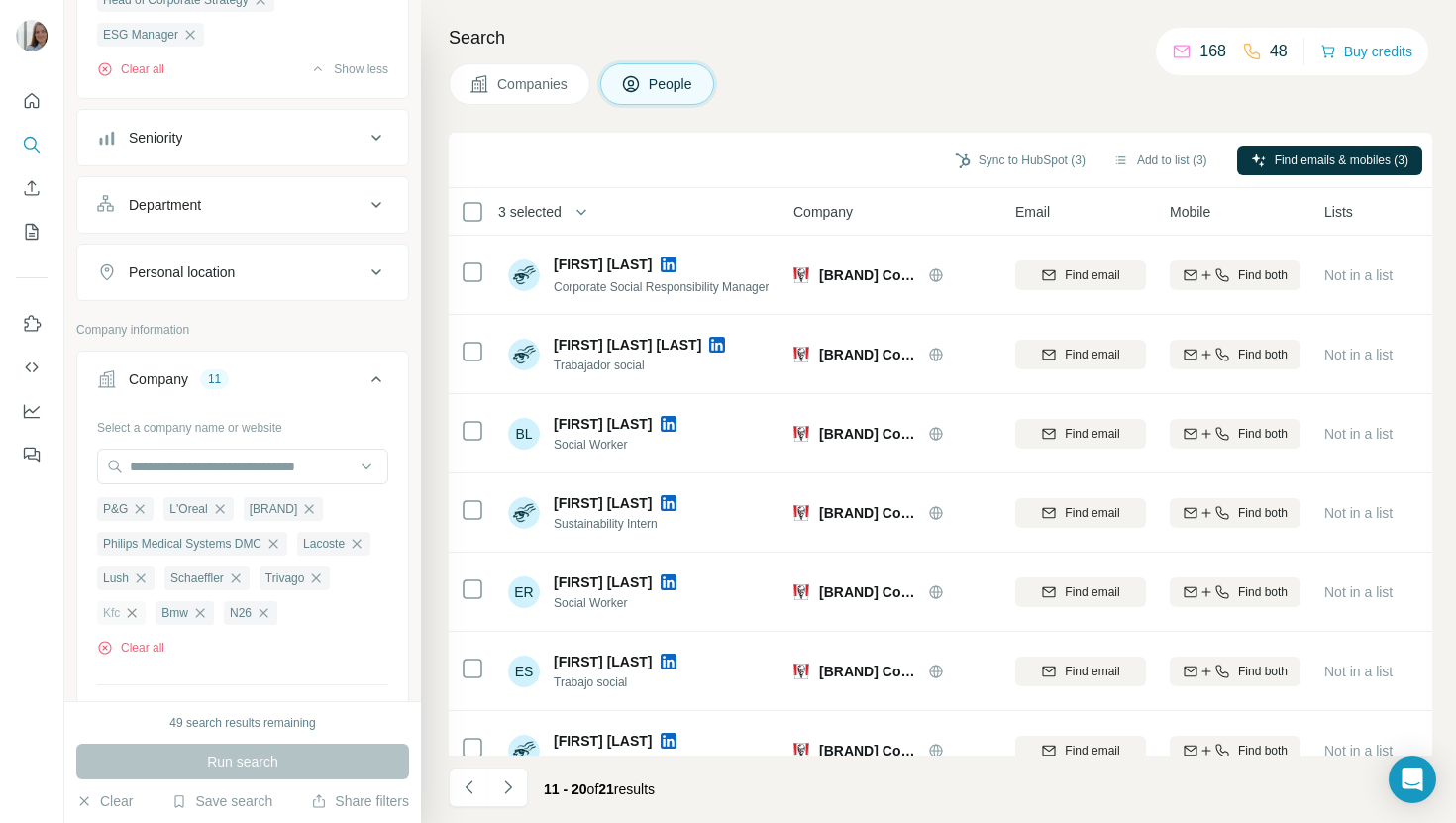 click 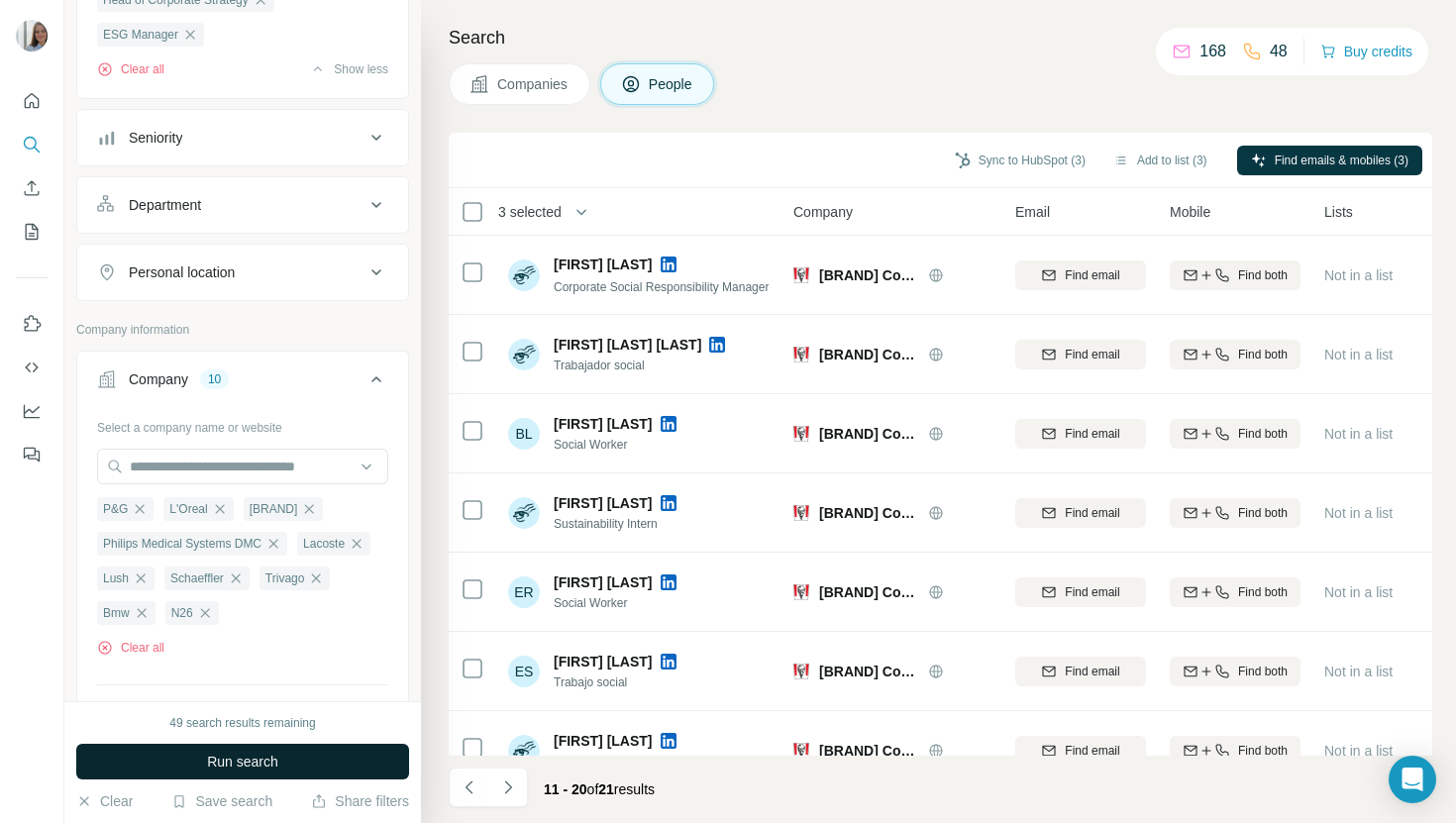 click on "Run search" at bounding box center [243, 762] 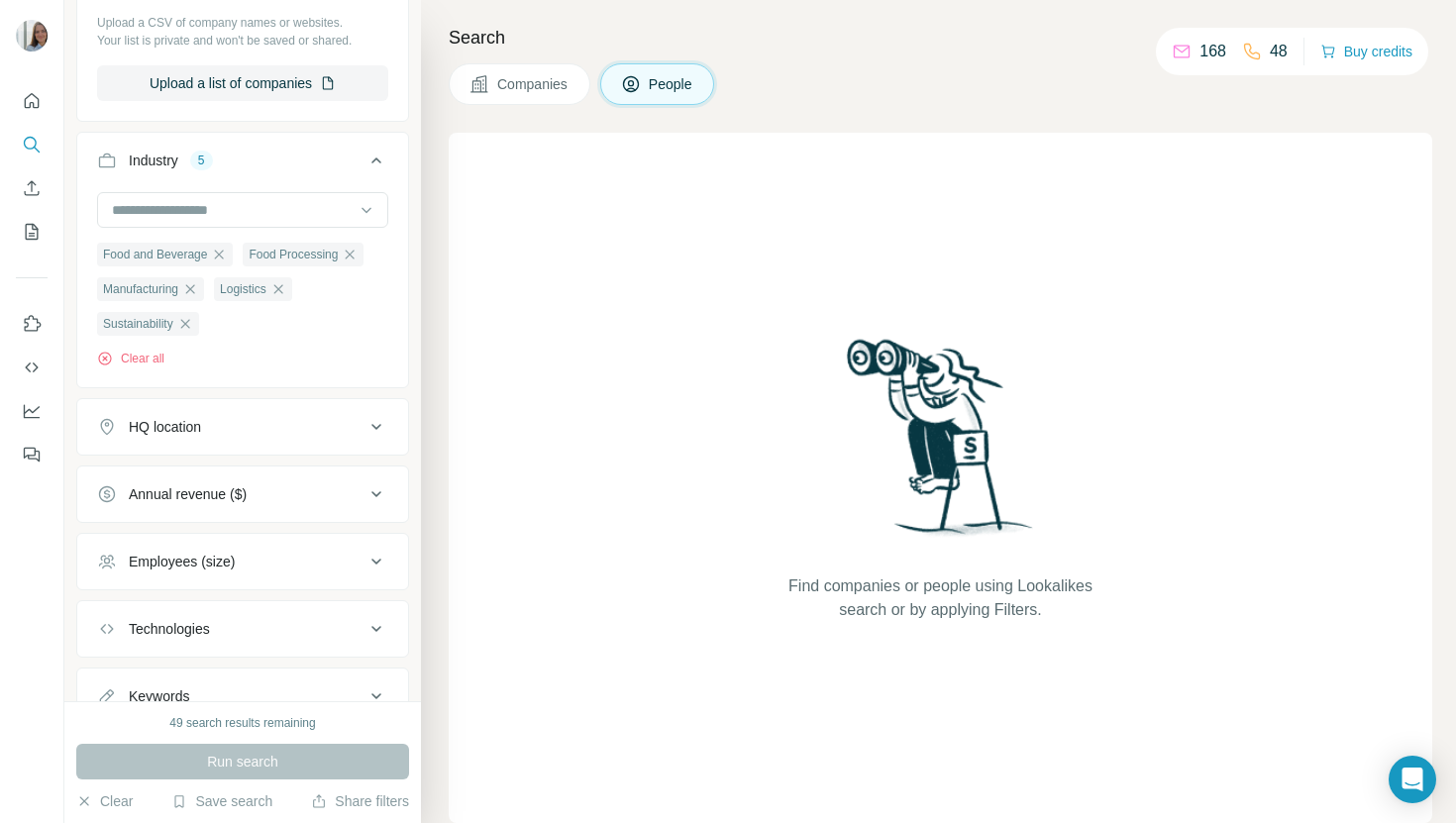 scroll, scrollTop: 1614, scrollLeft: 0, axis: vertical 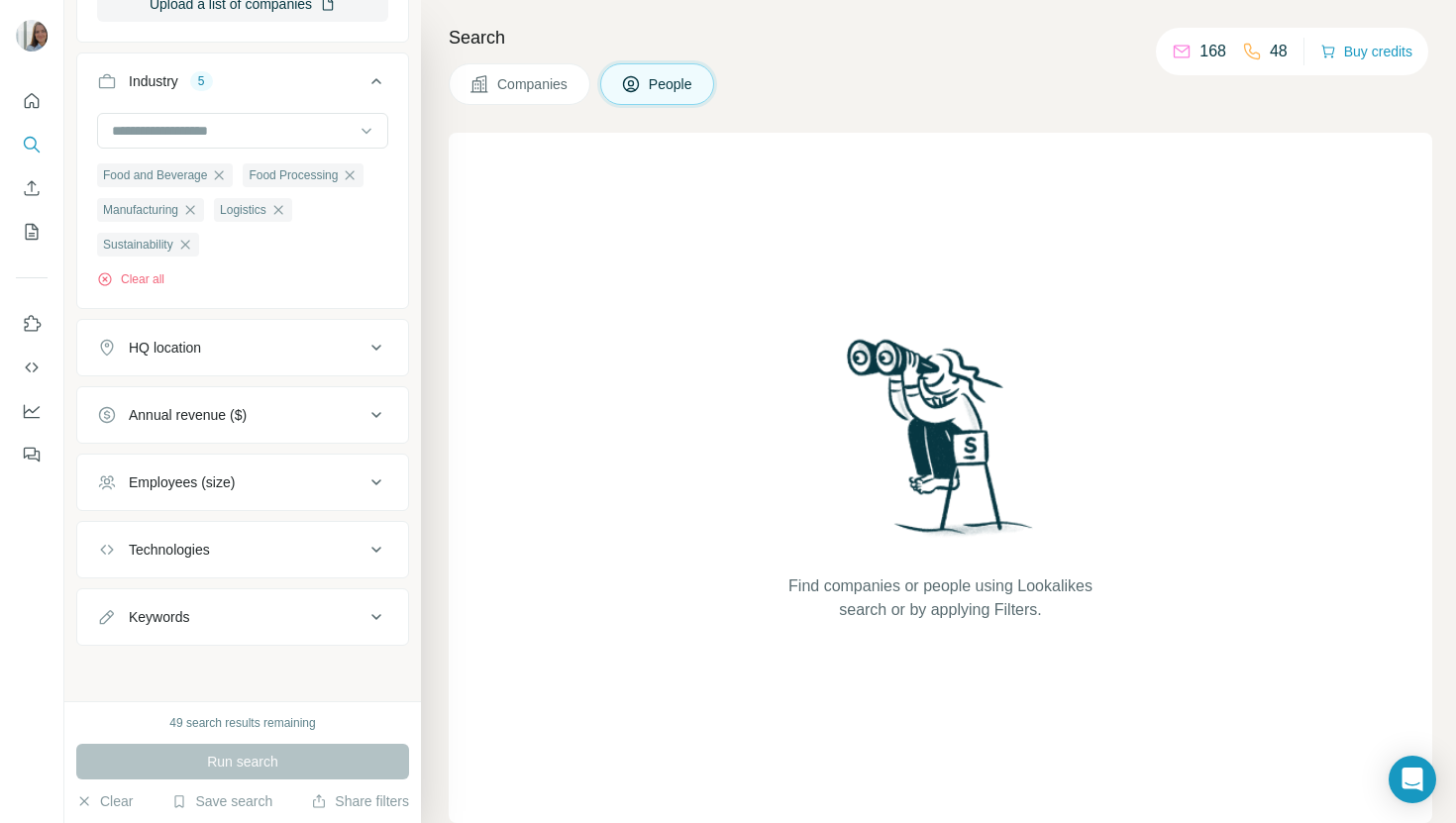 click on "Run search" at bounding box center (243, 762) 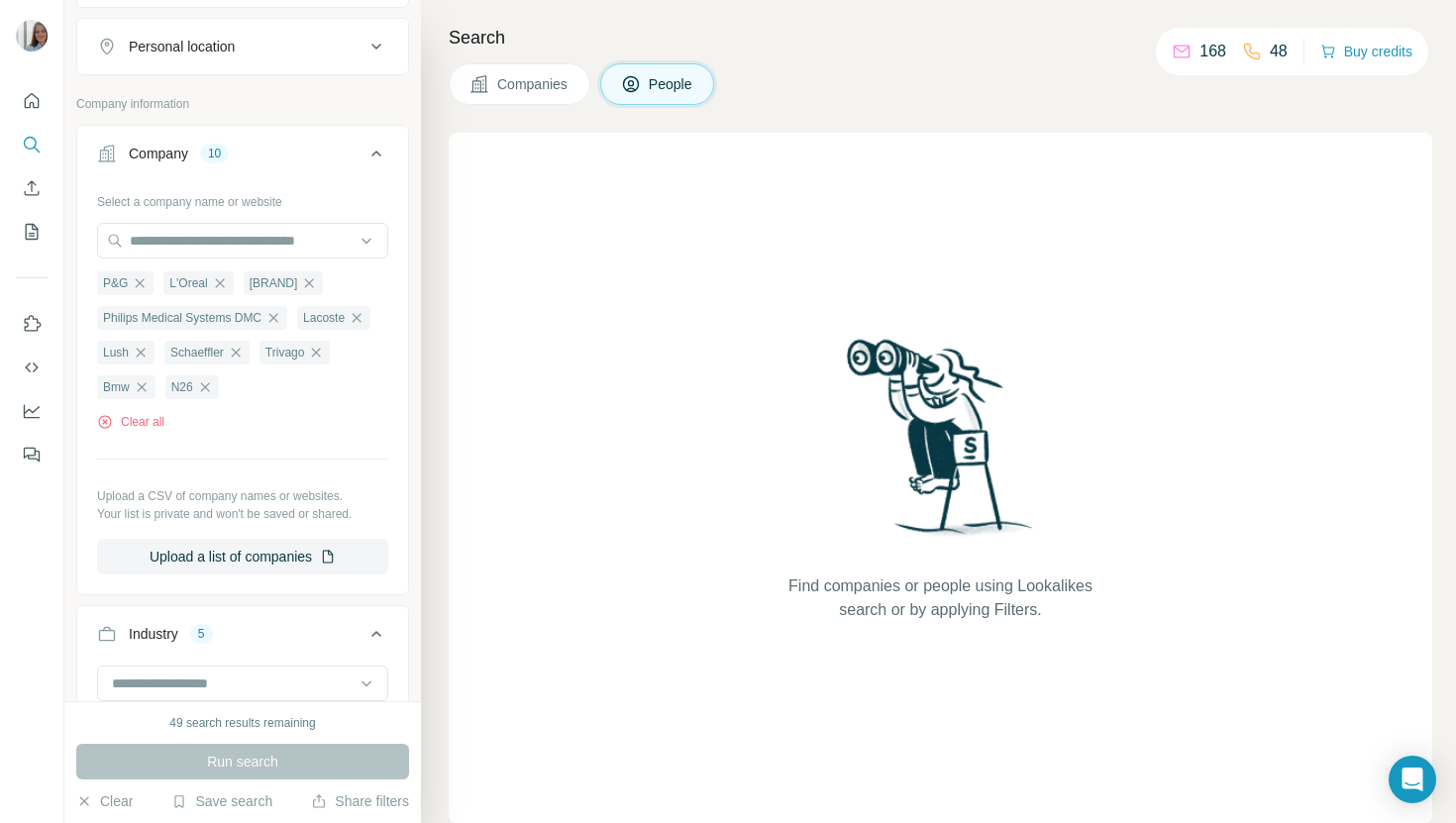 scroll, scrollTop: 1051, scrollLeft: 0, axis: vertical 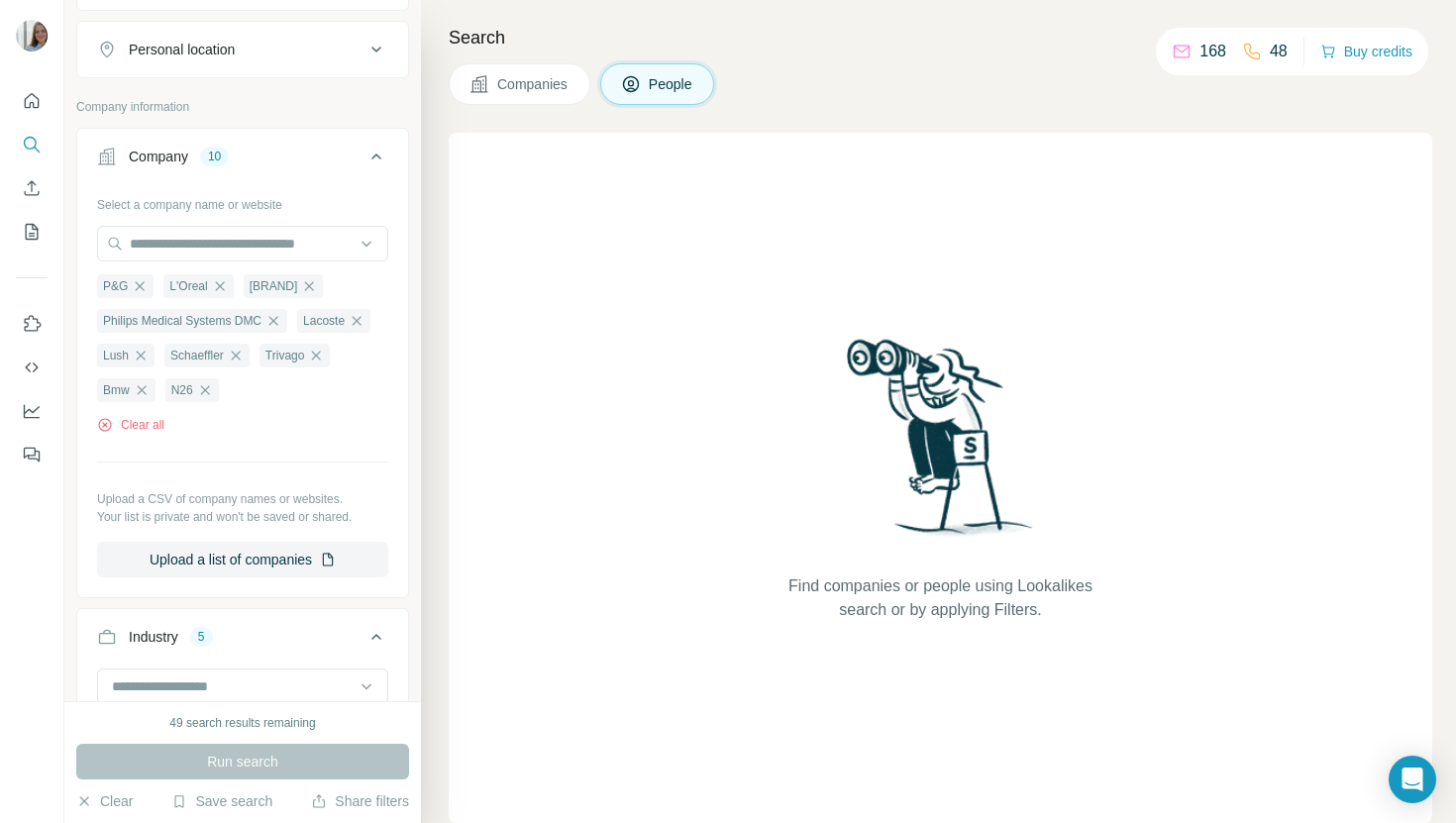 click on "Run search" at bounding box center [243, 762] 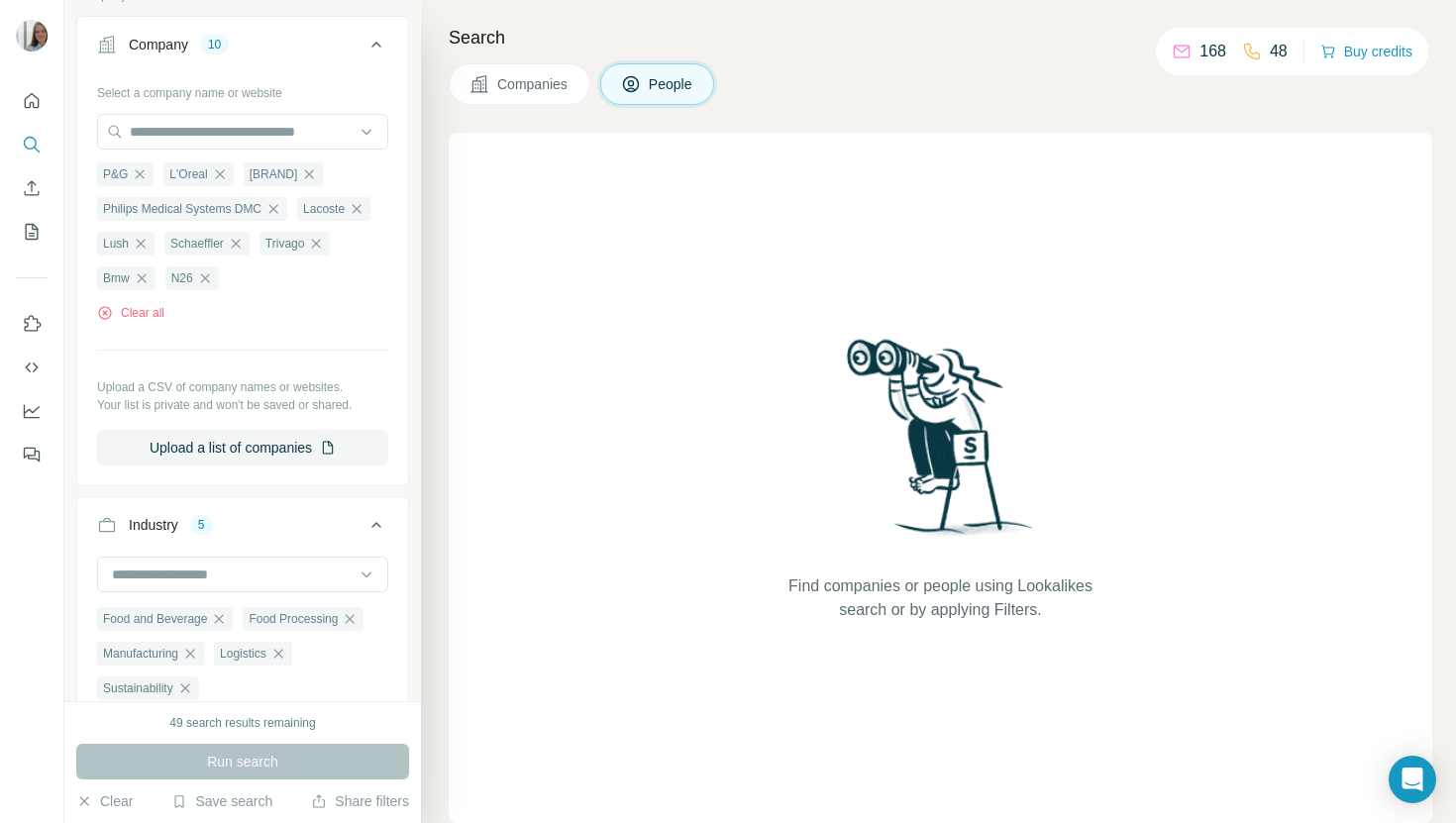 scroll, scrollTop: 1614, scrollLeft: 0, axis: vertical 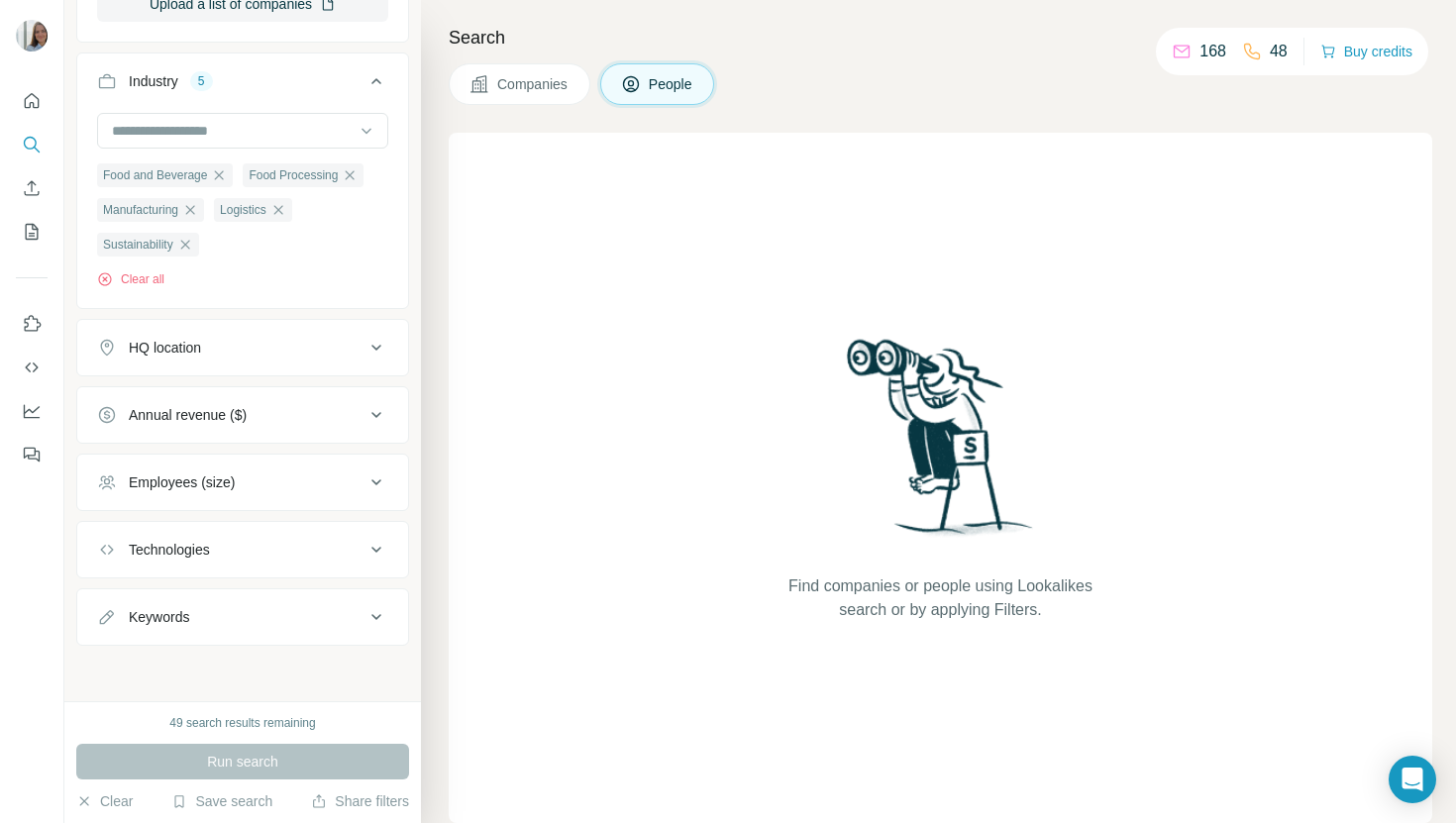 click on "Companies" at bounding box center (519, 84) 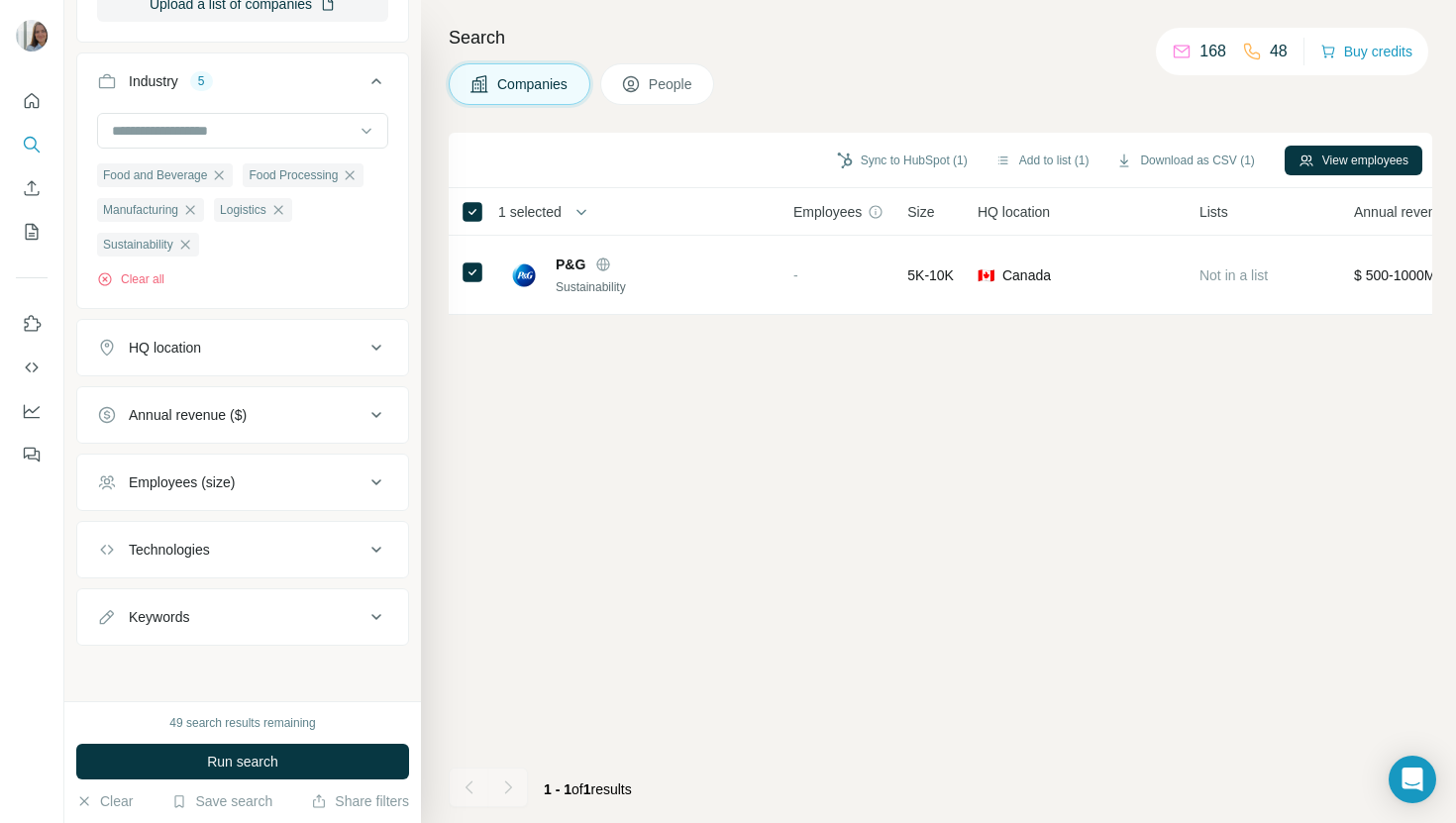scroll, scrollTop: 859, scrollLeft: 0, axis: vertical 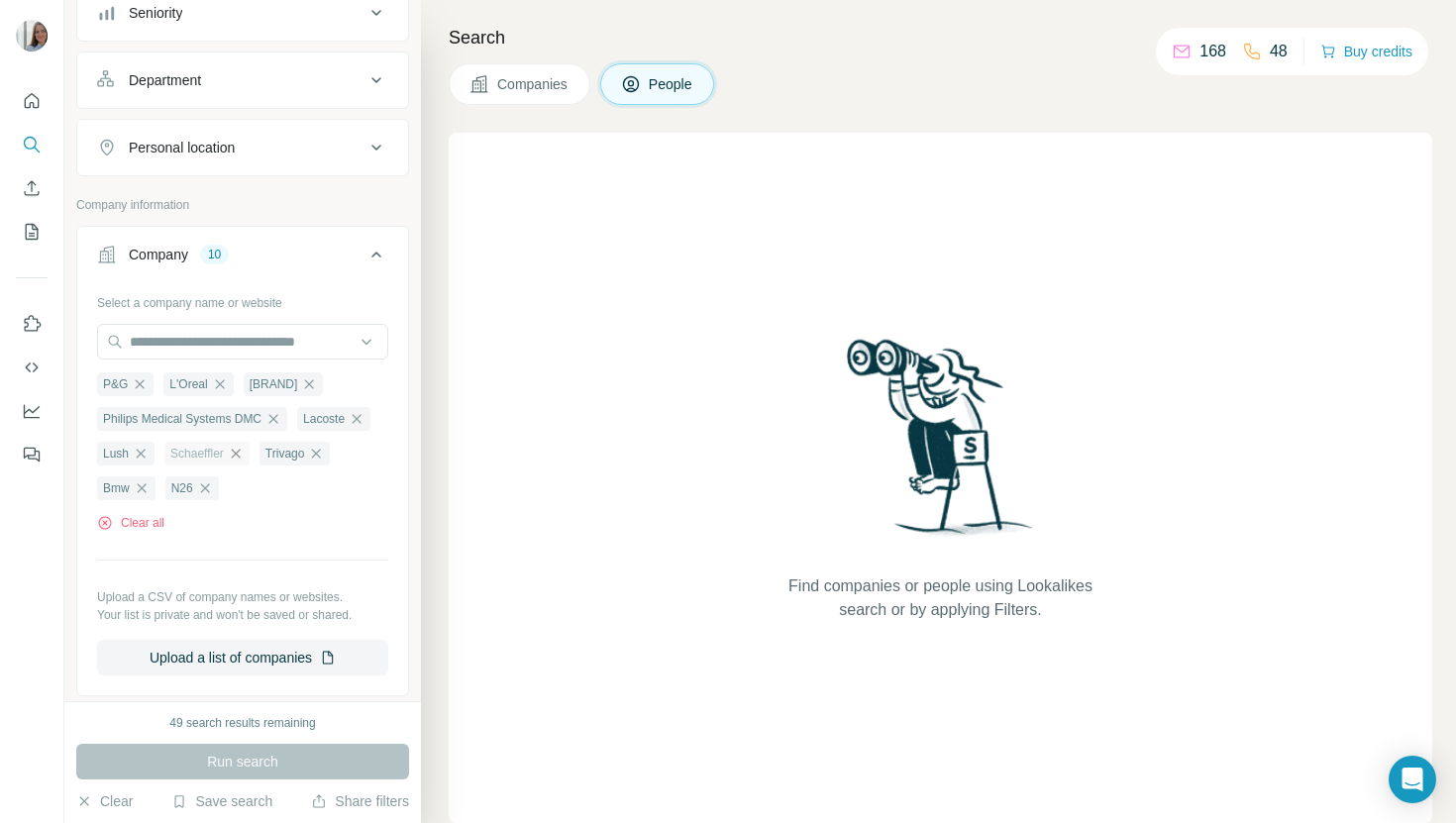 click 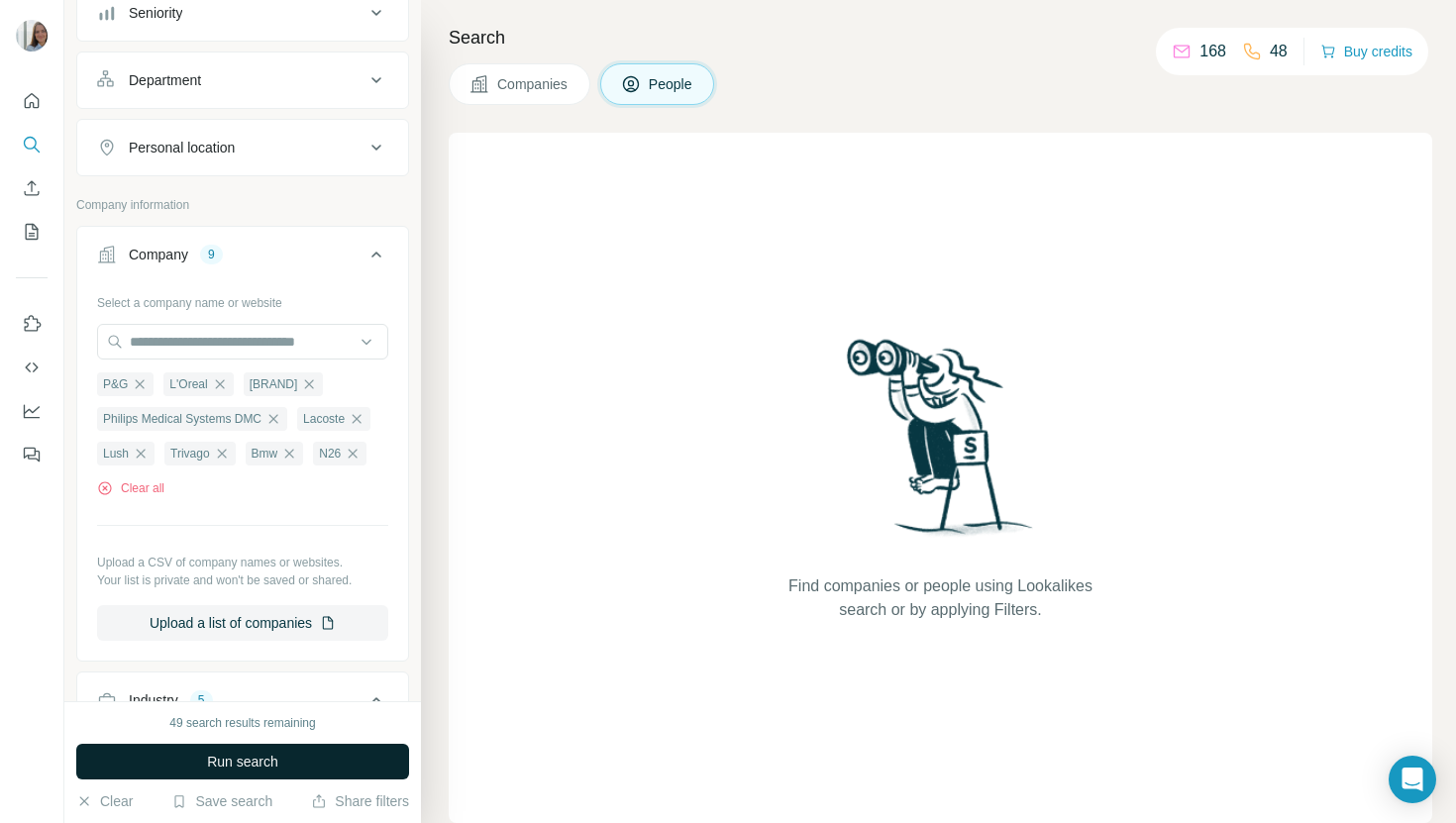 click on "Run search" at bounding box center (243, 762) 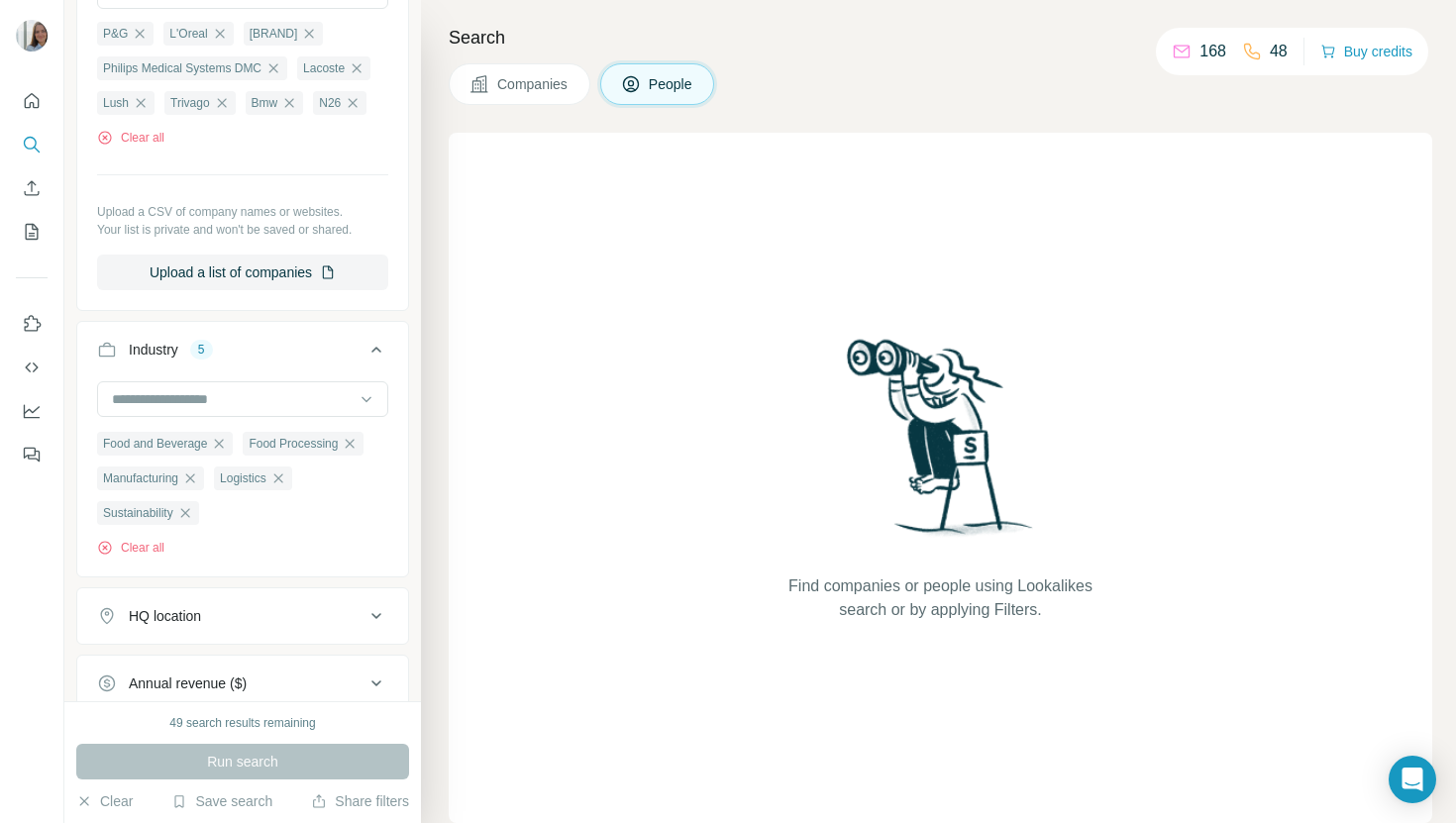 scroll, scrollTop: 865, scrollLeft: 0, axis: vertical 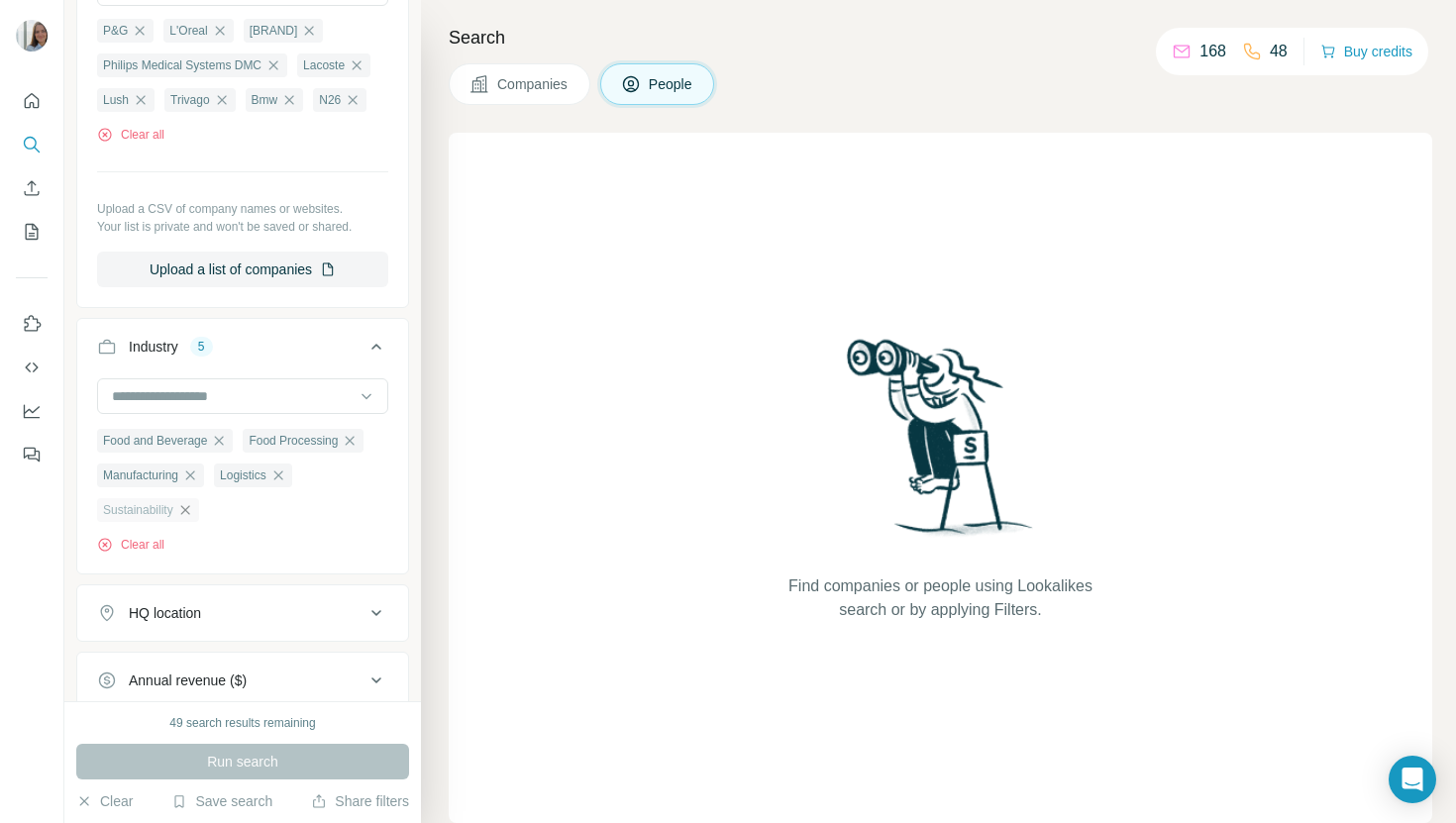 click 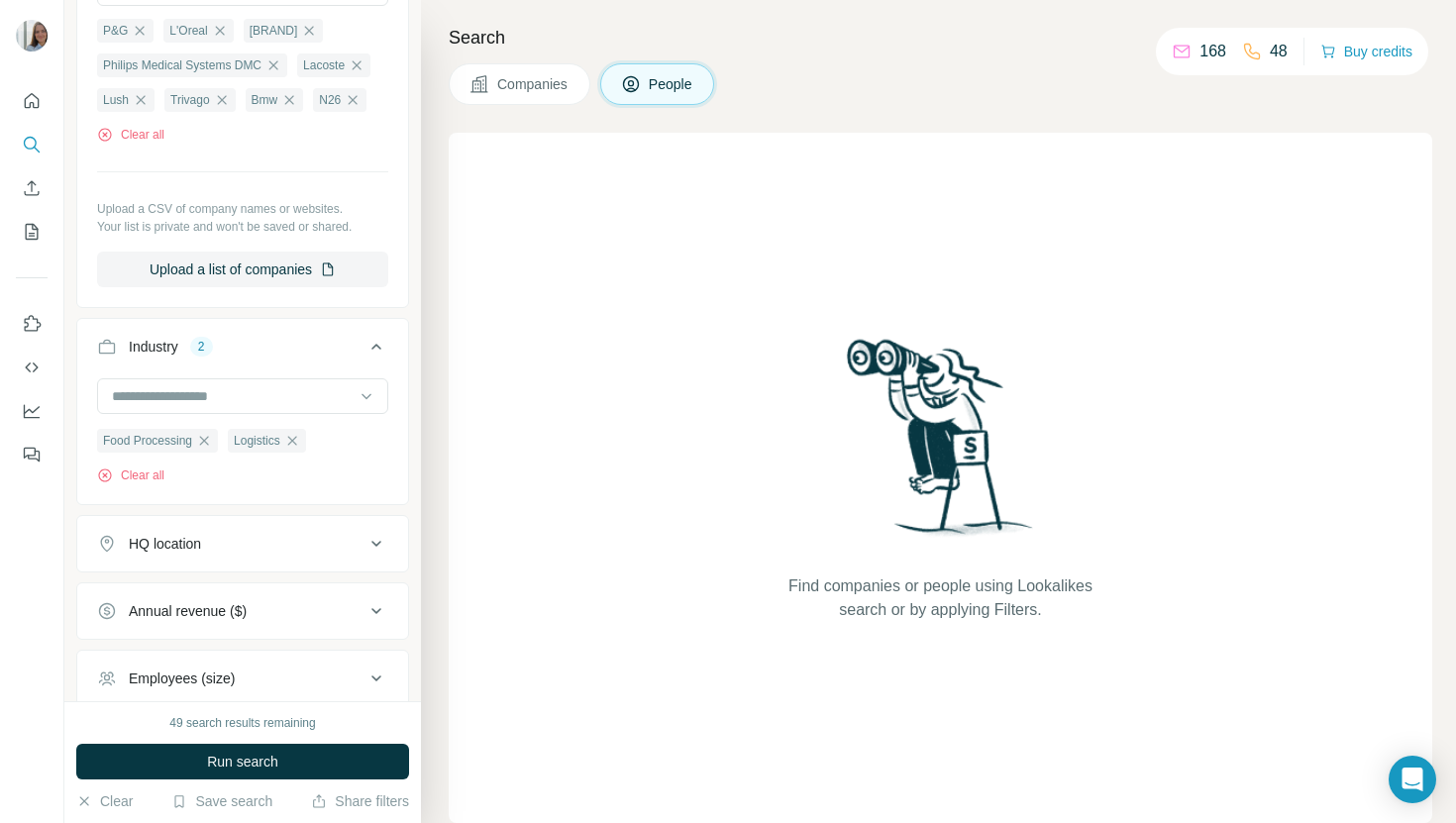 click 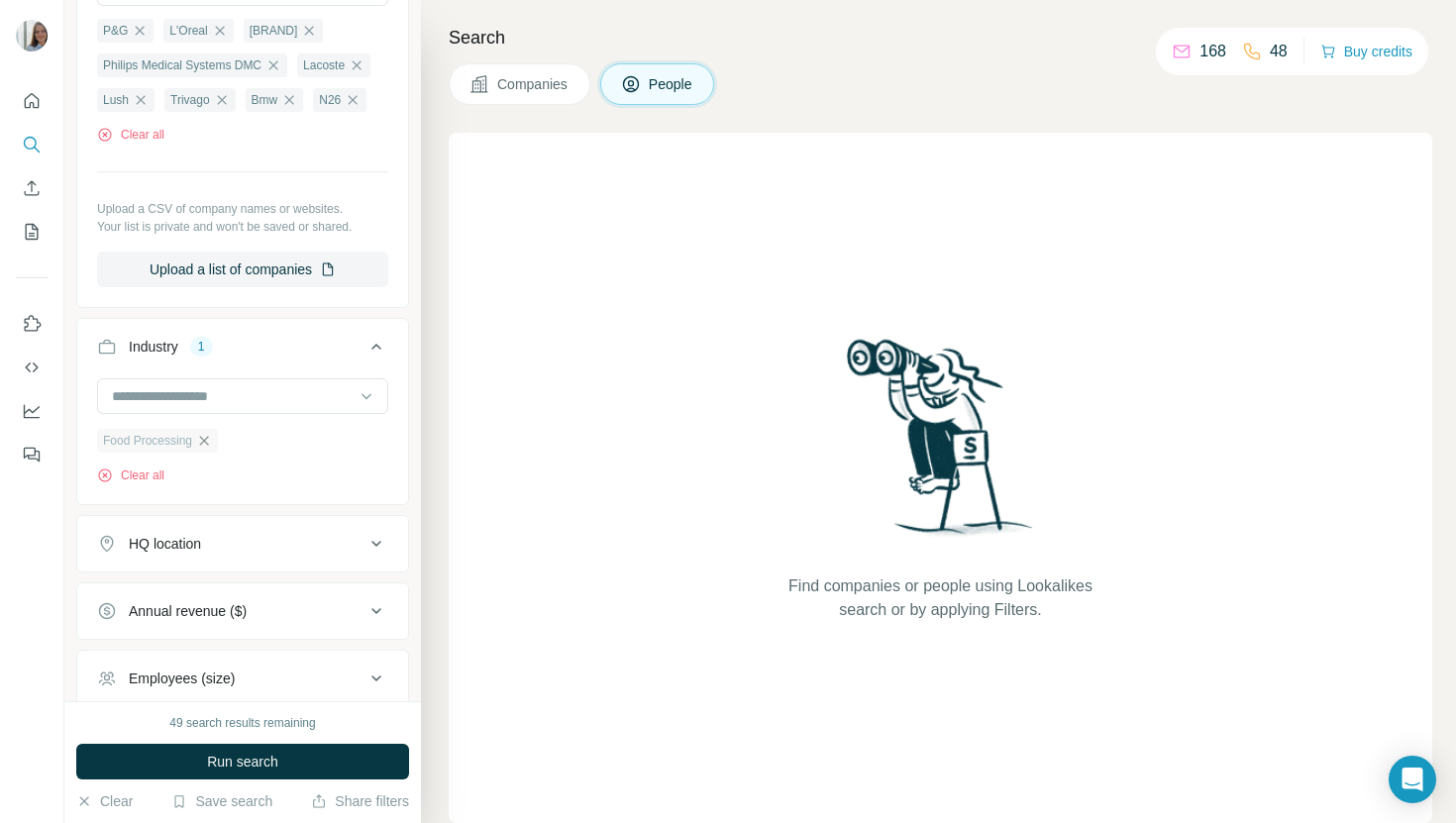 click 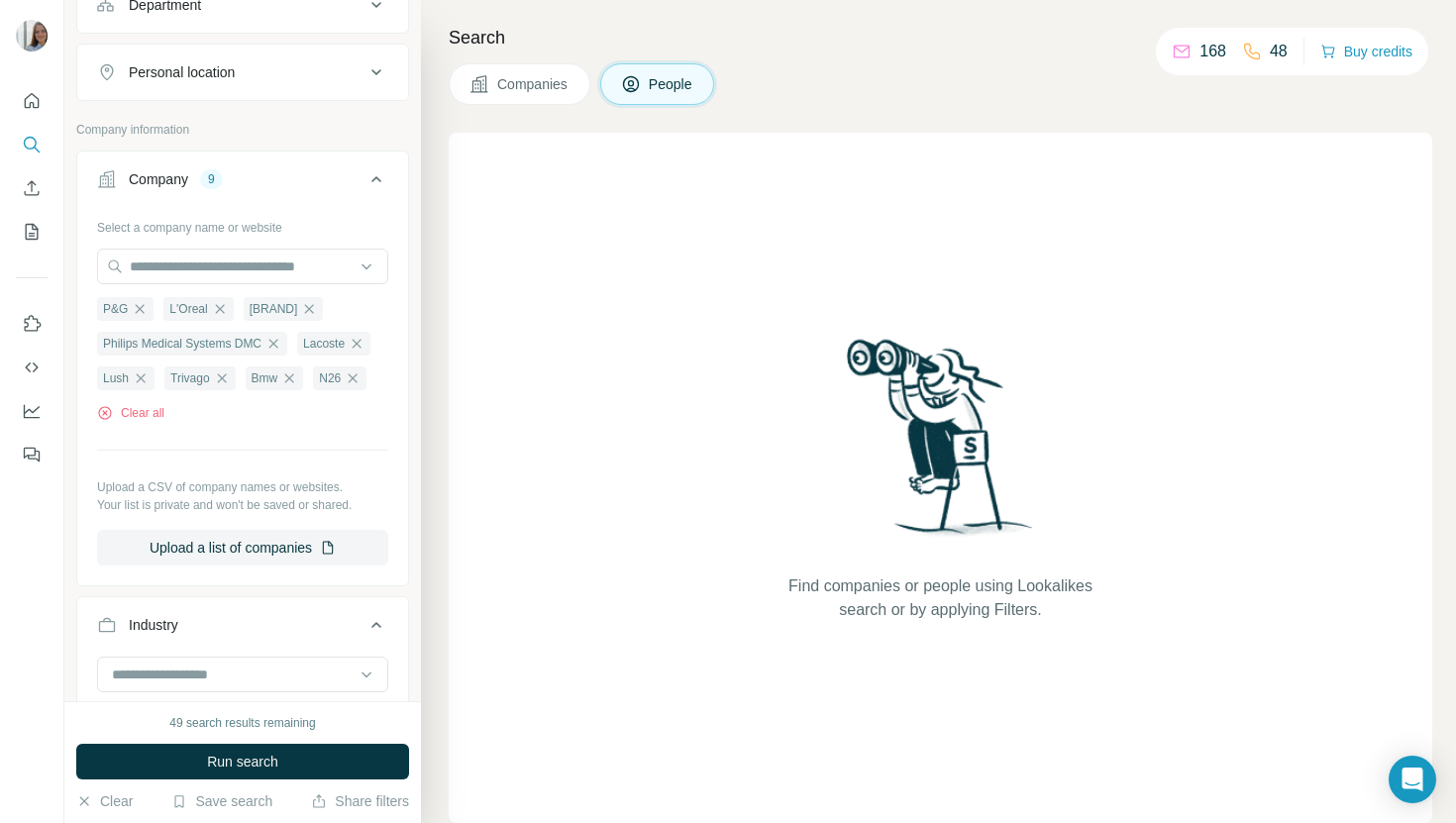 scroll, scrollTop: 991, scrollLeft: 0, axis: vertical 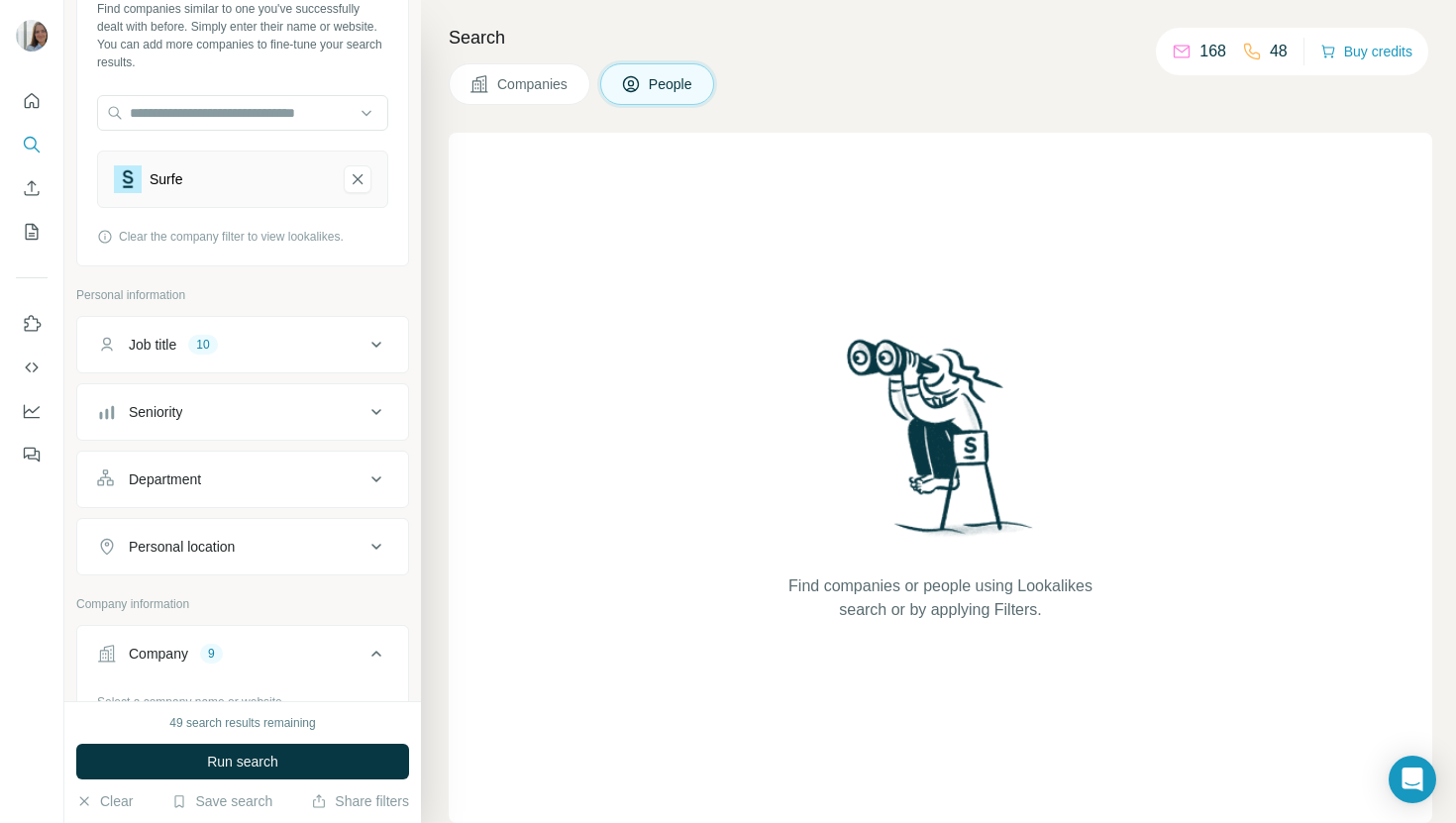 click 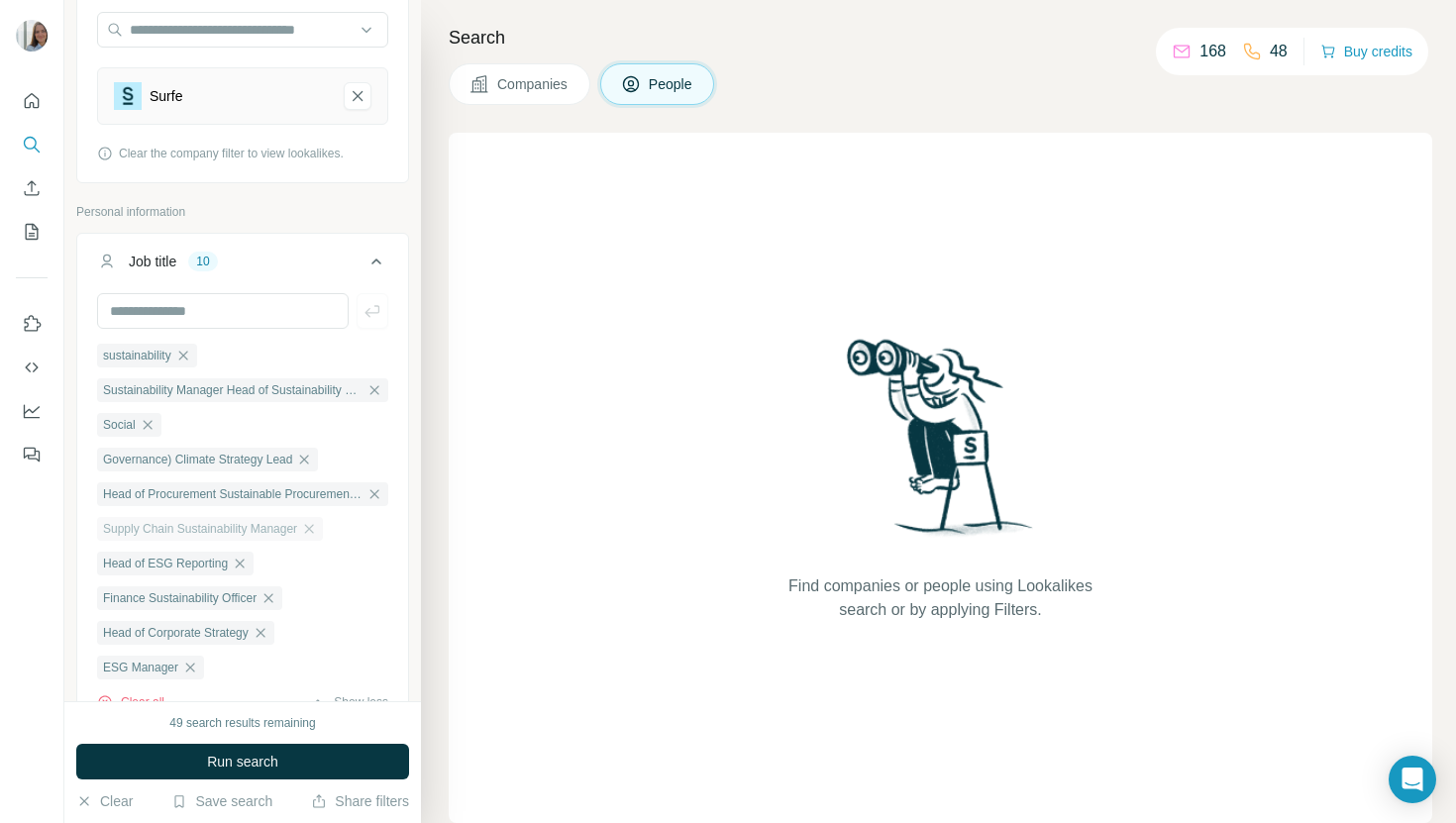 scroll, scrollTop: 203, scrollLeft: 0, axis: vertical 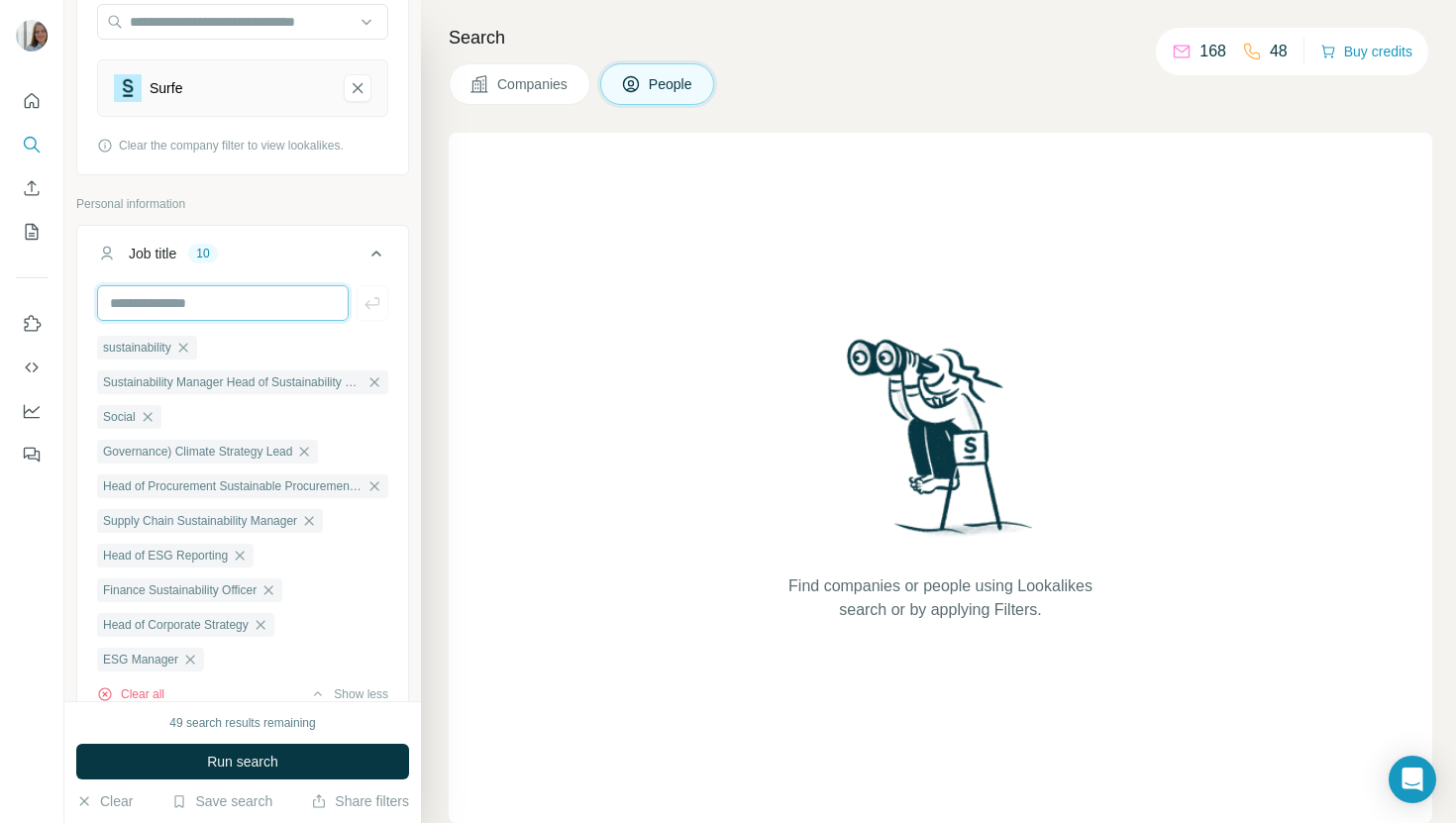 click at bounding box center [223, 303] 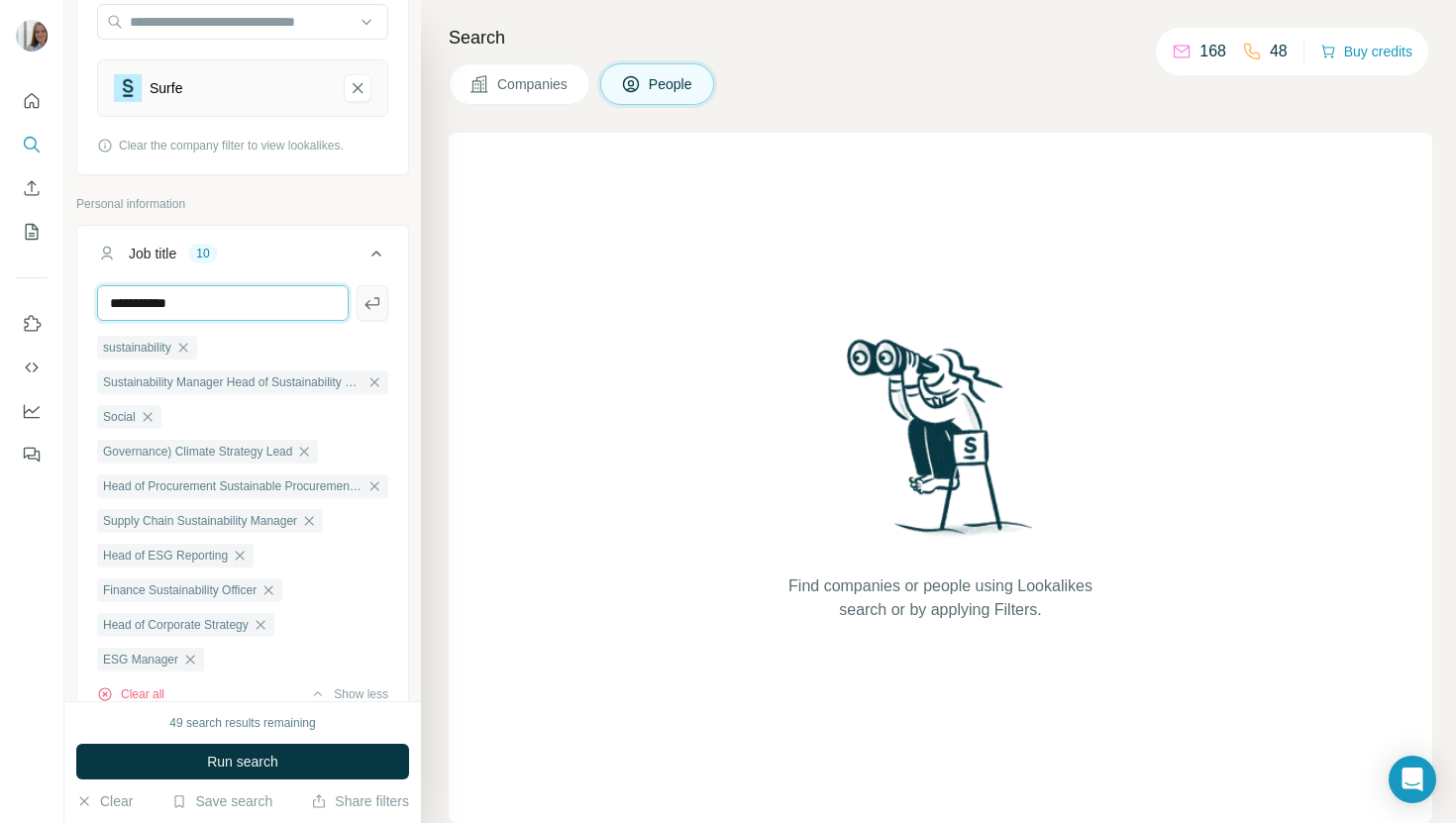 type on "**********" 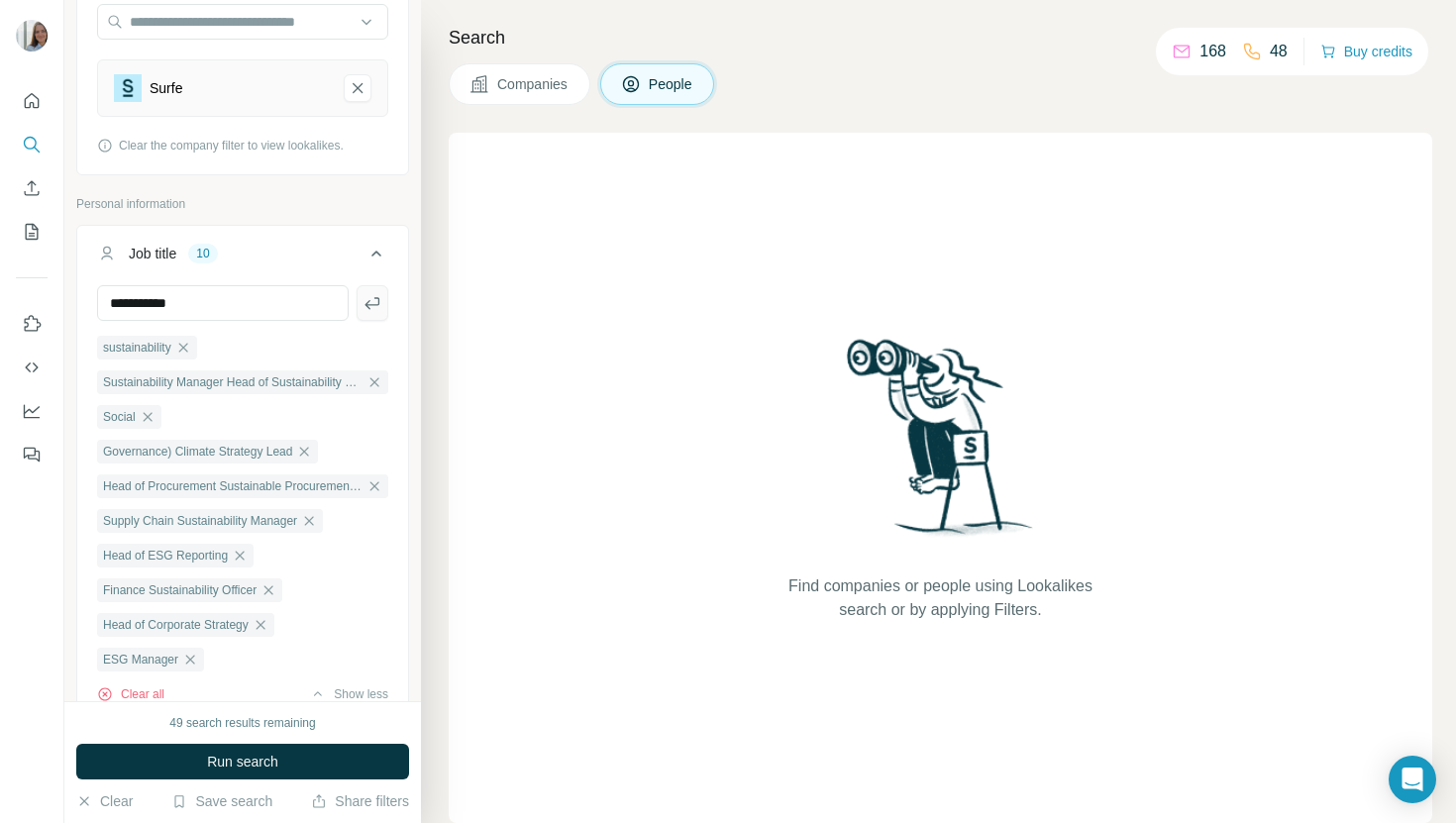 click 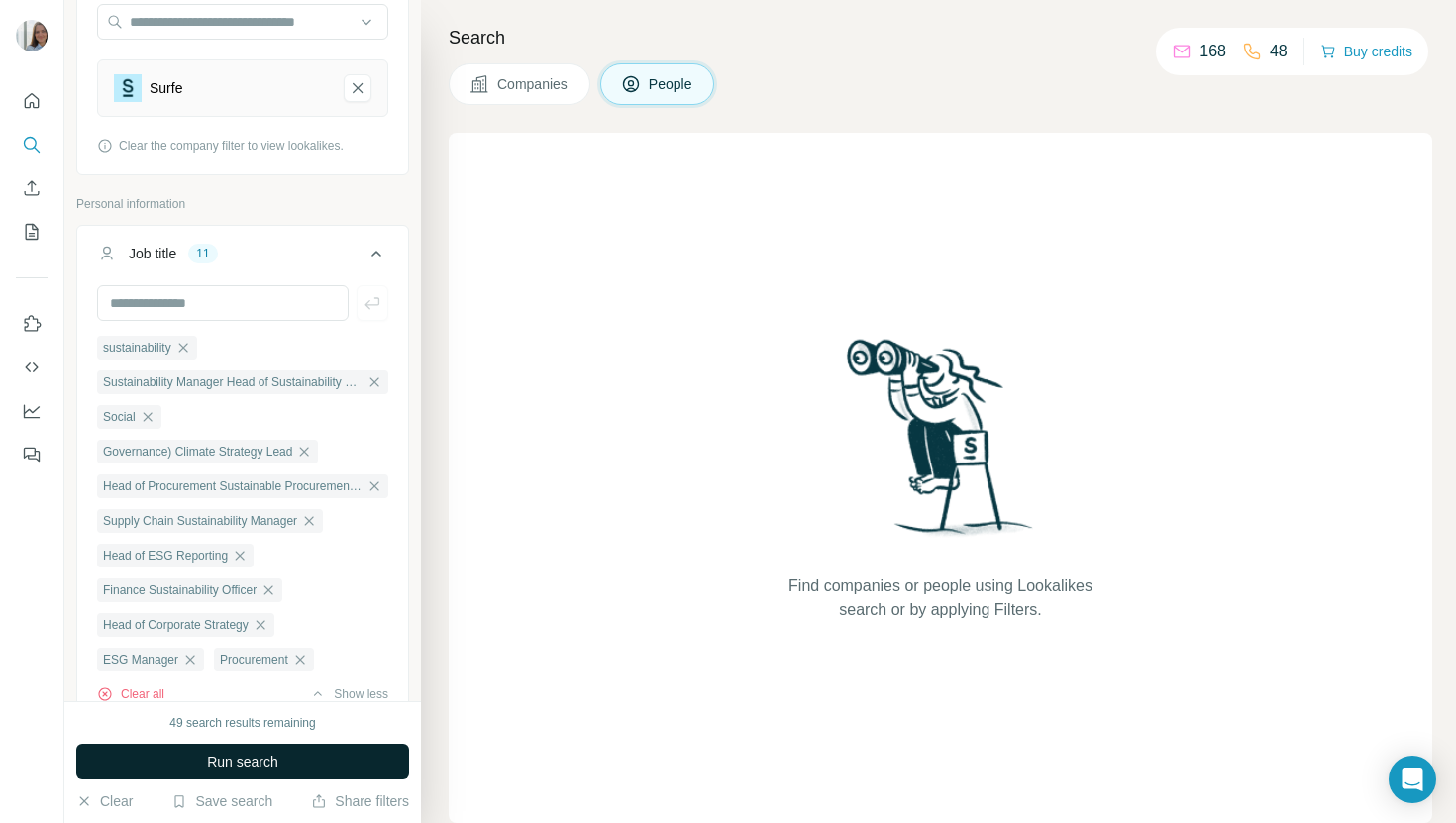 click on "Run search" at bounding box center [243, 762] 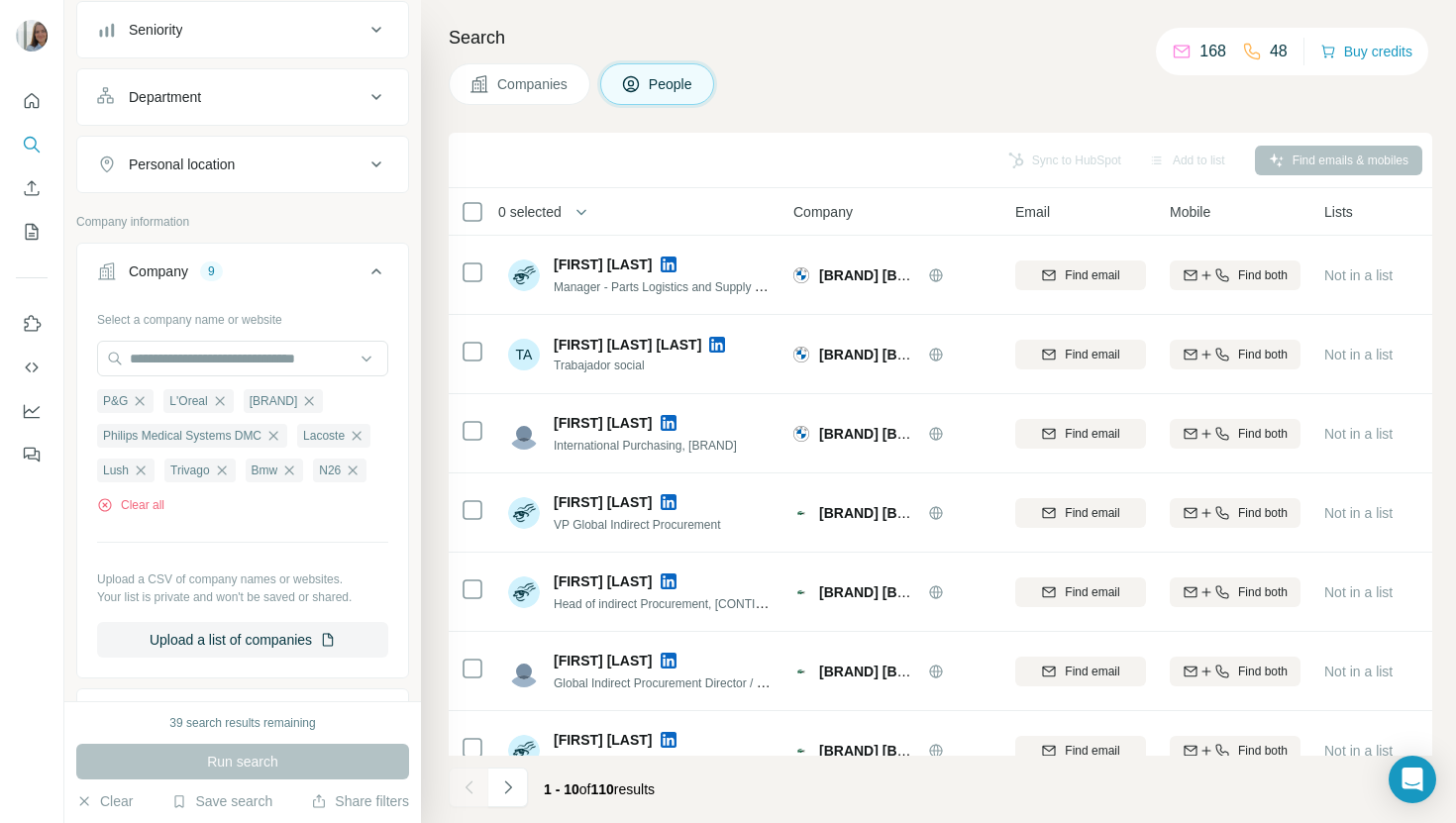 scroll, scrollTop: 1021, scrollLeft: 0, axis: vertical 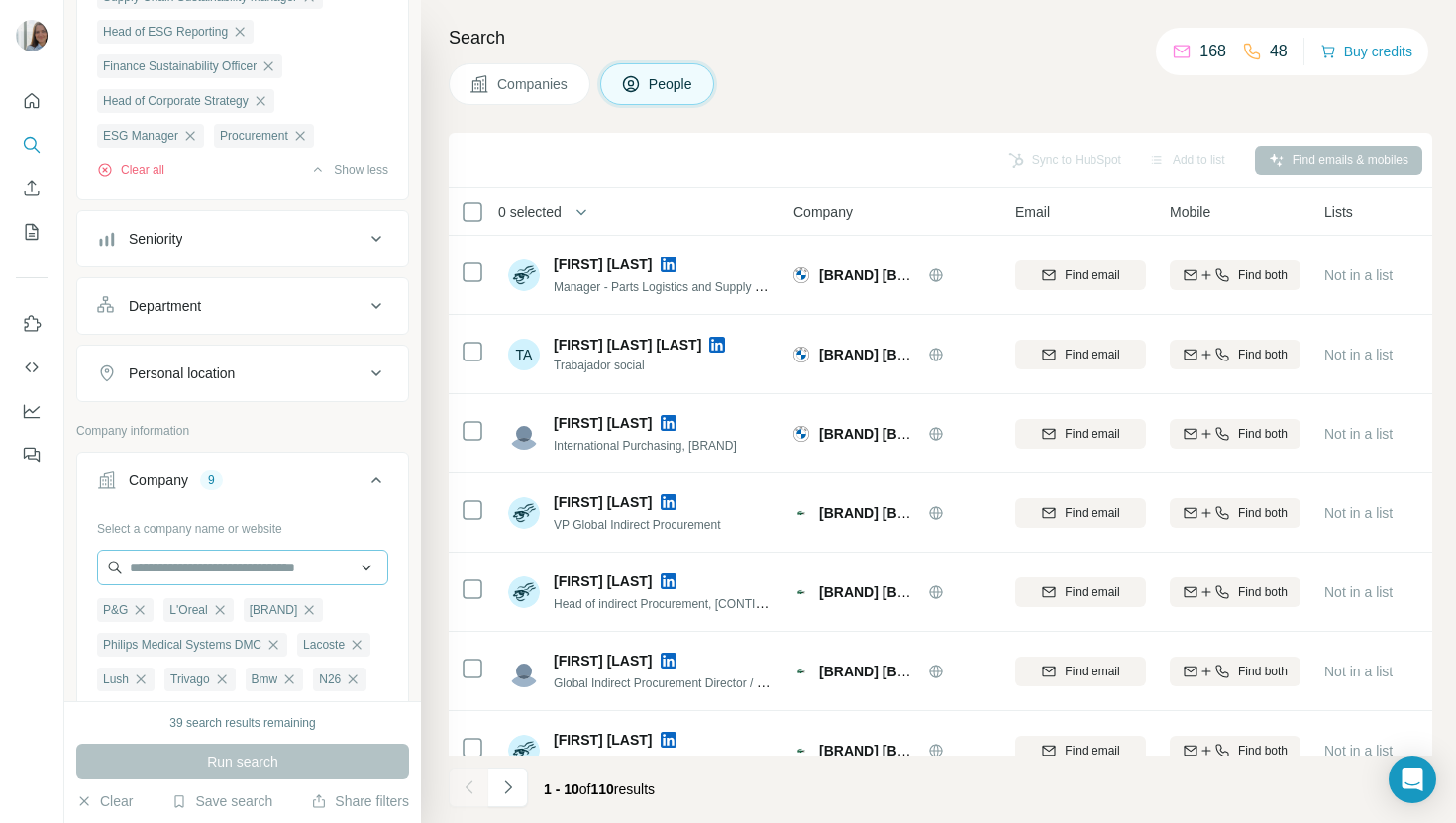 click on "Clear all Show less" at bounding box center [243, 170] 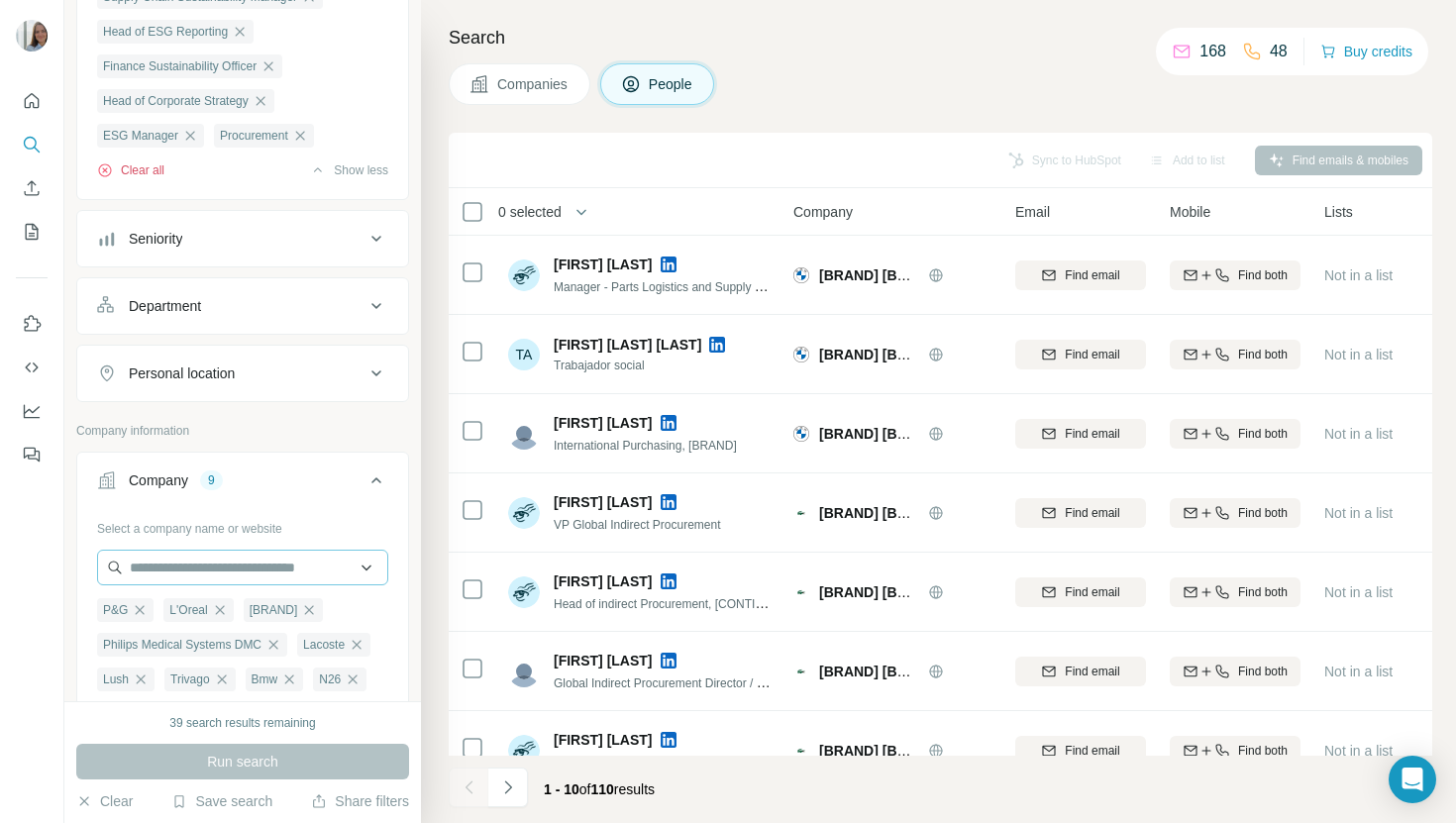 click on "Clear all" at bounding box center [131, 170] 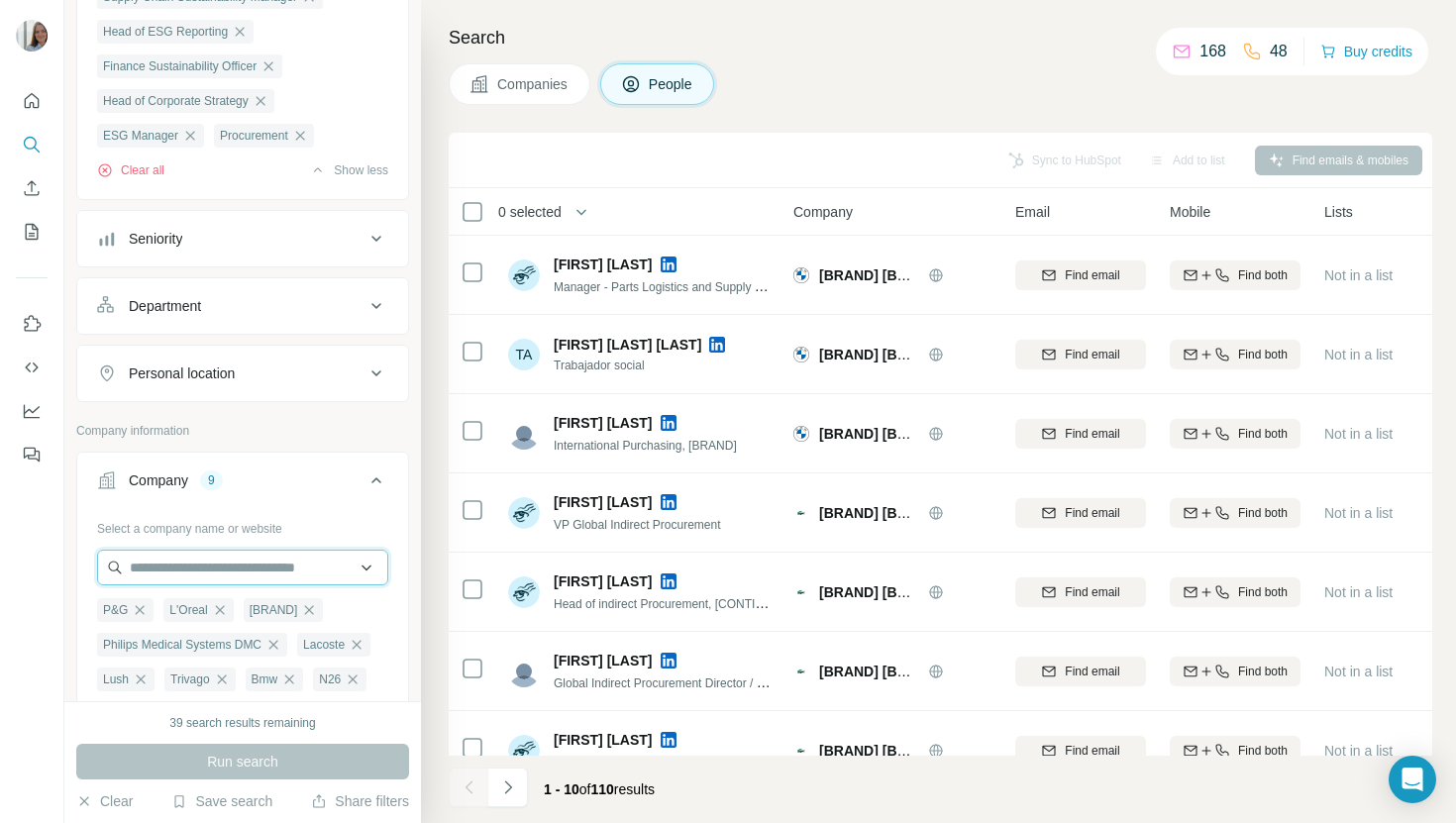 click at bounding box center [243, 567] 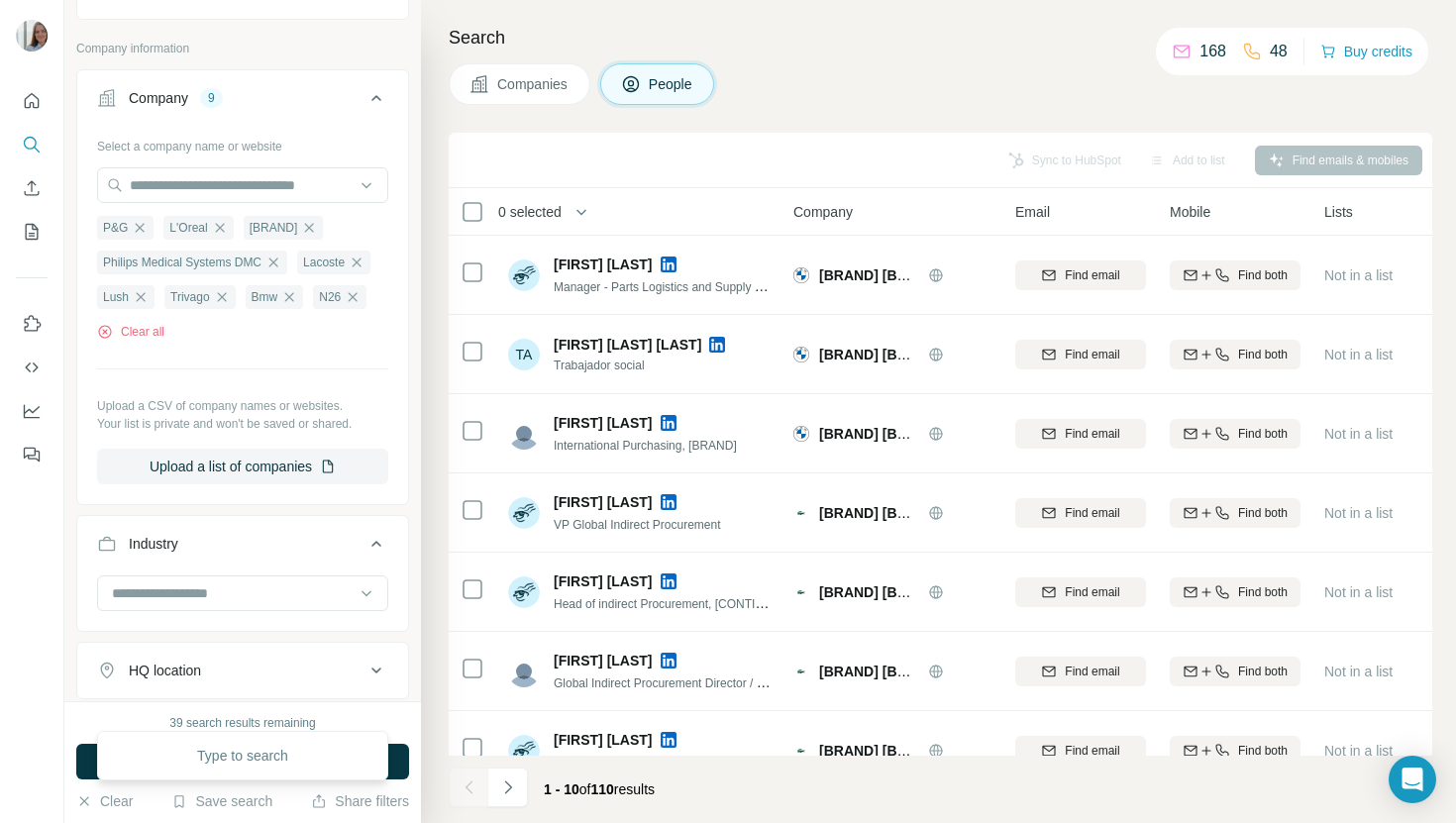 click at bounding box center [223, -221] 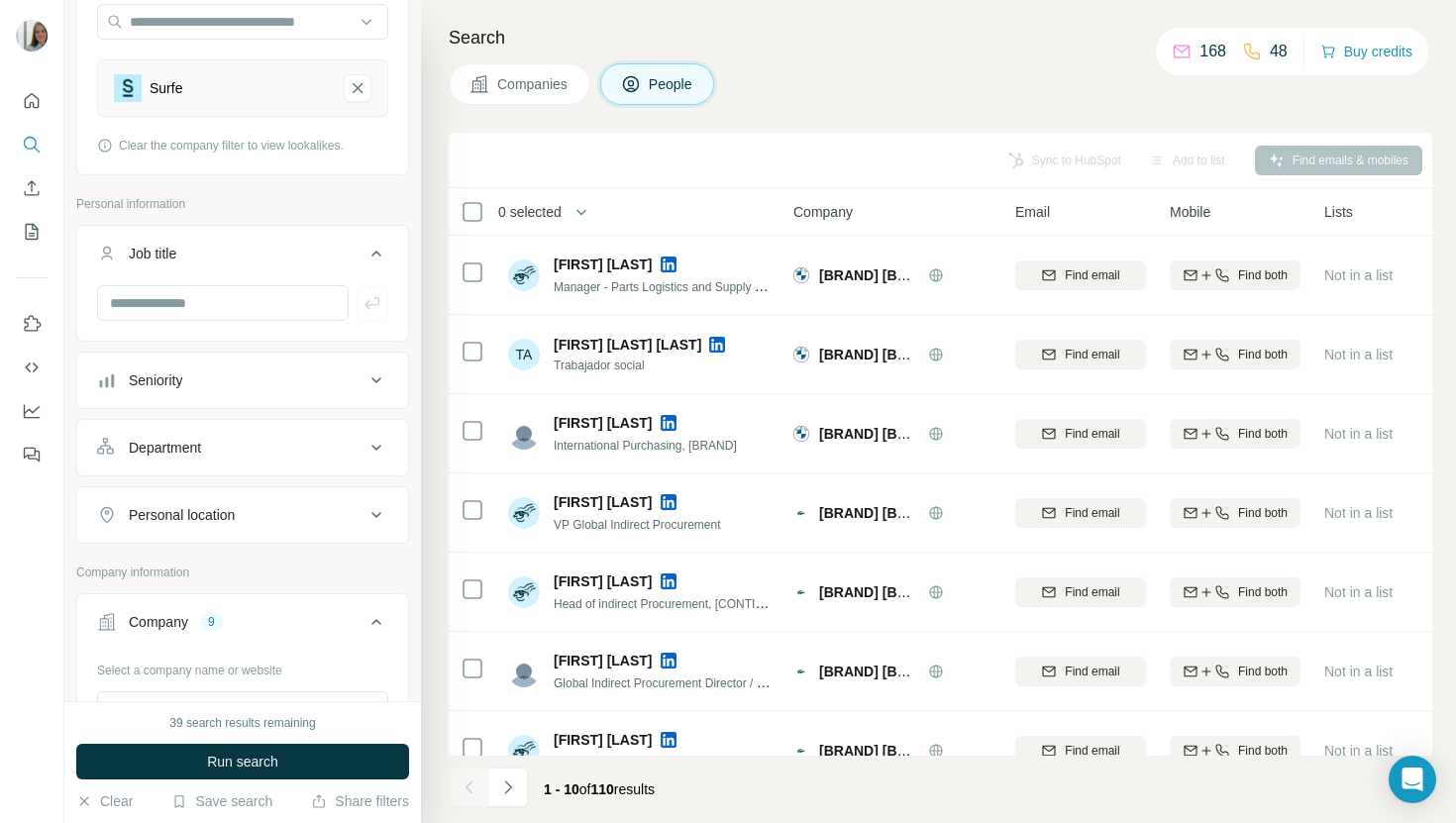 click 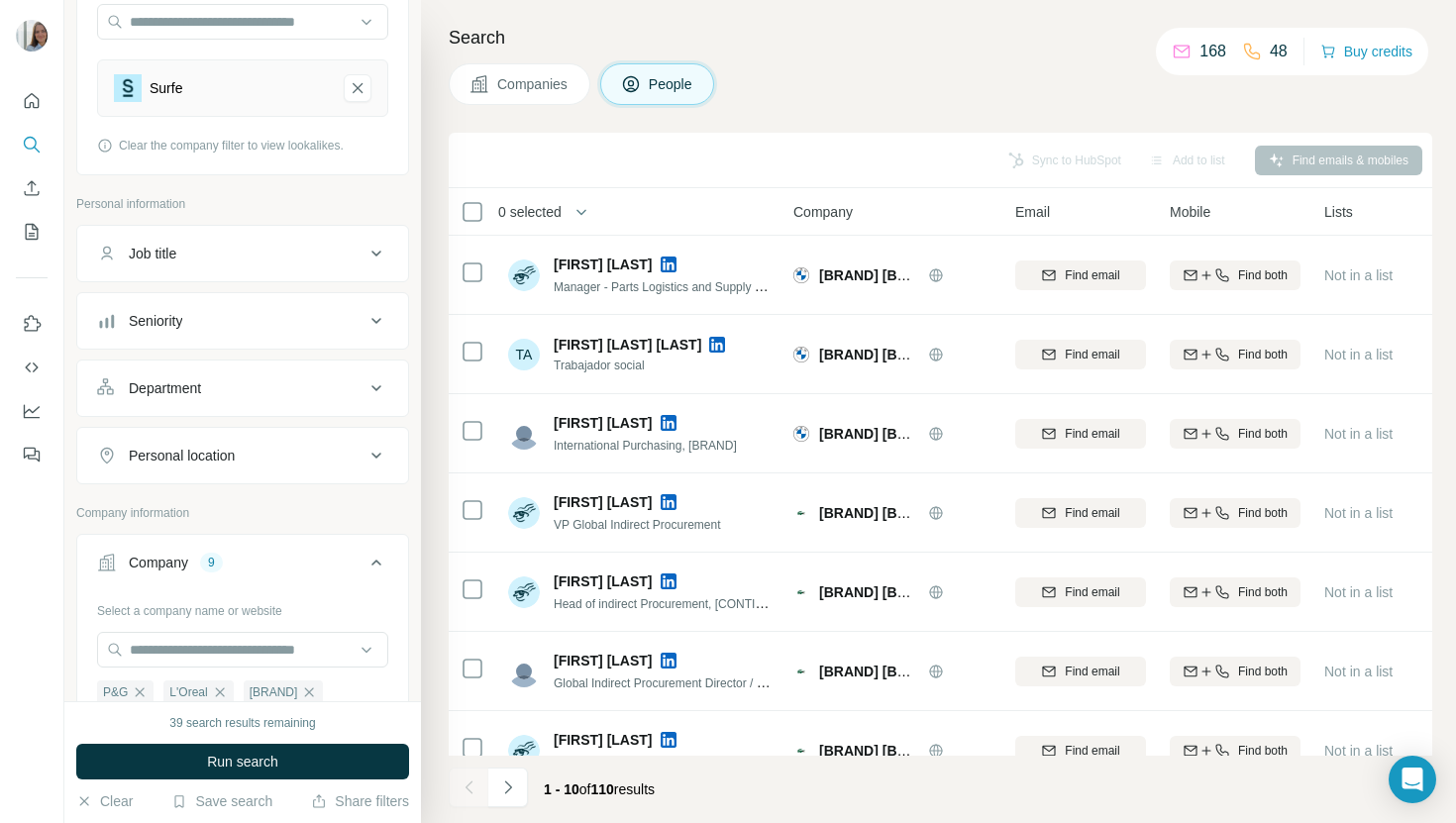 click 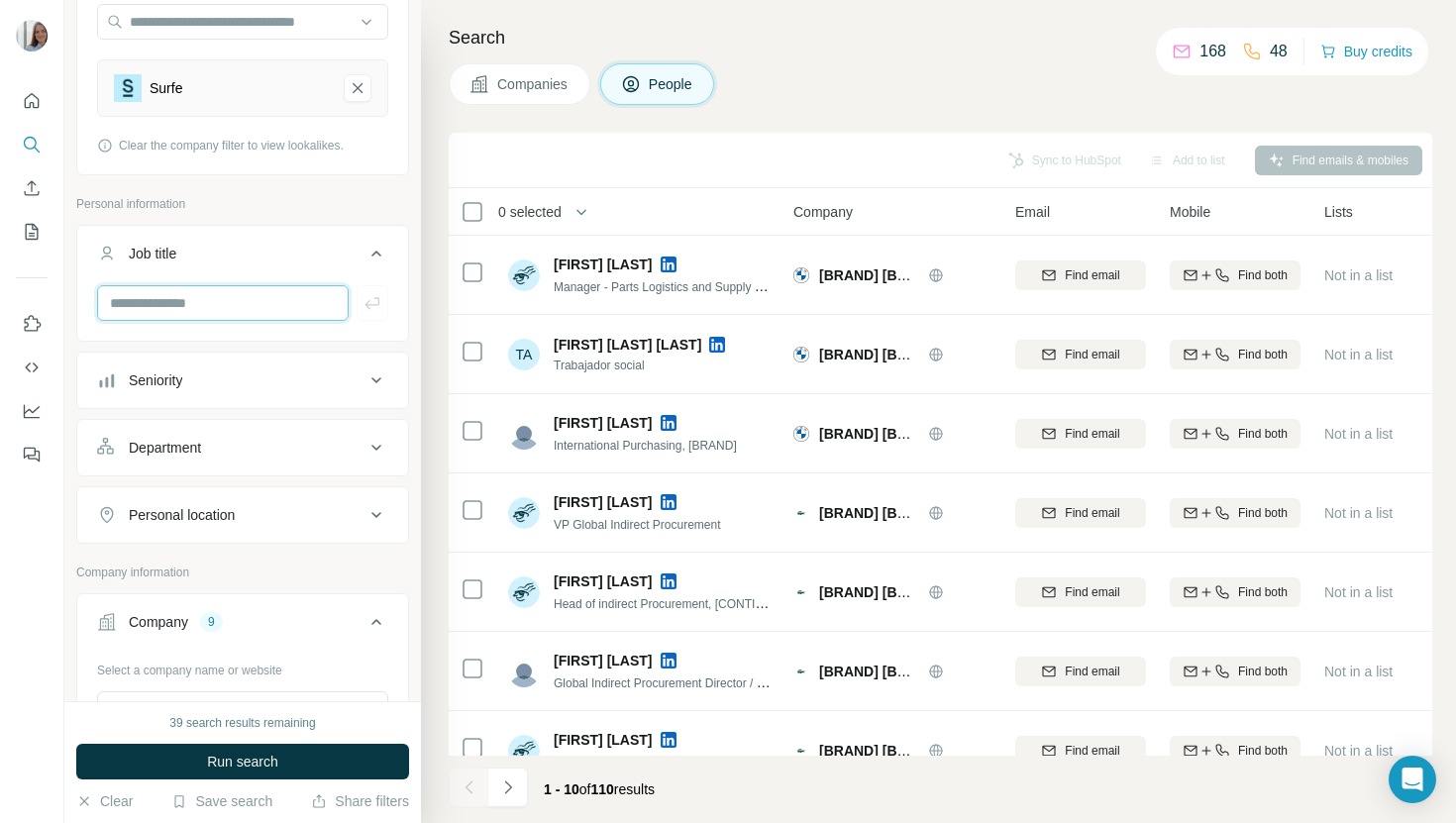 click at bounding box center [223, 303] 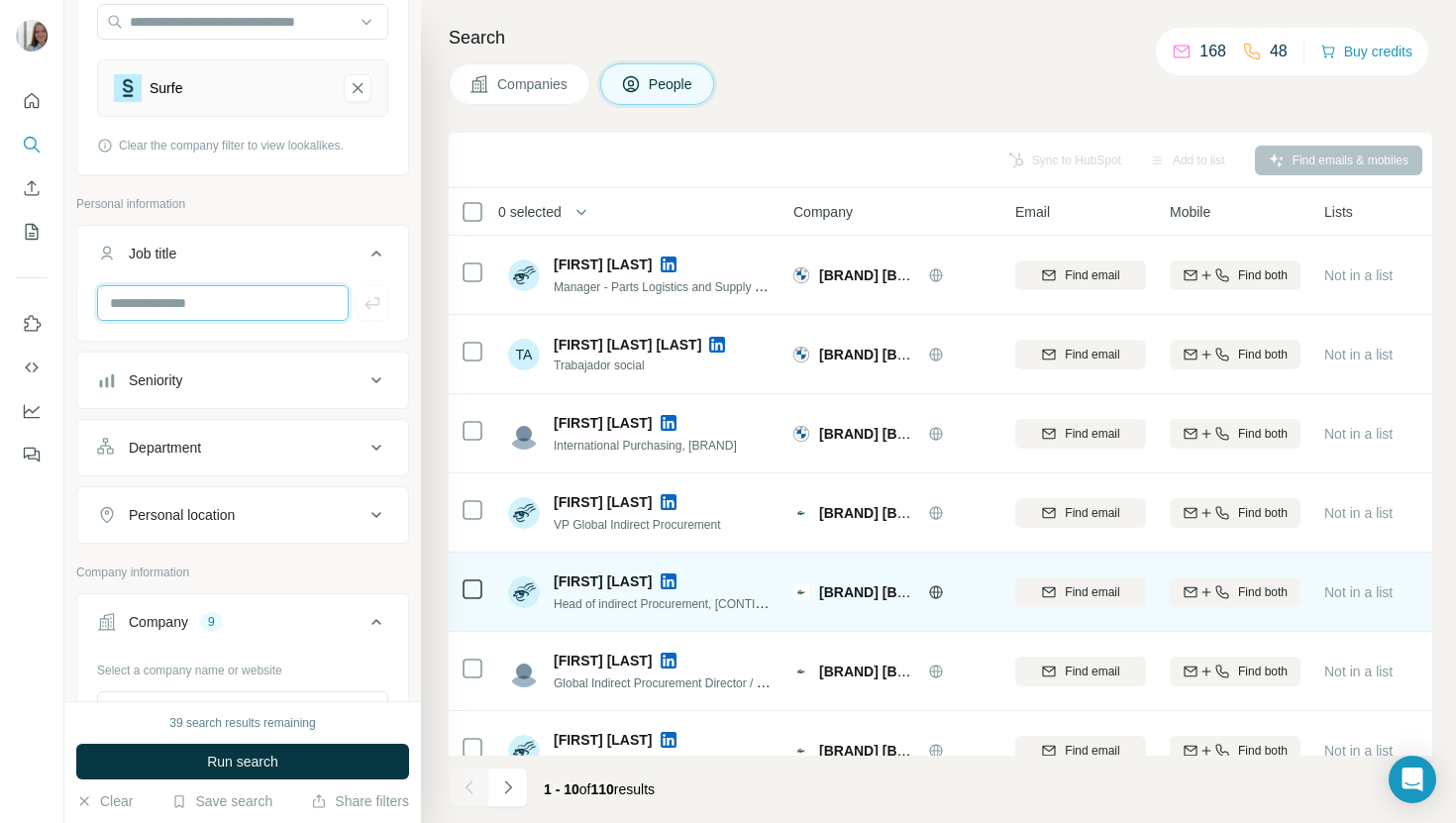 scroll, scrollTop: 272, scrollLeft: 0, axis: vertical 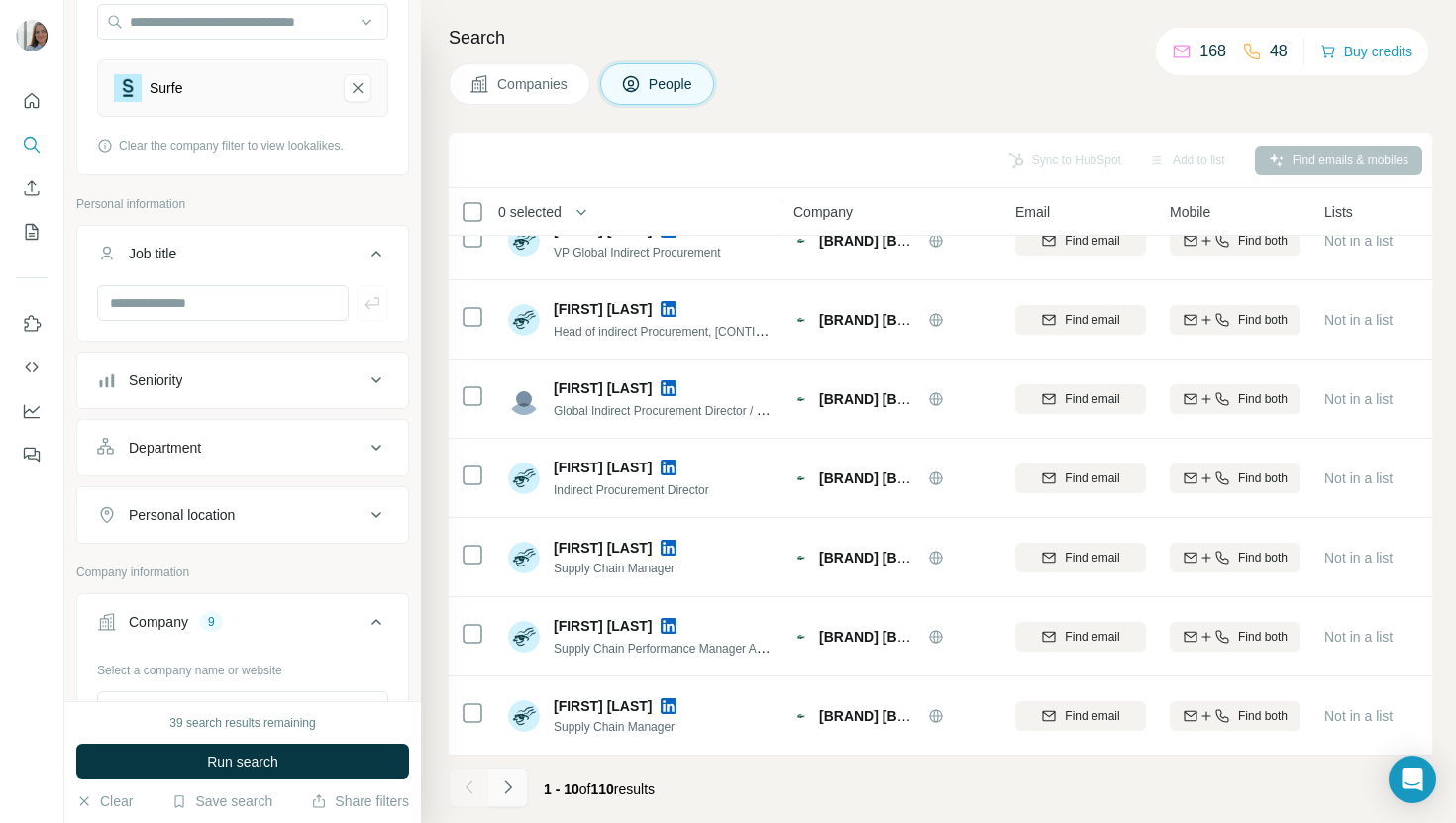click 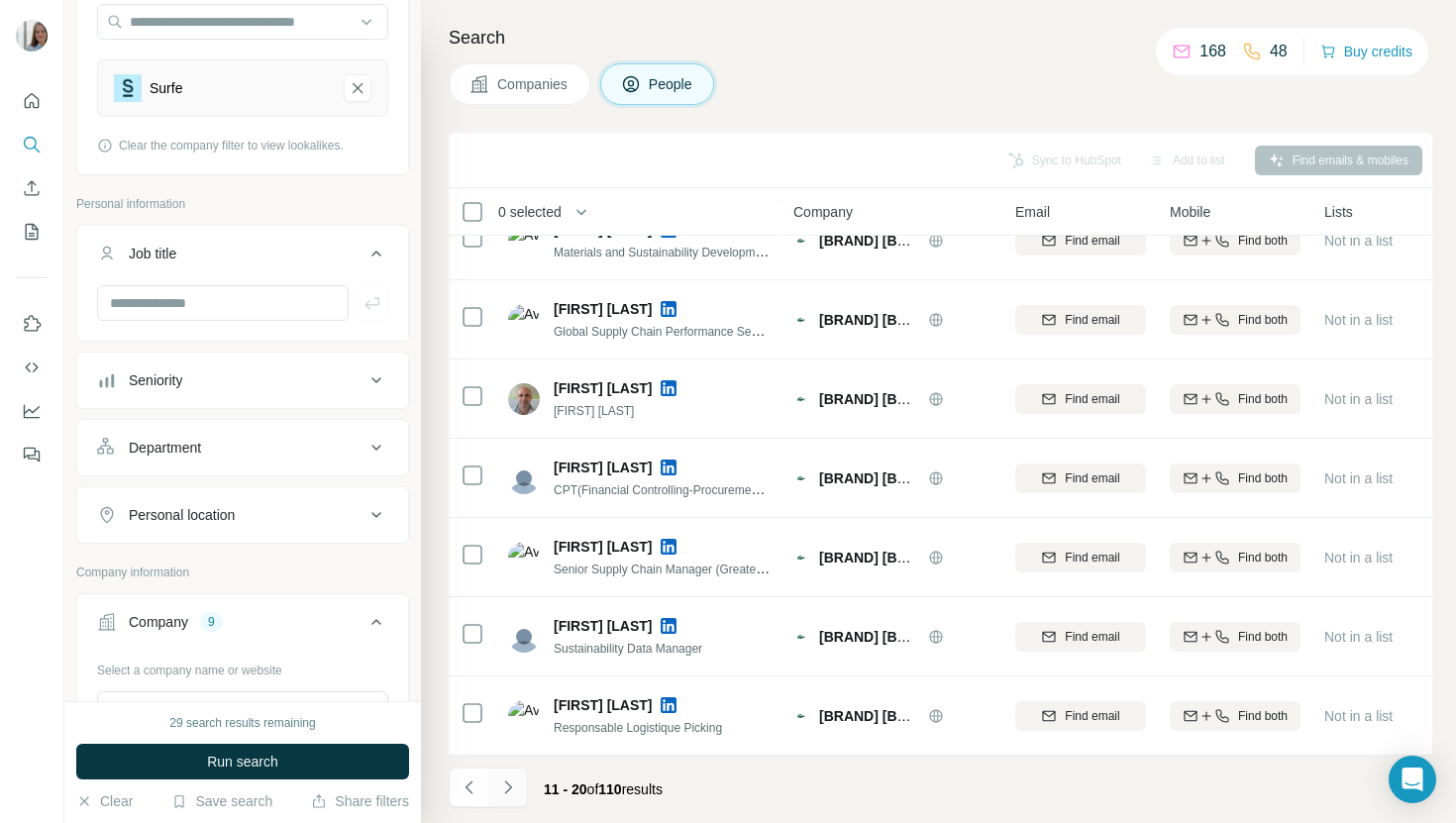 click 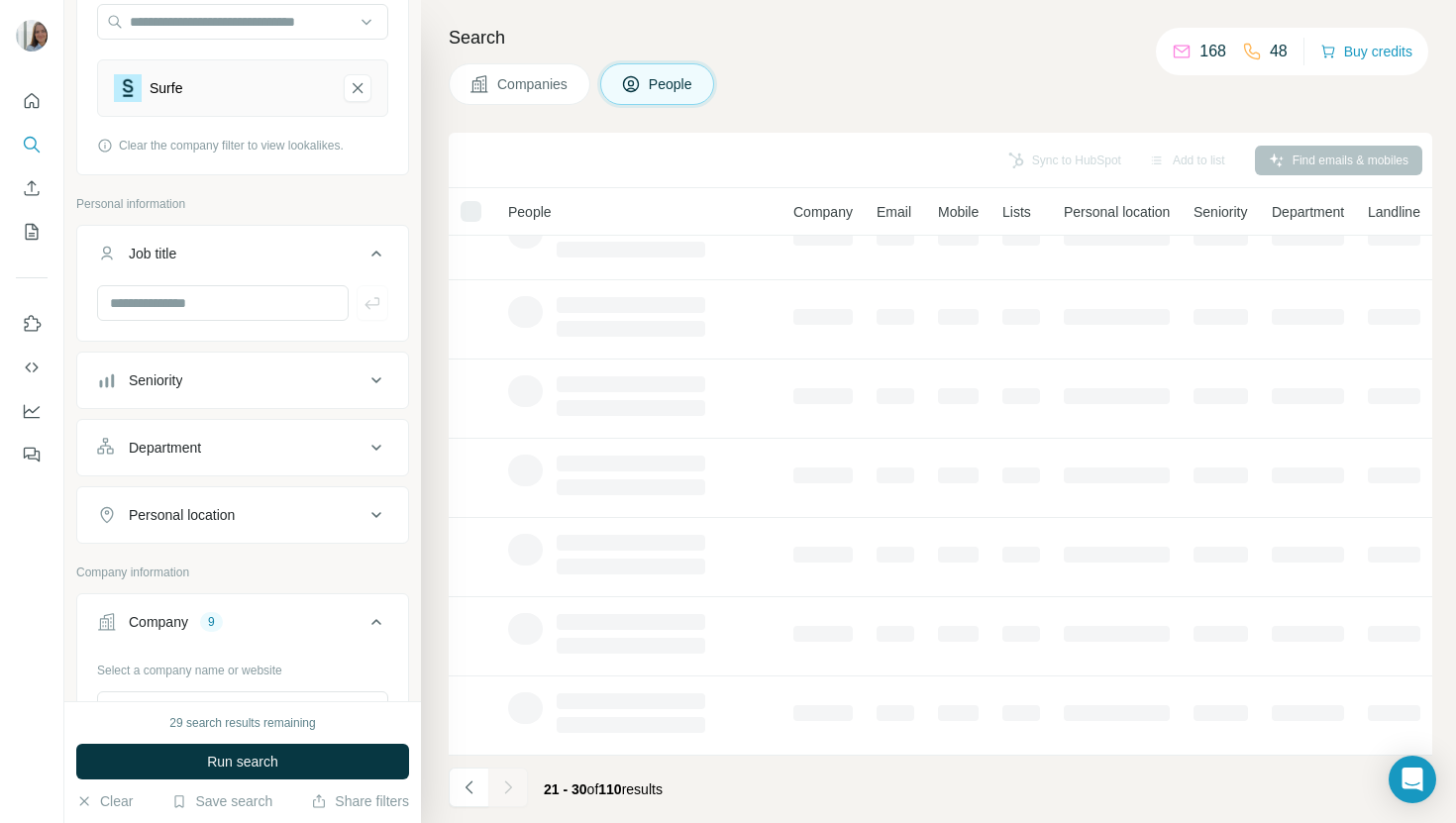 click at bounding box center (508, 787) 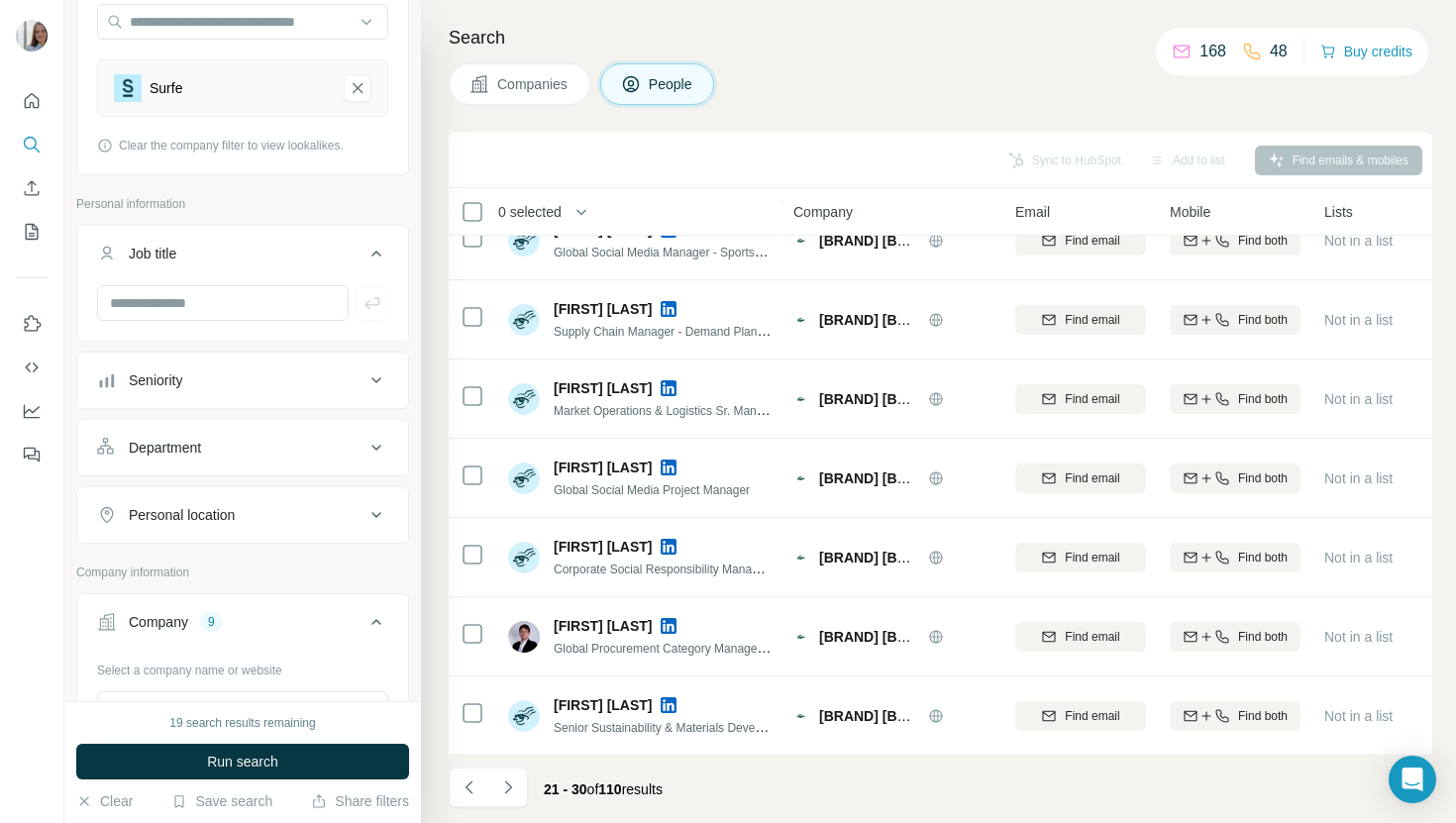 click 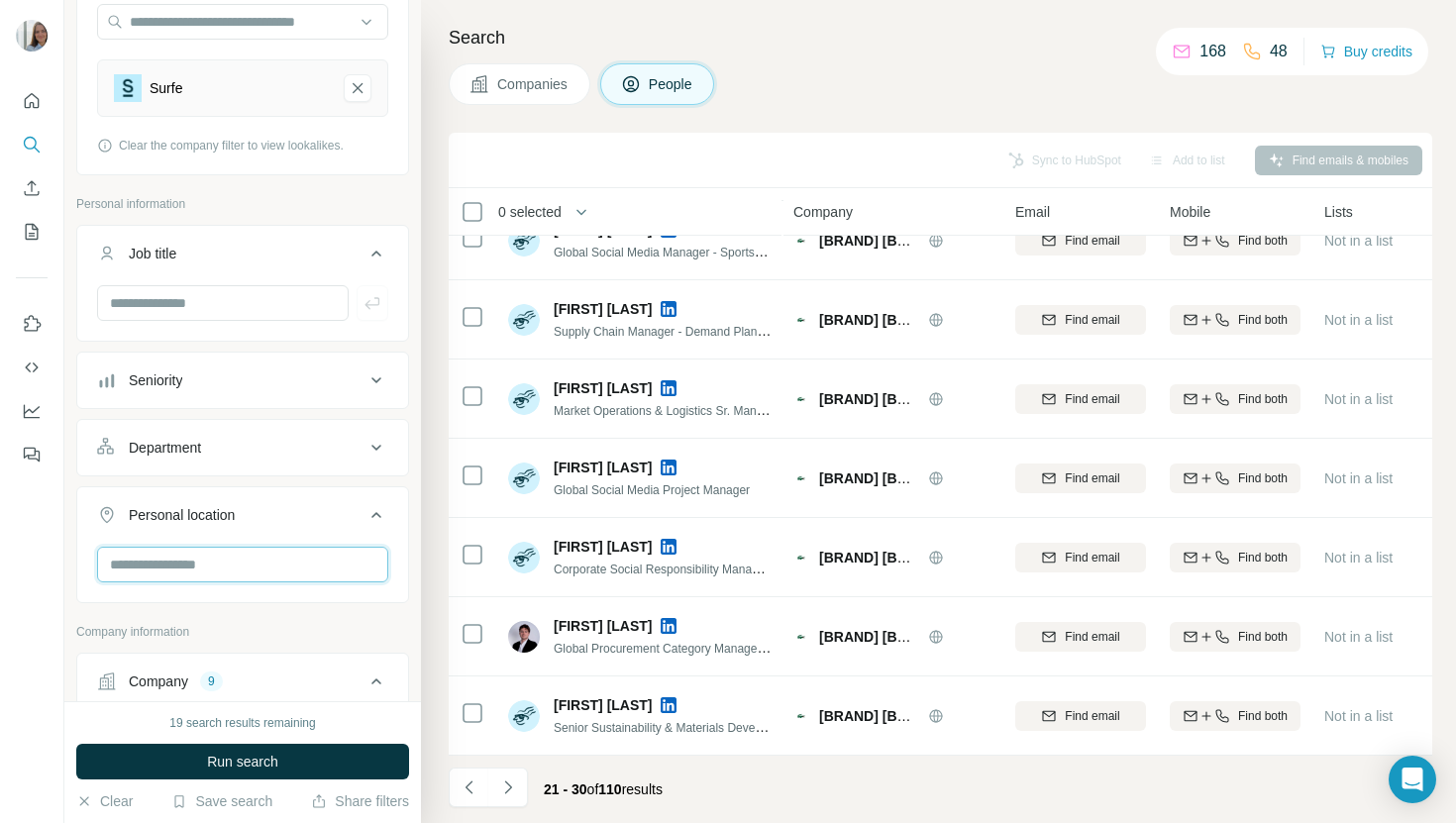 click at bounding box center [243, 565] 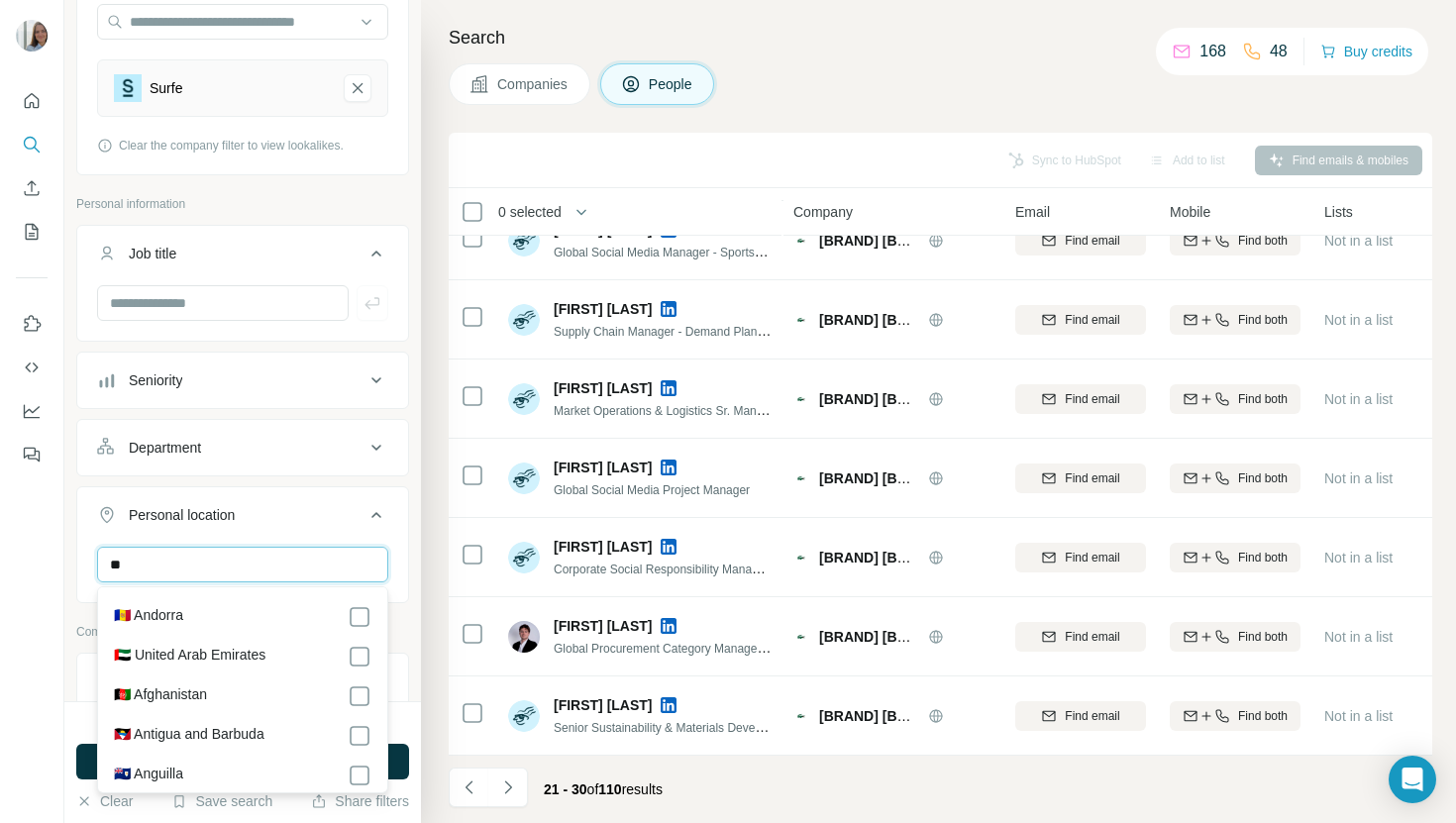 type on "*" 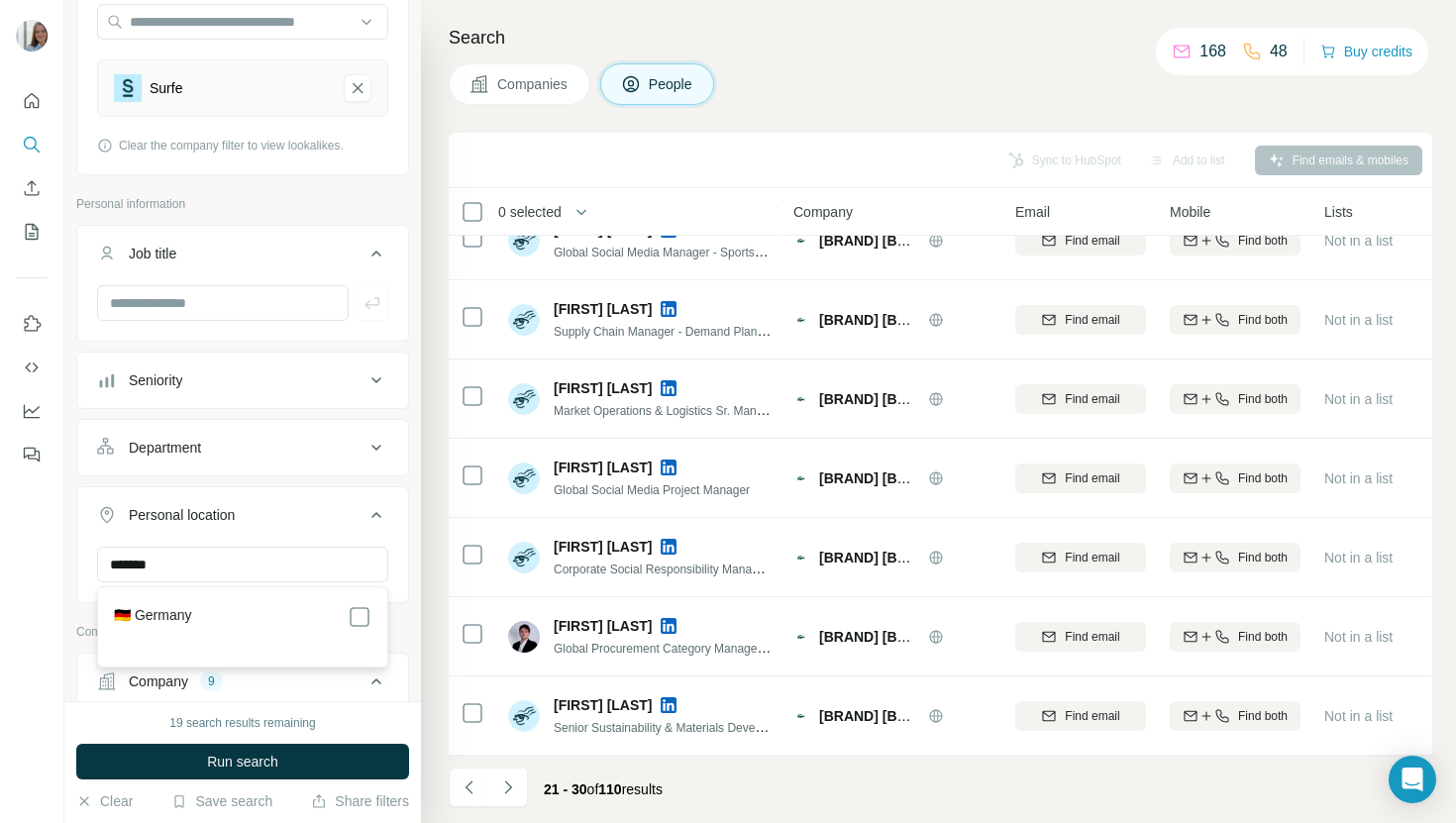 click on "🇩🇪 Germany" at bounding box center (243, 617) 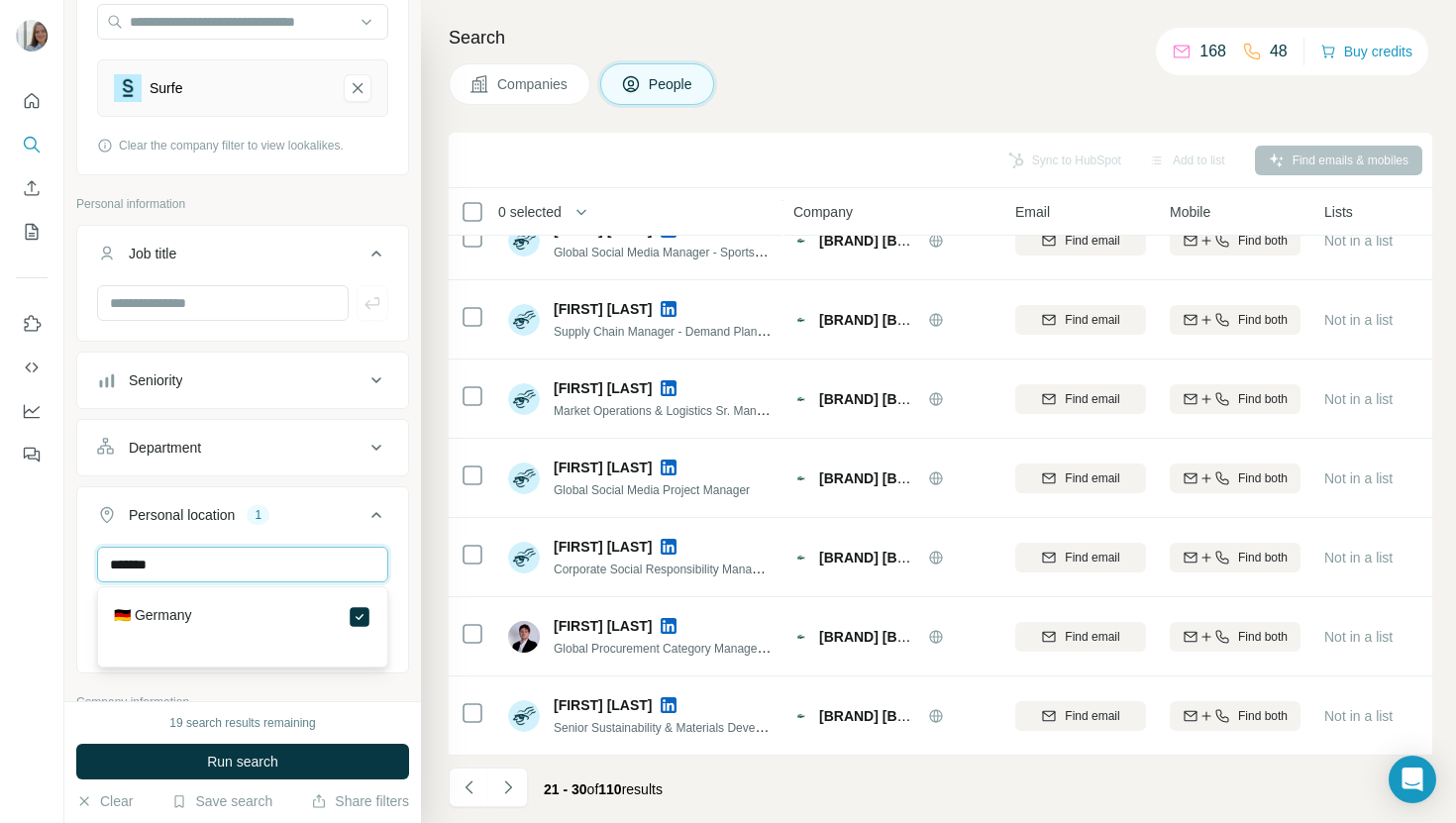 click on "*******" at bounding box center [243, 565] 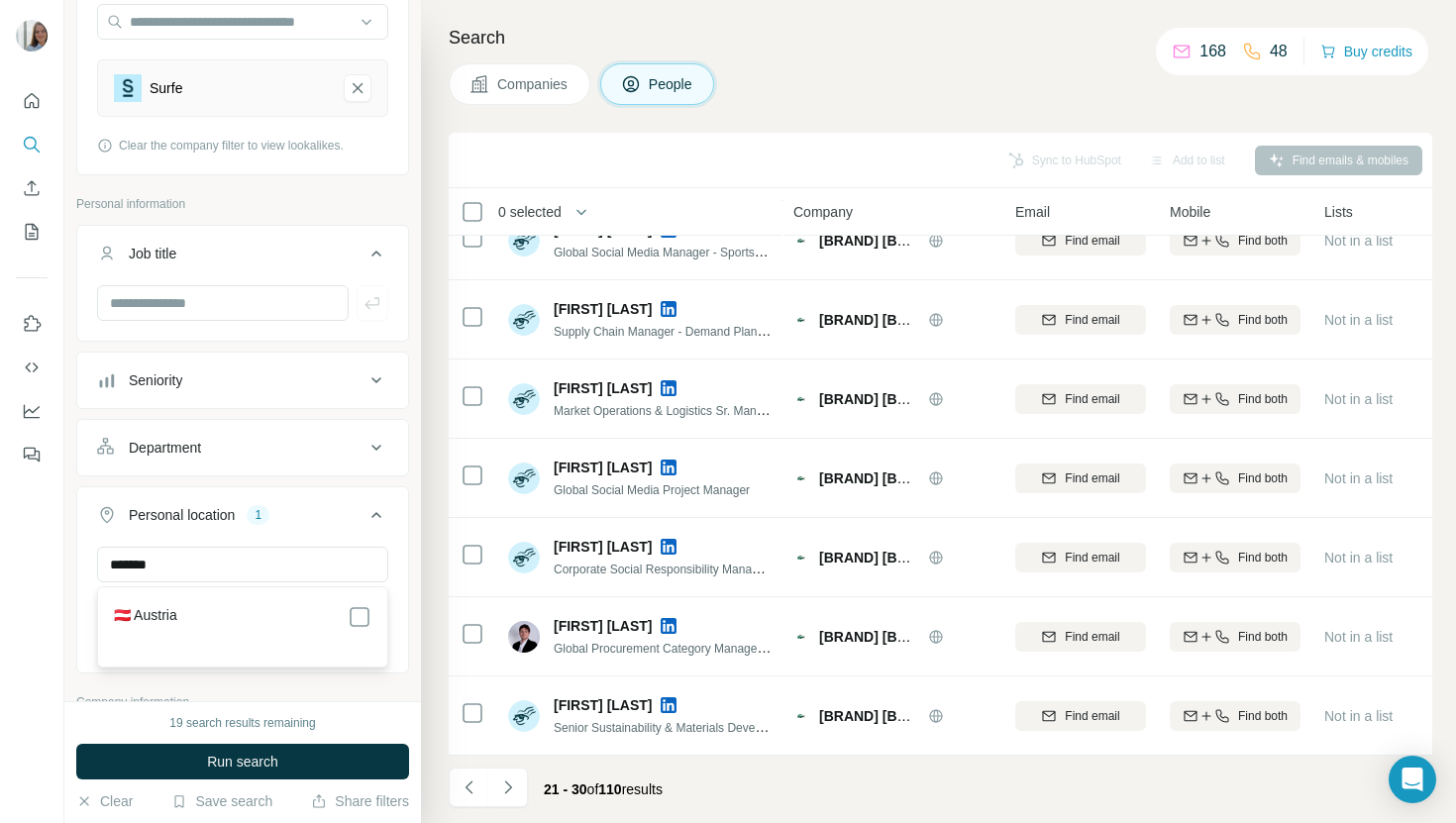 click on "🇦🇹 Austria" at bounding box center (146, 617) 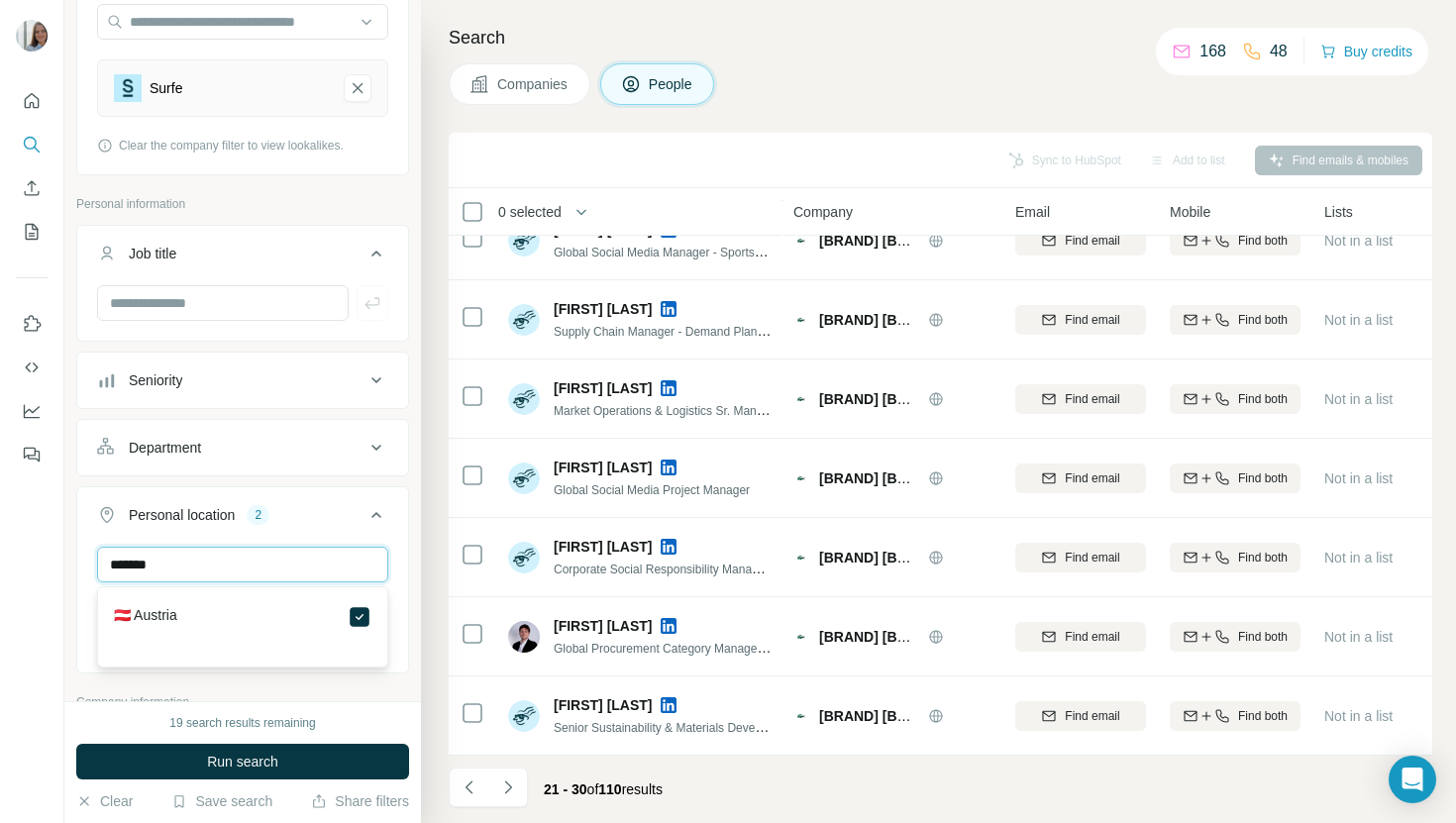 click on "*******" at bounding box center (243, 565) 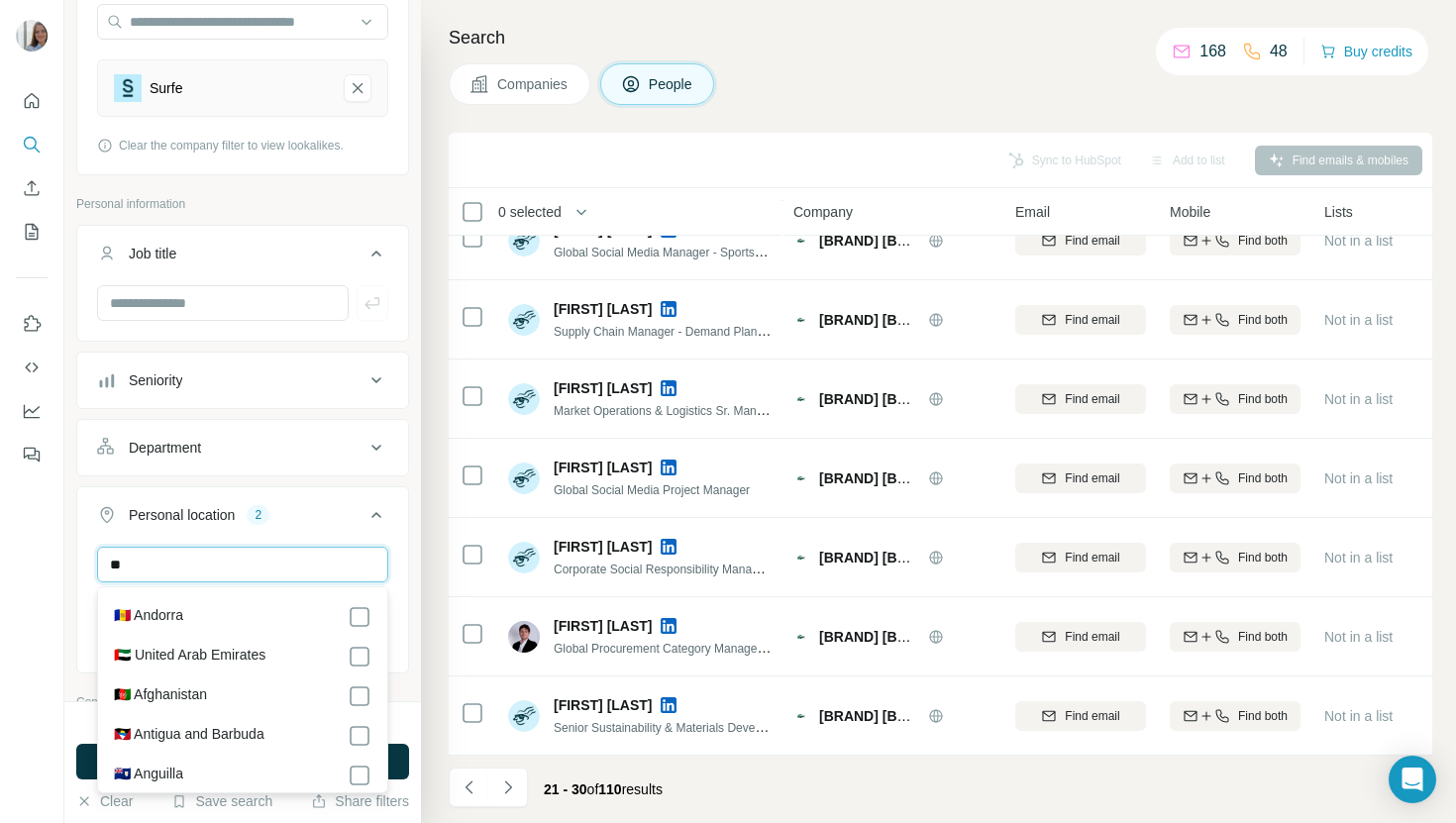 type on "*" 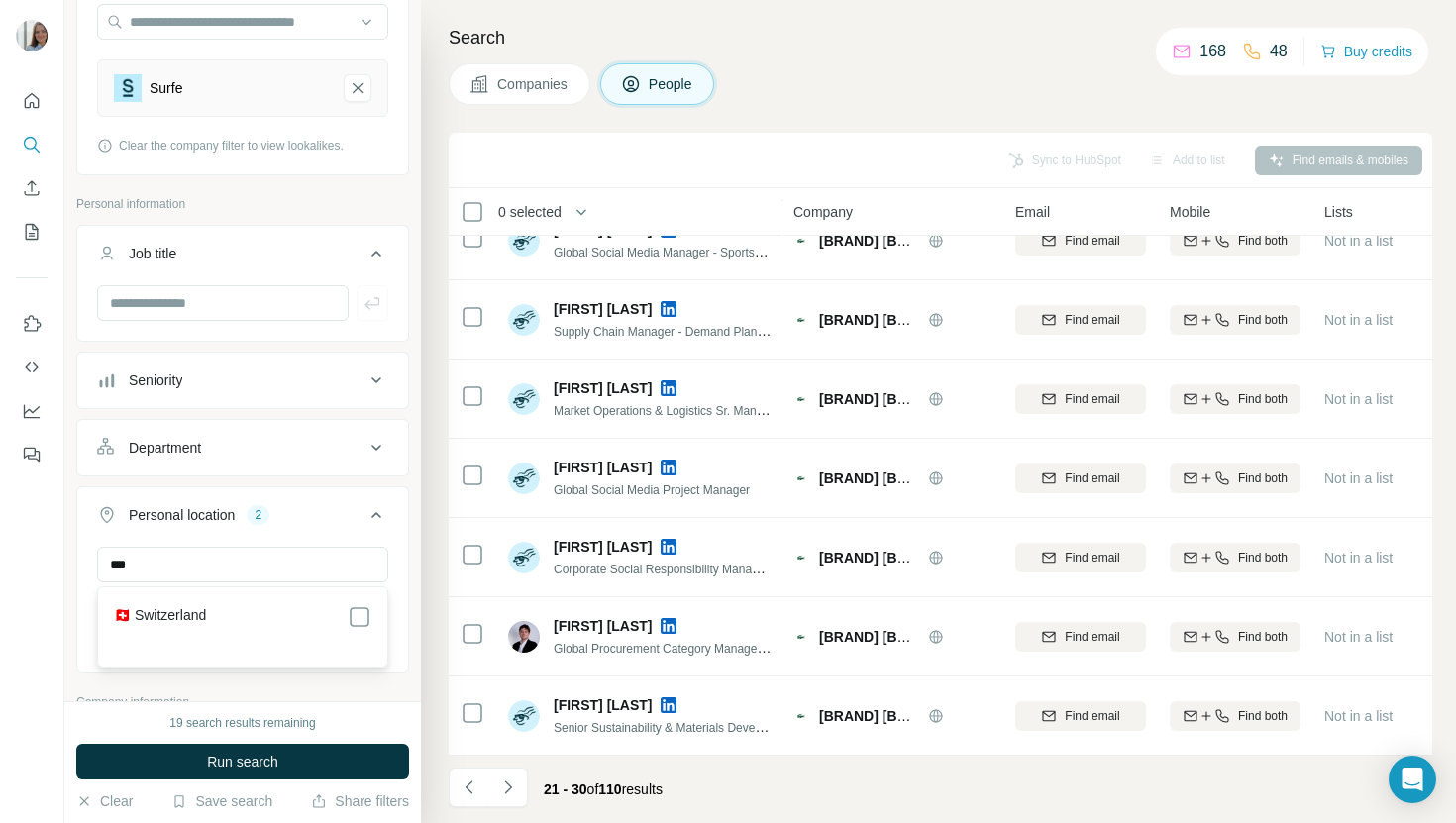 click on "🇨🇭 Switzerland" at bounding box center [159, 617] 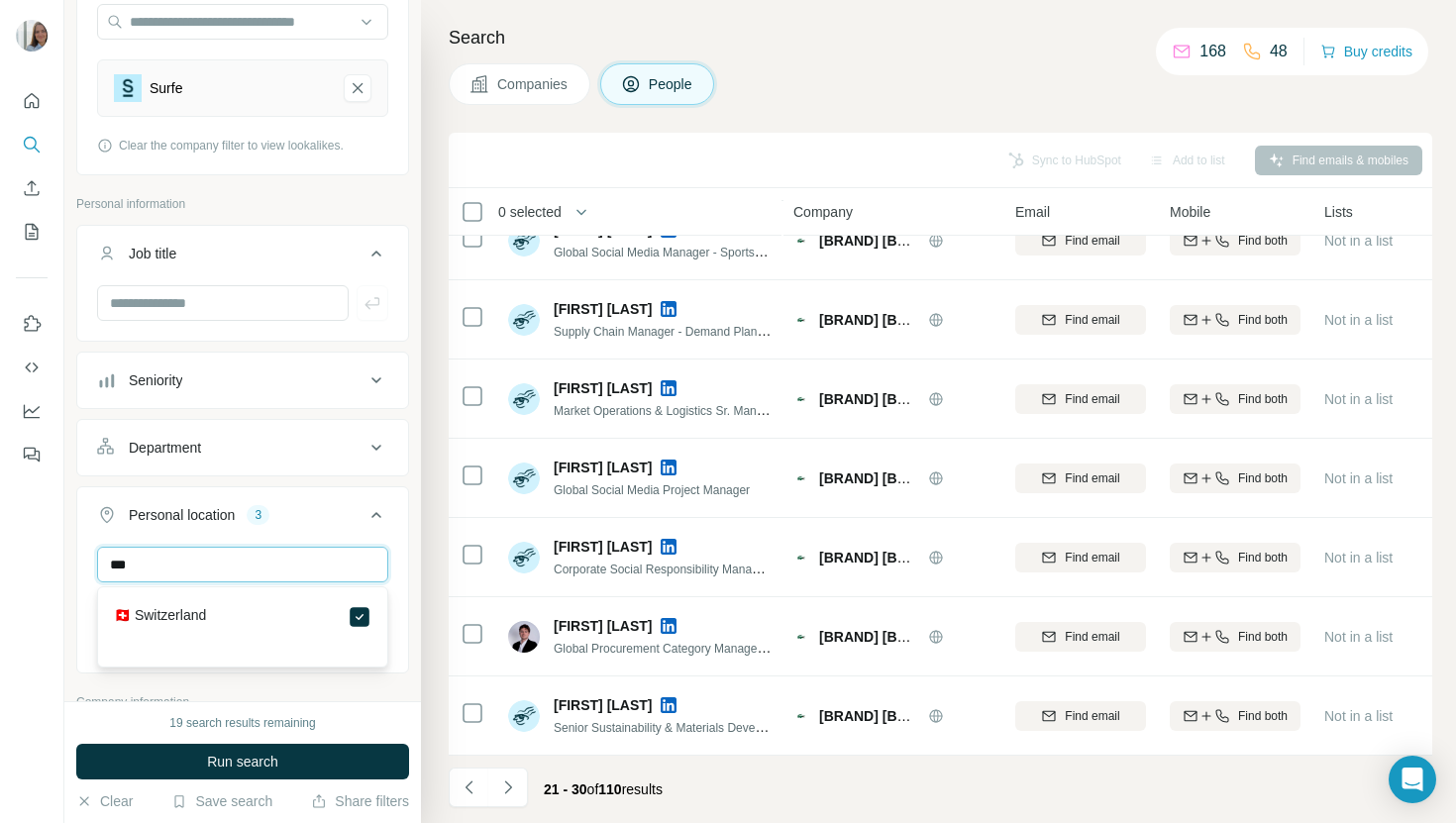 click on "***" at bounding box center [243, 565] 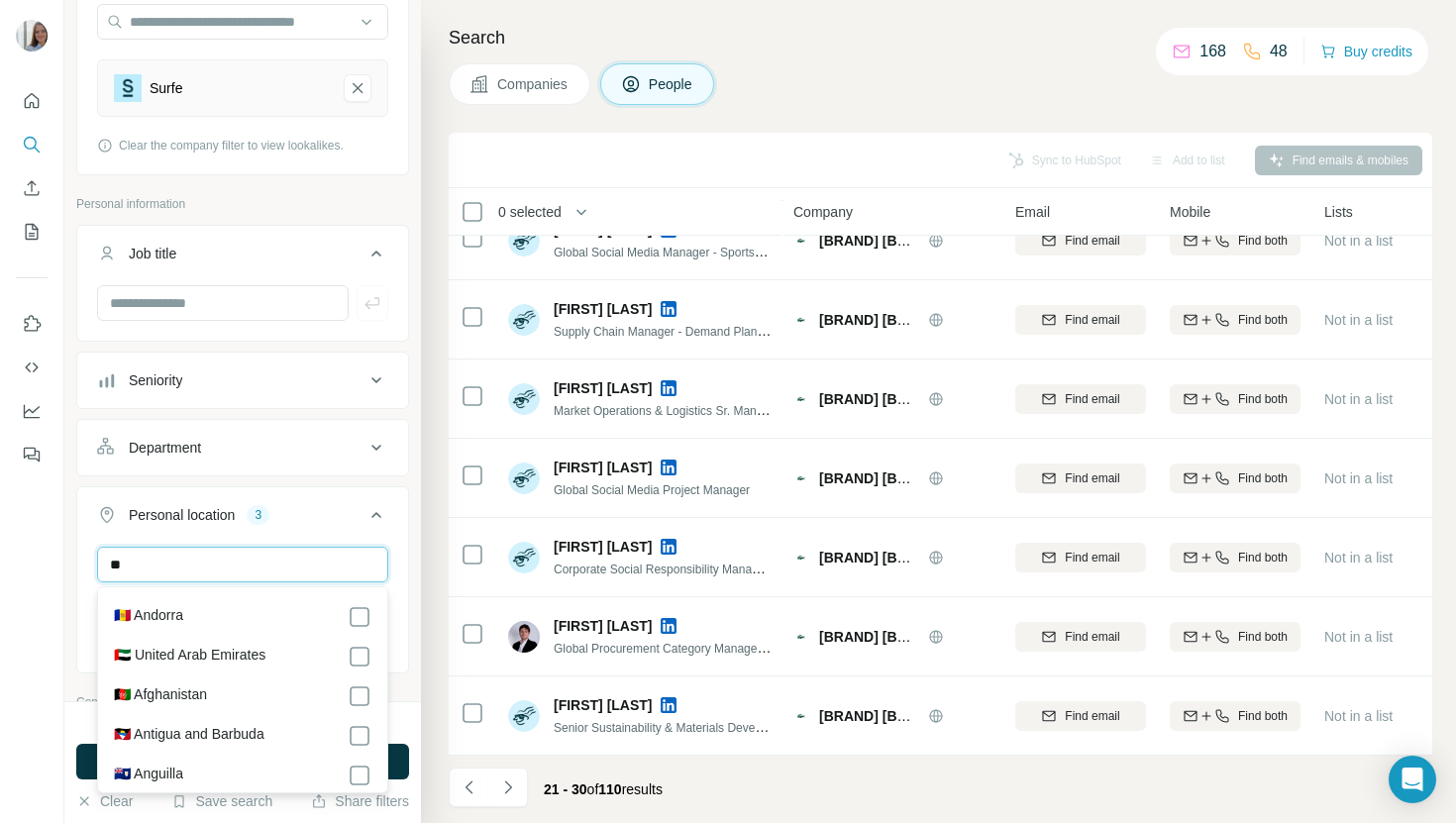 type on "*" 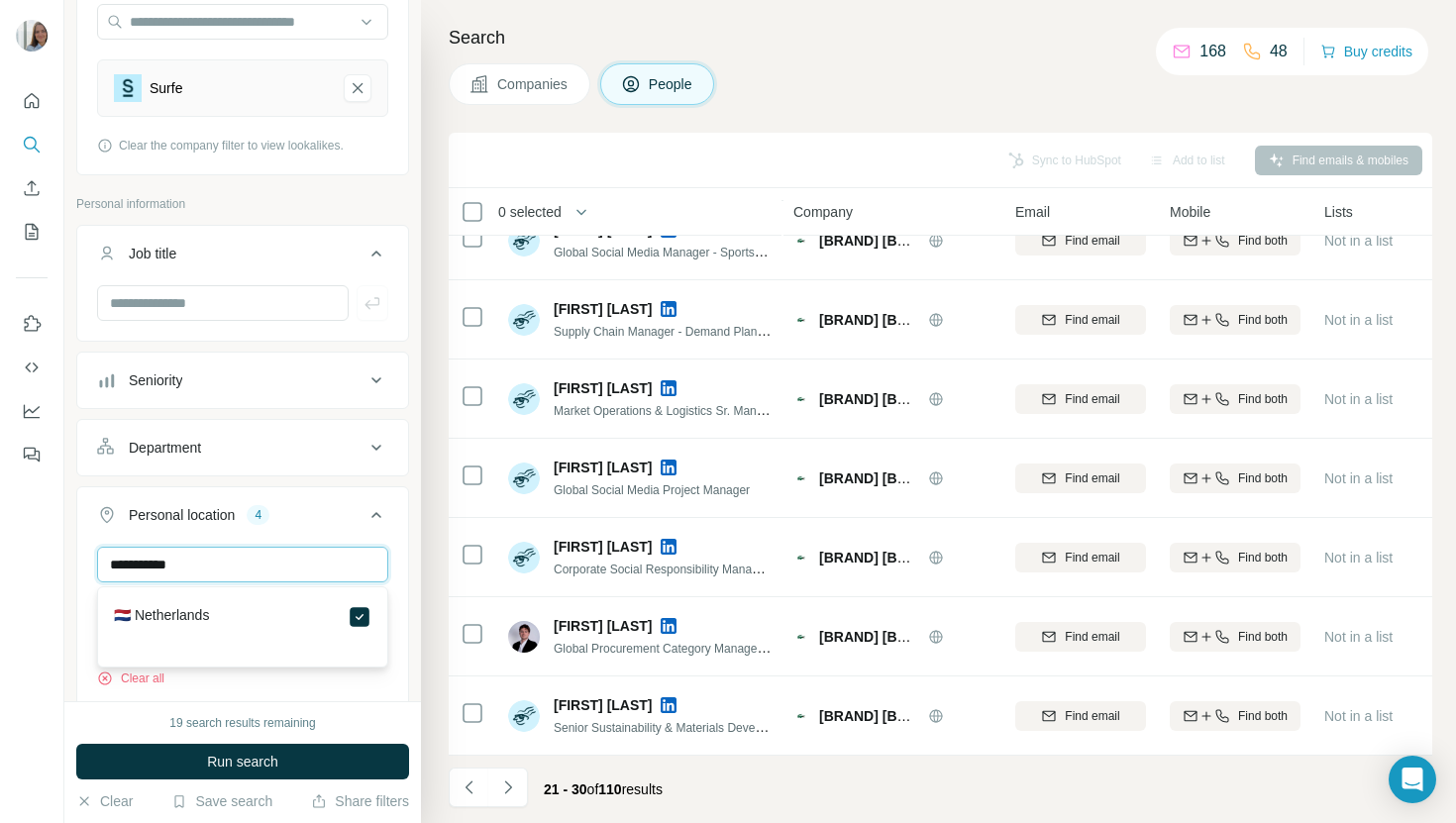 click on "**********" at bounding box center [243, 565] 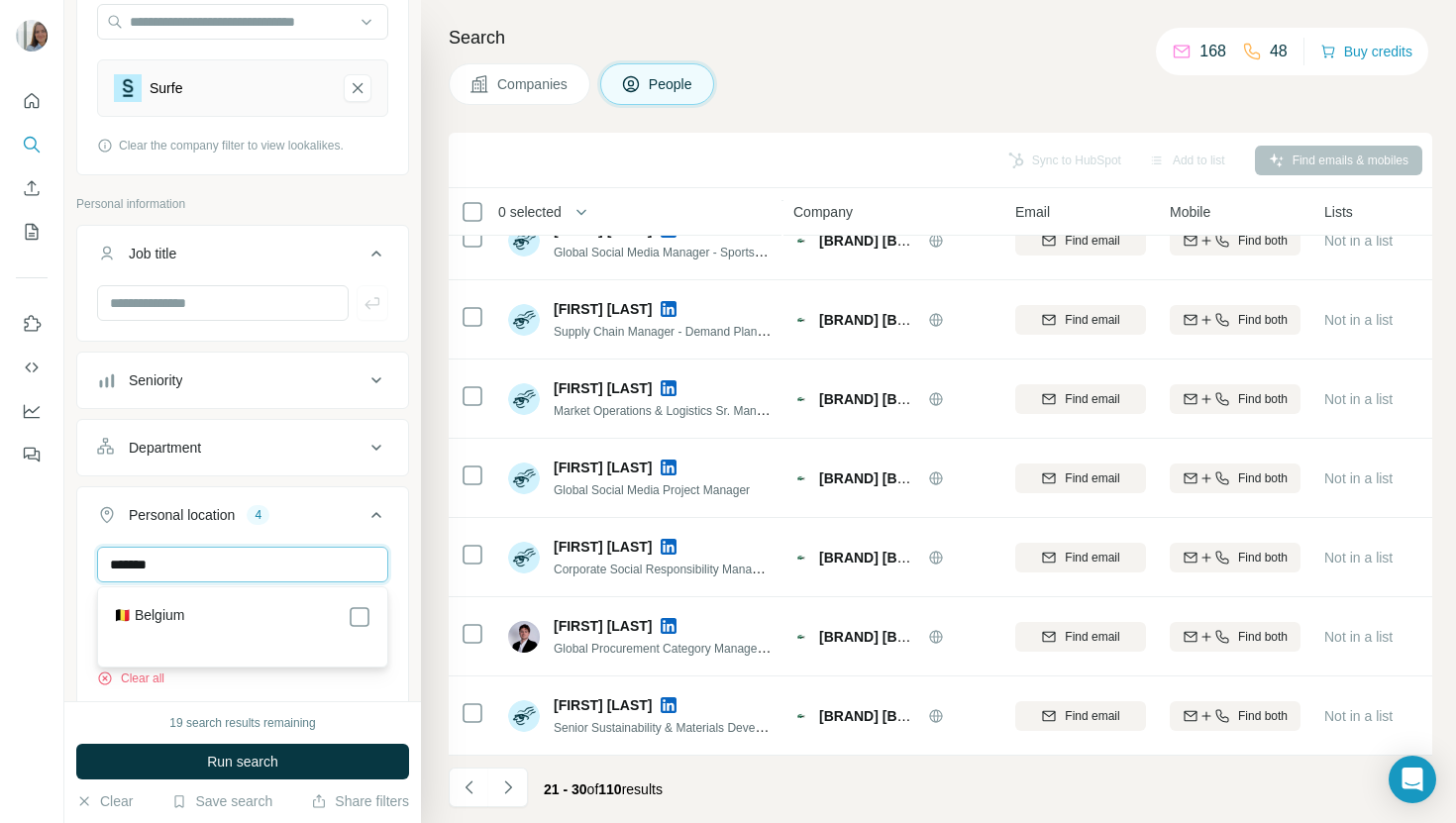 type on "*******" 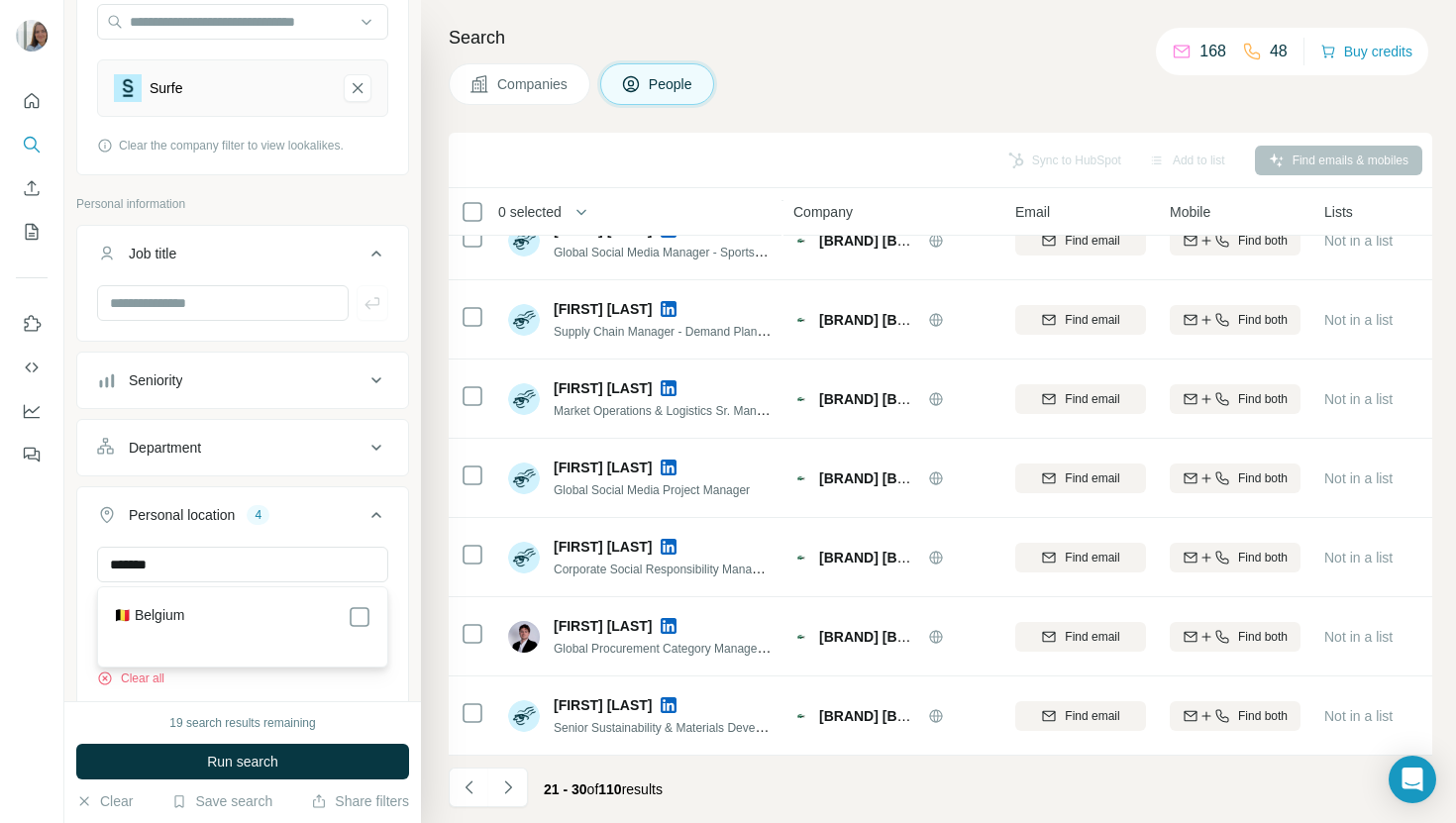click on "🇧🇪 Belgium" at bounding box center (243, 617) 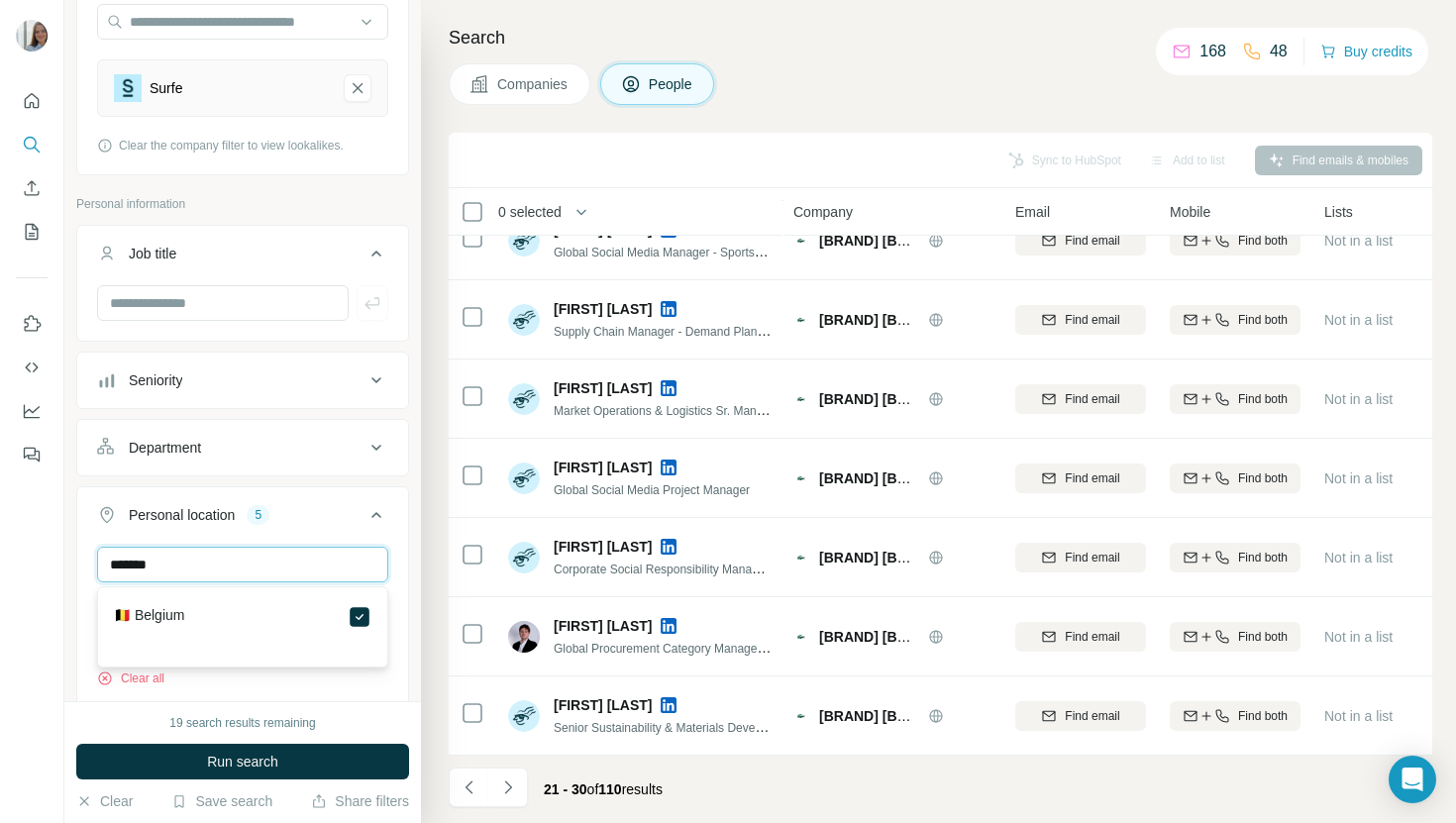 drag, startPoint x: 173, startPoint y: 568, endPoint x: 90, endPoint y: 568, distance: 83 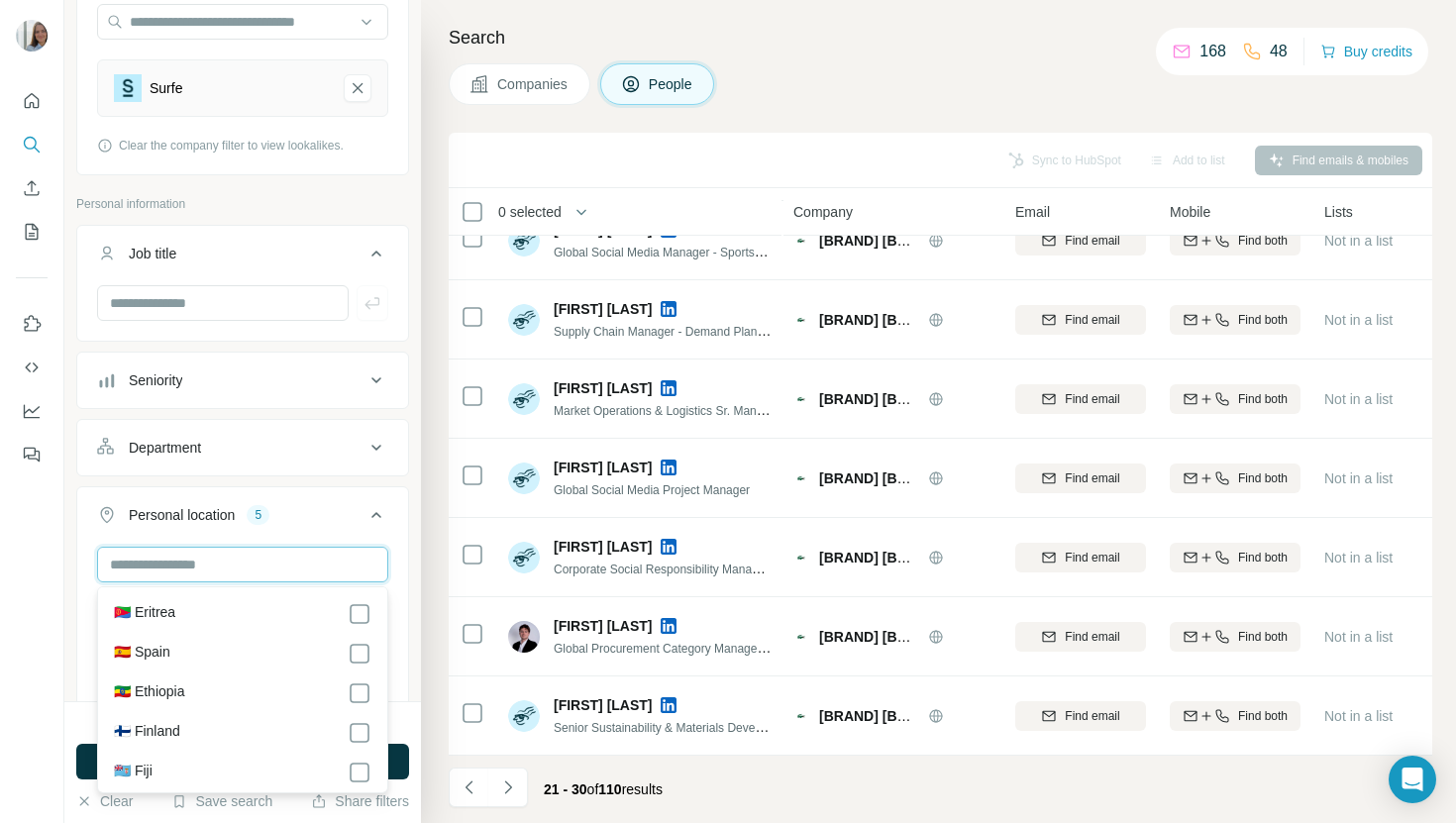 scroll, scrollTop: 2636, scrollLeft: 0, axis: vertical 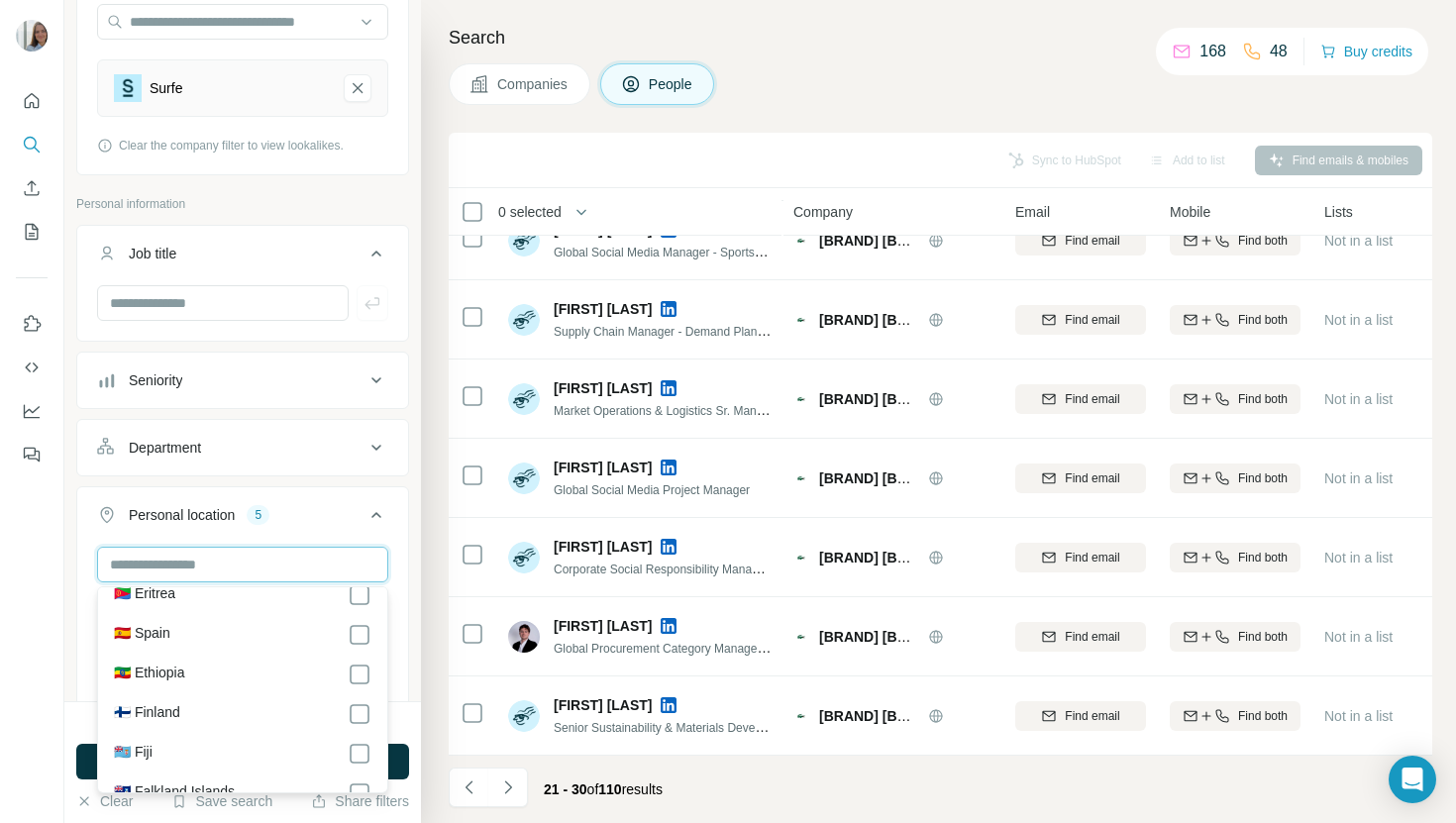 type 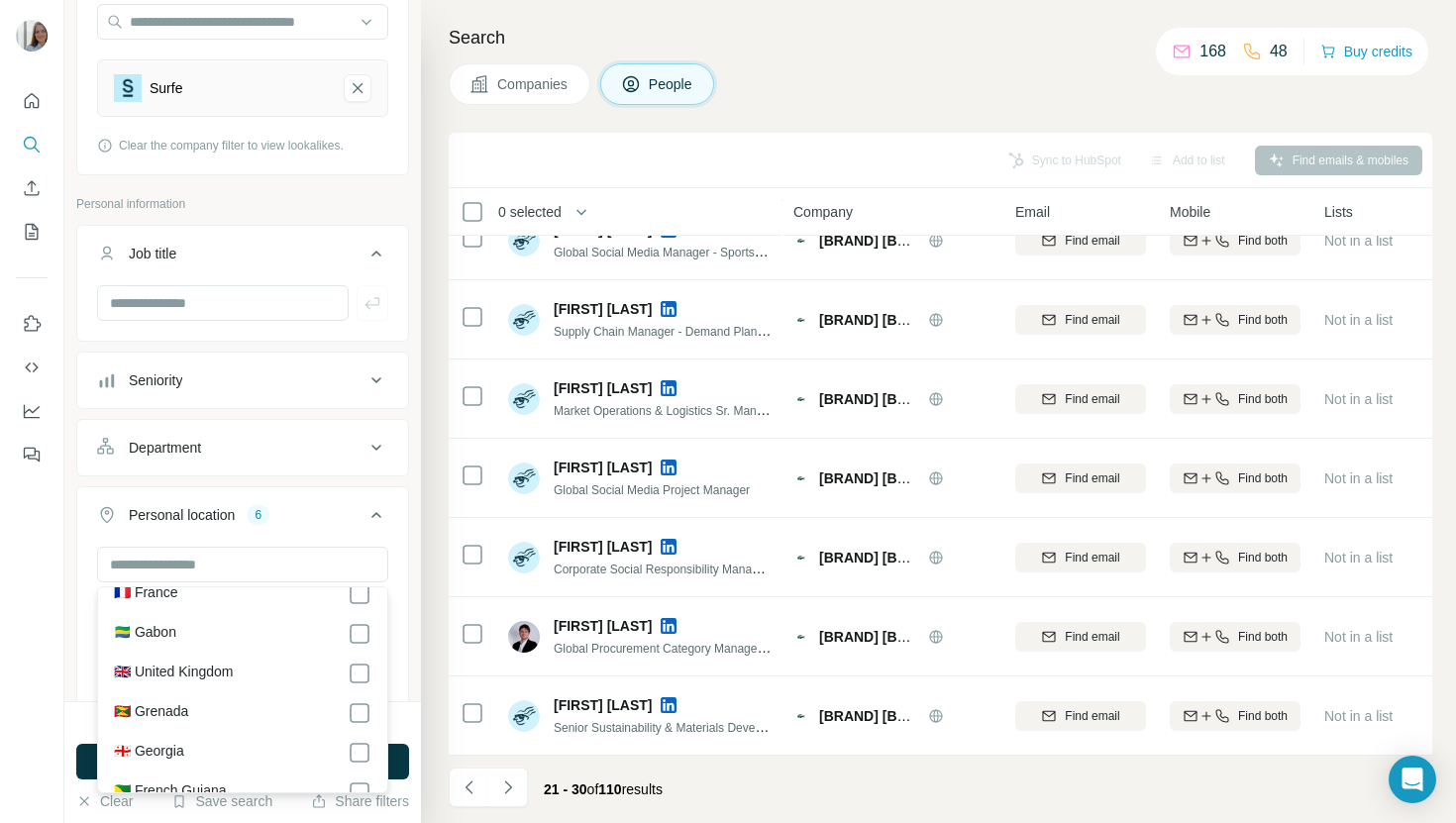 scroll, scrollTop: 2942, scrollLeft: 0, axis: vertical 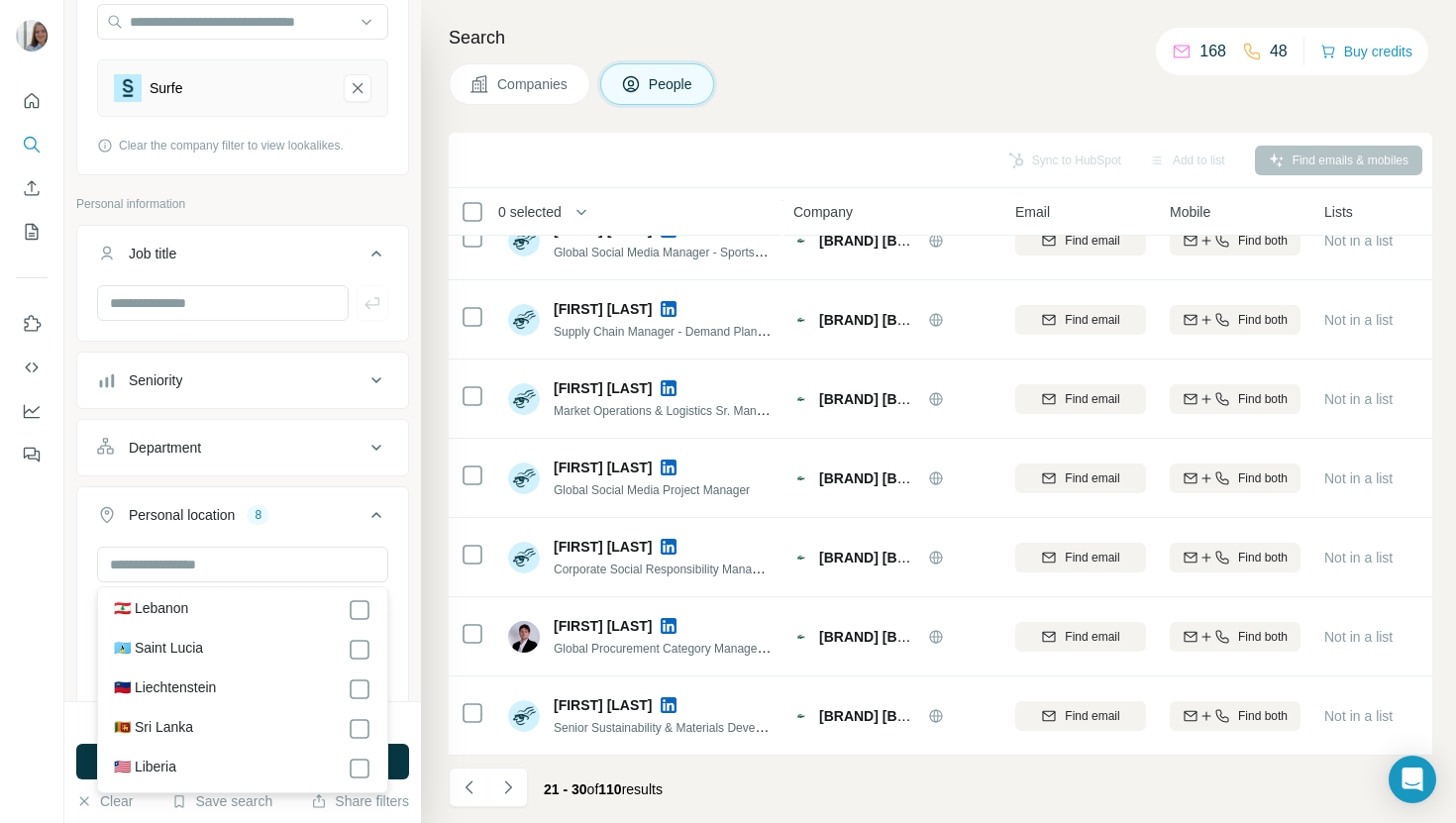 click on "Germany   Austria   Switzerland   Netherlands   Belgium   Spain   France   Italy   Clear all" at bounding box center (243, 642) 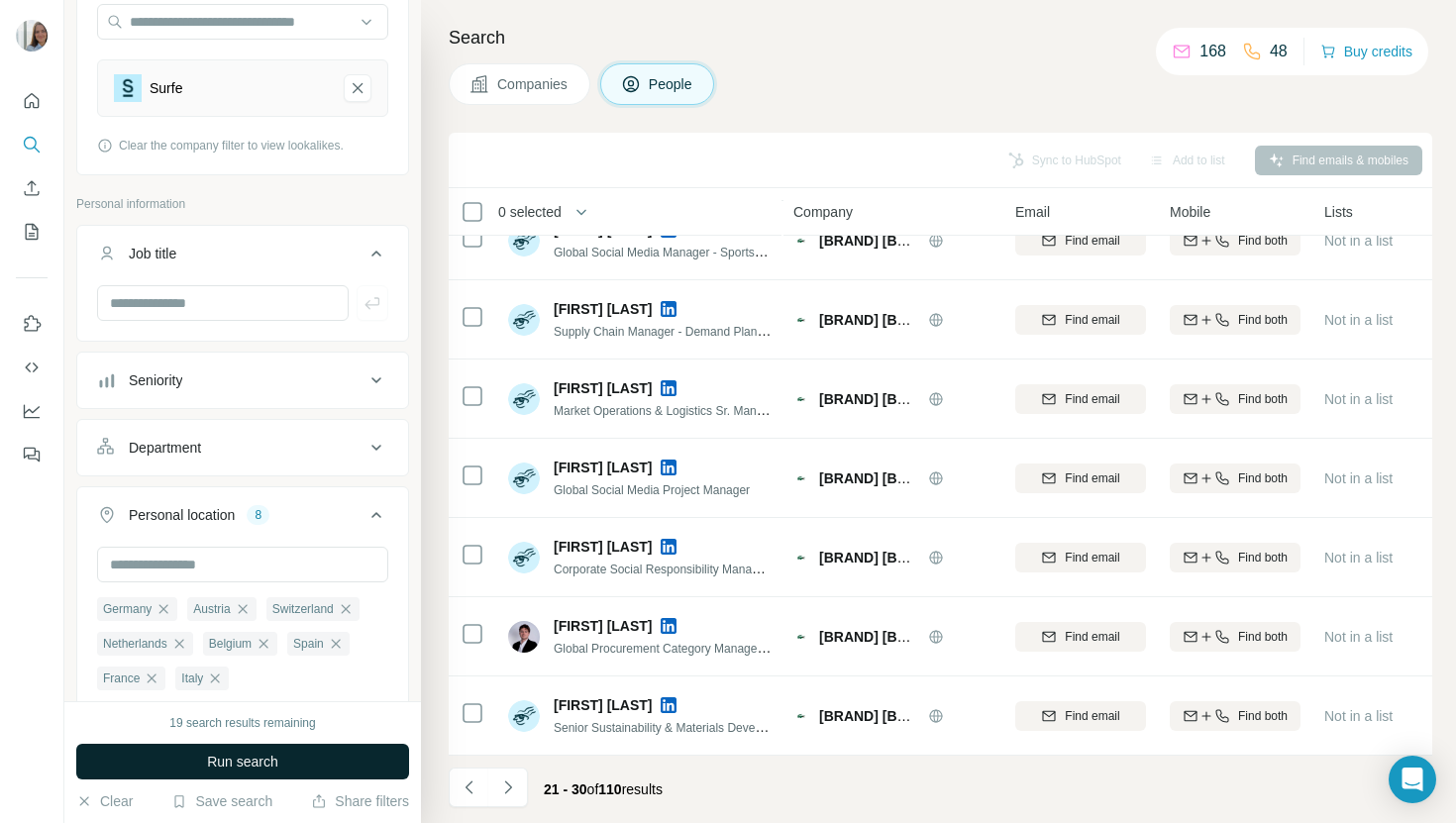 click on "Run search" at bounding box center (243, 762) 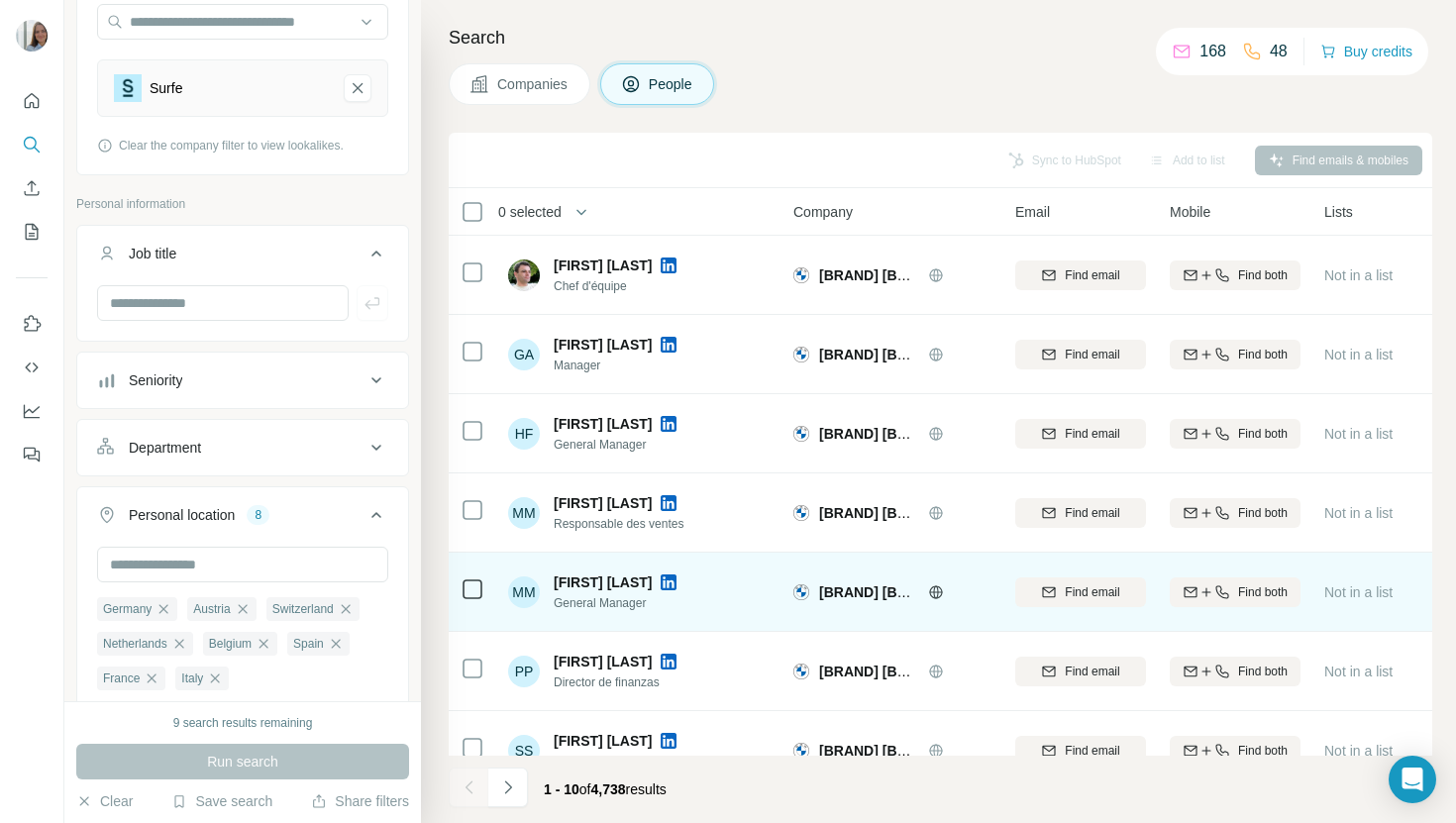 scroll, scrollTop: 272, scrollLeft: 0, axis: vertical 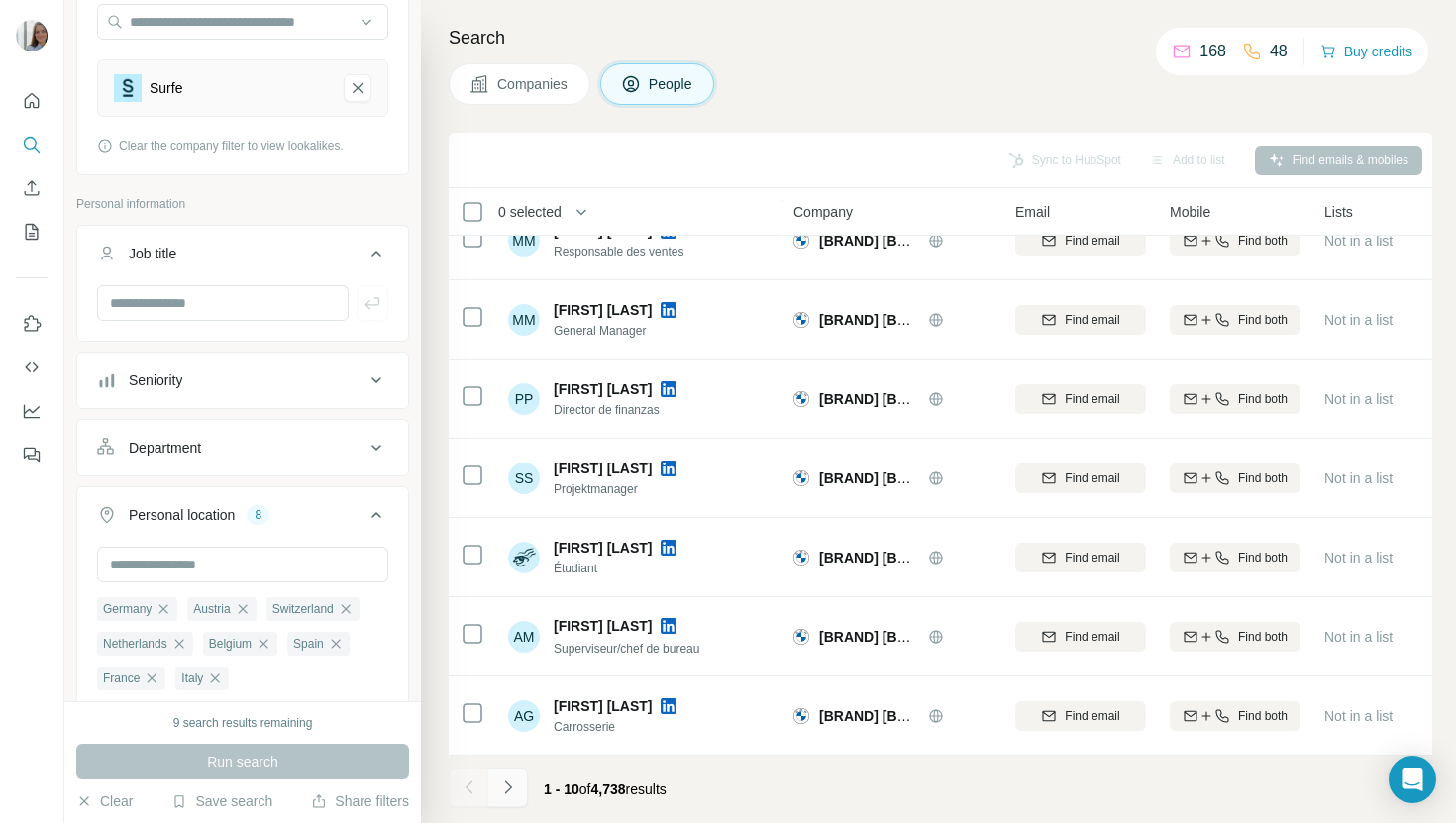 click 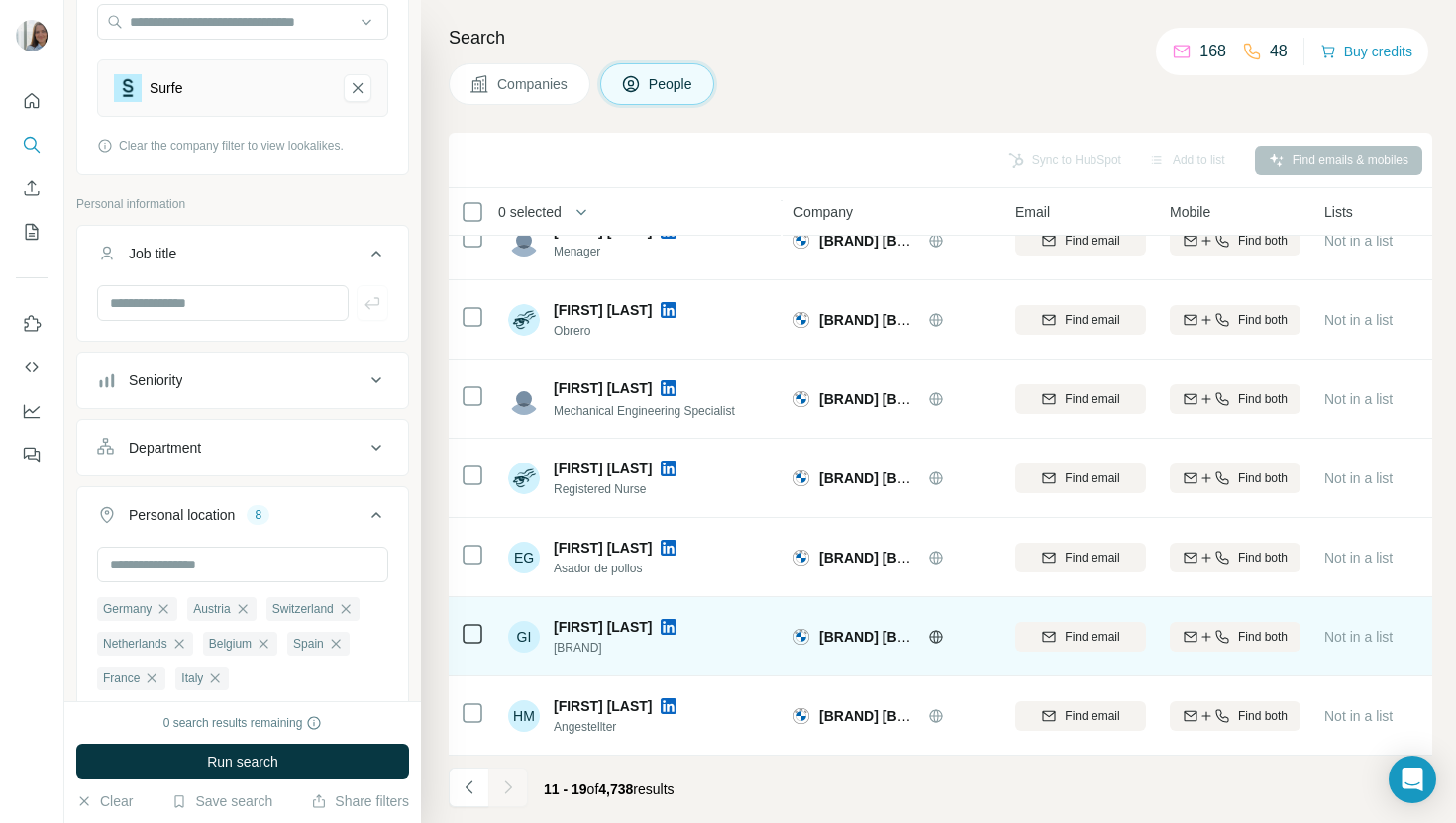 scroll, scrollTop: 193, scrollLeft: 0, axis: vertical 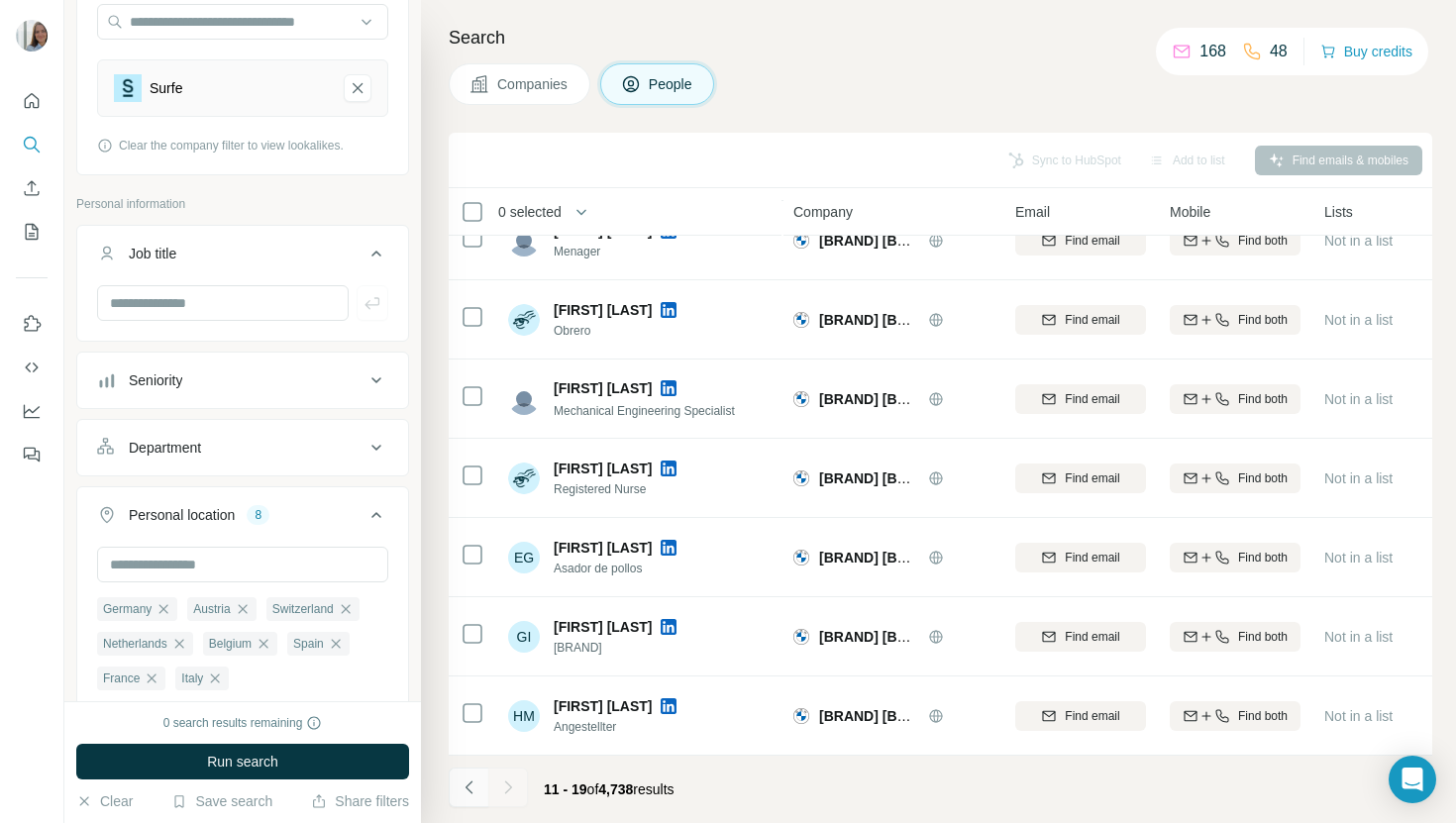 click 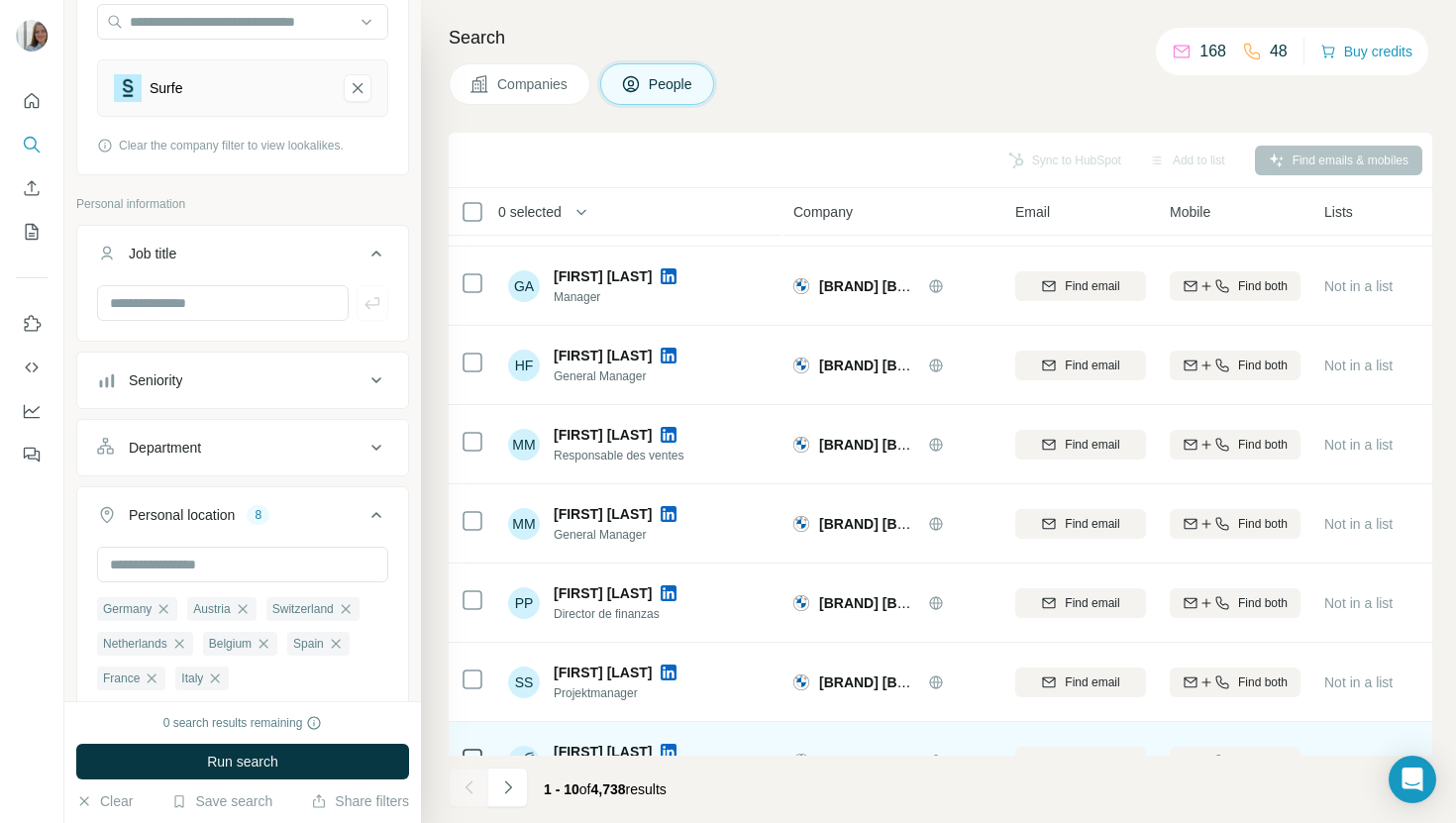 scroll, scrollTop: 272, scrollLeft: 0, axis: vertical 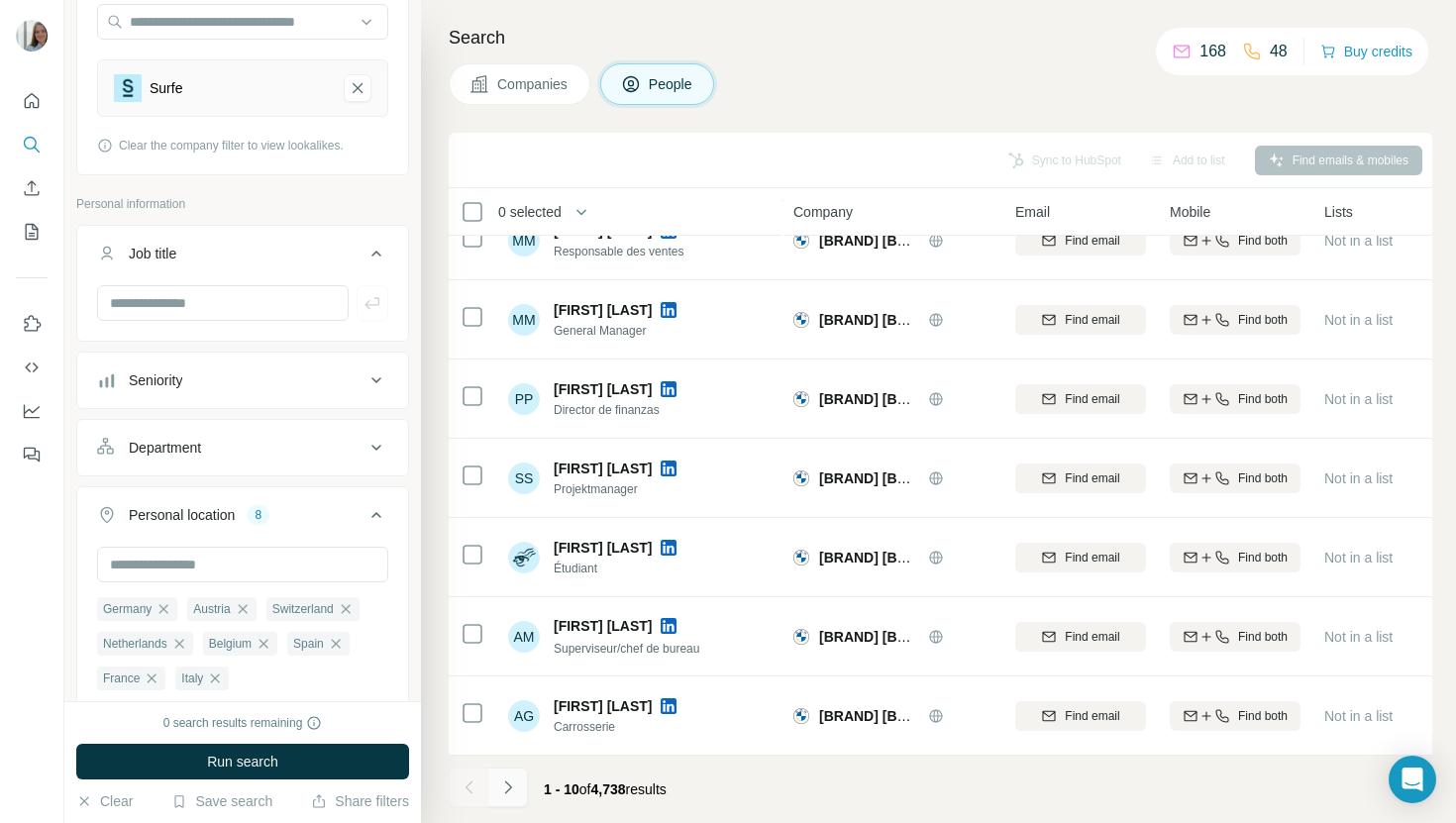 click 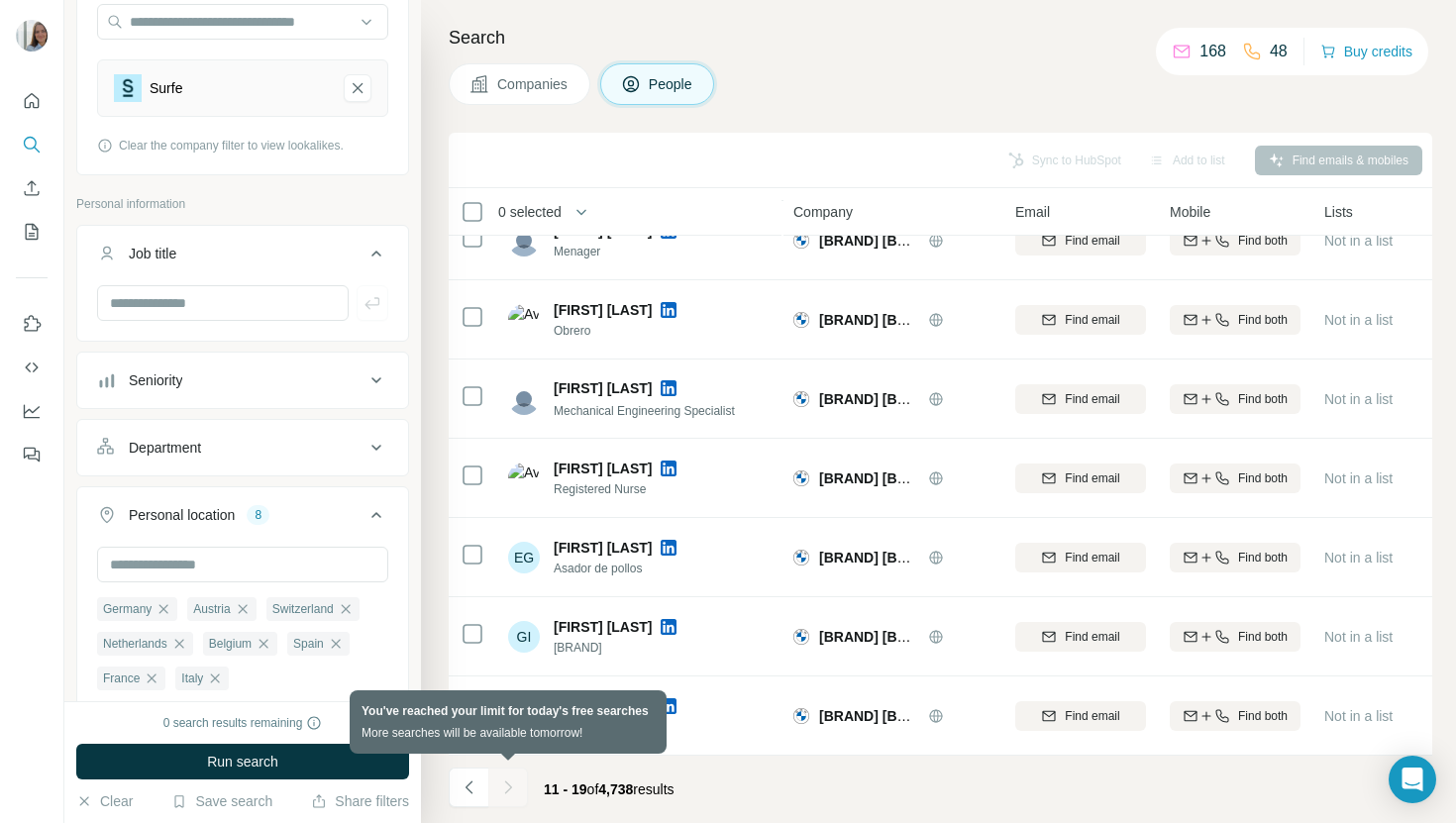 scroll, scrollTop: 193, scrollLeft: 0, axis: vertical 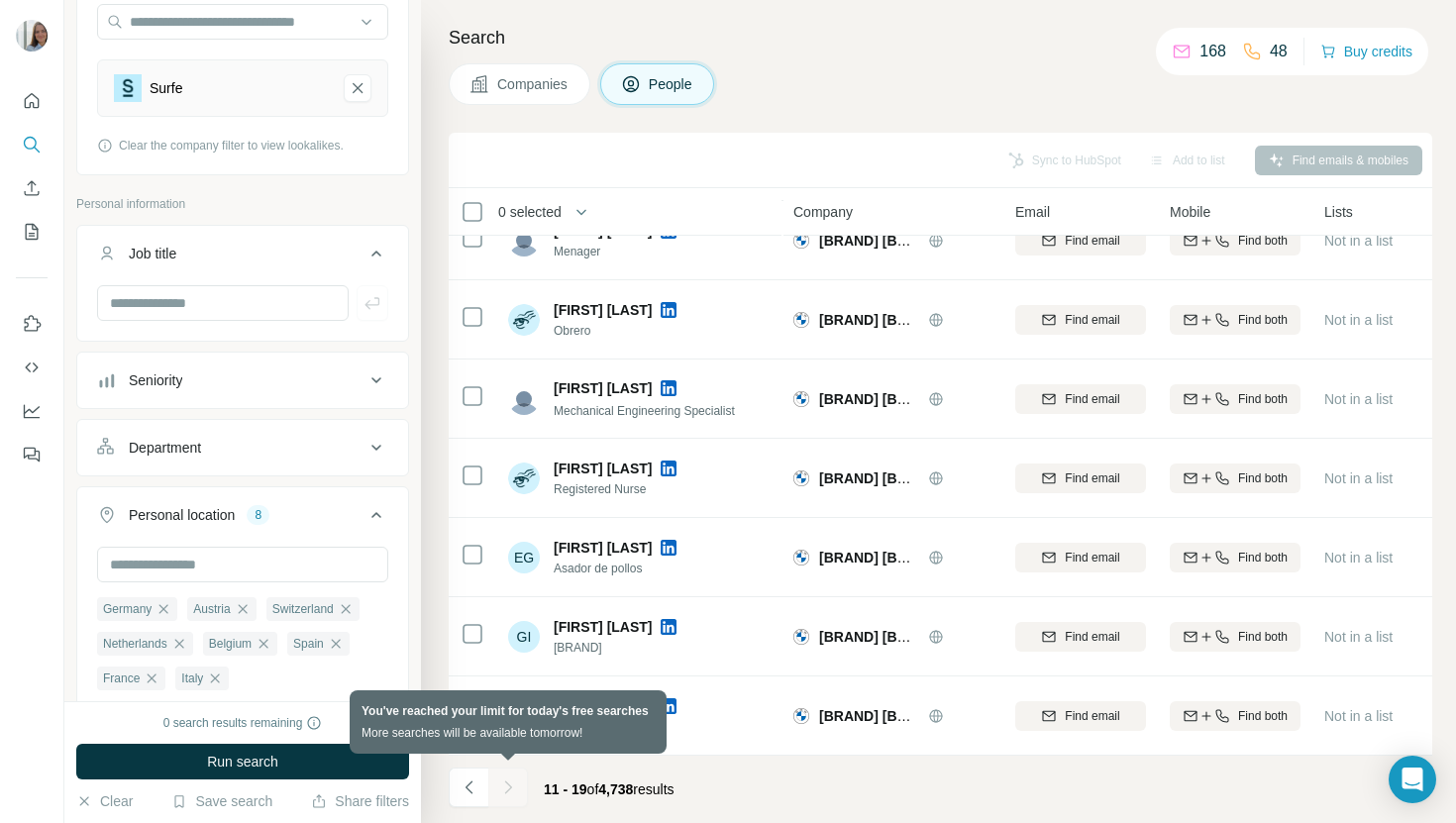 click at bounding box center (508, 787) 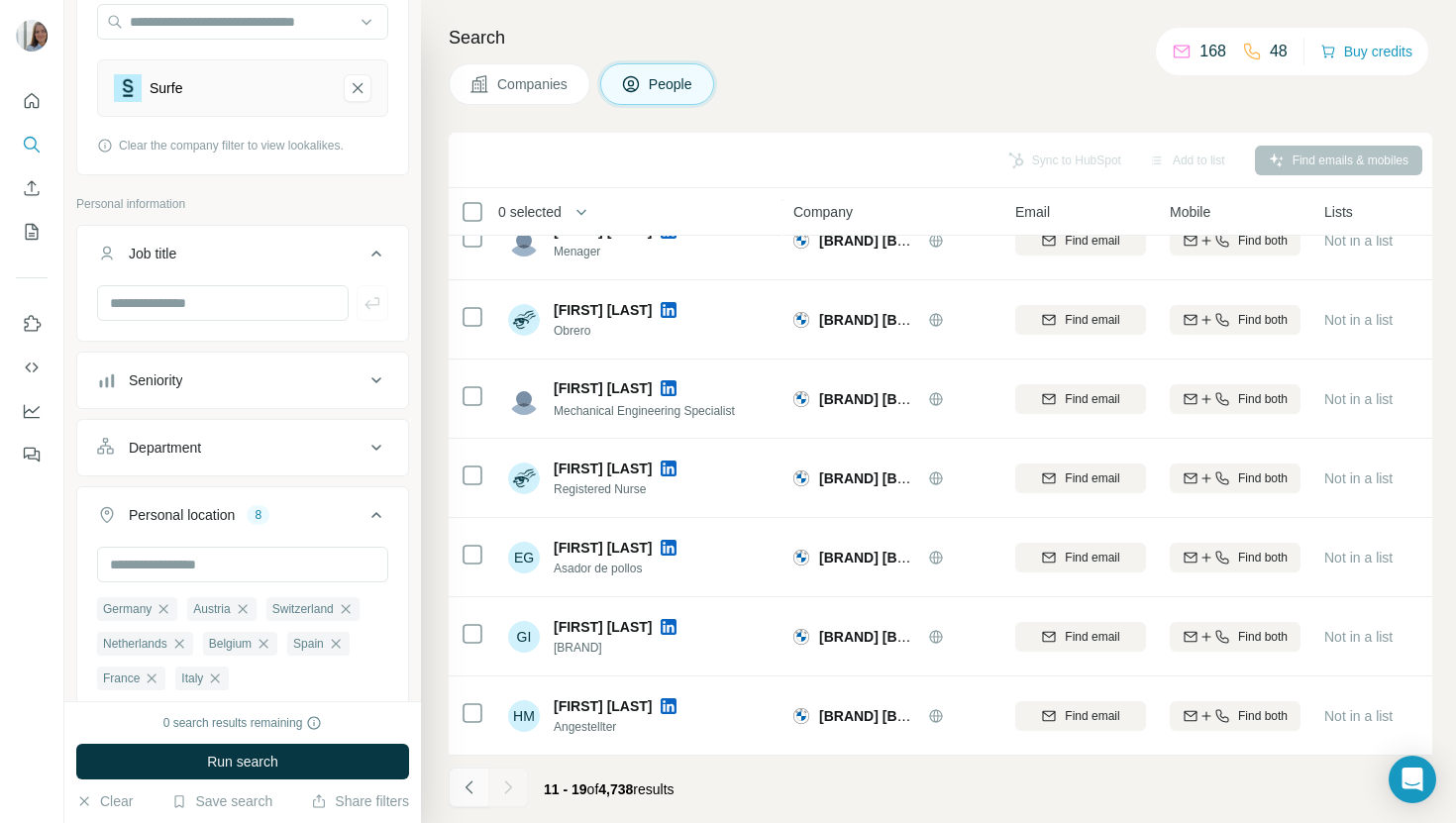 click 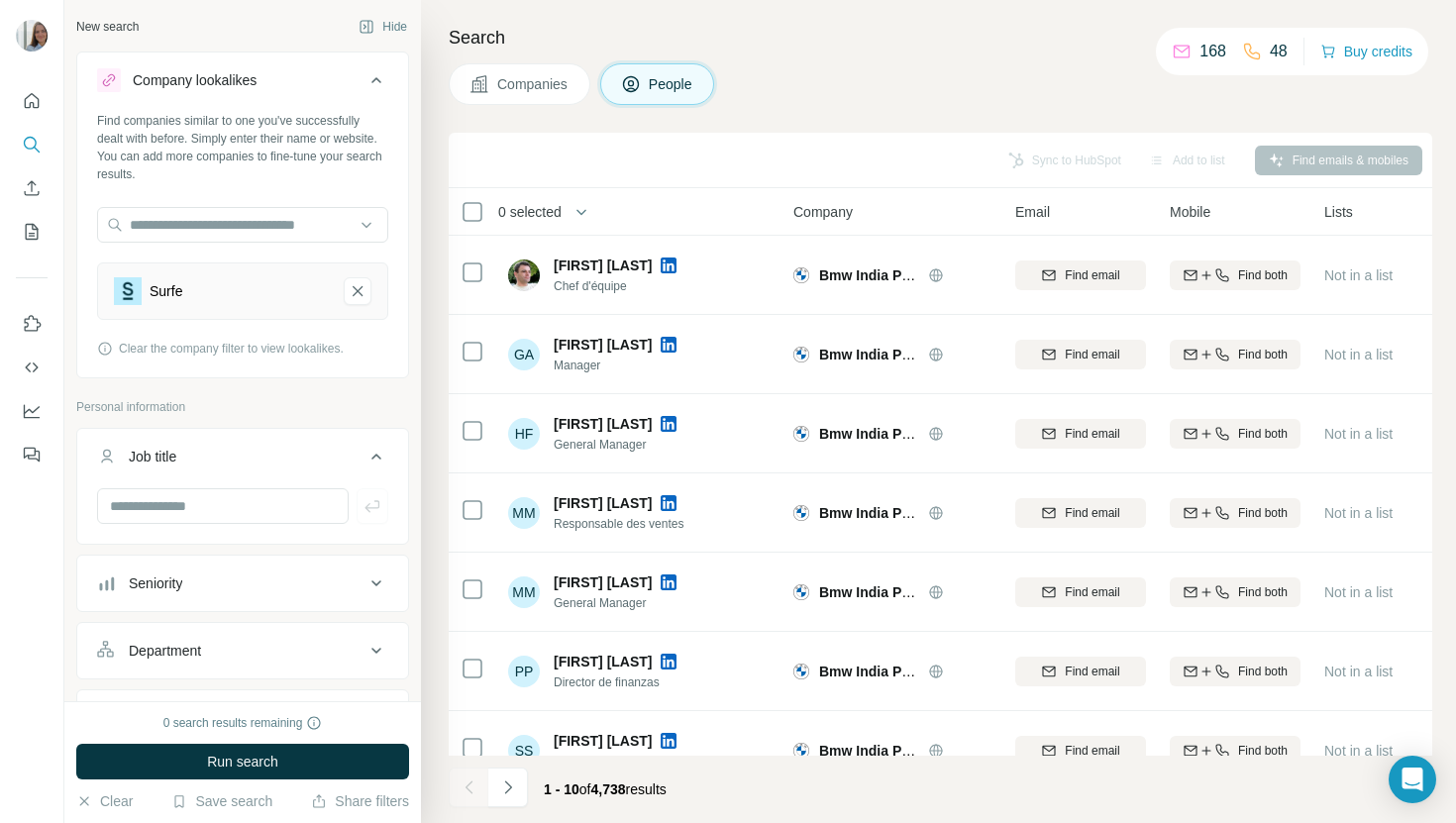 scroll, scrollTop: 0, scrollLeft: 0, axis: both 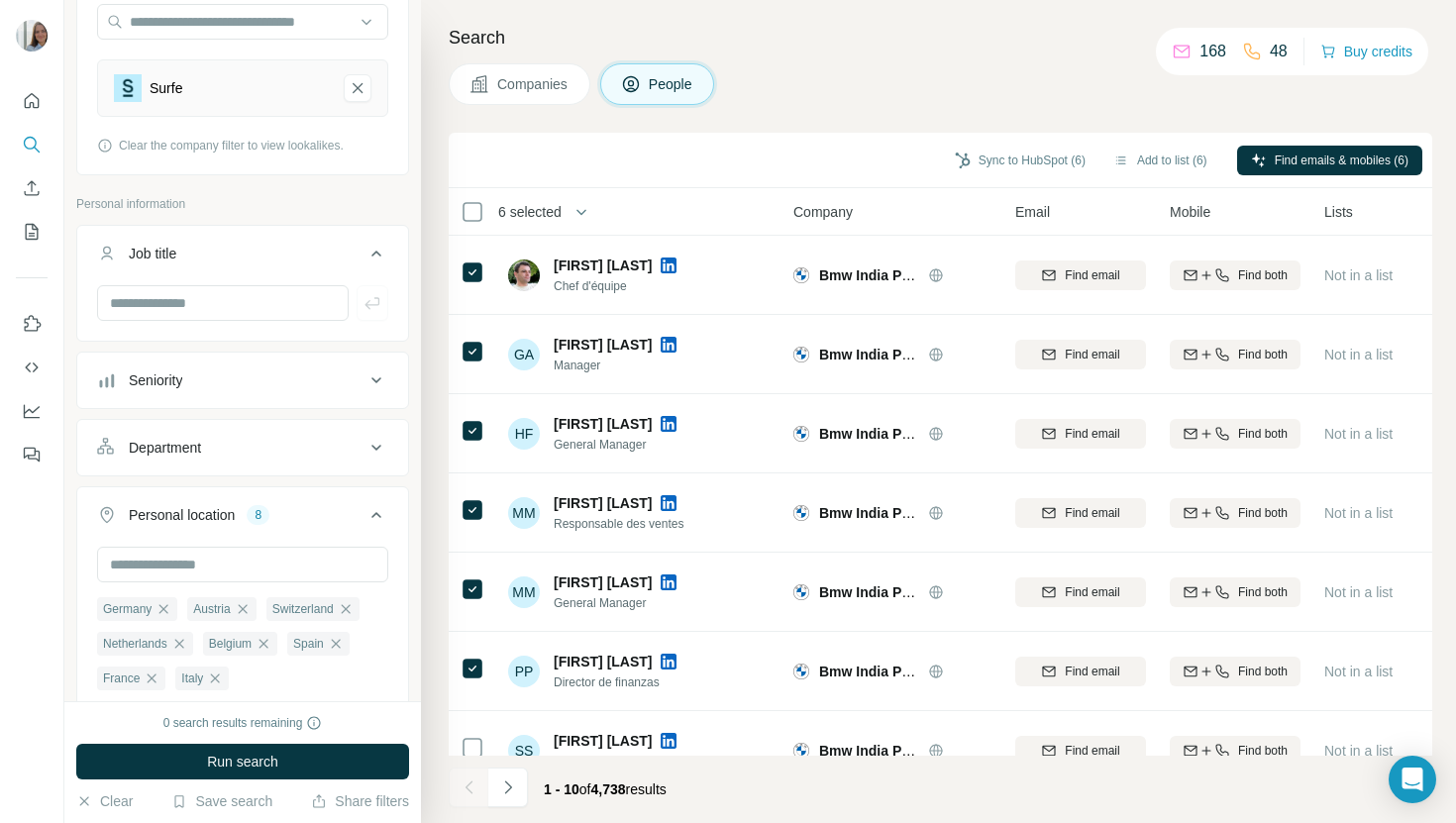 click 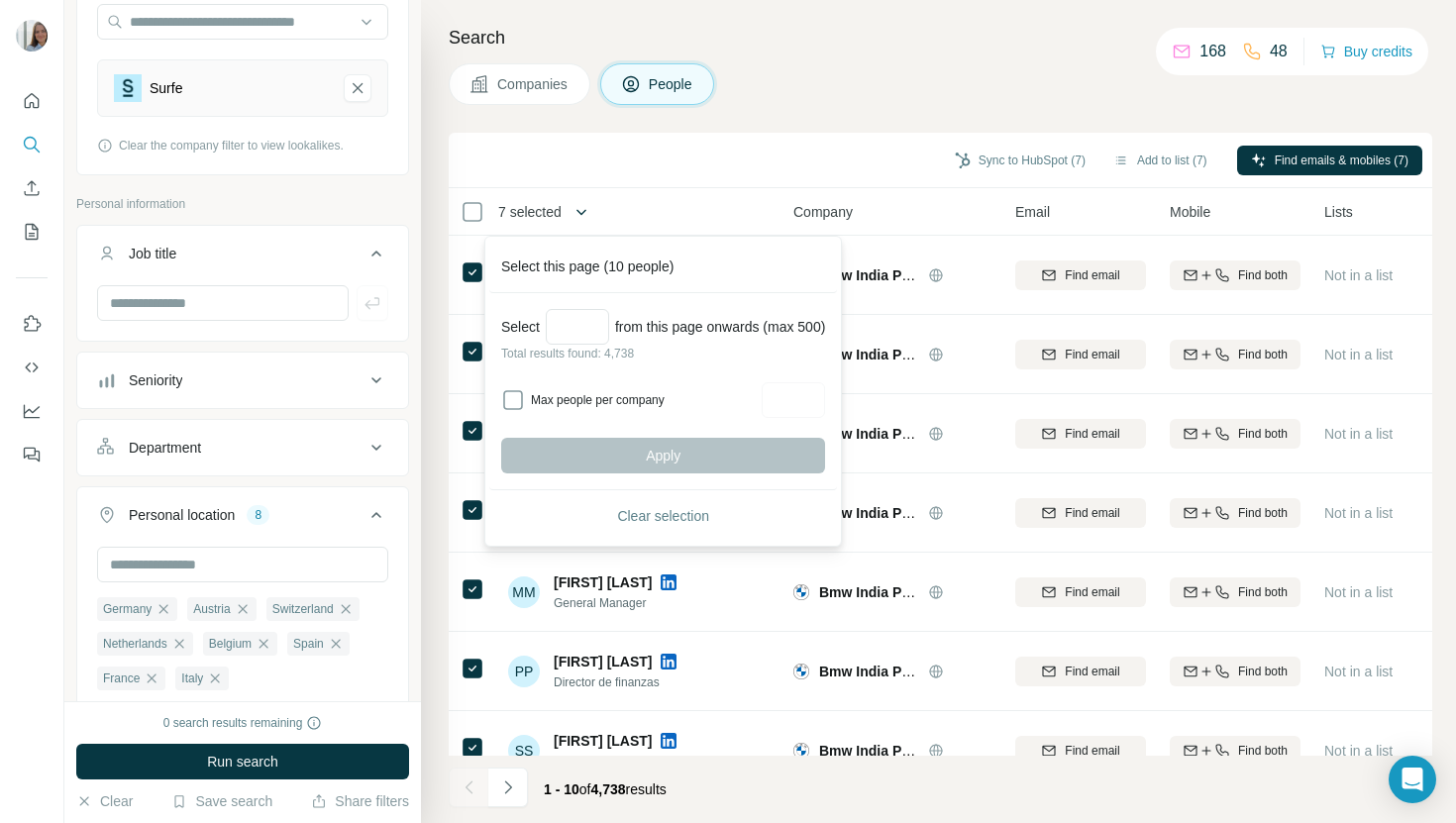click 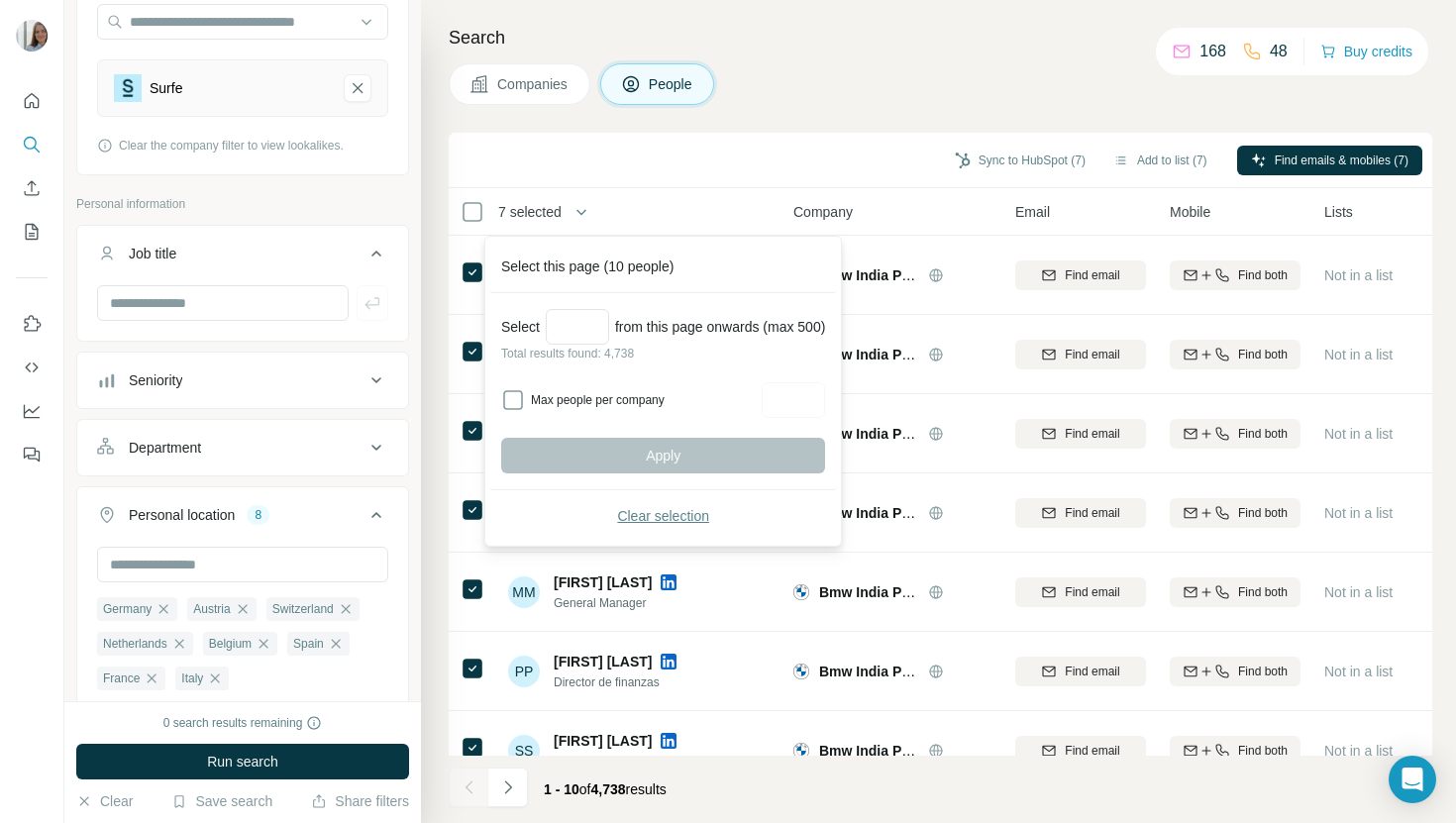 click on "Clear selection" at bounding box center (663, 516) 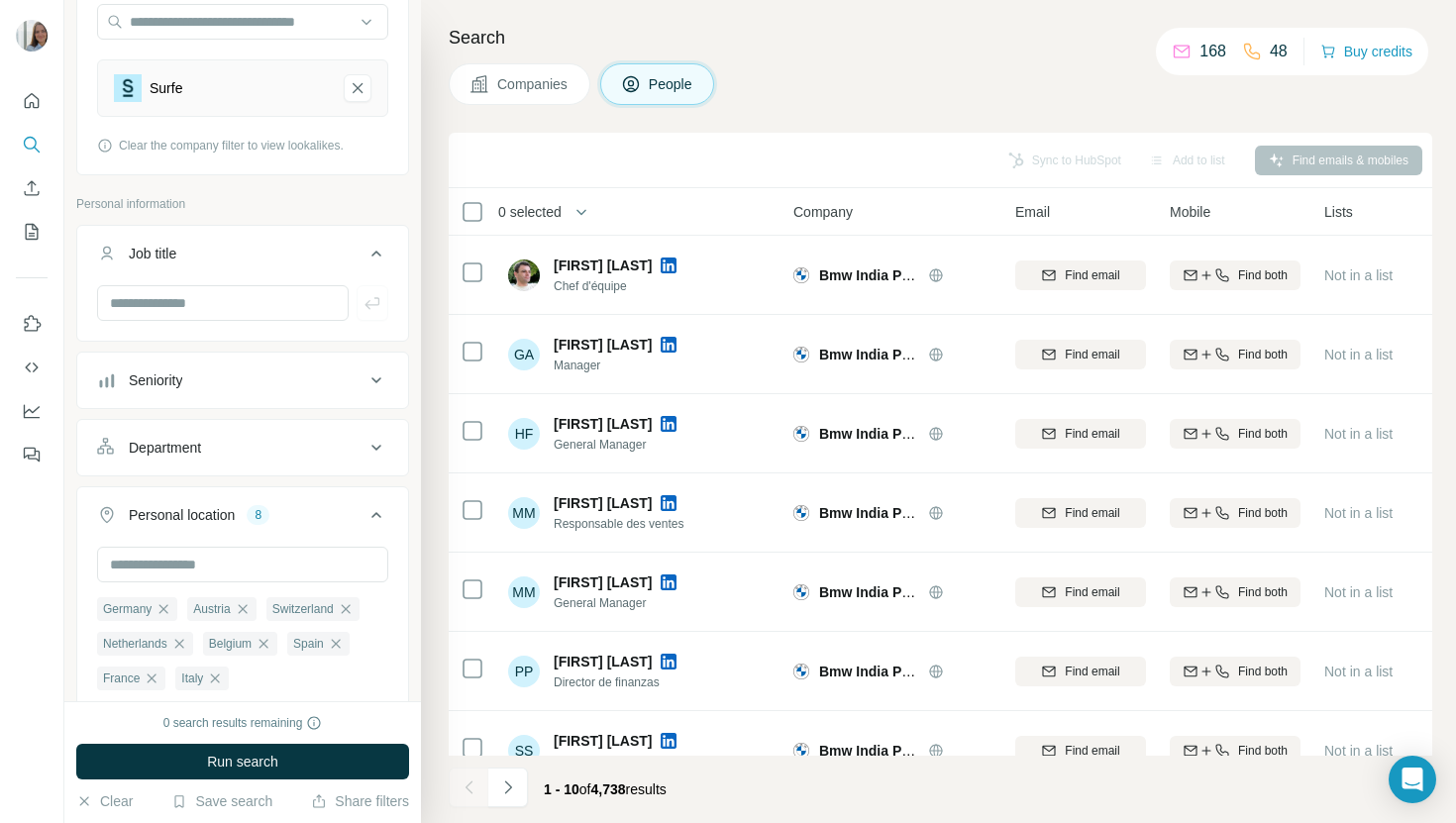 scroll, scrollTop: 272, scrollLeft: 0, axis: vertical 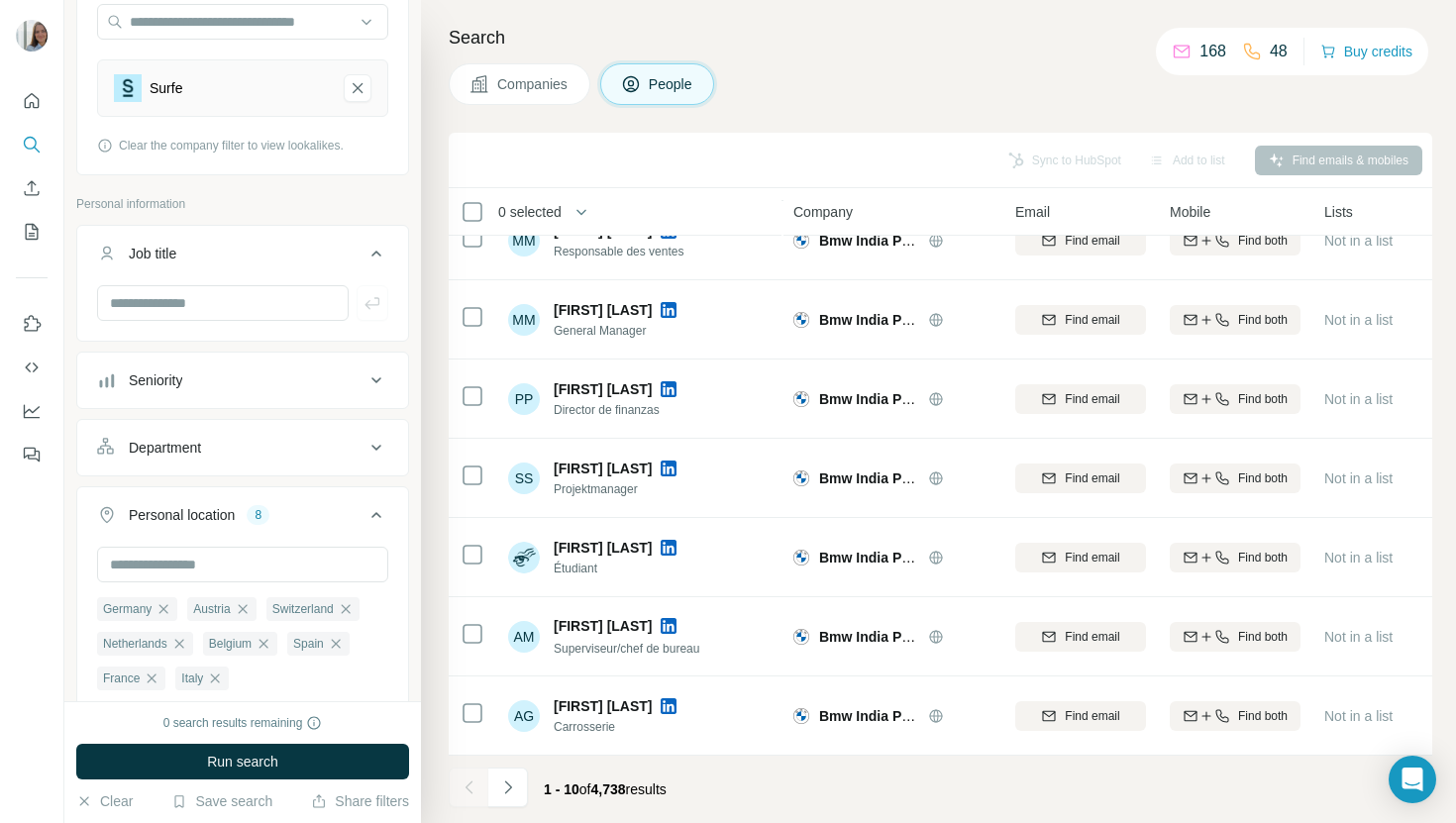 click on "4,738" at bounding box center [608, 789] 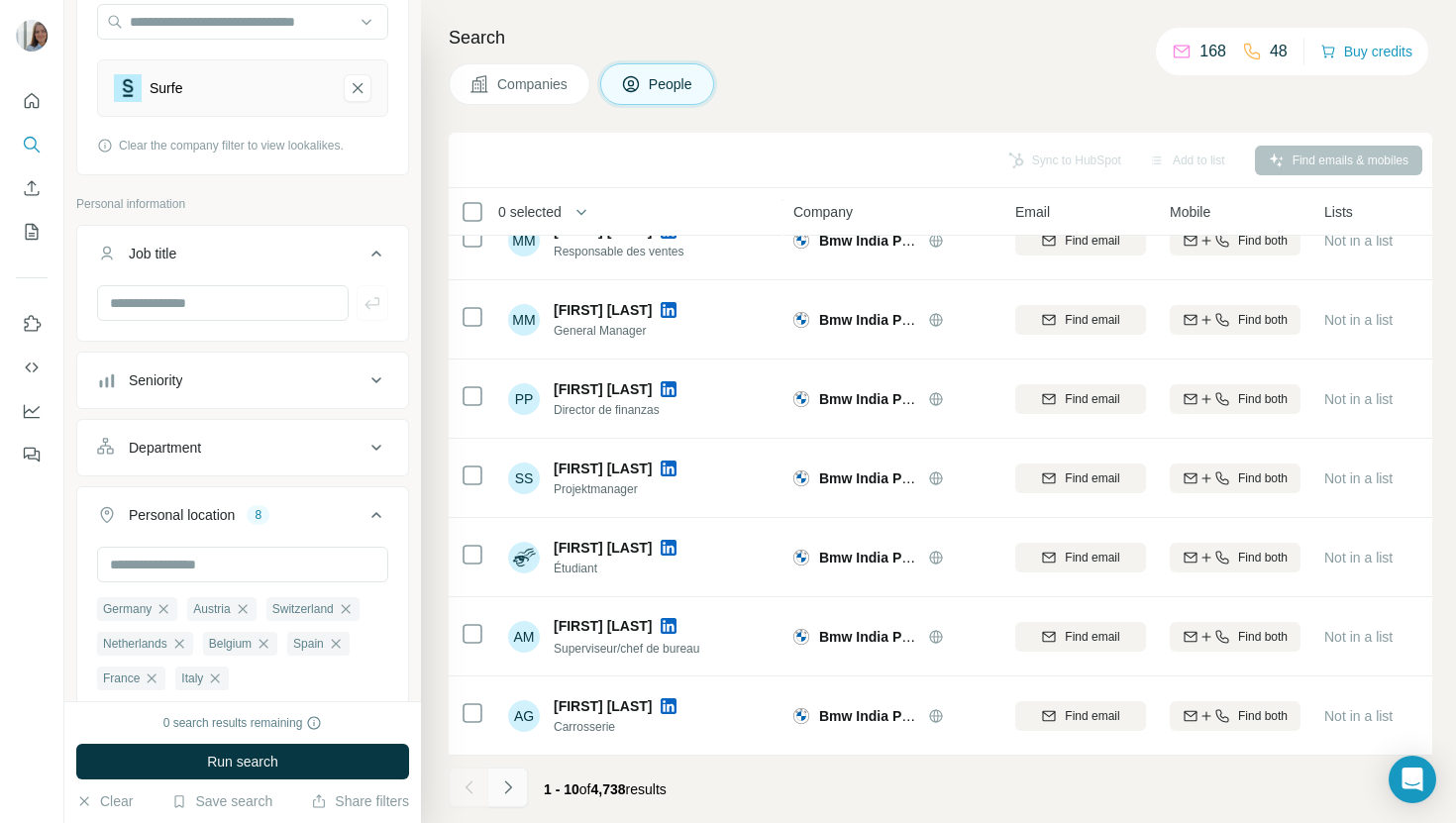 click 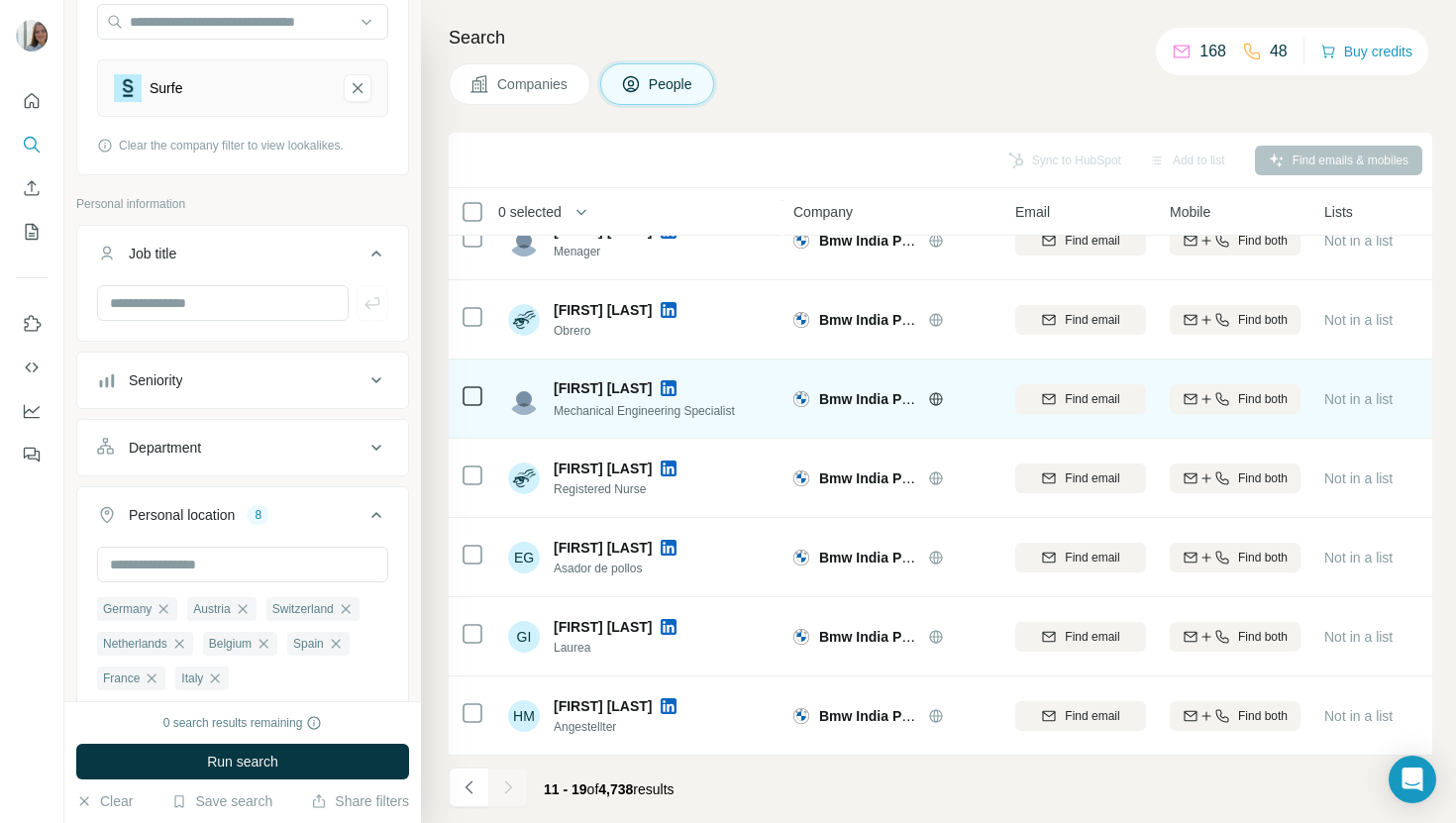 scroll, scrollTop: 0, scrollLeft: 0, axis: both 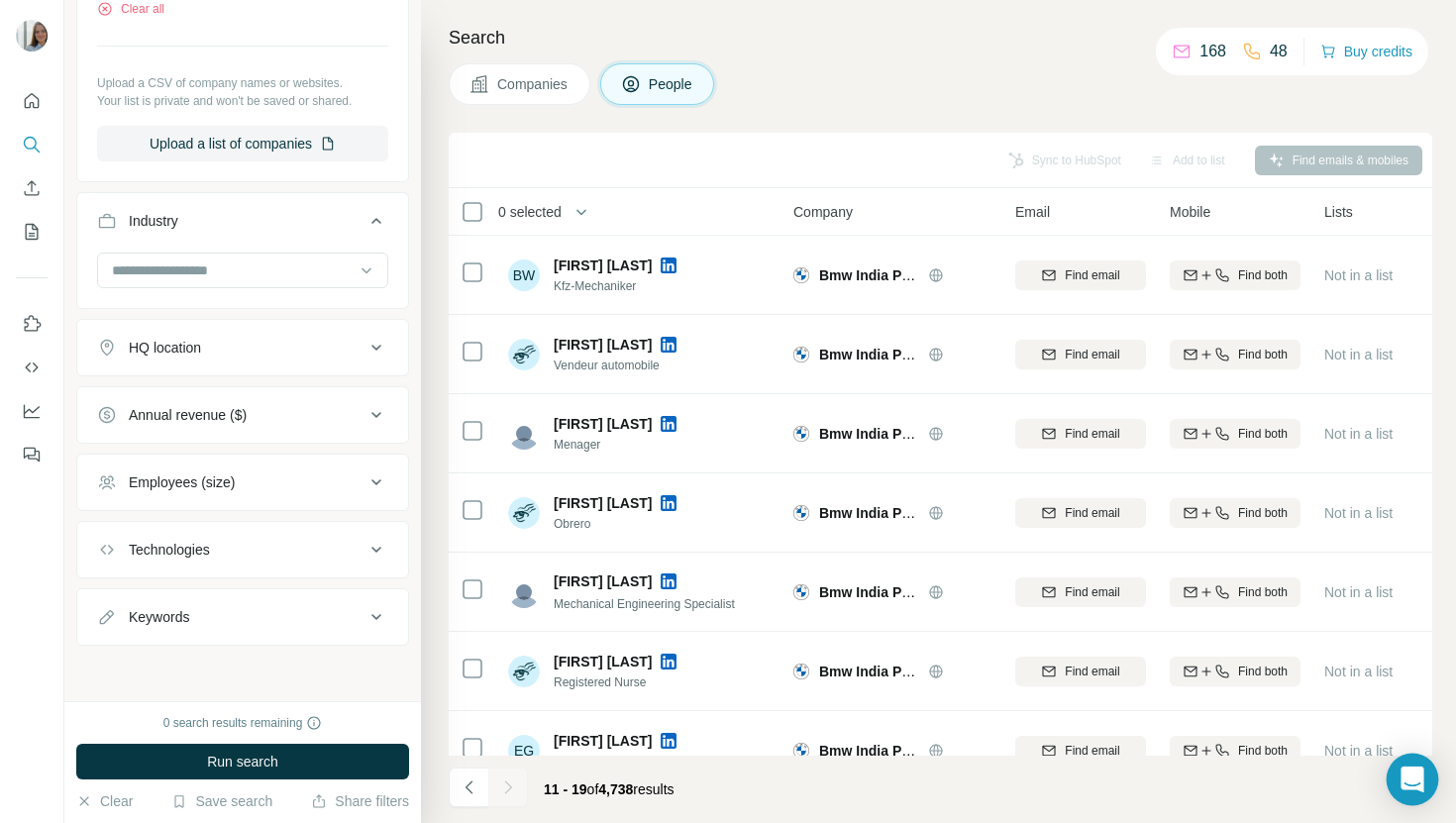 click 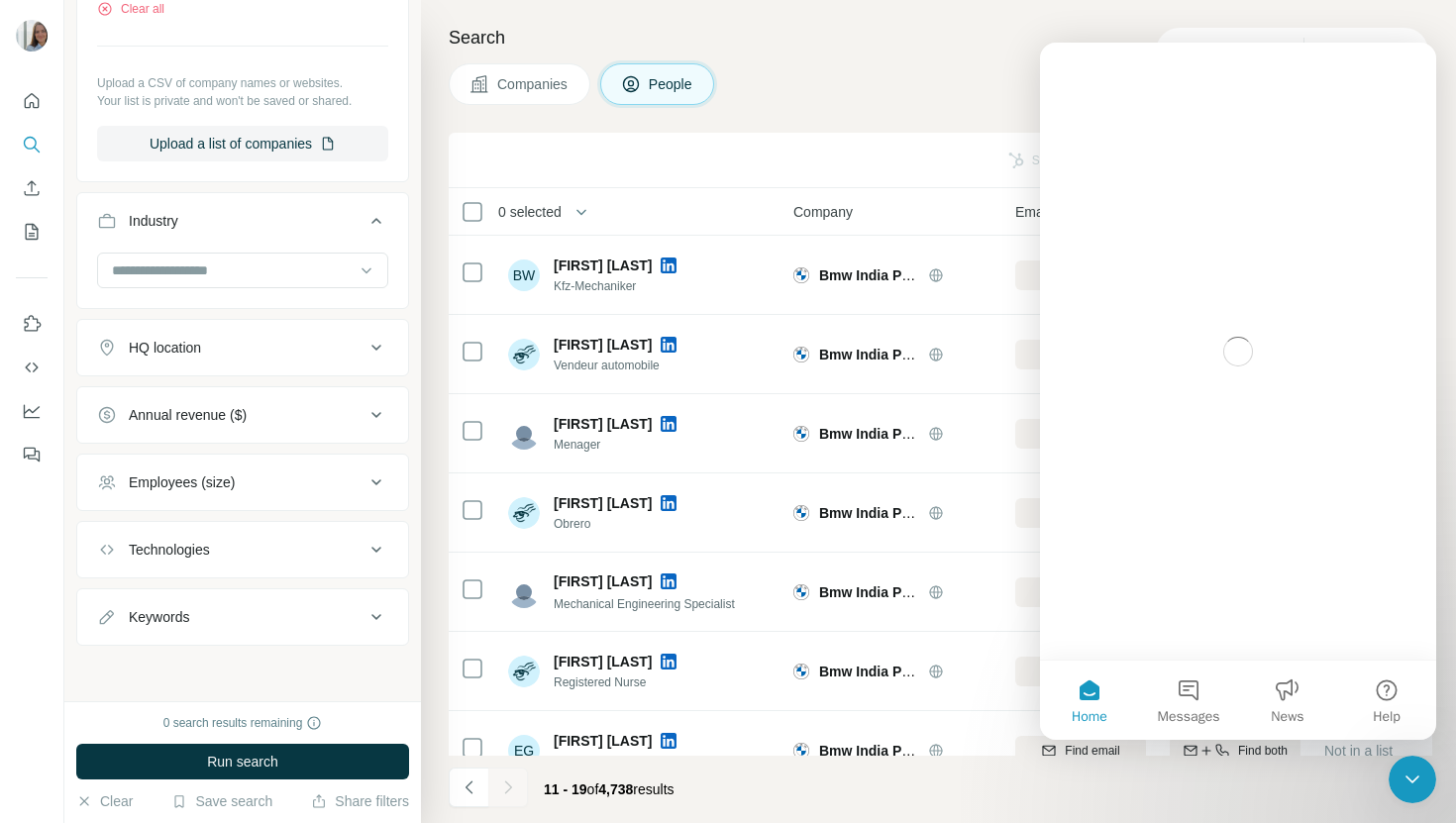 scroll, scrollTop: 0, scrollLeft: 0, axis: both 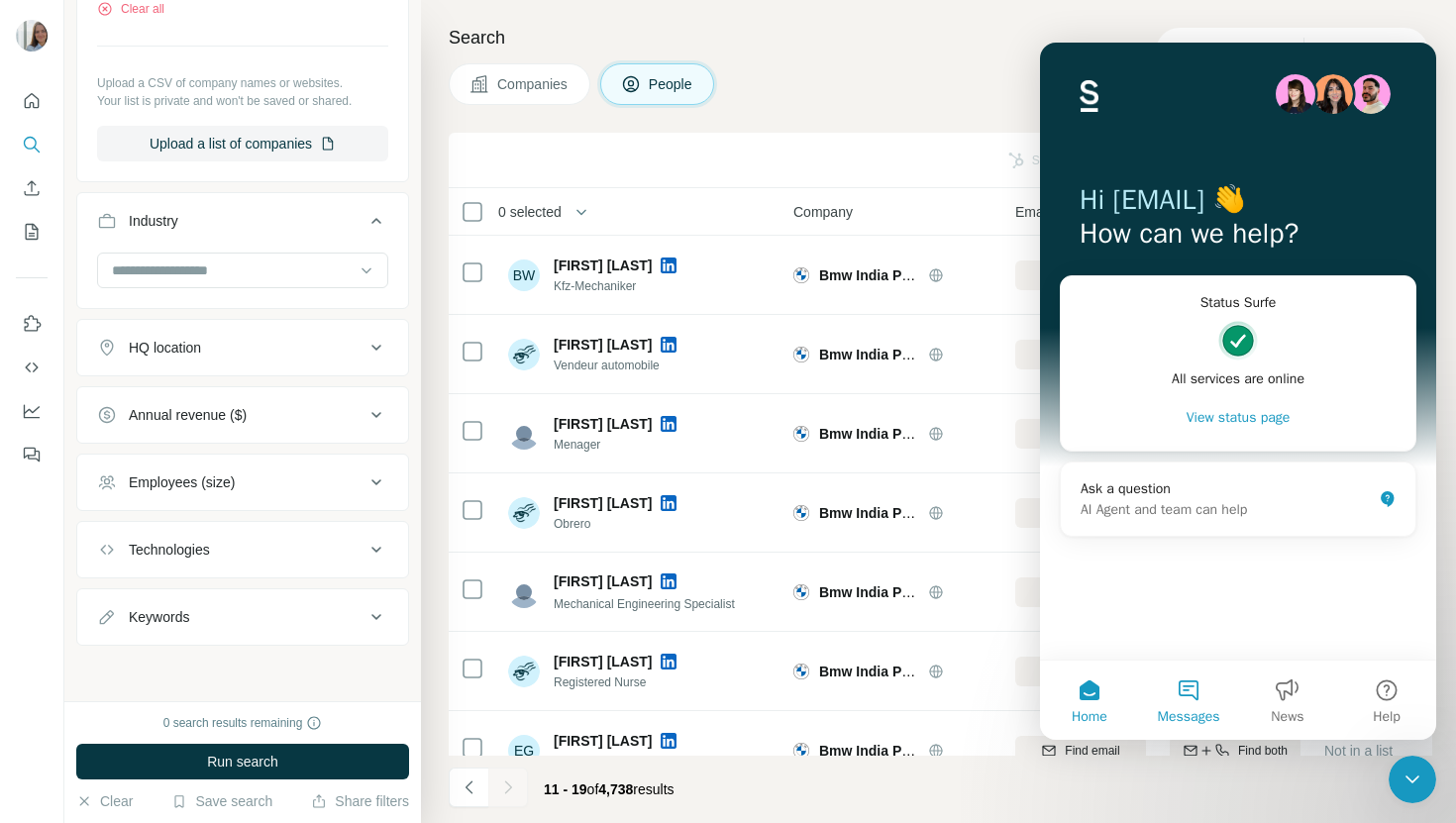 click on "Messages" at bounding box center [1189, 700] 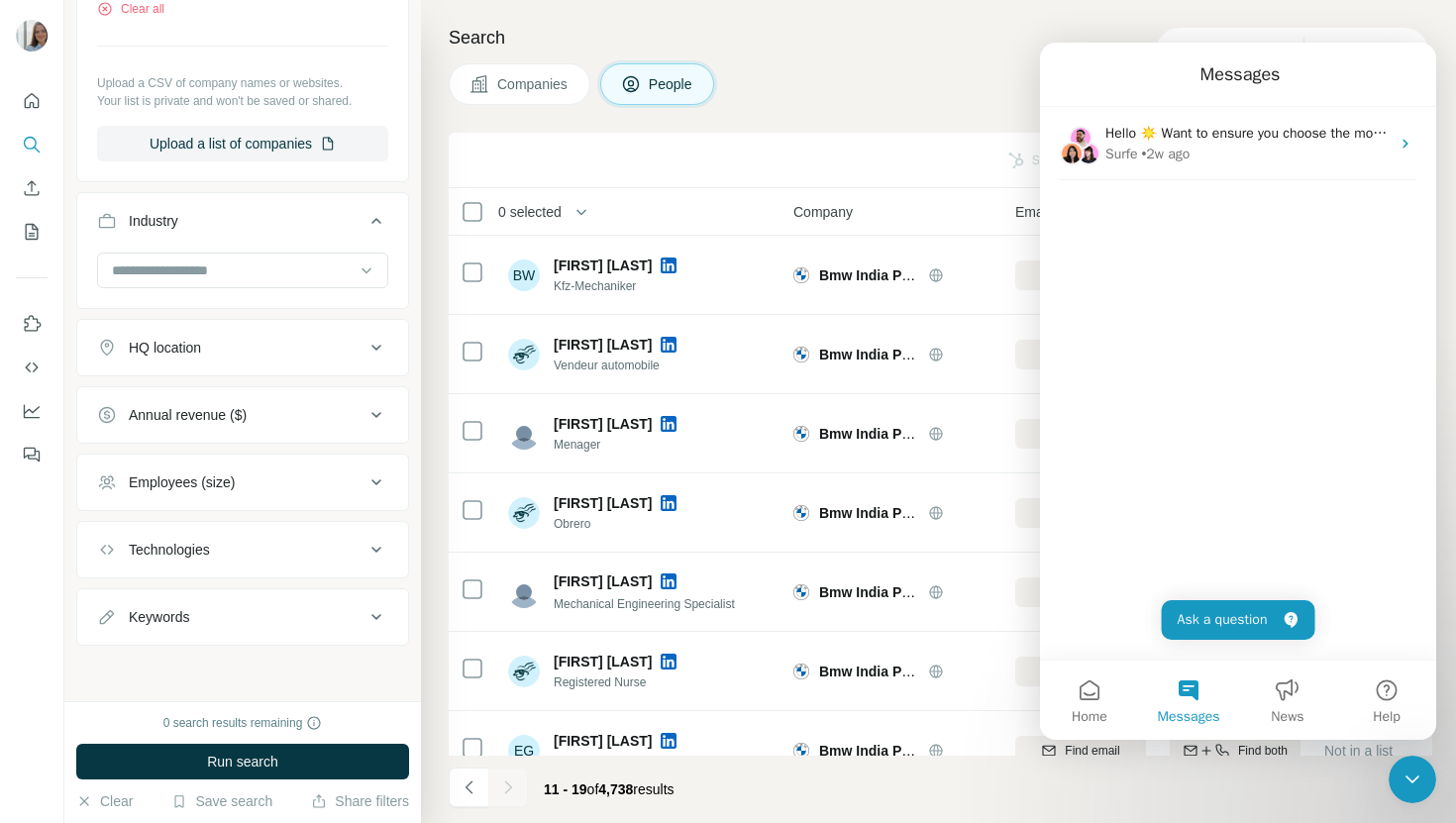 click on "Hello ☀️   Want to ensure you choose the most suitable Surfe plan for you and your team? Check our pricing page or just to speak to us! 🌺 Surfe •  2w ago" at bounding box center [1238, 183] 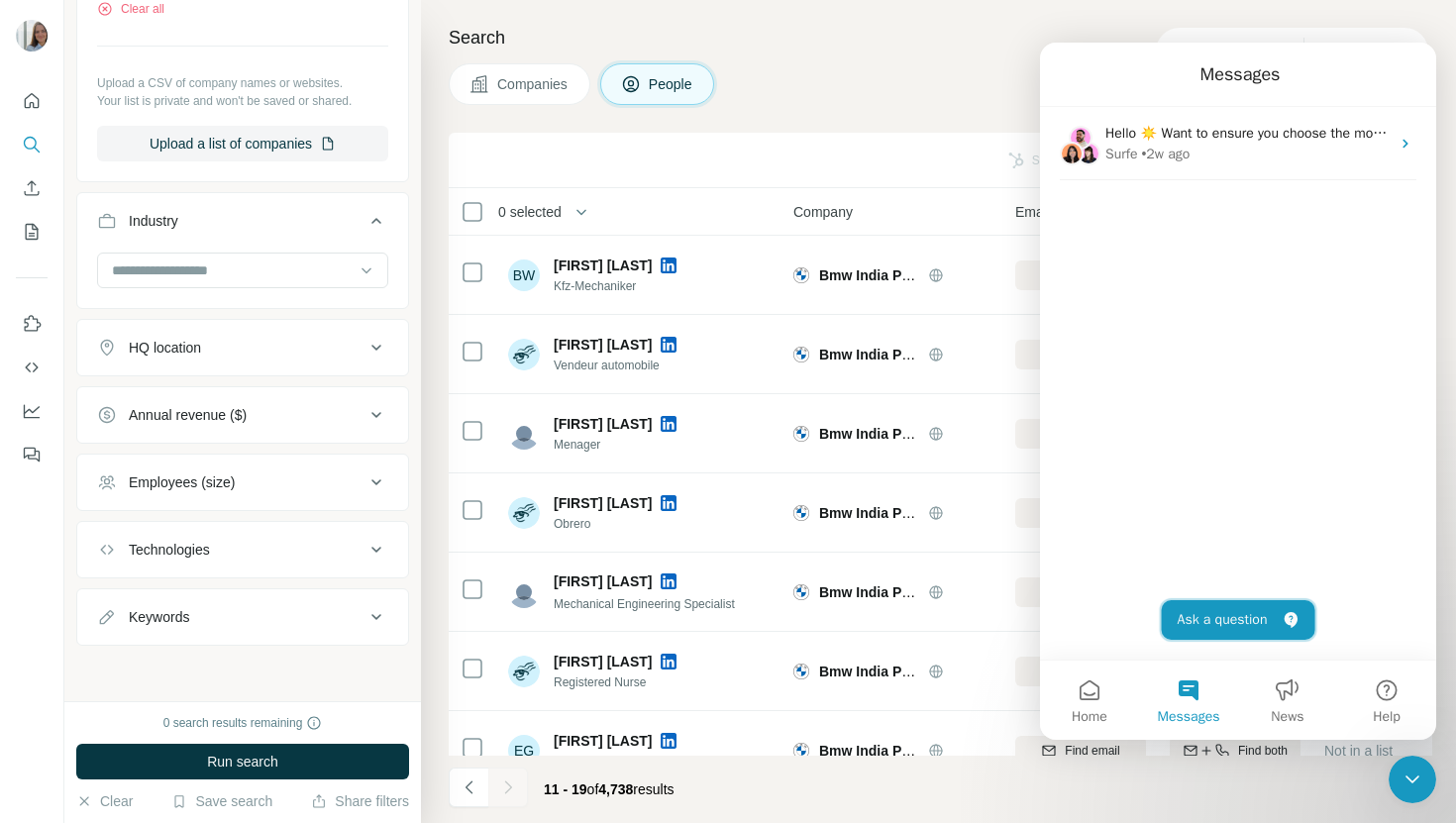 click on "Ask a question" at bounding box center [1238, 620] 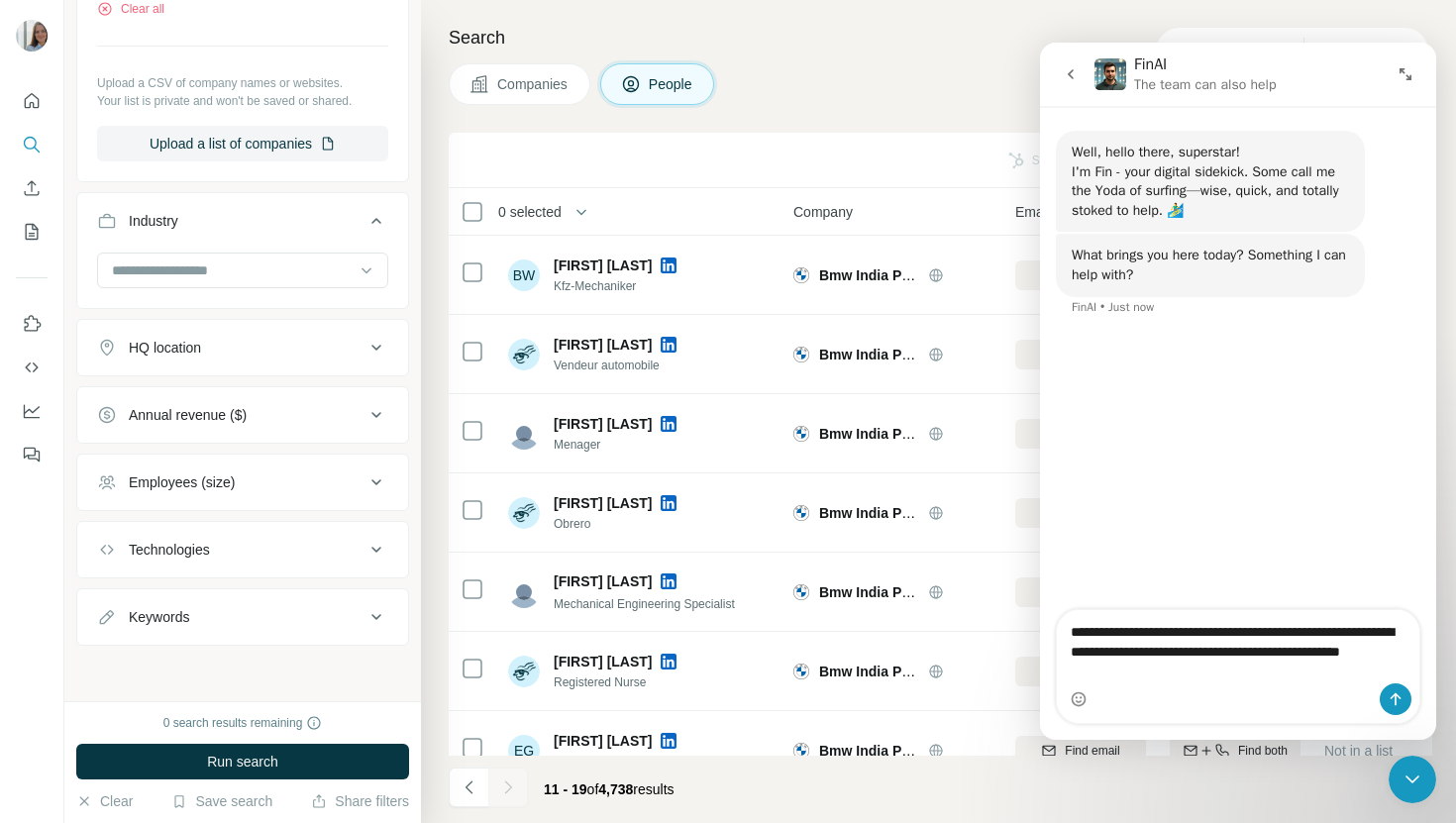 type on "**********" 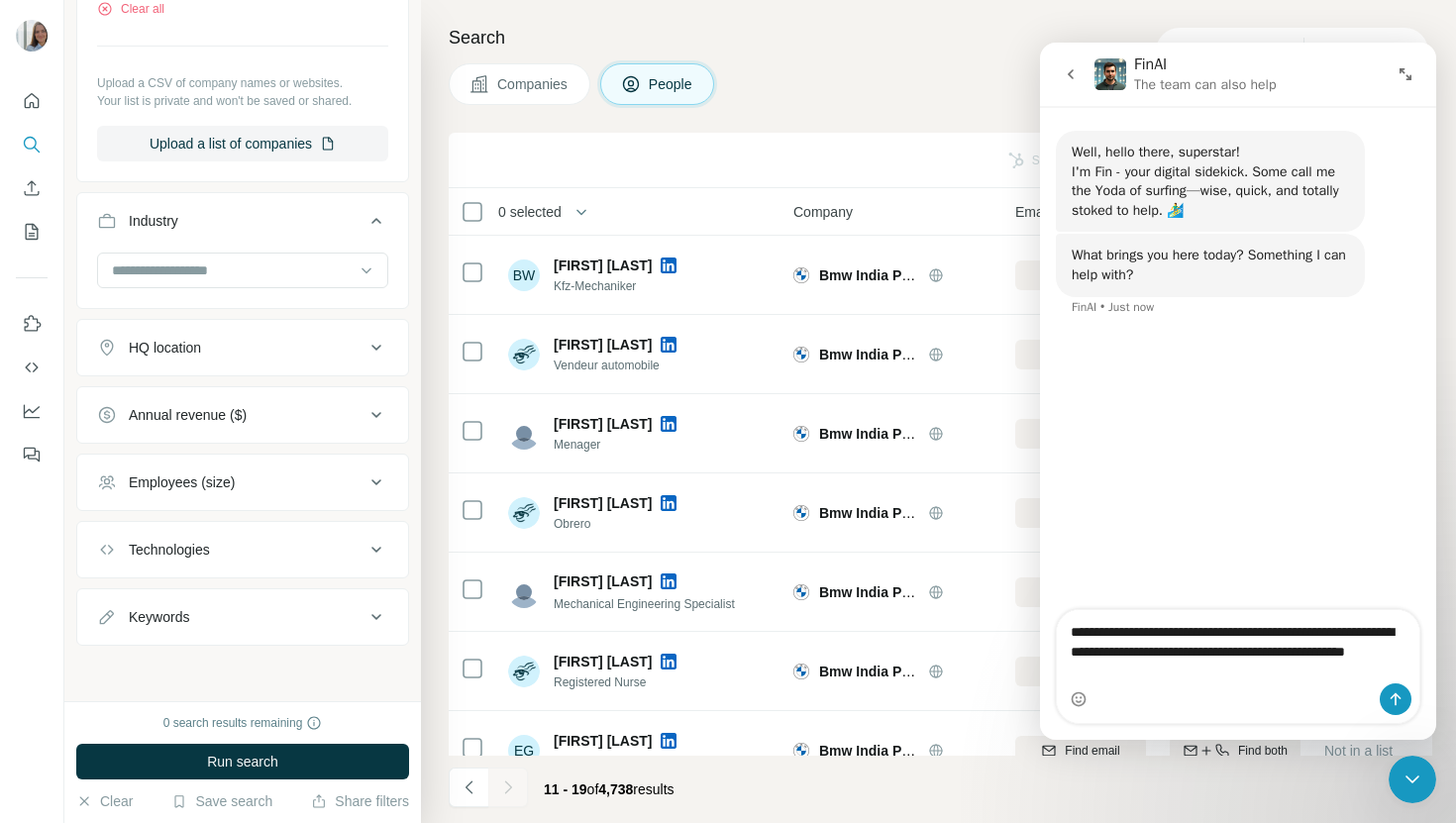 type 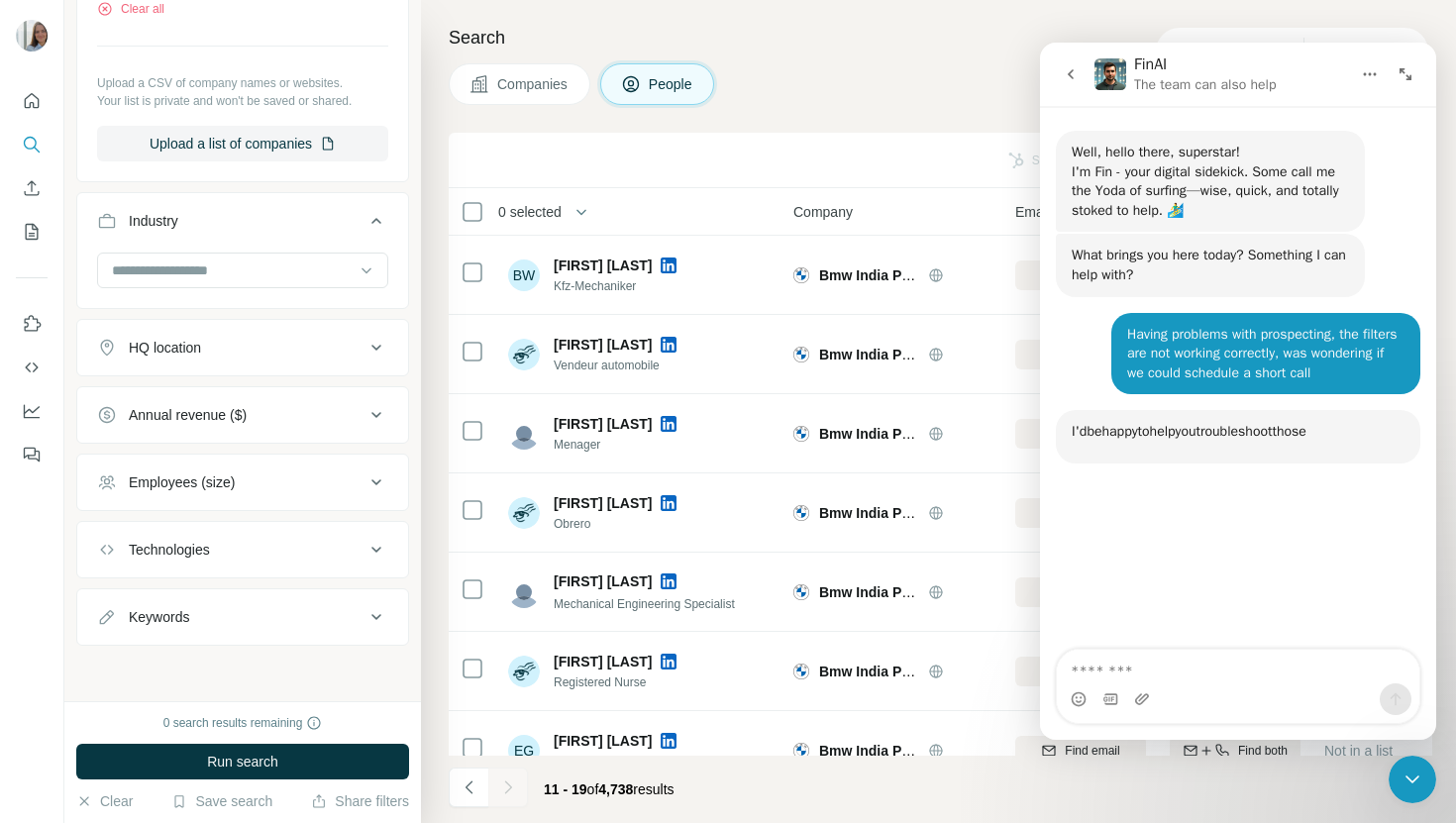 scroll, scrollTop: 3, scrollLeft: 0, axis: vertical 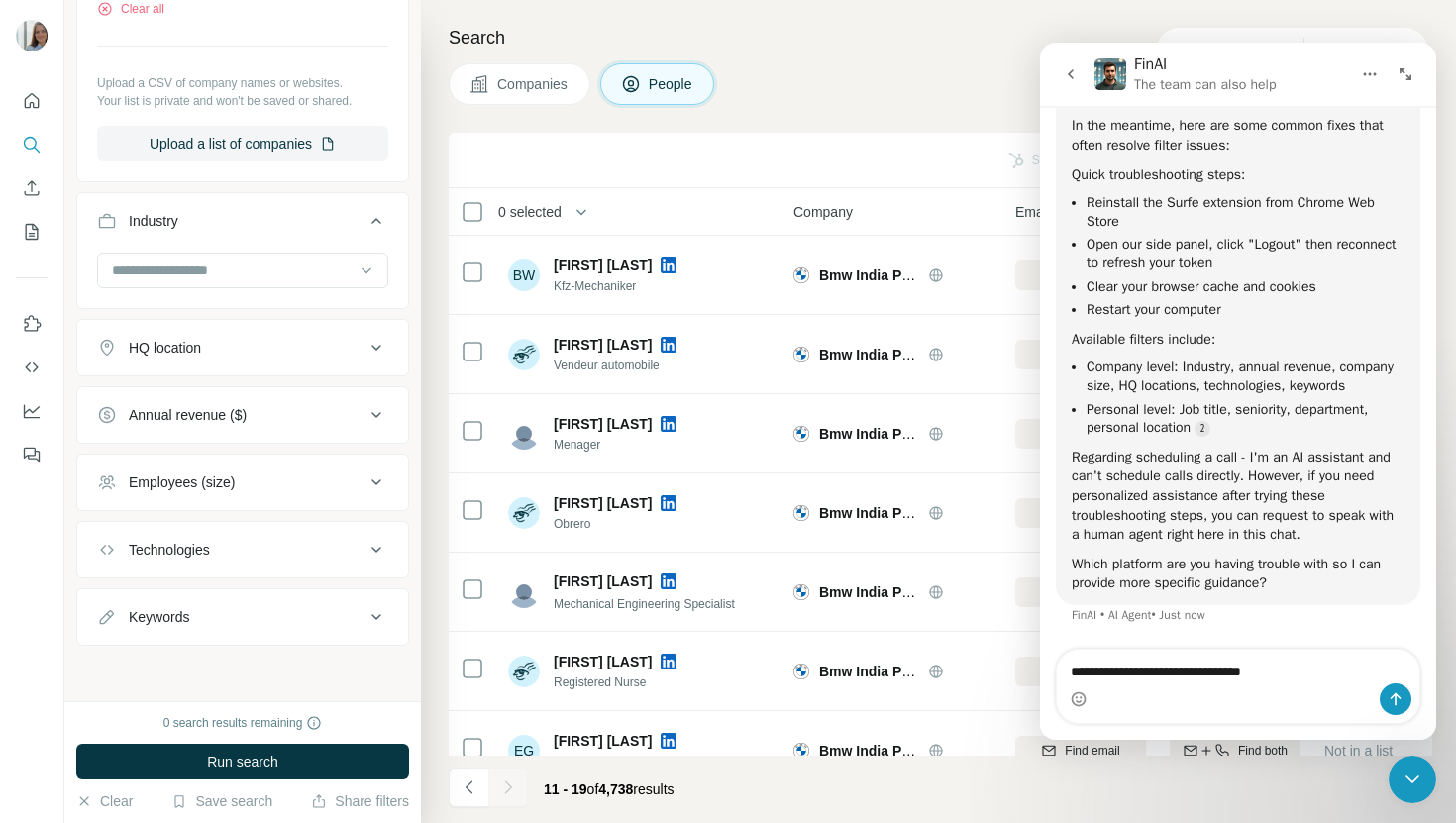 type on "**********" 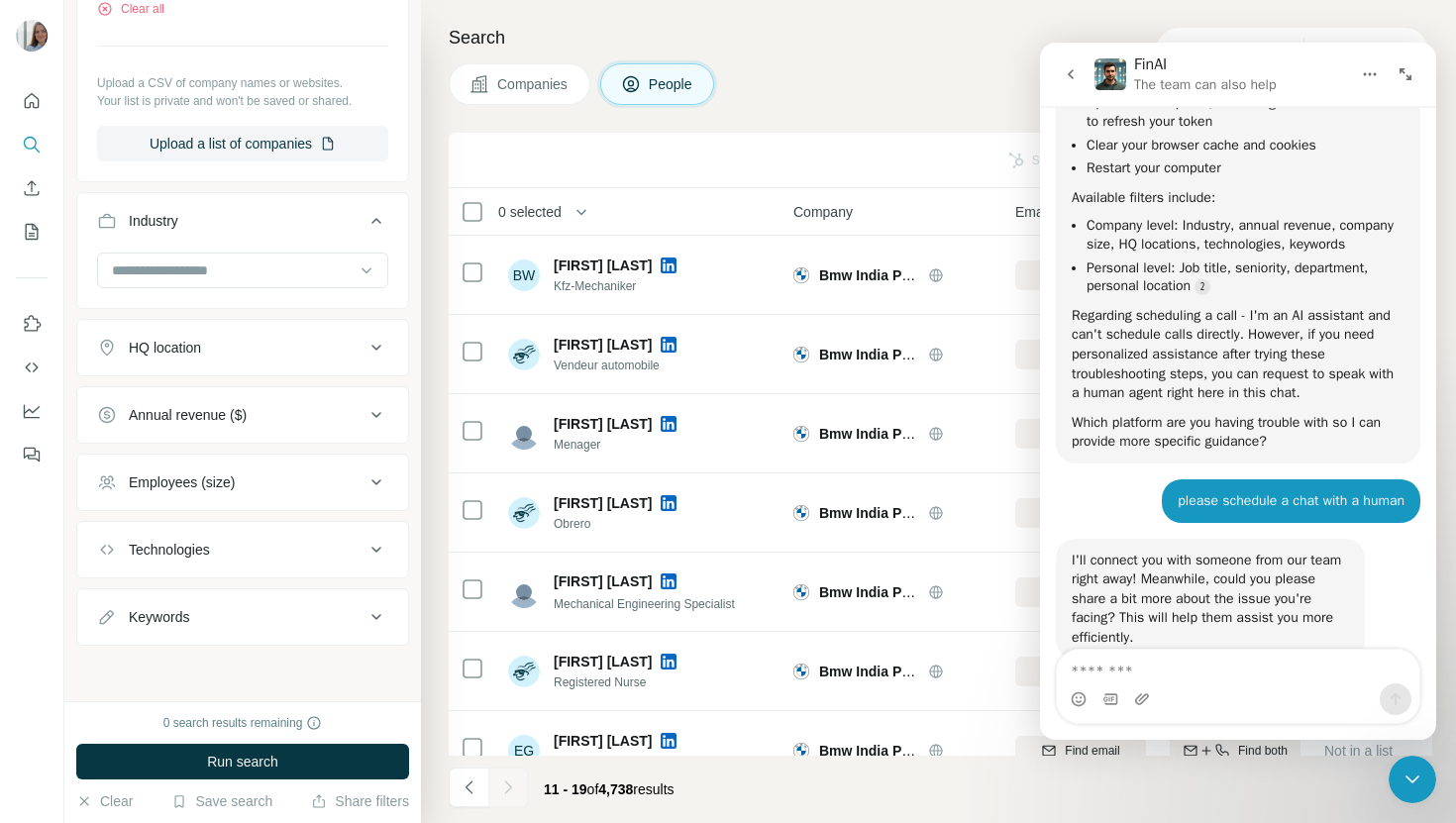 scroll, scrollTop: 624, scrollLeft: 0, axis: vertical 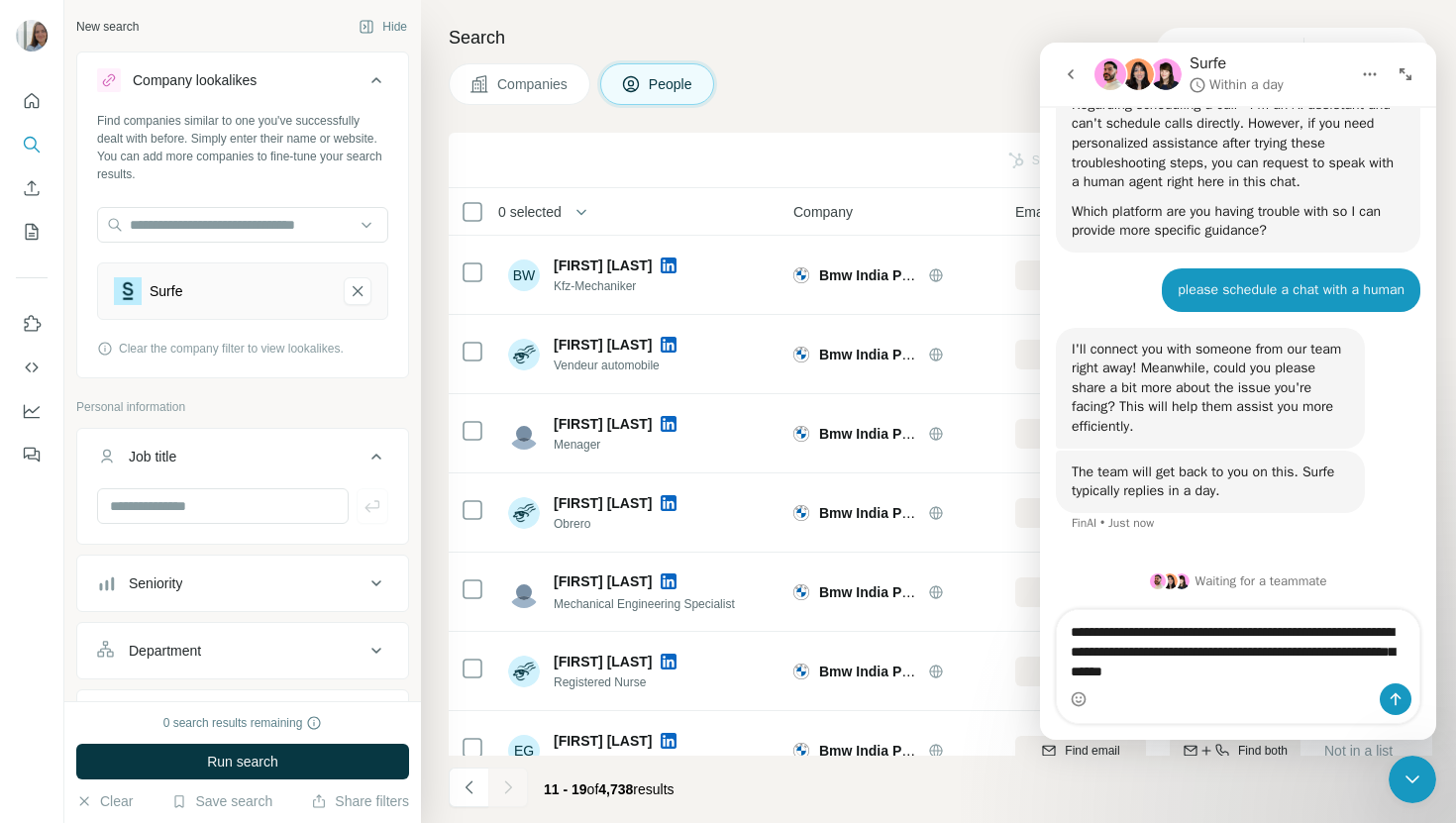 type on "**********" 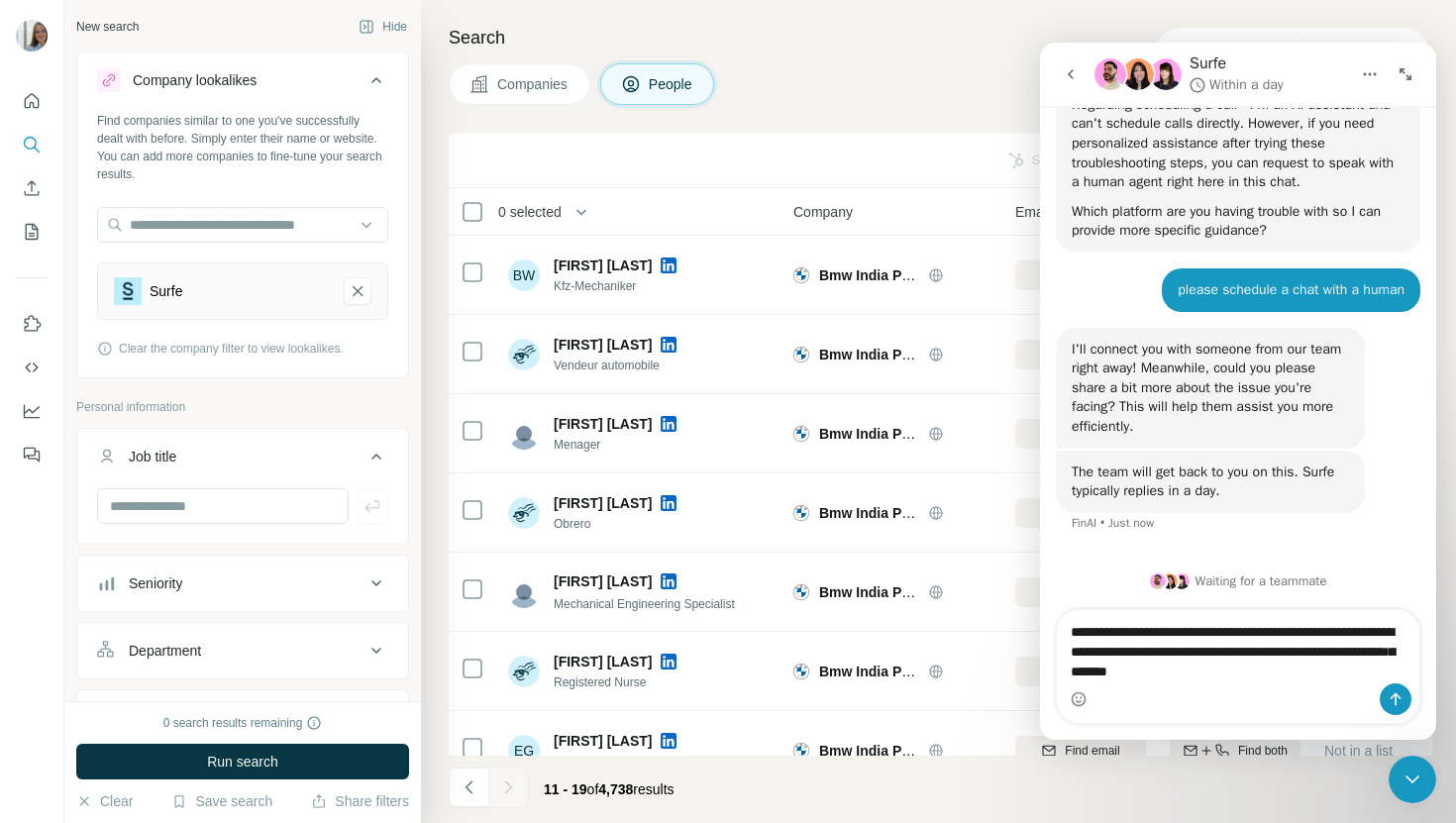 type 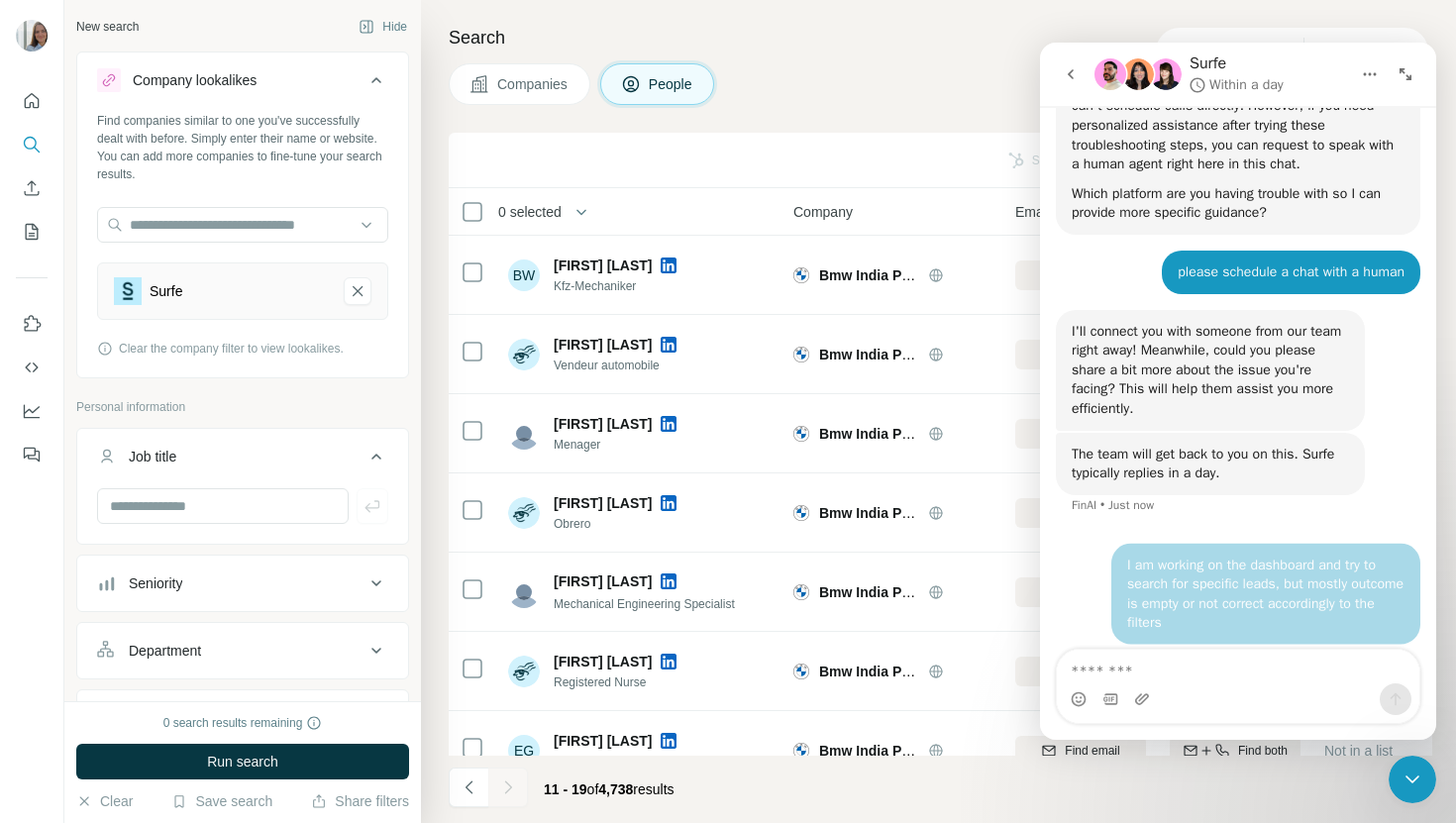 scroll, scrollTop: 862, scrollLeft: 0, axis: vertical 